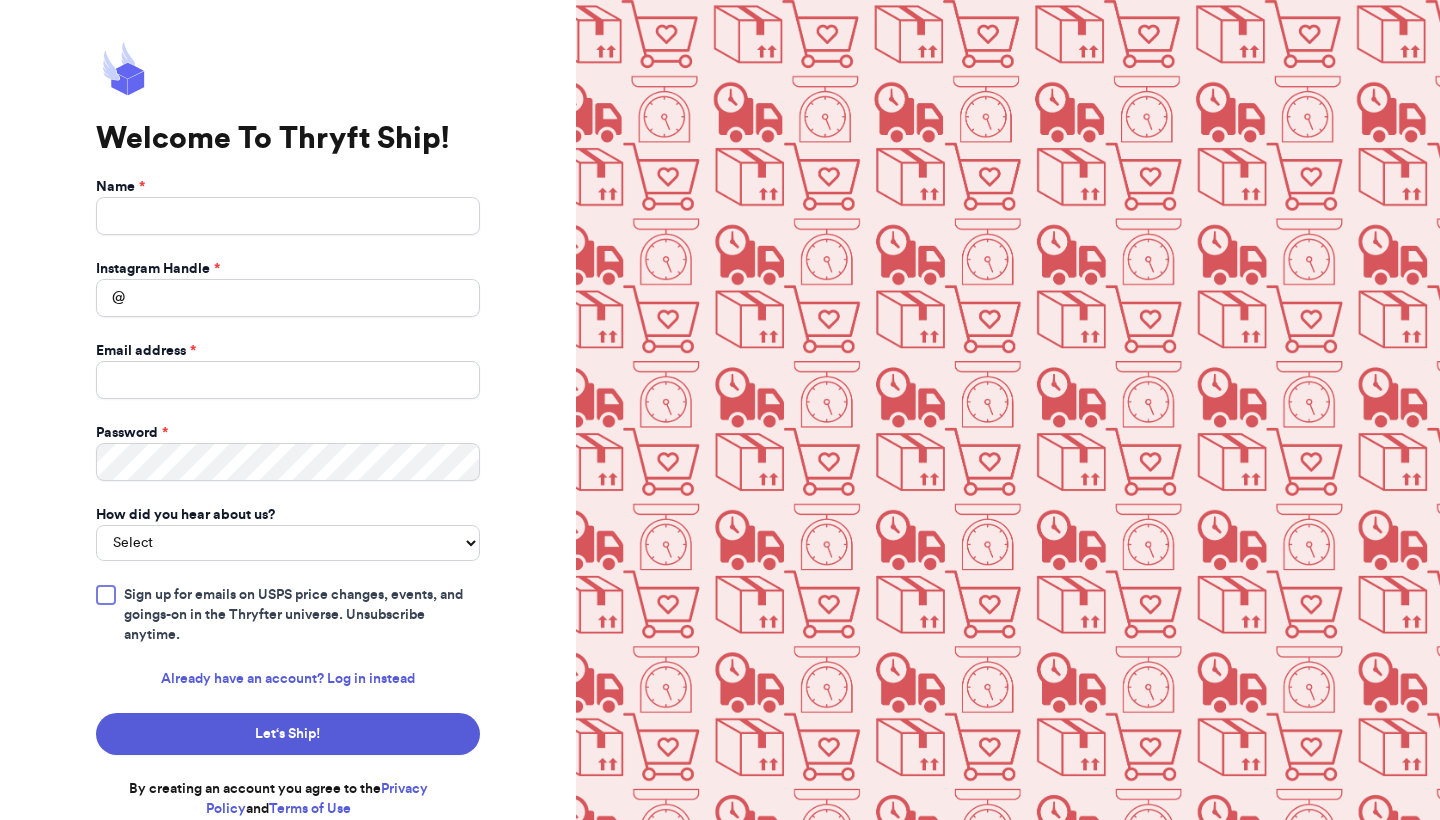 scroll, scrollTop: 0, scrollLeft: 0, axis: both 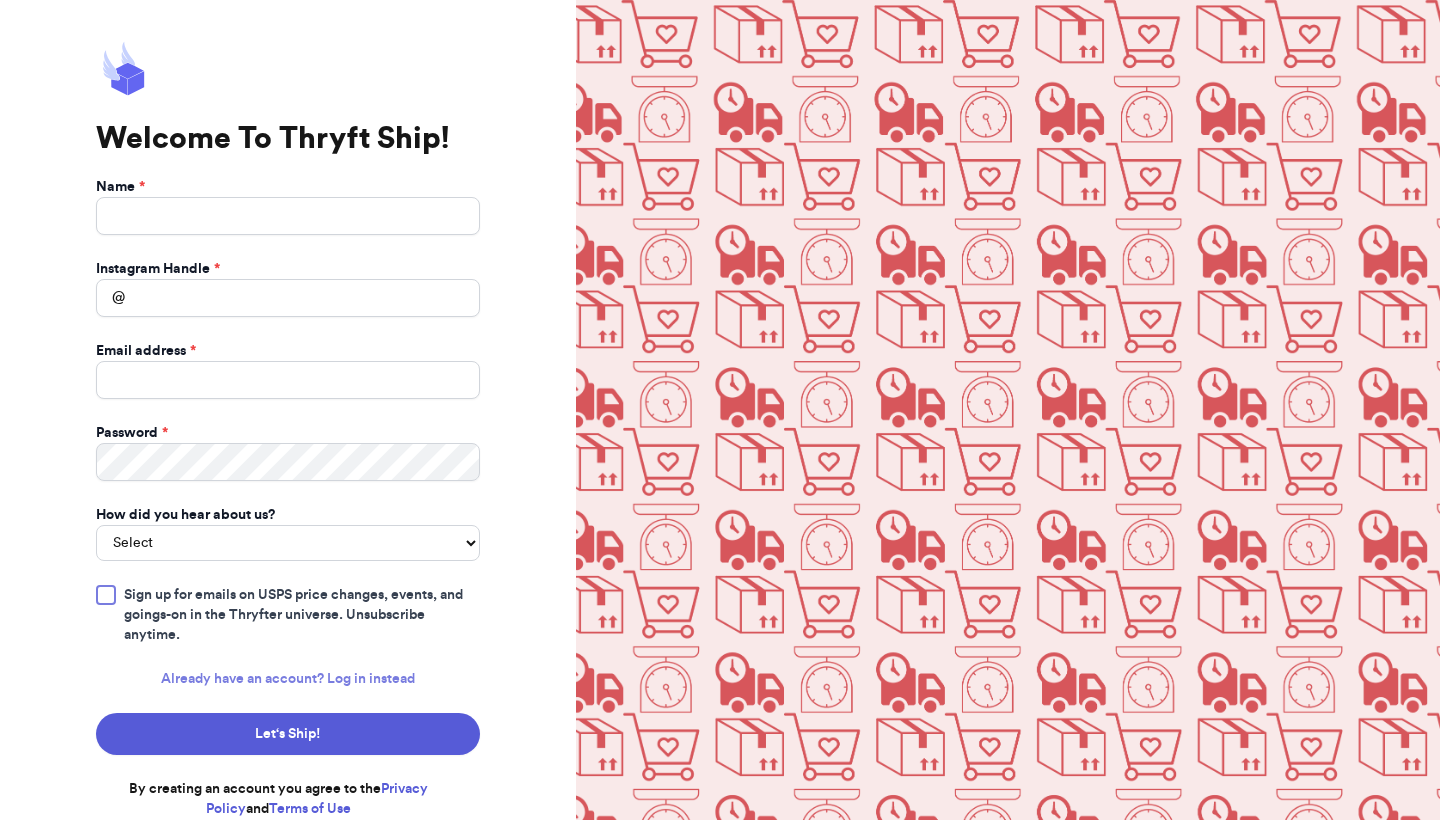 click on "Already have an account? Log in instead" at bounding box center [288, 679] 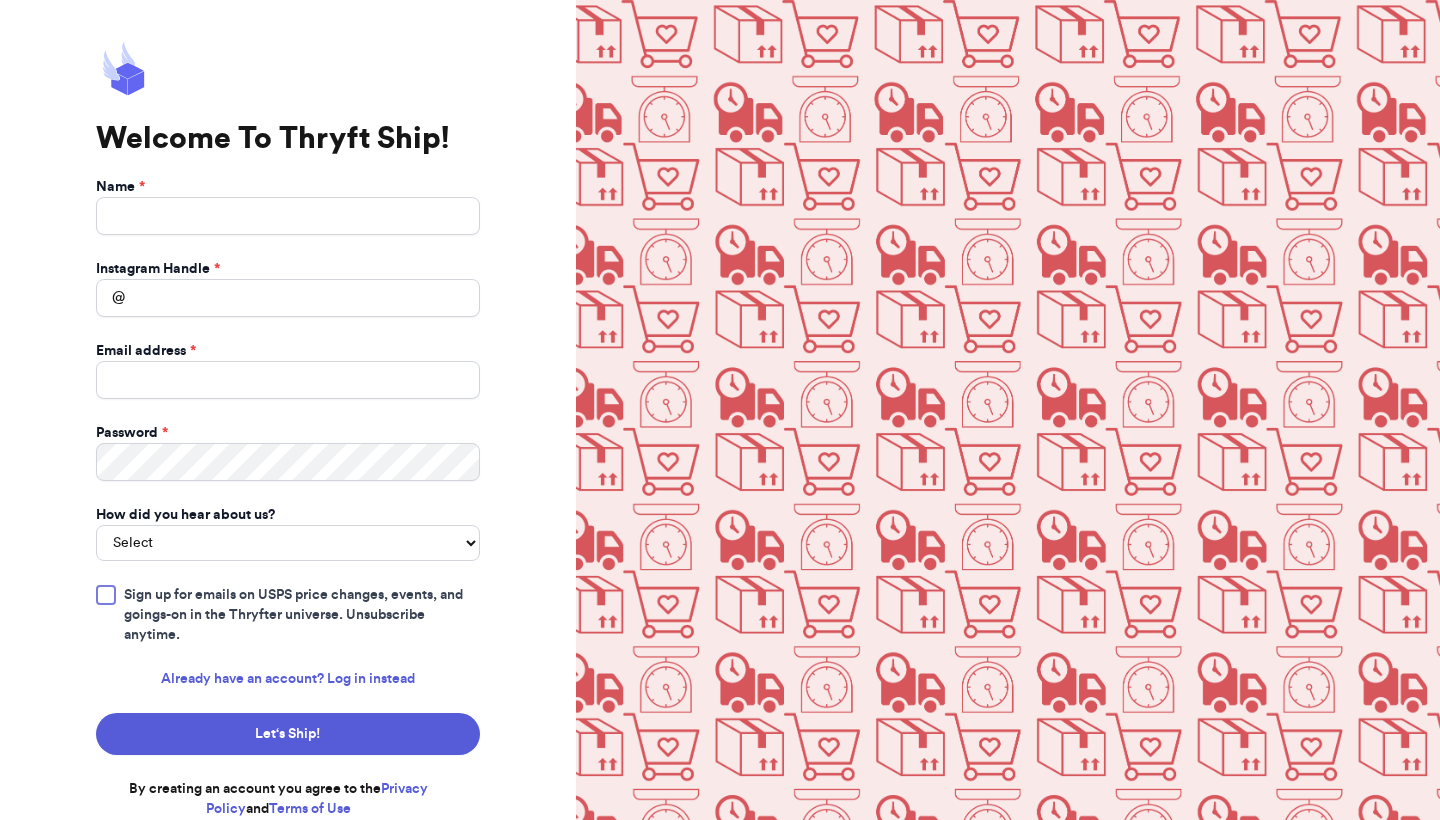 scroll, scrollTop: 0, scrollLeft: 0, axis: both 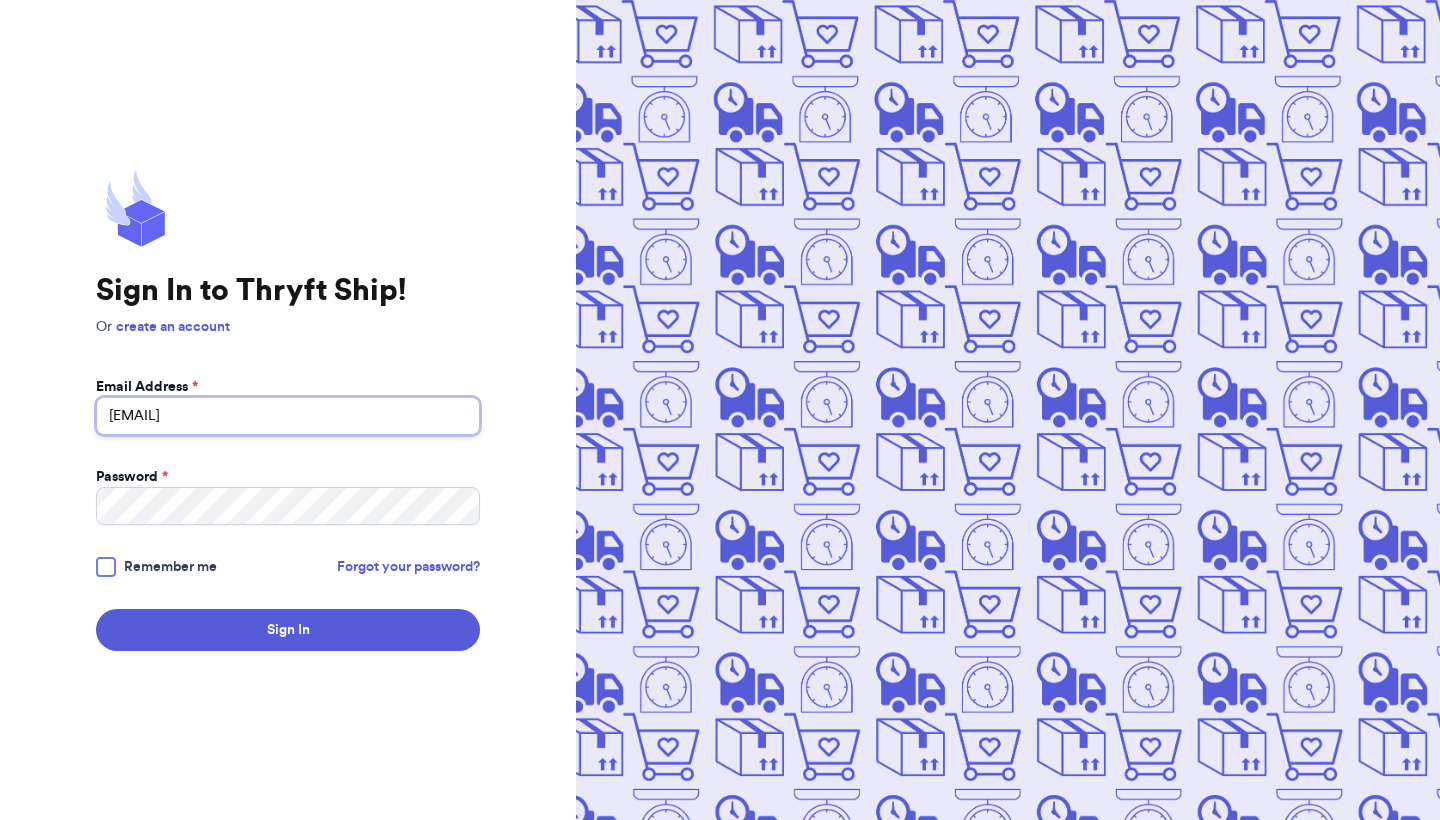 type on "[EMAIL]" 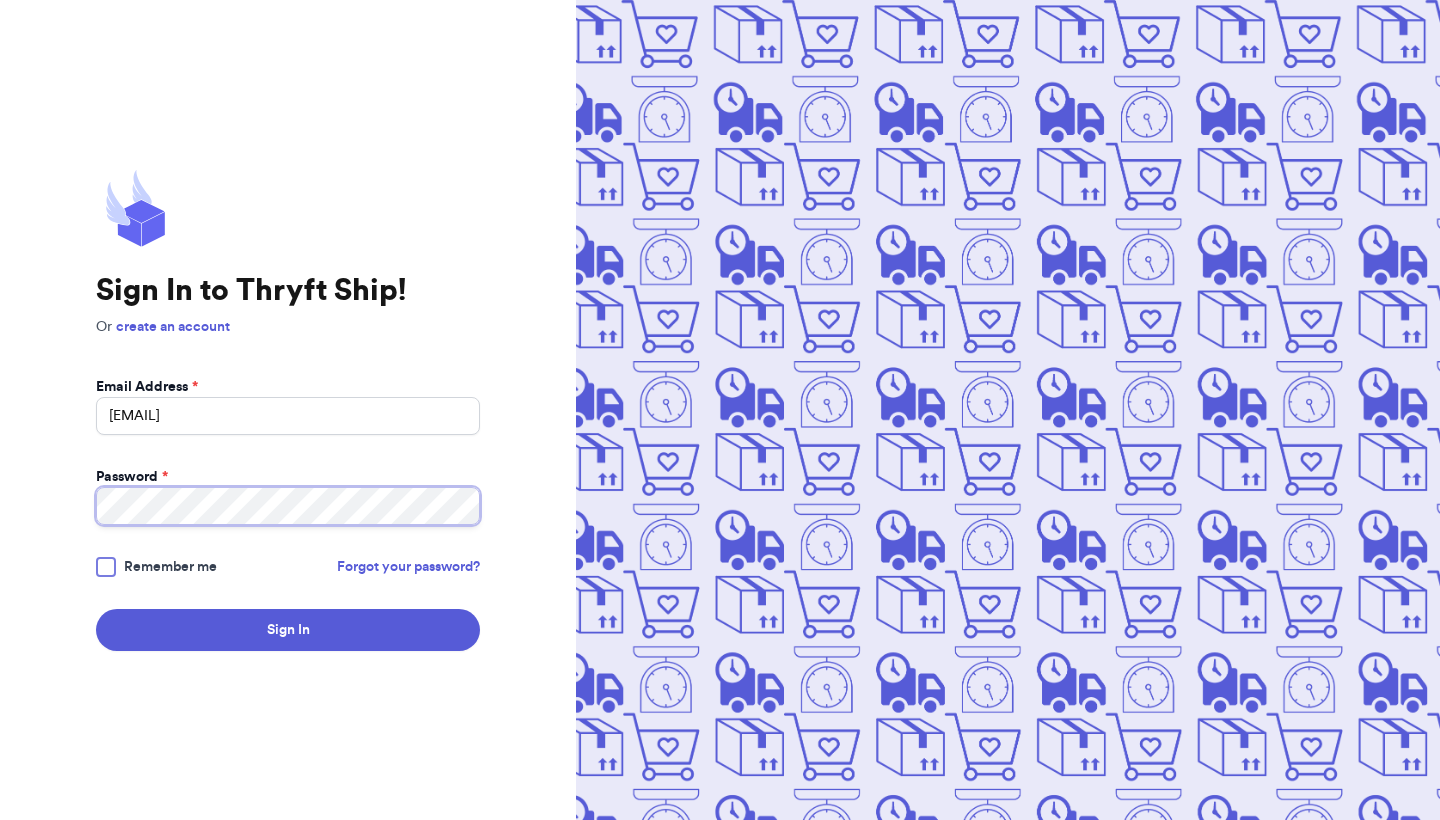 click on "Sign In" at bounding box center (288, 630) 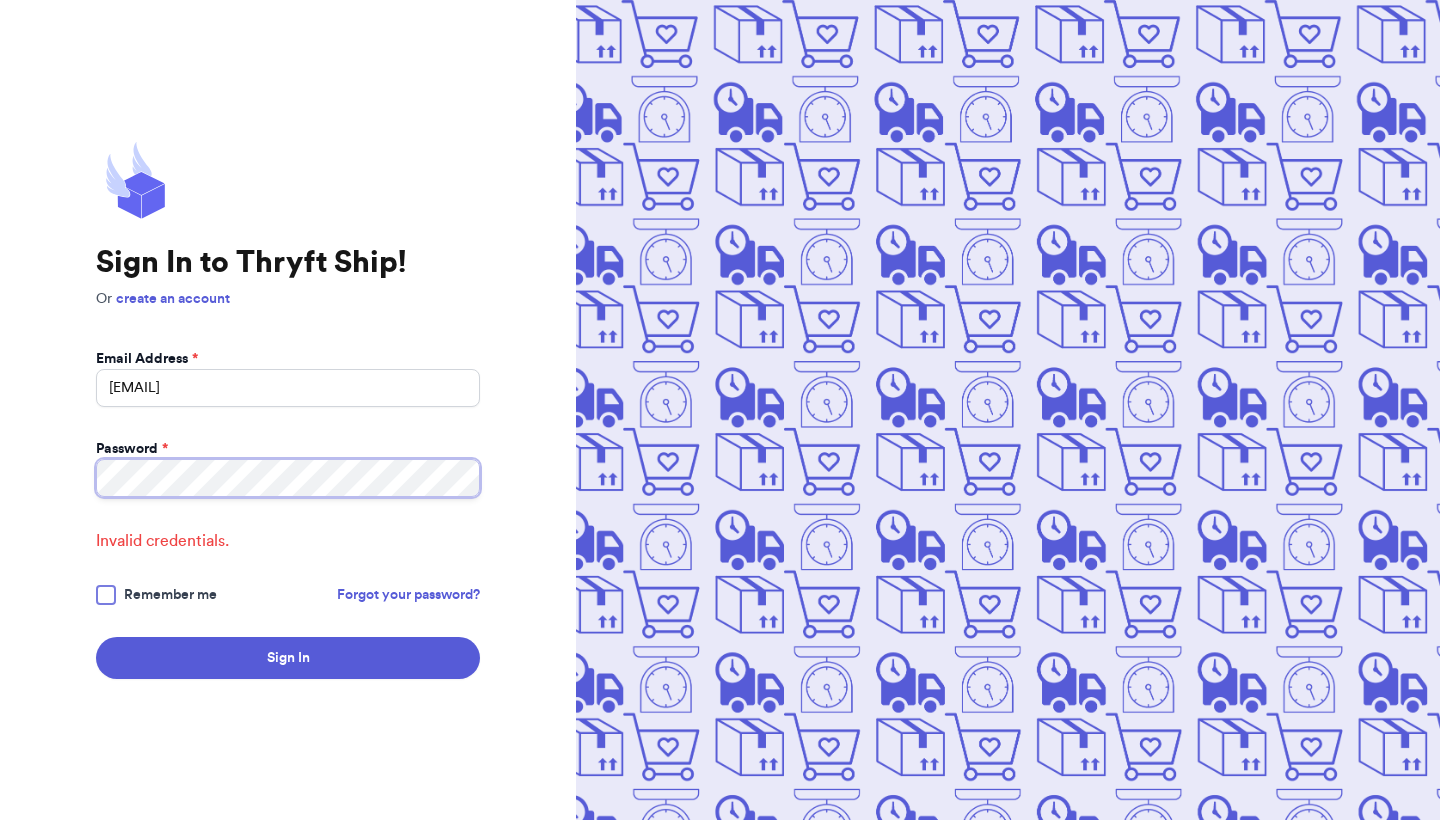 click on "Sign In" at bounding box center (288, 658) 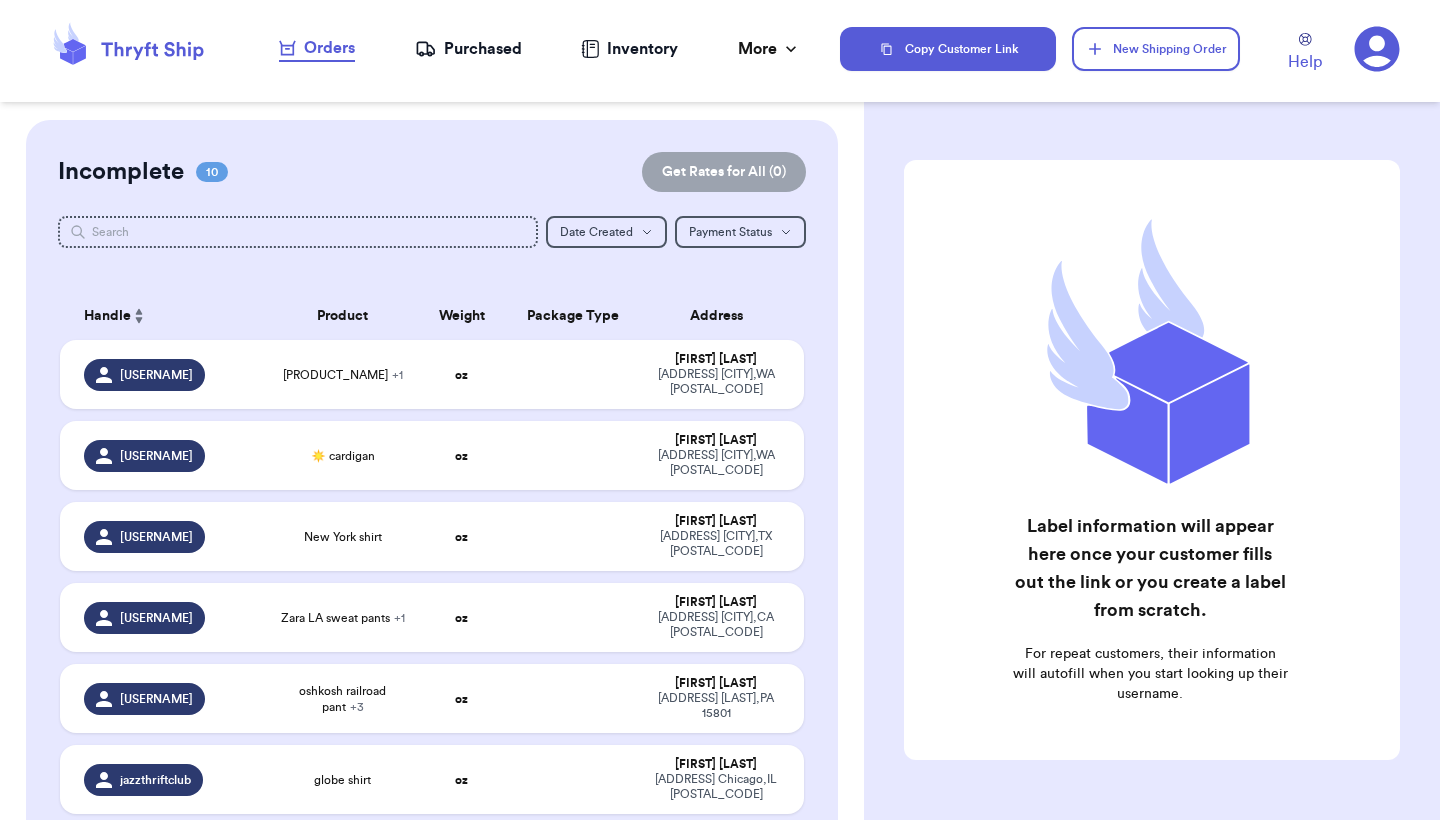 checkbox on "false" 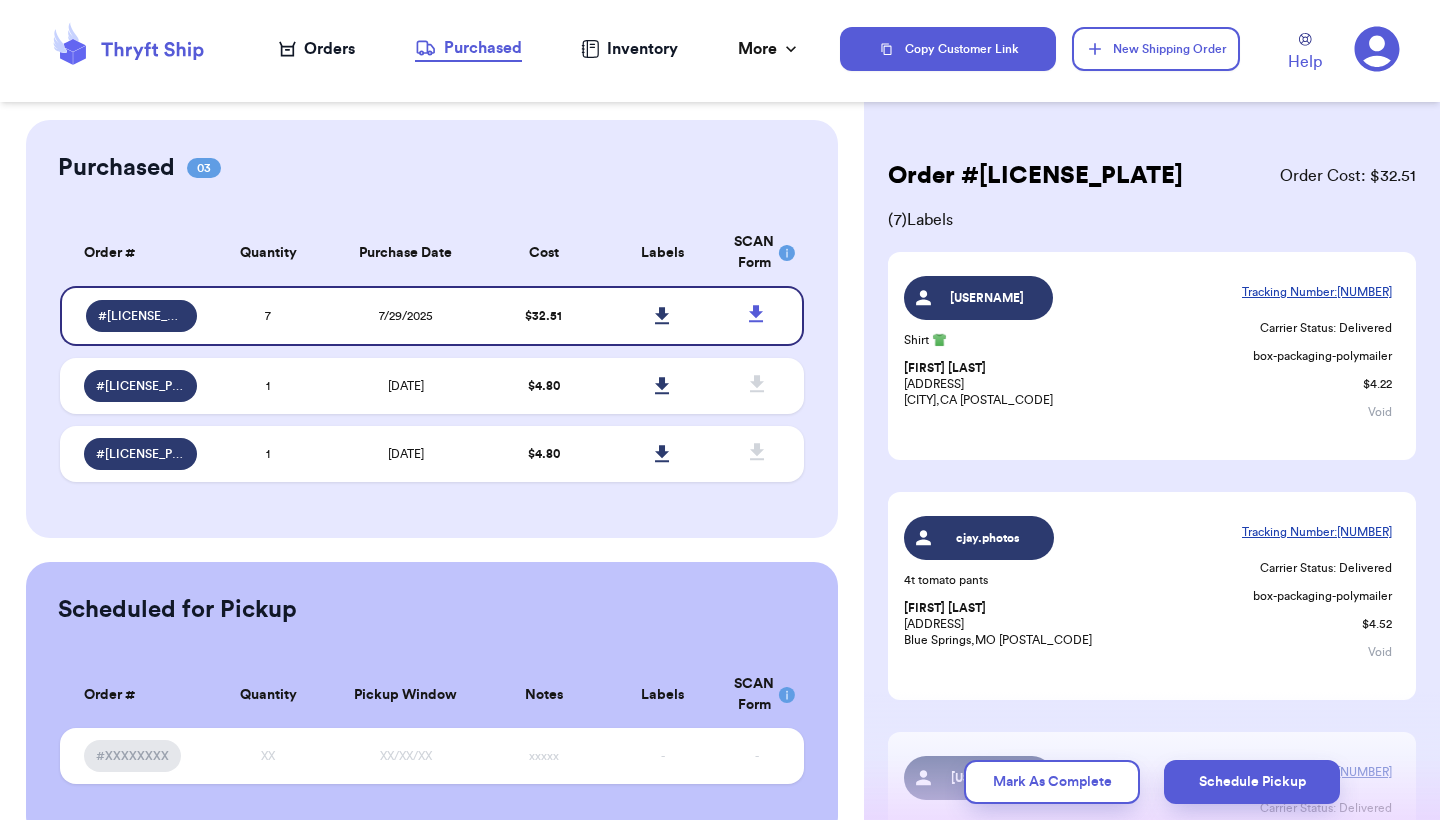 click on "Orders" at bounding box center [317, 49] 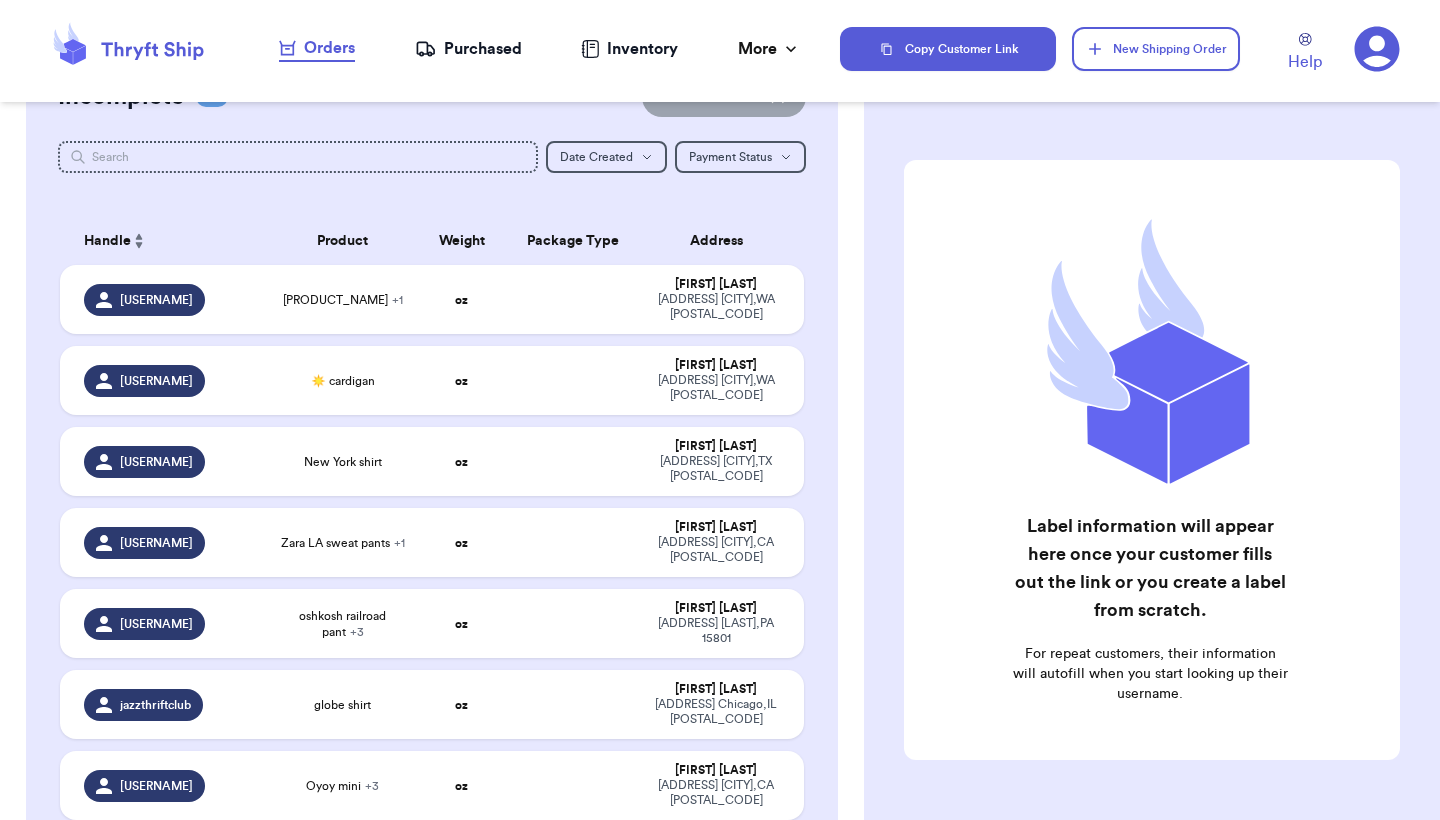scroll, scrollTop: 93, scrollLeft: 0, axis: vertical 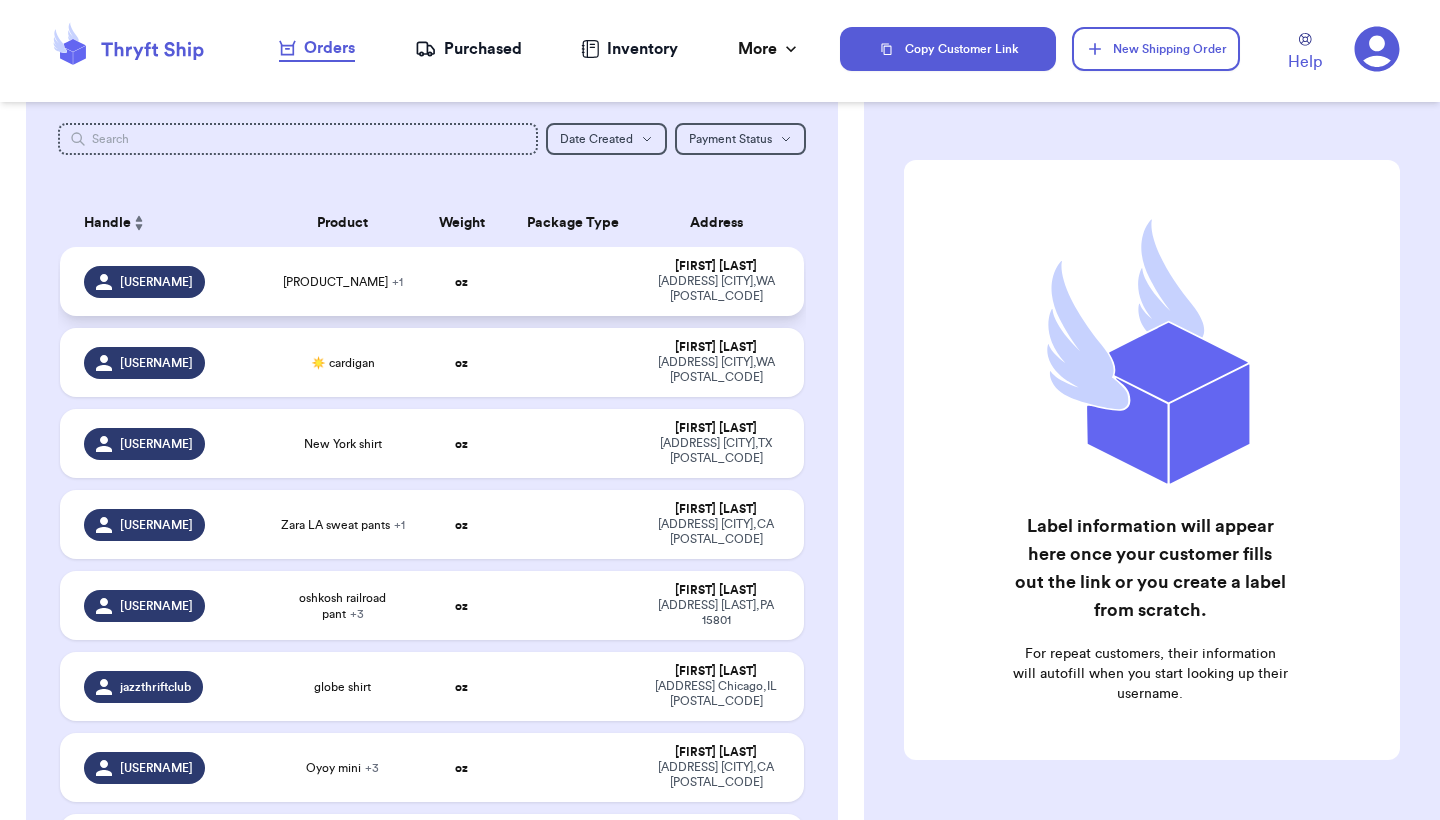 click on "FC sweatshirt  + 1" at bounding box center [343, 282] 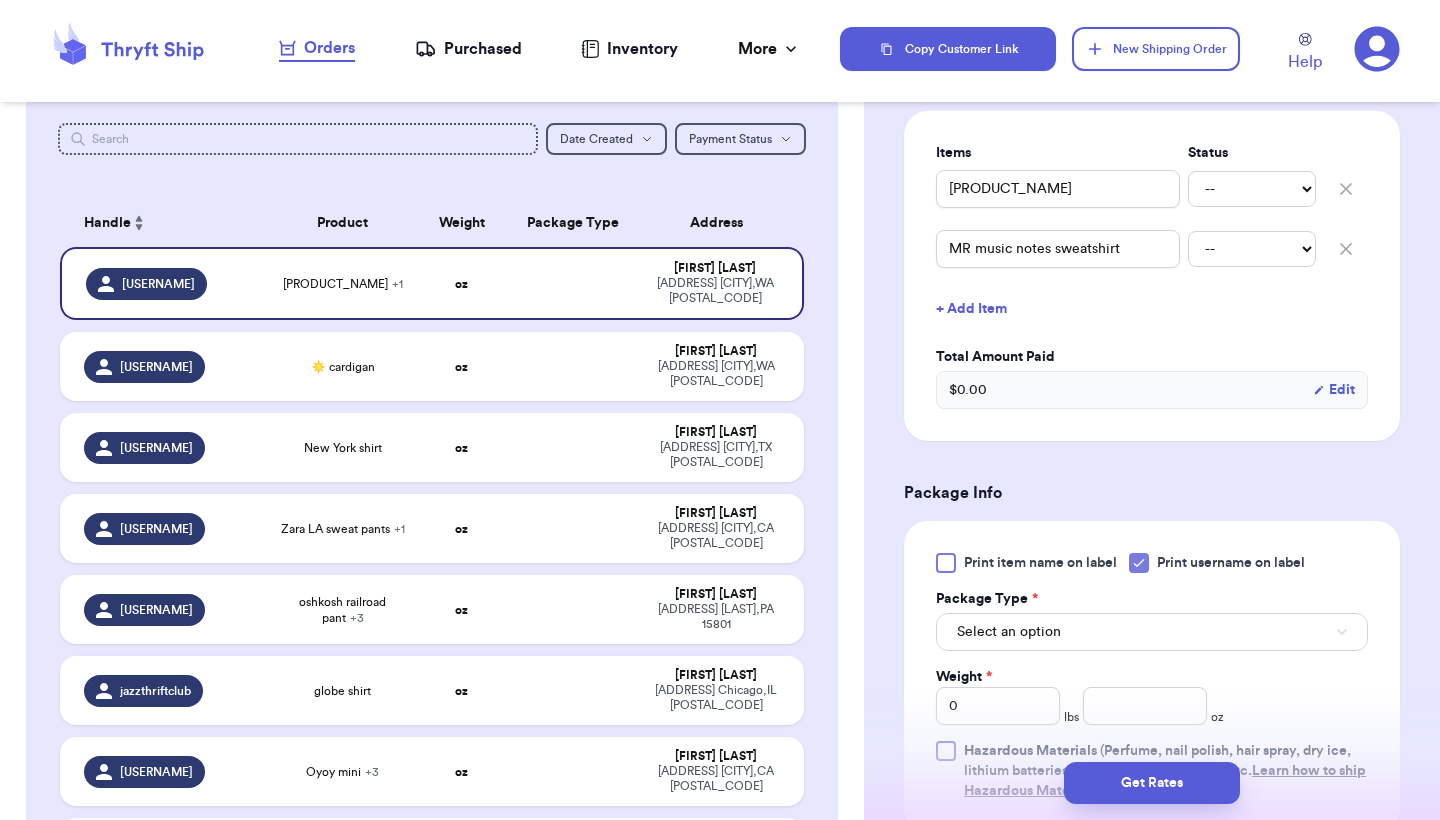 scroll, scrollTop: 488, scrollLeft: 0, axis: vertical 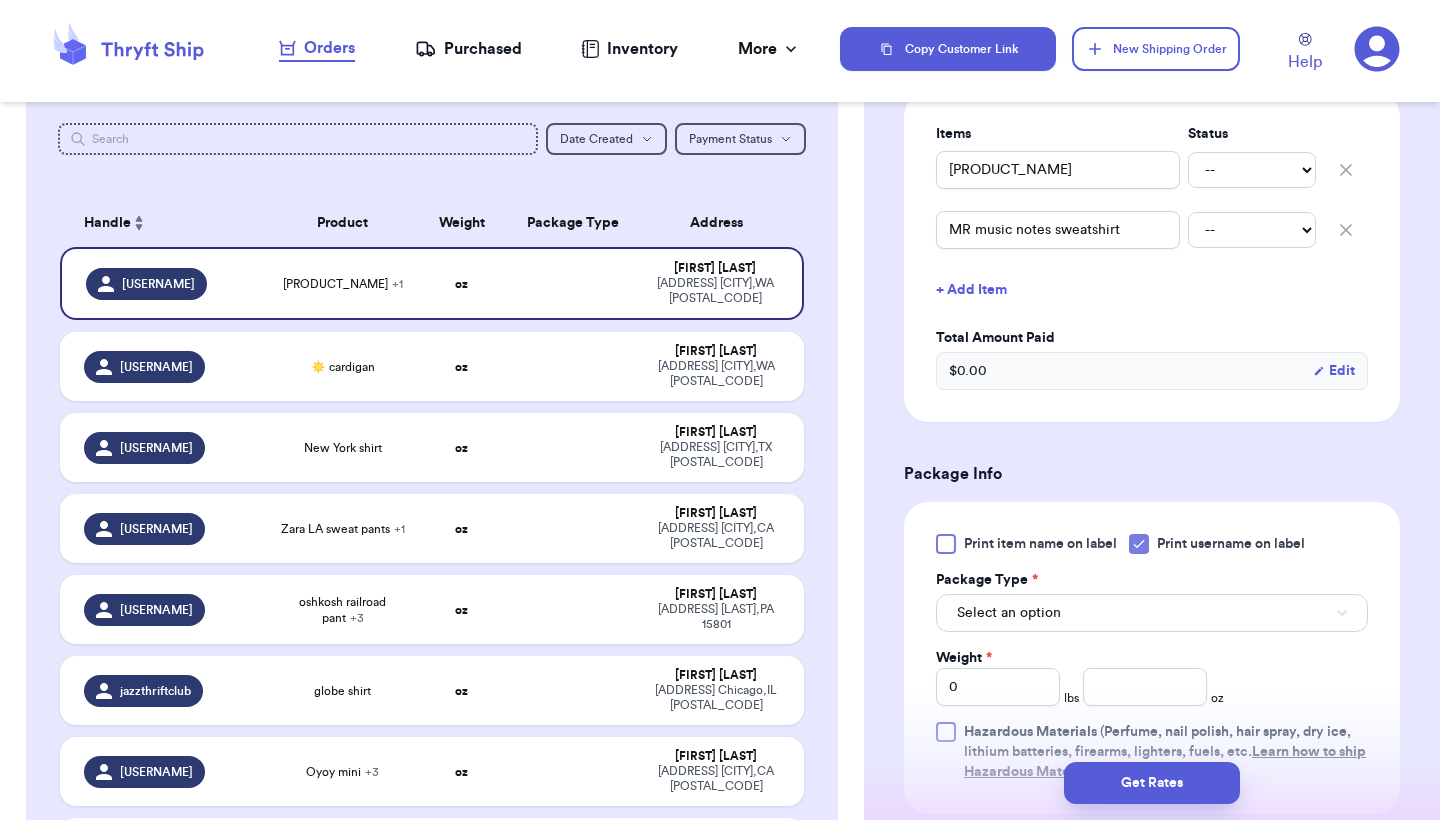 click on "Select an option" at bounding box center (1152, 613) 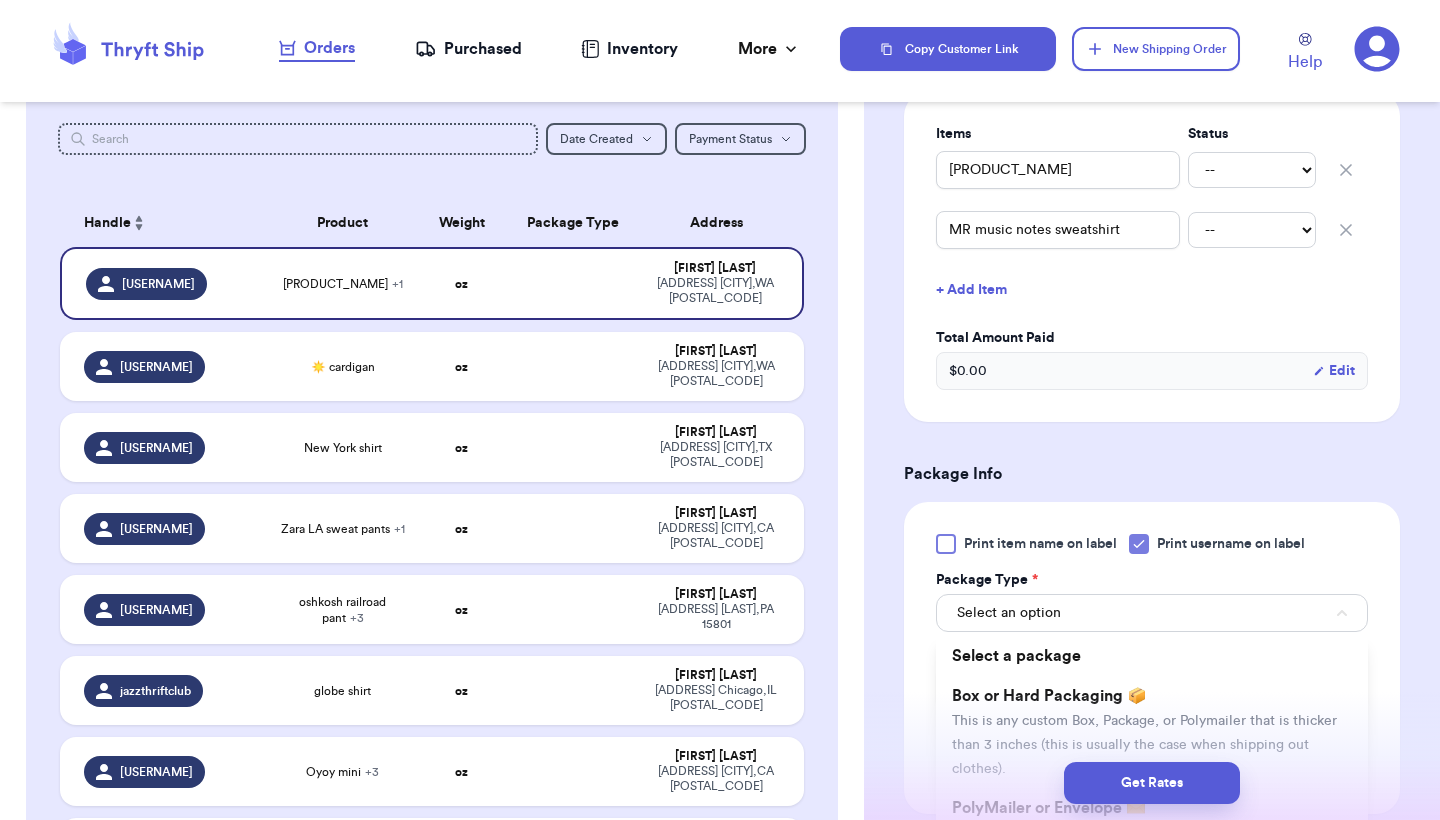scroll, scrollTop: 511, scrollLeft: 0, axis: vertical 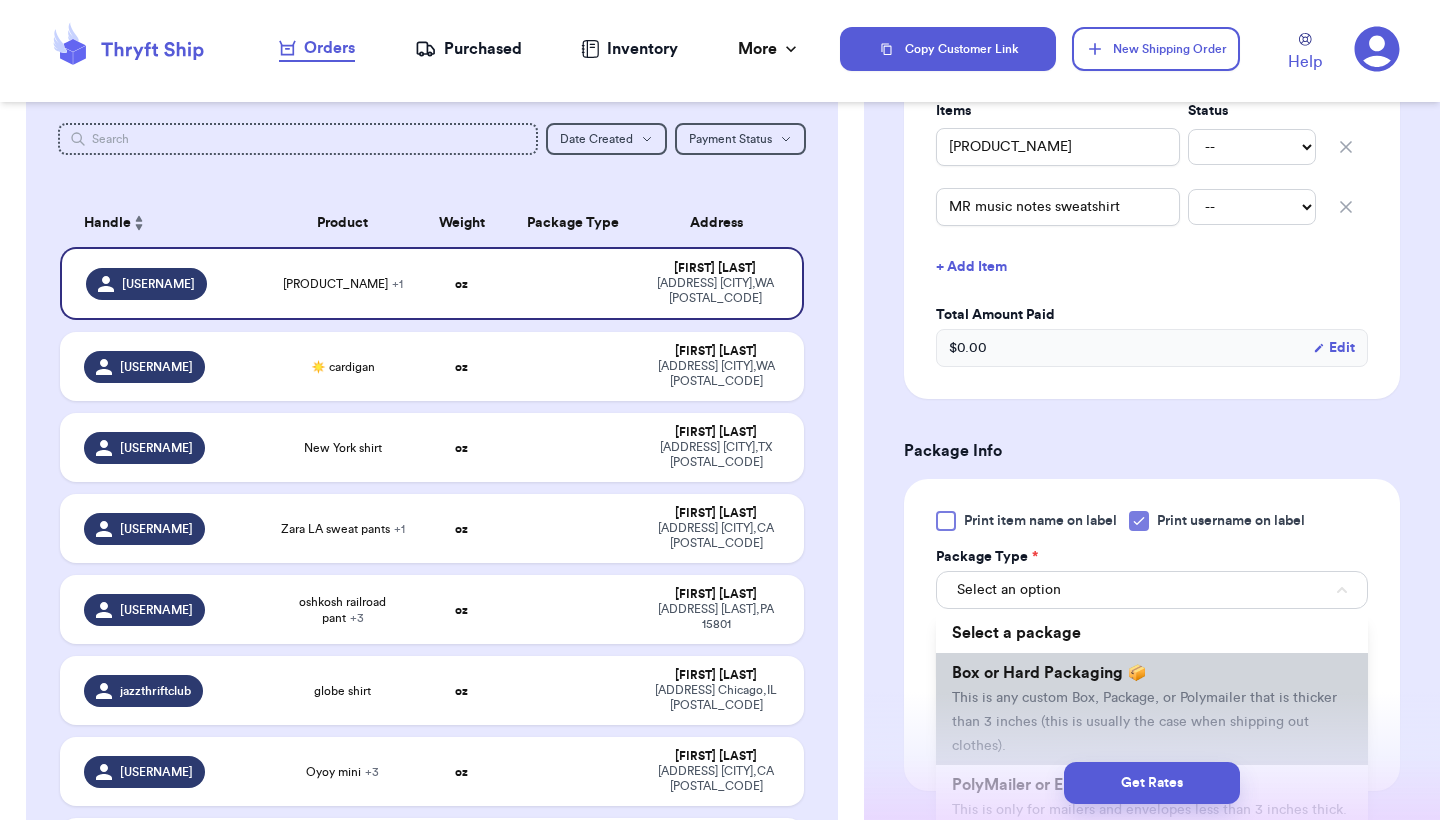 click on "Box or Hard Packaging 📦 This is any custom Box, Package, or Polymailer that is thicker than 3 inches (this is usually the case when shipping out clothes)." at bounding box center [1152, 709] 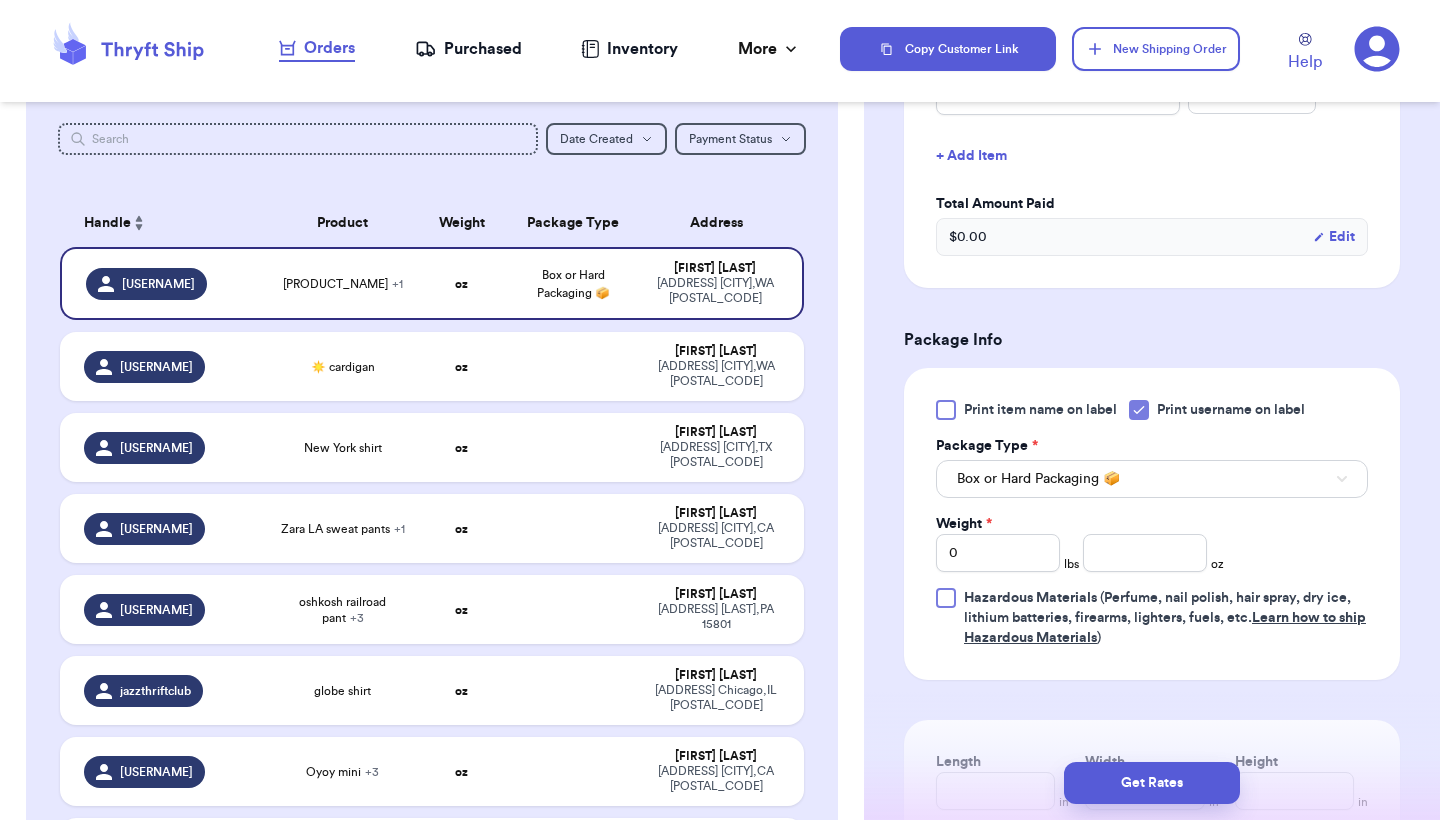 scroll, scrollTop: 625, scrollLeft: 0, axis: vertical 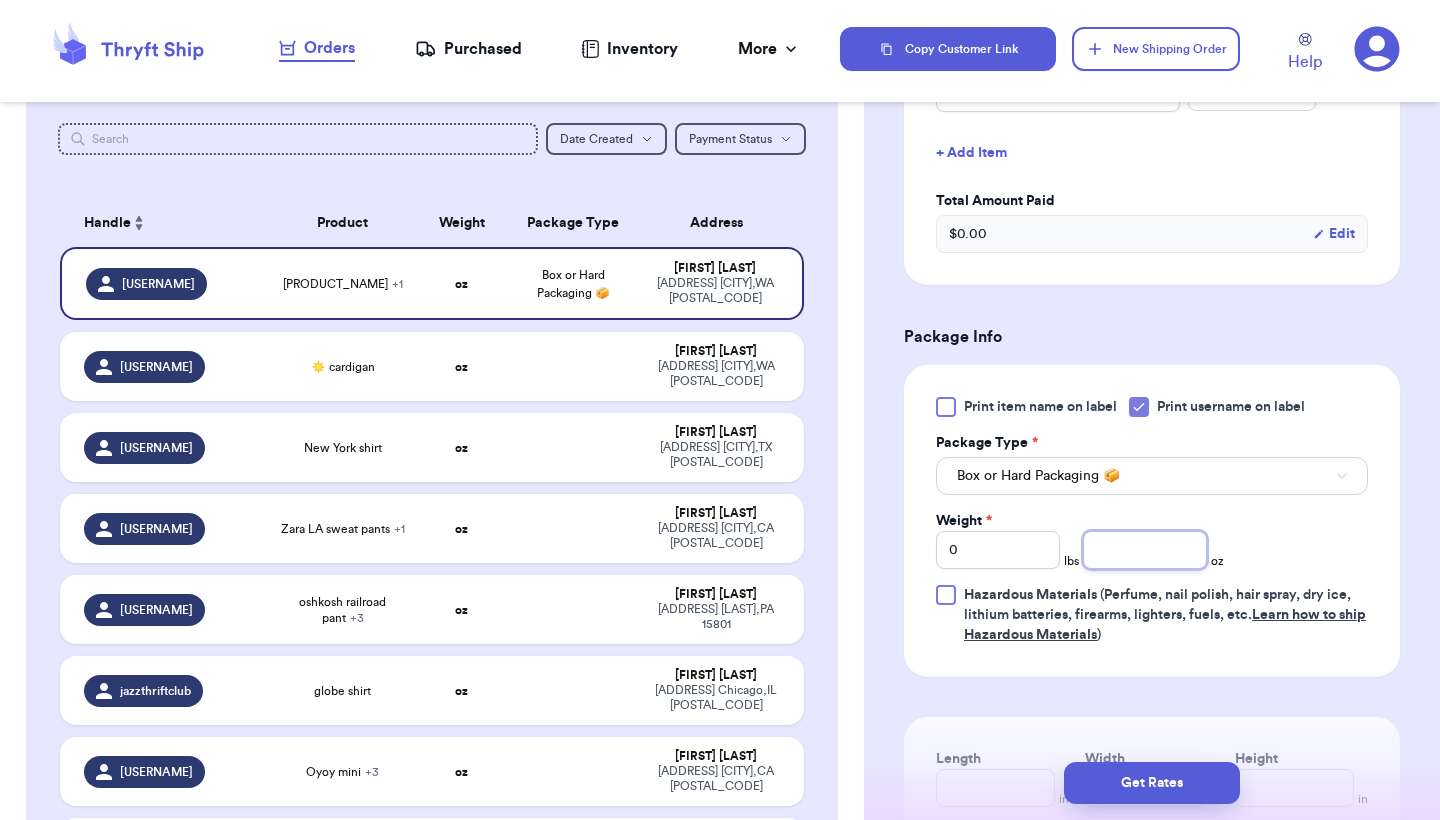 click at bounding box center (1145, 550) 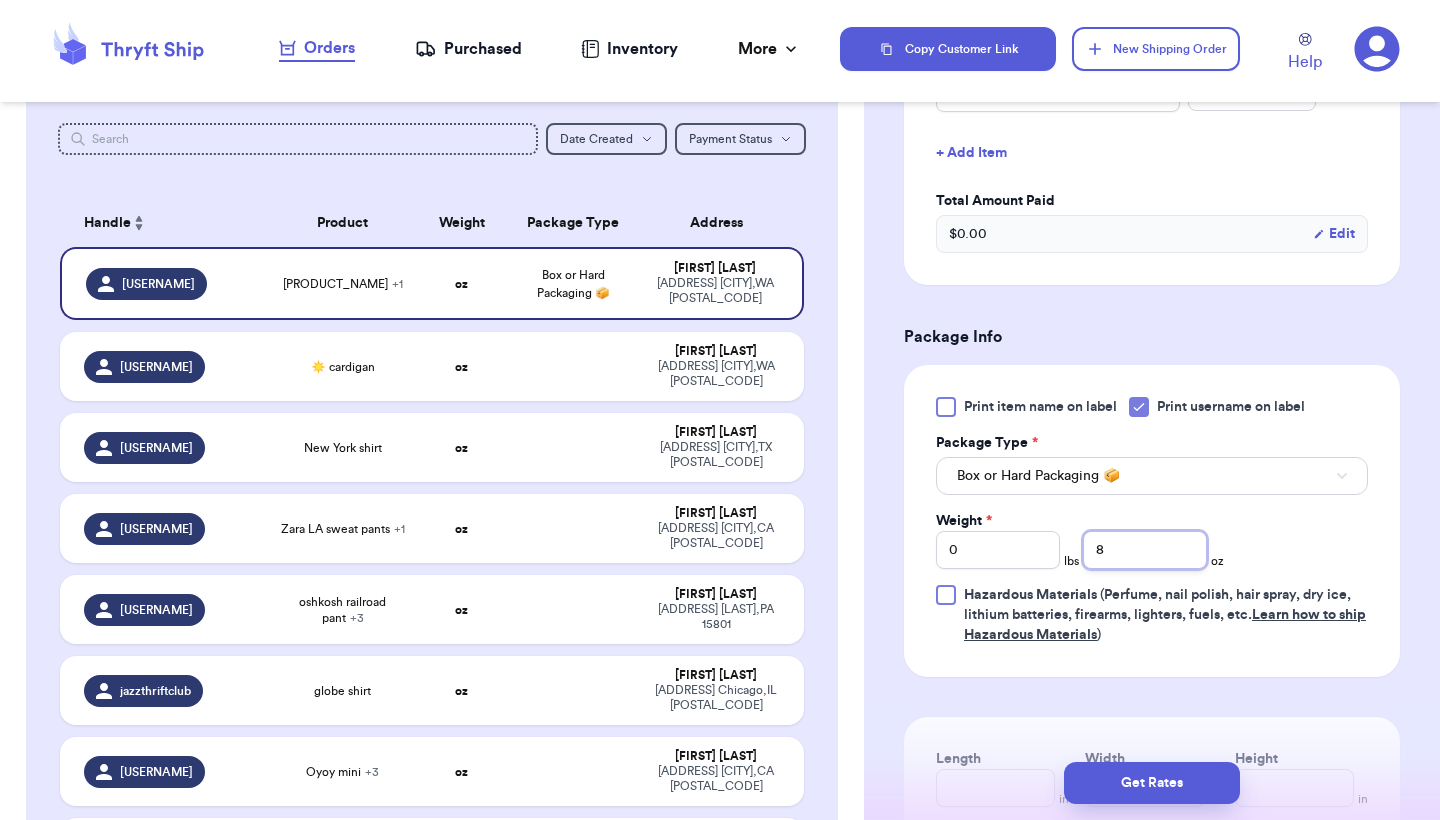 type on "8" 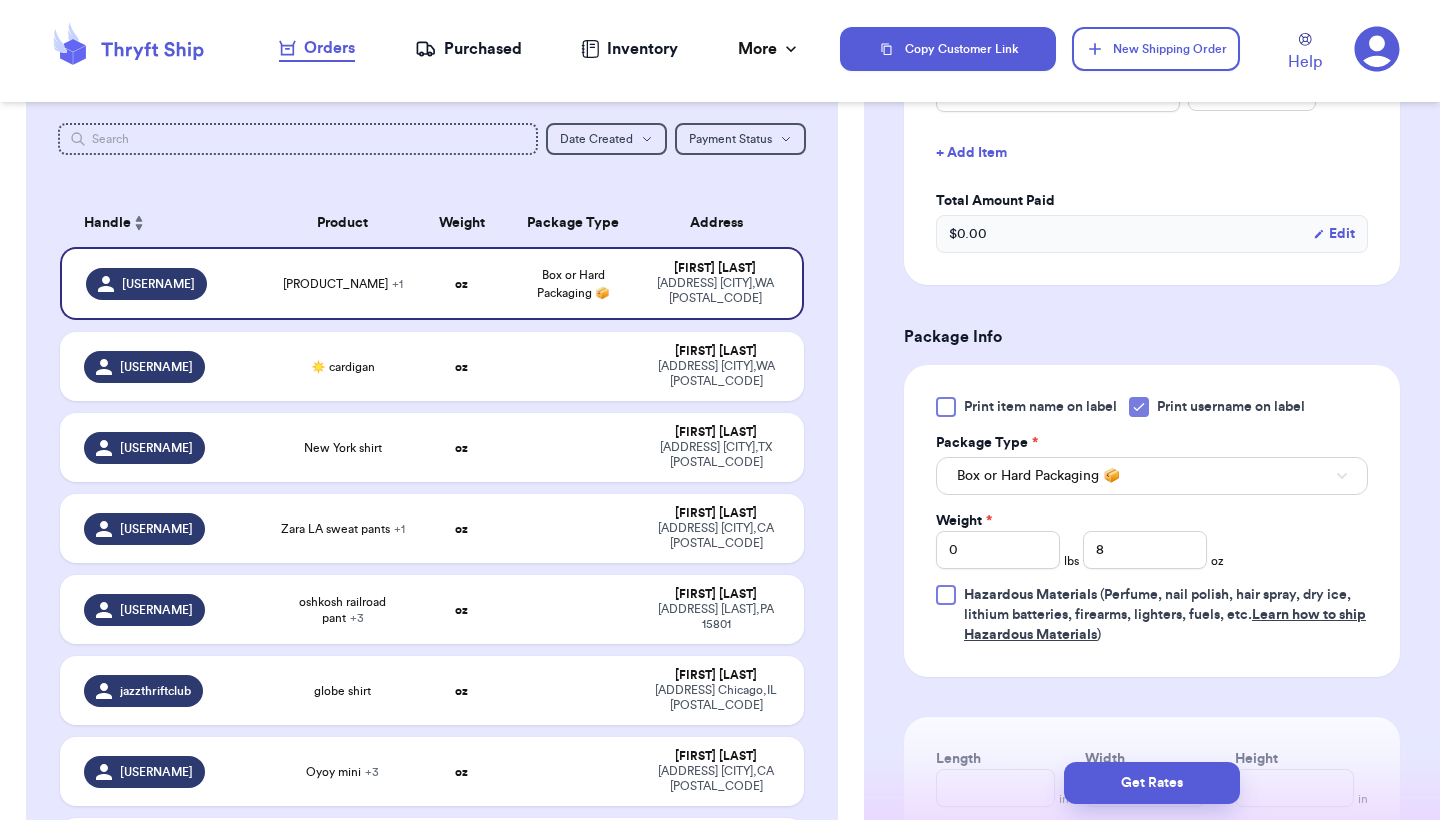 click on "Print item name on label Print username on label Package Type * Box or Hard Packaging 📦 Weight * 0 lbs 8 oz Hazardous Materials   (Perfume, nail polish, hair spray, dry ice, lithium batteries, firearms, lighters, fuels, etc.  Learn how to ship Hazardous Materials )" at bounding box center [1152, 521] 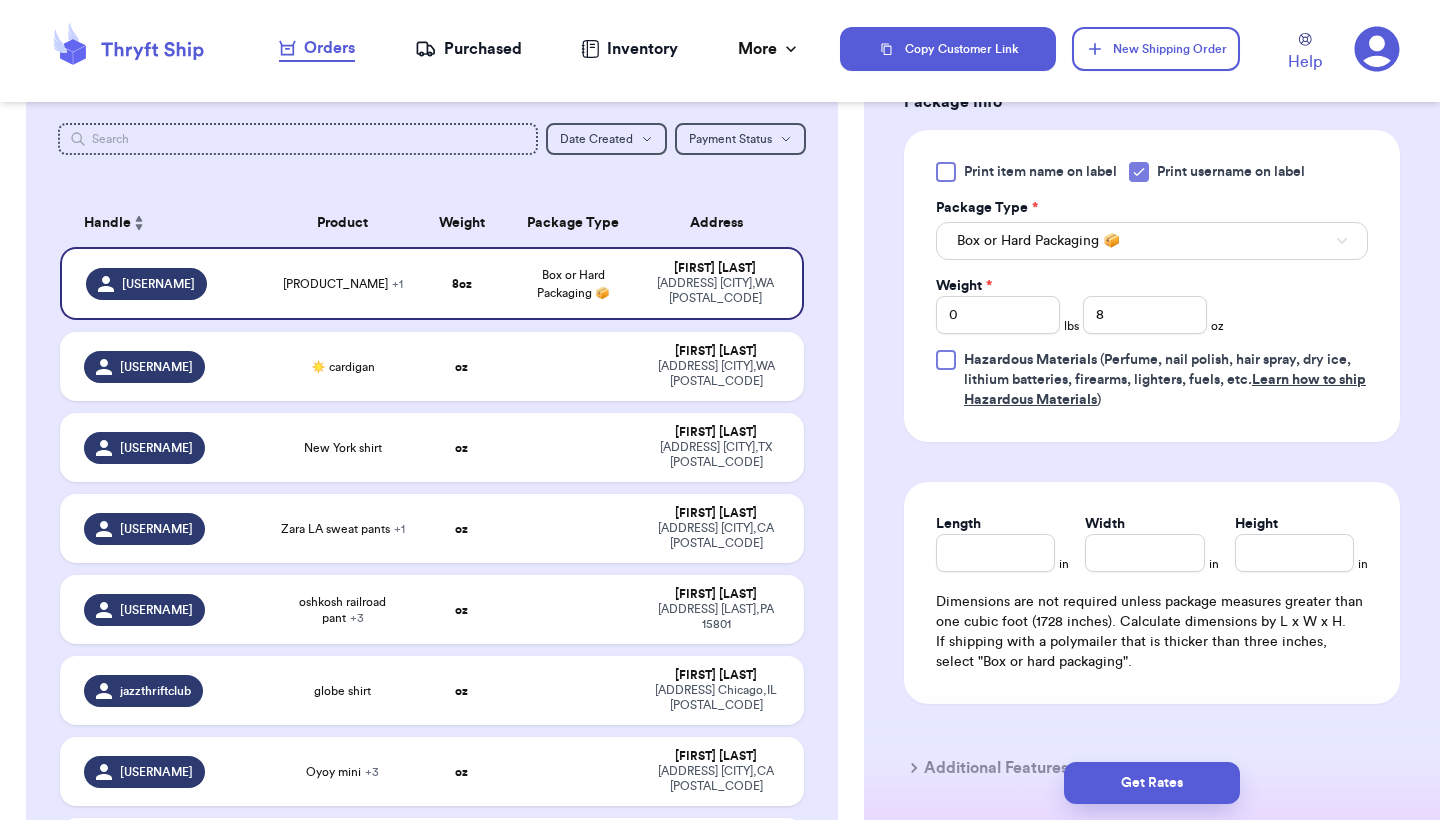scroll, scrollTop: 978, scrollLeft: 0, axis: vertical 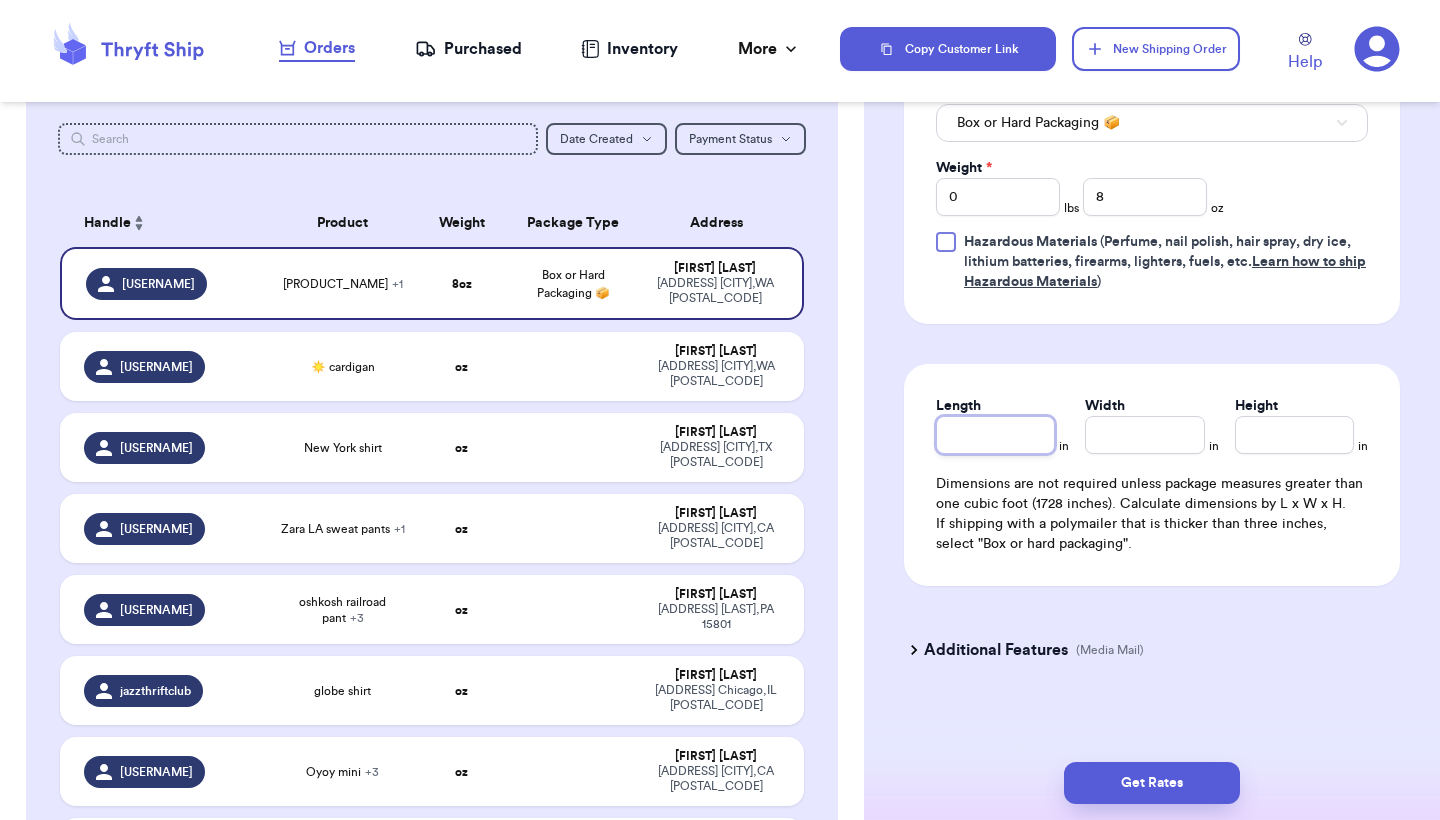 click on "Length" at bounding box center (995, 435) 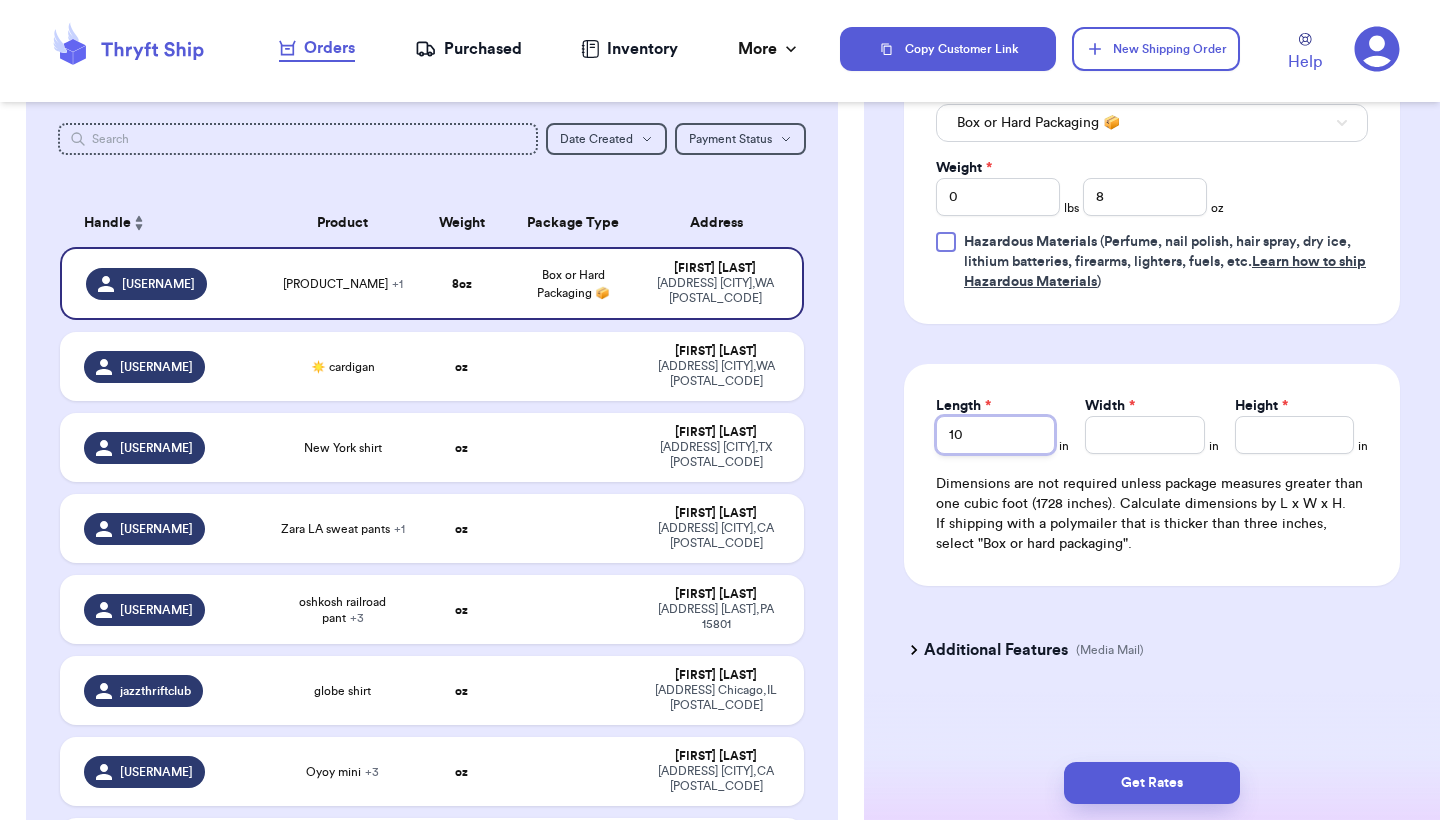 type on "10" 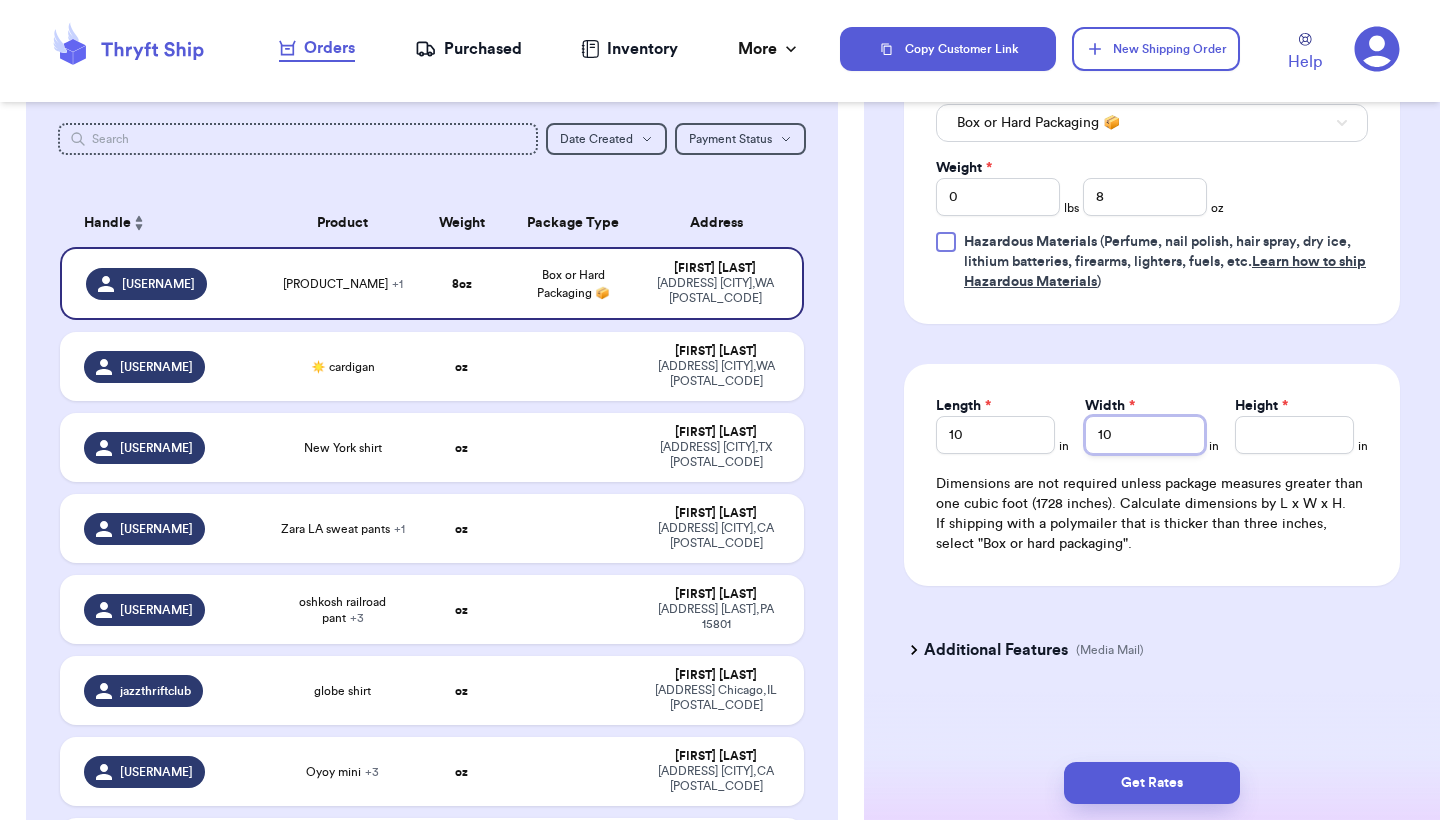 type on "10" 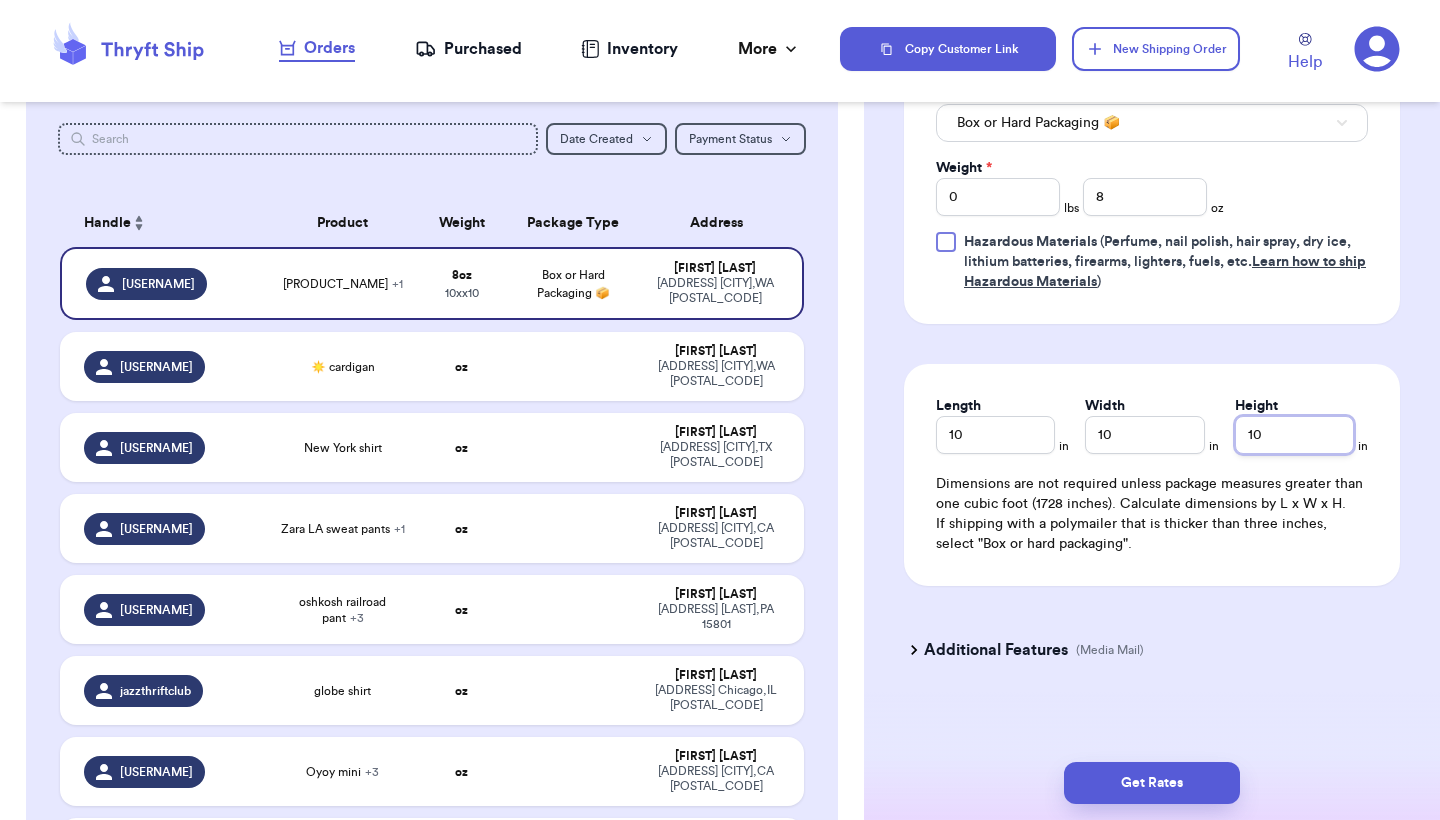 type on "10" 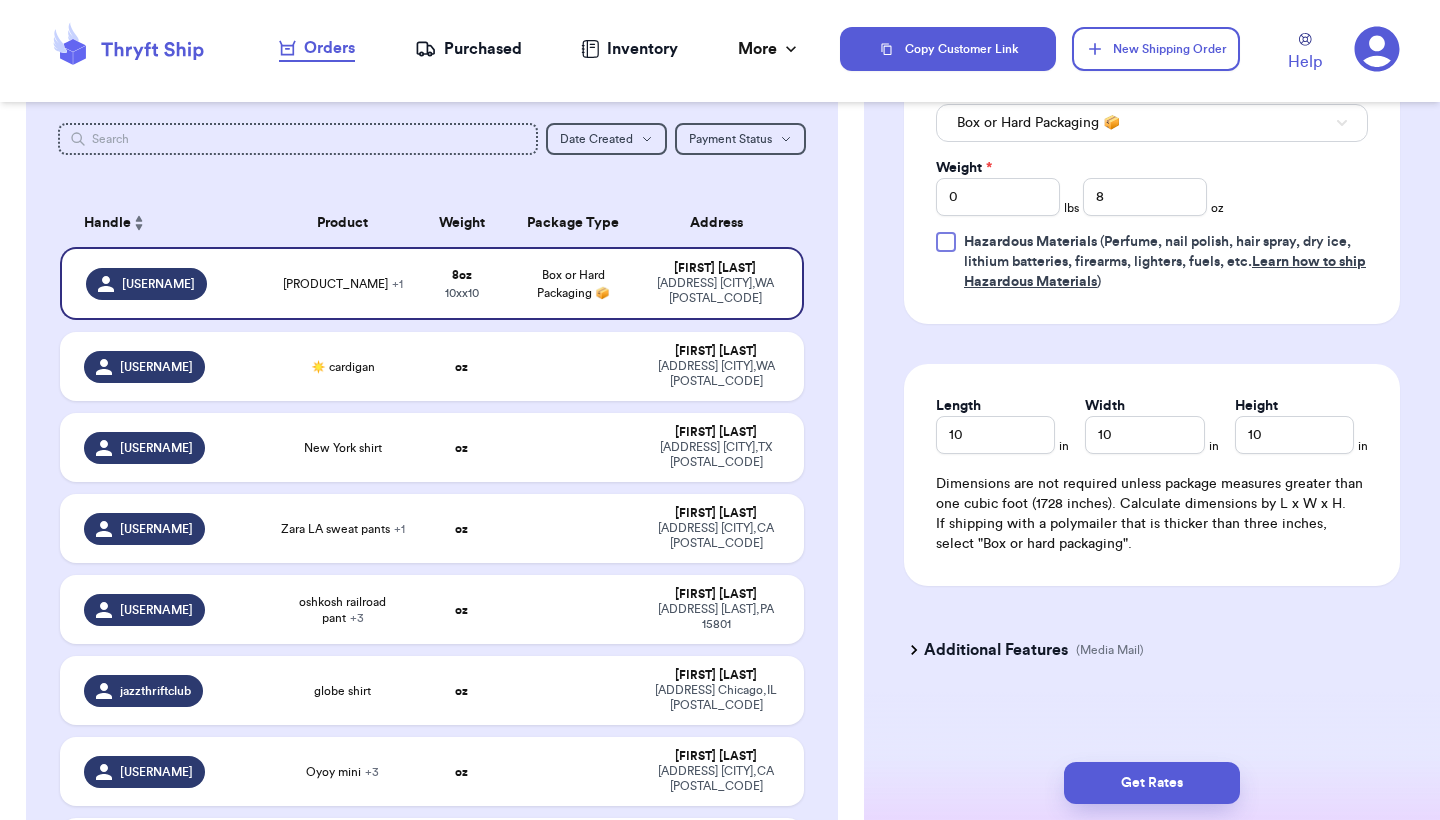 click on "Shipping Information Delete Label Customer Info Instagram Handle:   fairshakekids Name:   lorna   johnson Email:   lornasnoderly@gmail.com Address   27 crescent circle sw,  Lakewood, WA 98499 Edit Order Info Items Status FC sweatshirt -- Paid Owes MR music notes sweatshirt -- Paid Owes + Add Item Total Amount Paid $ 0.00 Edit Package Info Print item name on label Print username on label Package Type * Box or Hard Packaging 📦 Weight * 0 lbs 8 oz Hazardous Materials   (Perfume, nail polish, hair spray, dry ice, lithium batteries, firearms, lighters, fuels, etc.  Learn how to ship Hazardous Materials ) Length 10 in Width 10 in Height 10 in Dimensions are not required unless package measures greater than one cubic foot (1728 inches). Calculate dimensions by L x W x H. If shipping with a polymailer that is thicker than three inches, select "Box or hard packaging". Additional Features (Media Mail)" at bounding box center [1152, -64] 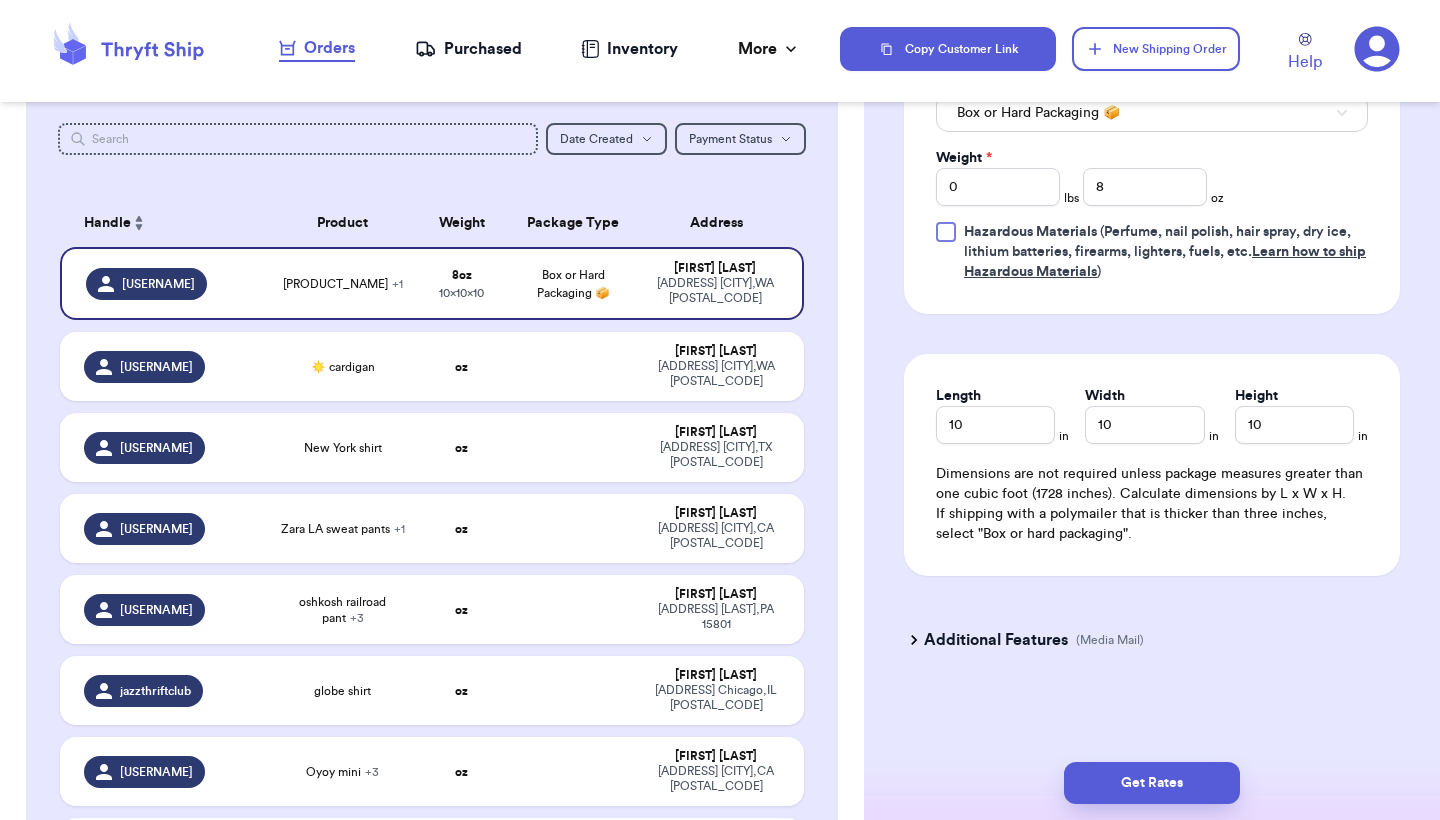 scroll, scrollTop: 992, scrollLeft: 0, axis: vertical 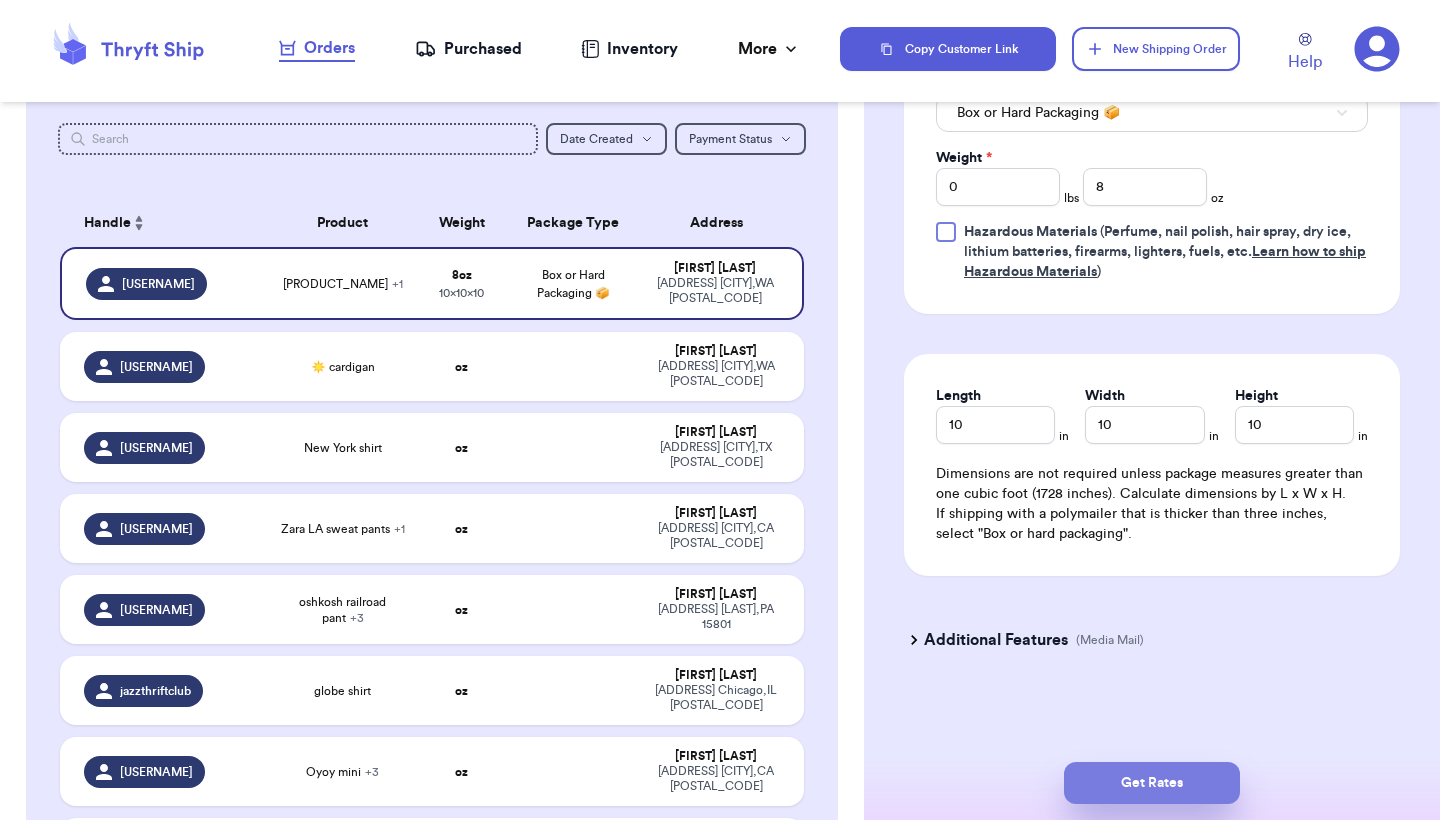 click on "Get Rates" at bounding box center (1152, 783) 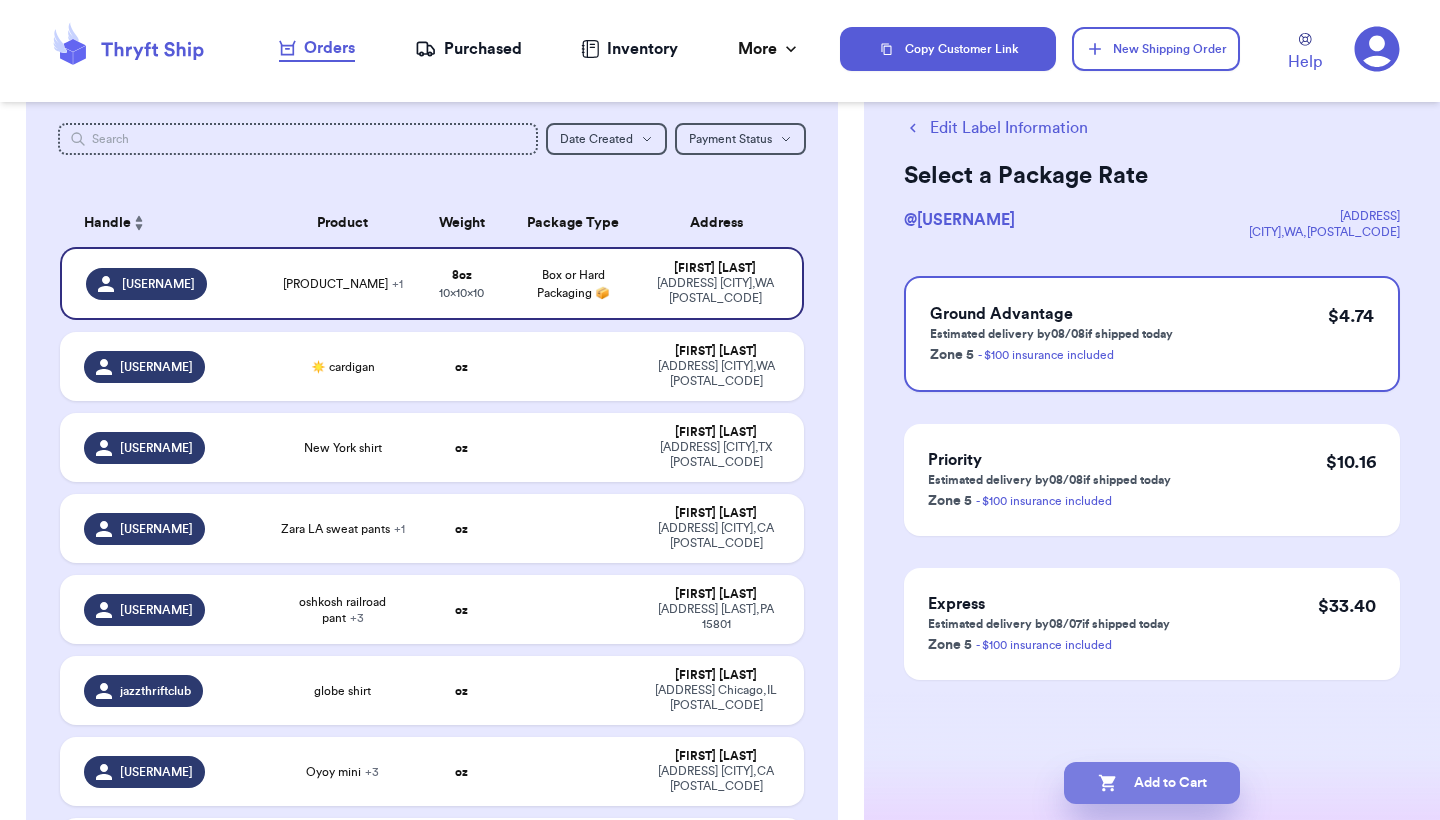 scroll, scrollTop: 0, scrollLeft: 0, axis: both 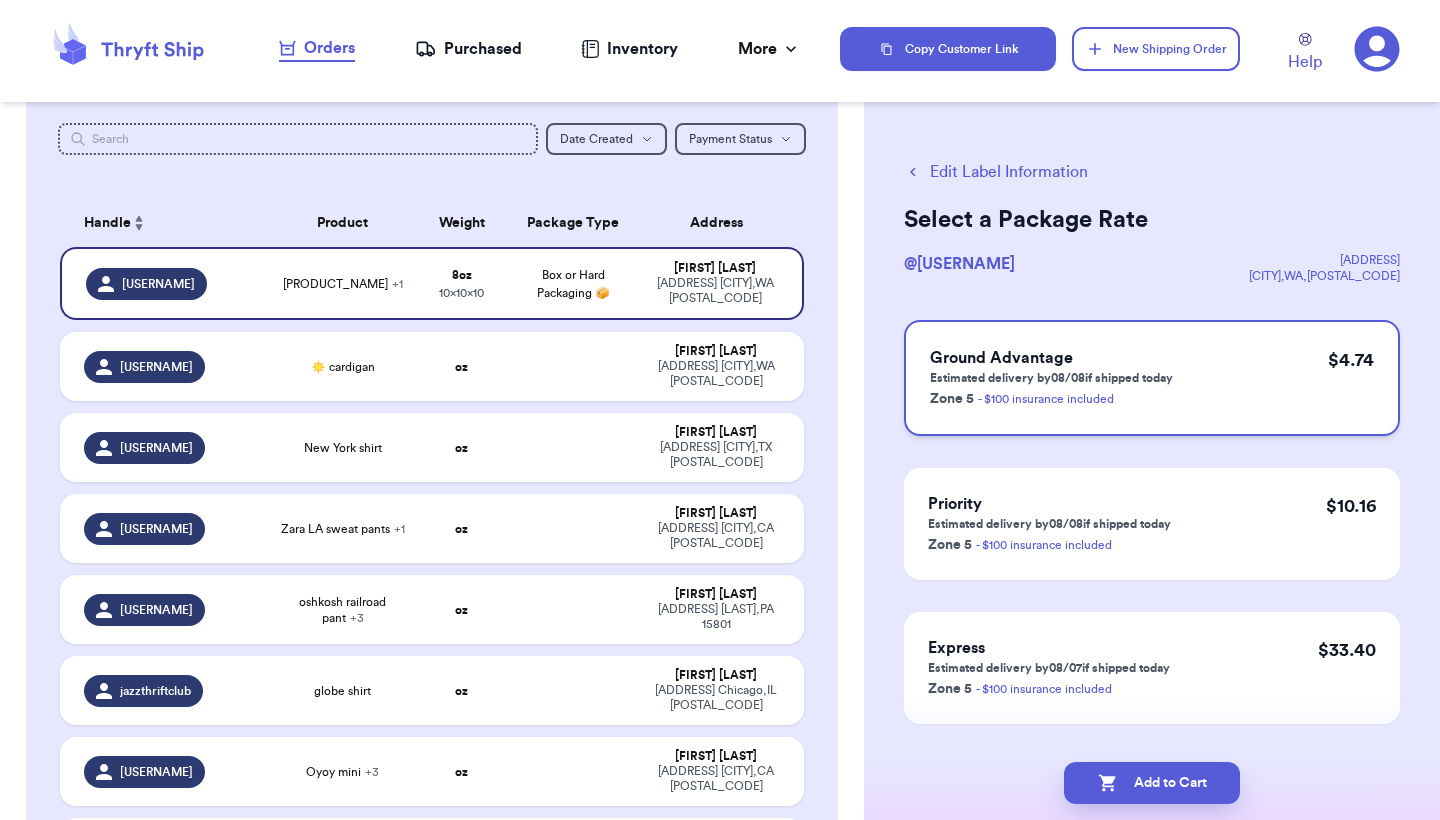 click on "Ground Advantage Estimated delivery by  08/08  if shipped today Zone 5 - $100 insurance included $ 4.74" at bounding box center (1152, 378) 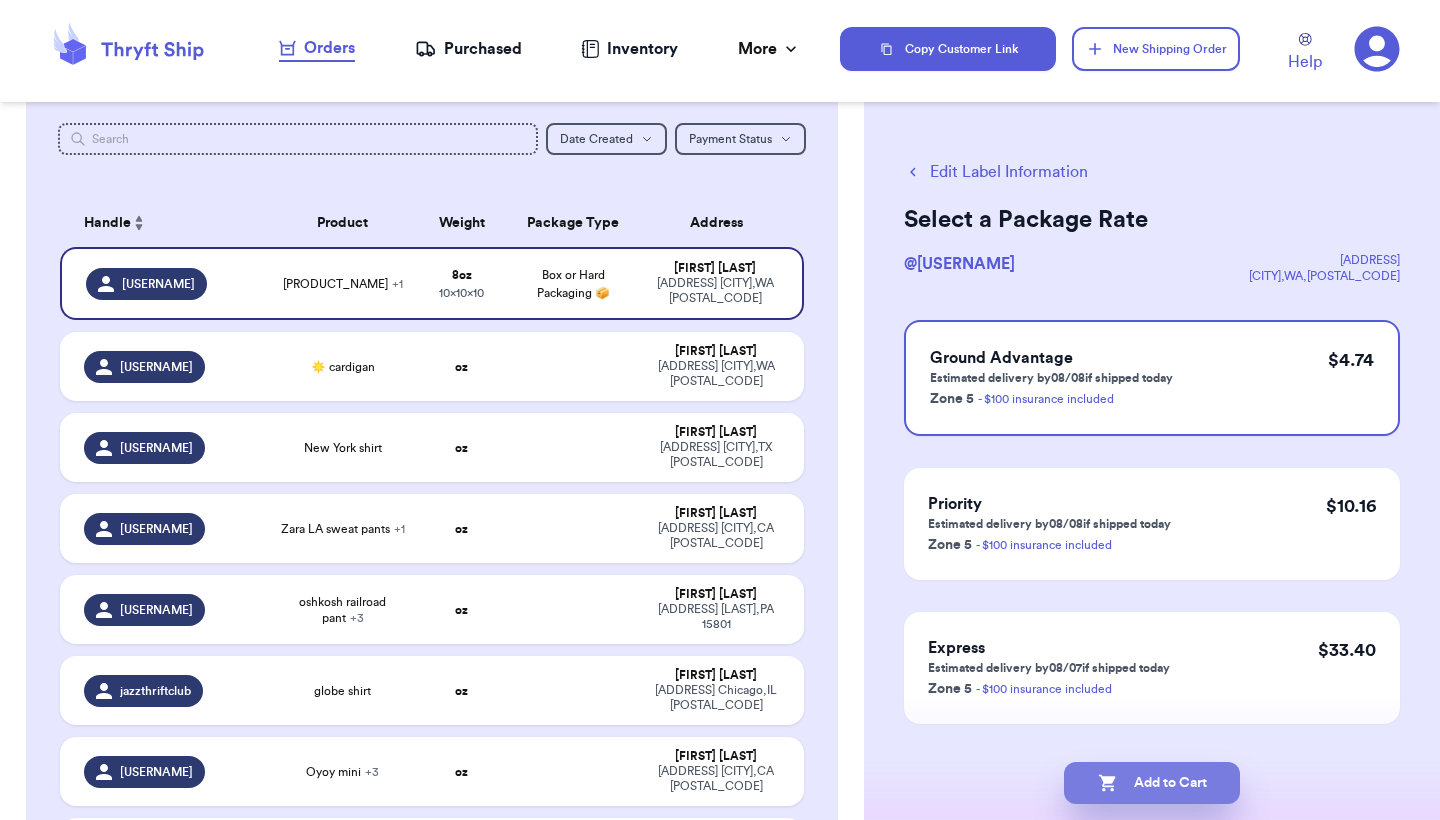 click on "Add to Cart" at bounding box center (1152, 783) 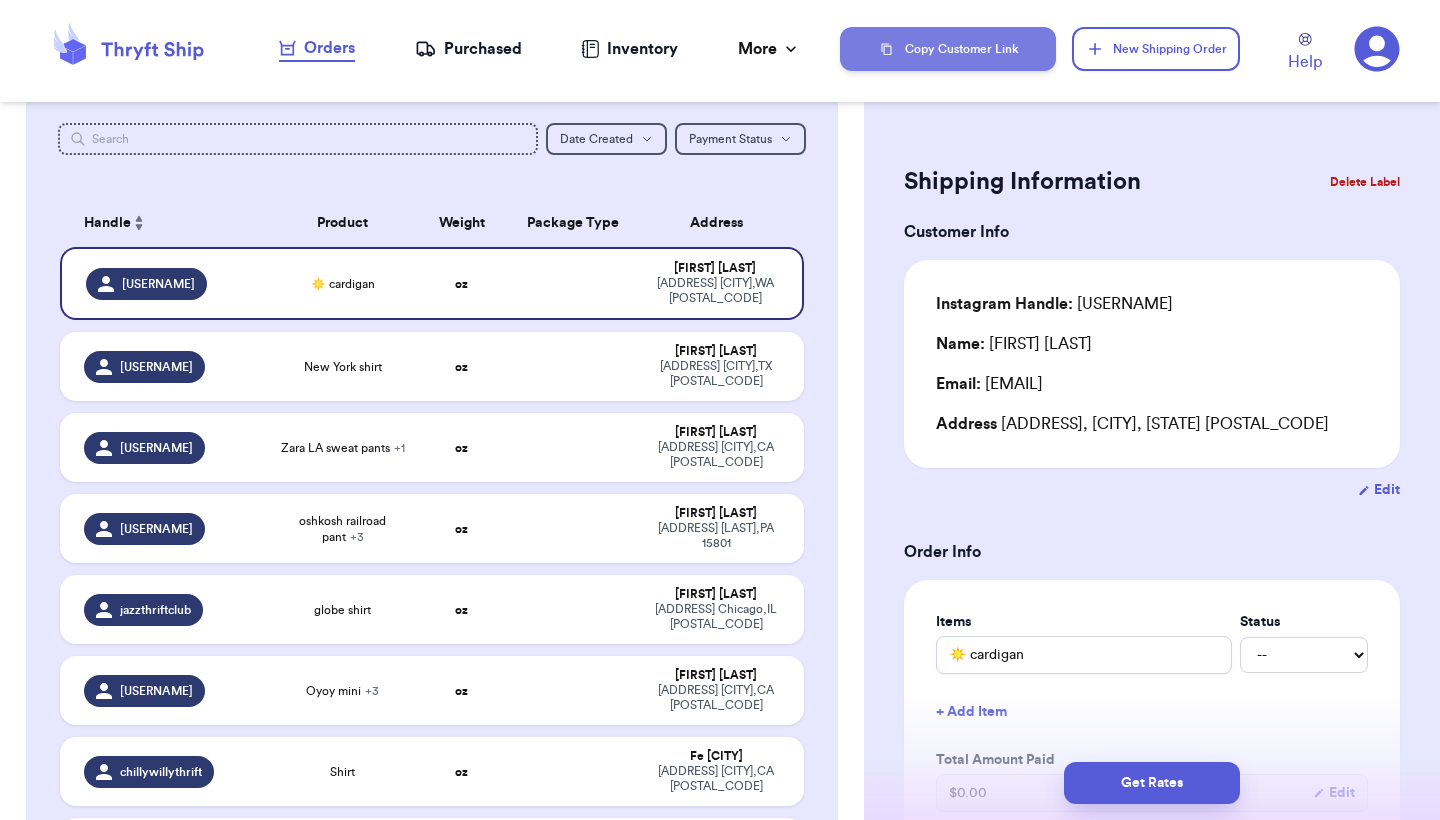 scroll, scrollTop: 0, scrollLeft: 0, axis: both 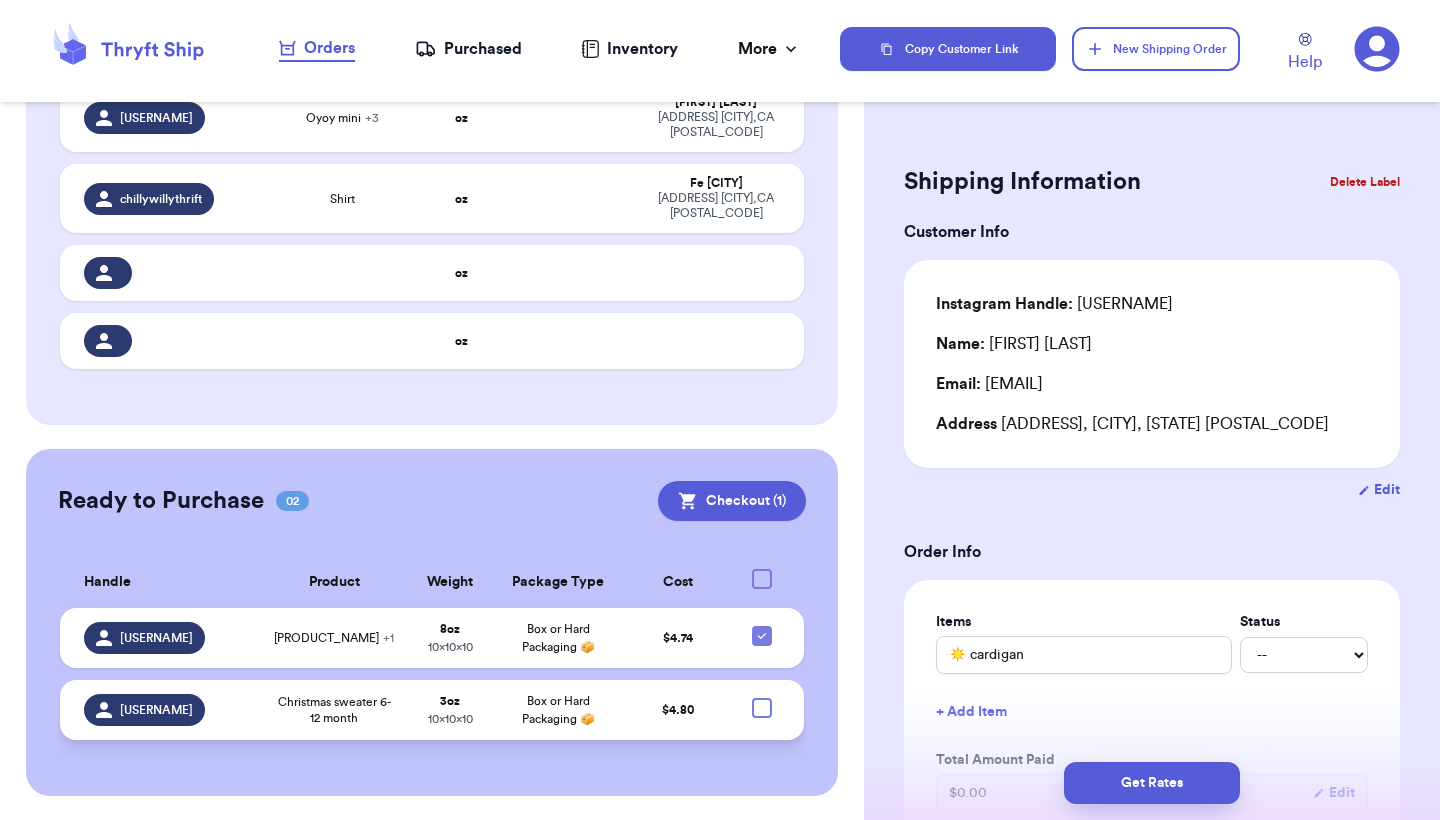 type 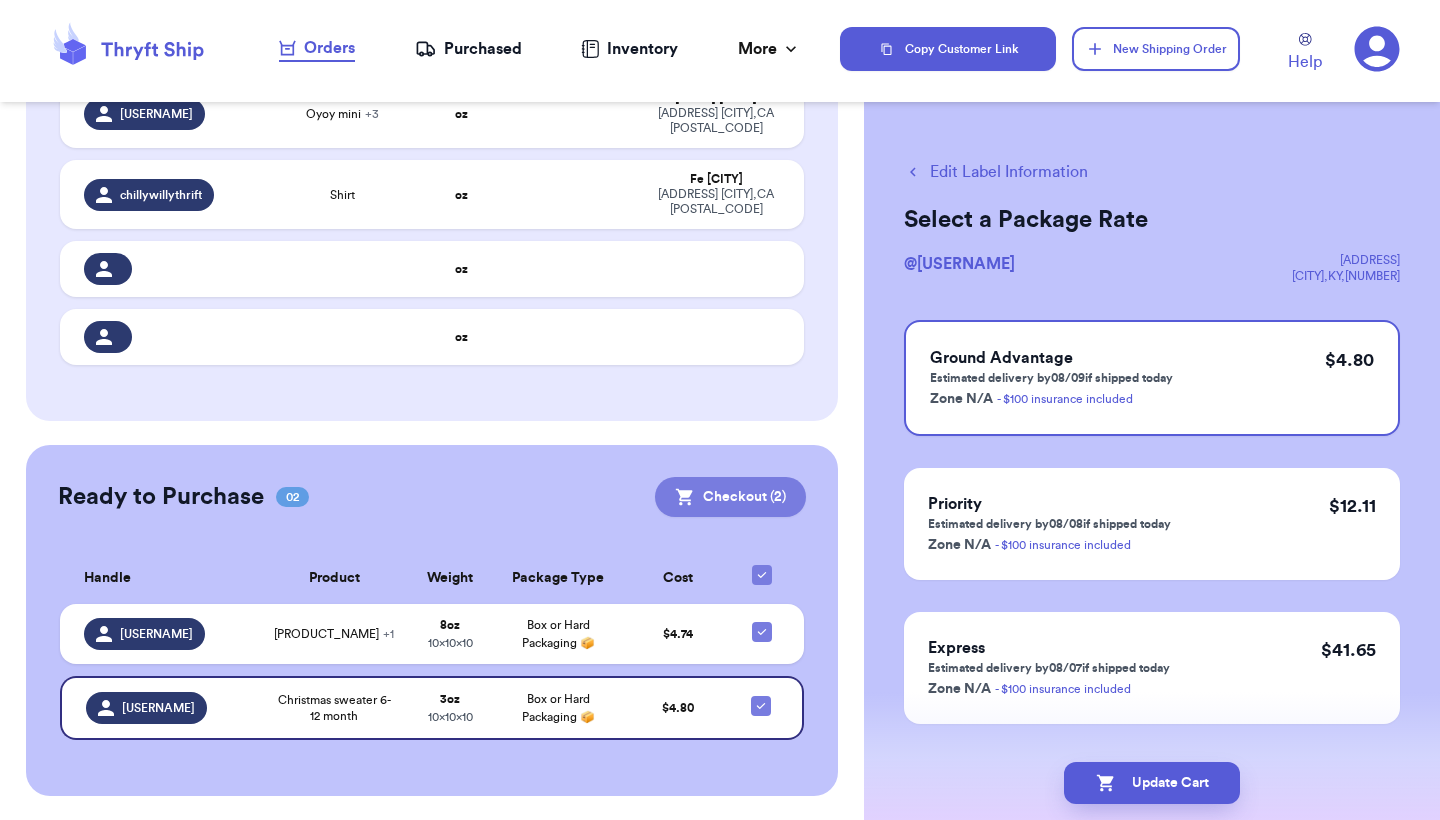 click on "Checkout ( 2 )" at bounding box center (730, 497) 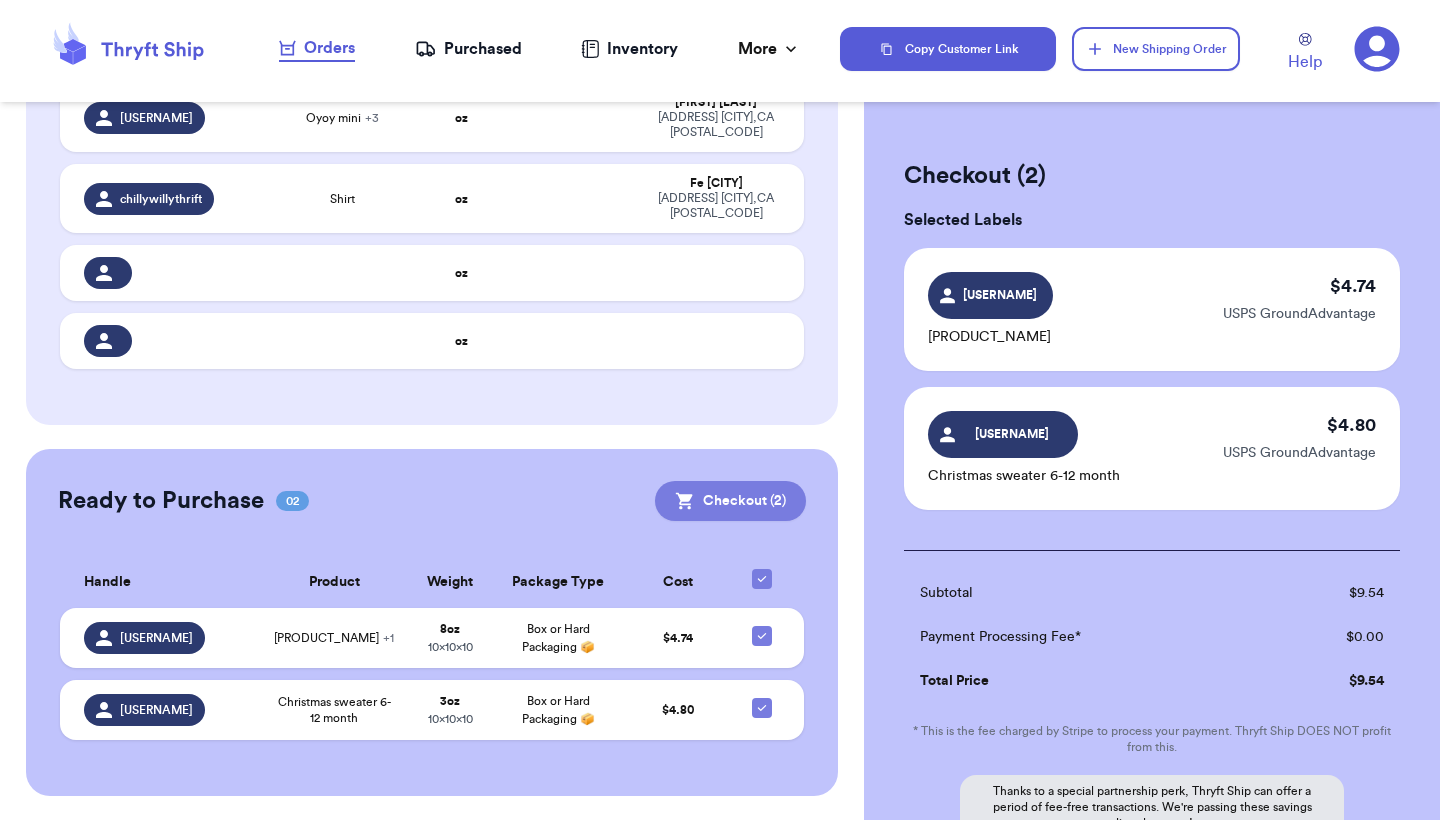 click on "Checkout ( 2 )" at bounding box center [730, 501] 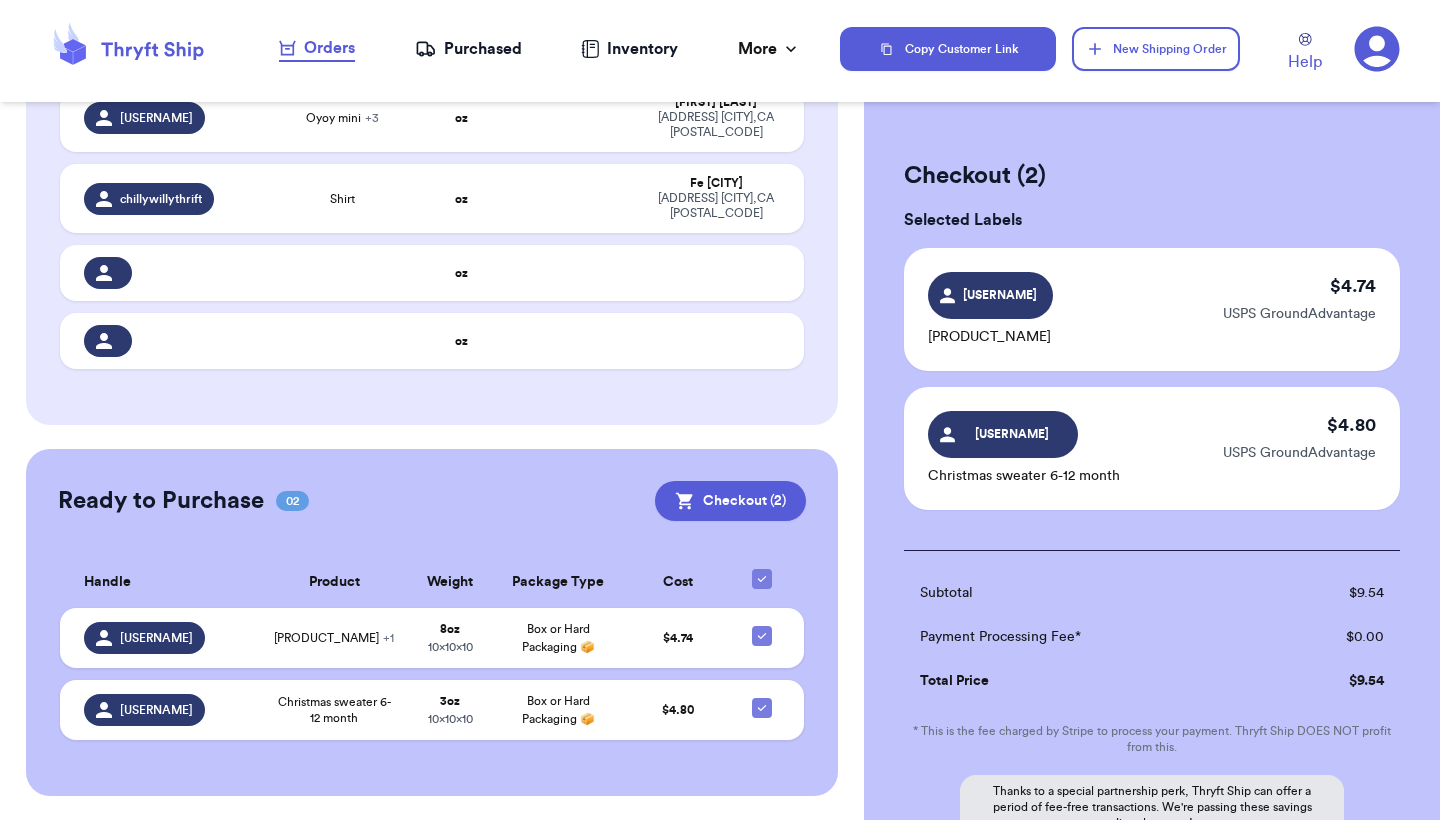 scroll, scrollTop: 0, scrollLeft: 0, axis: both 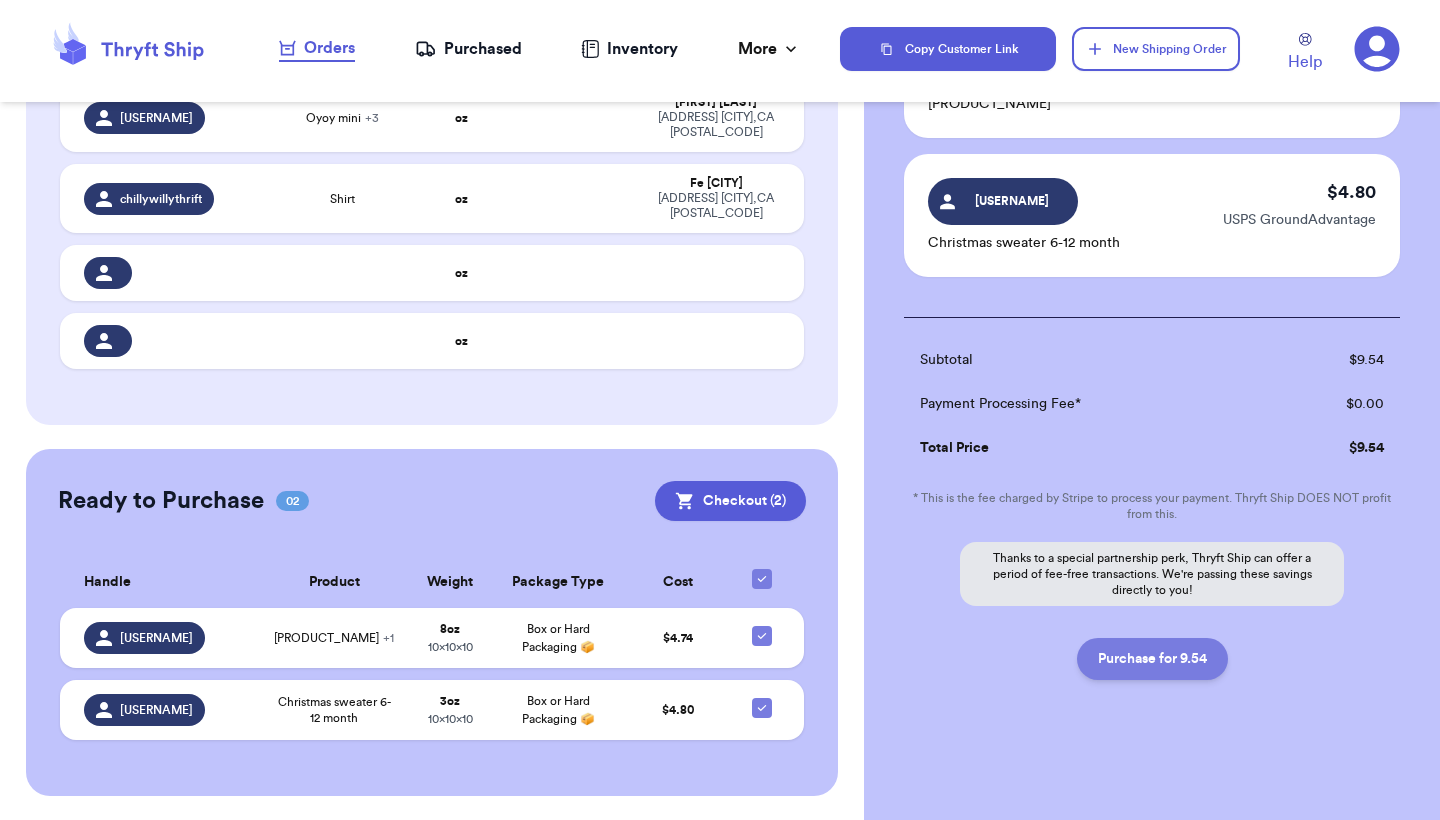 click on "Purchase for $9.54" at bounding box center [1152, 659] 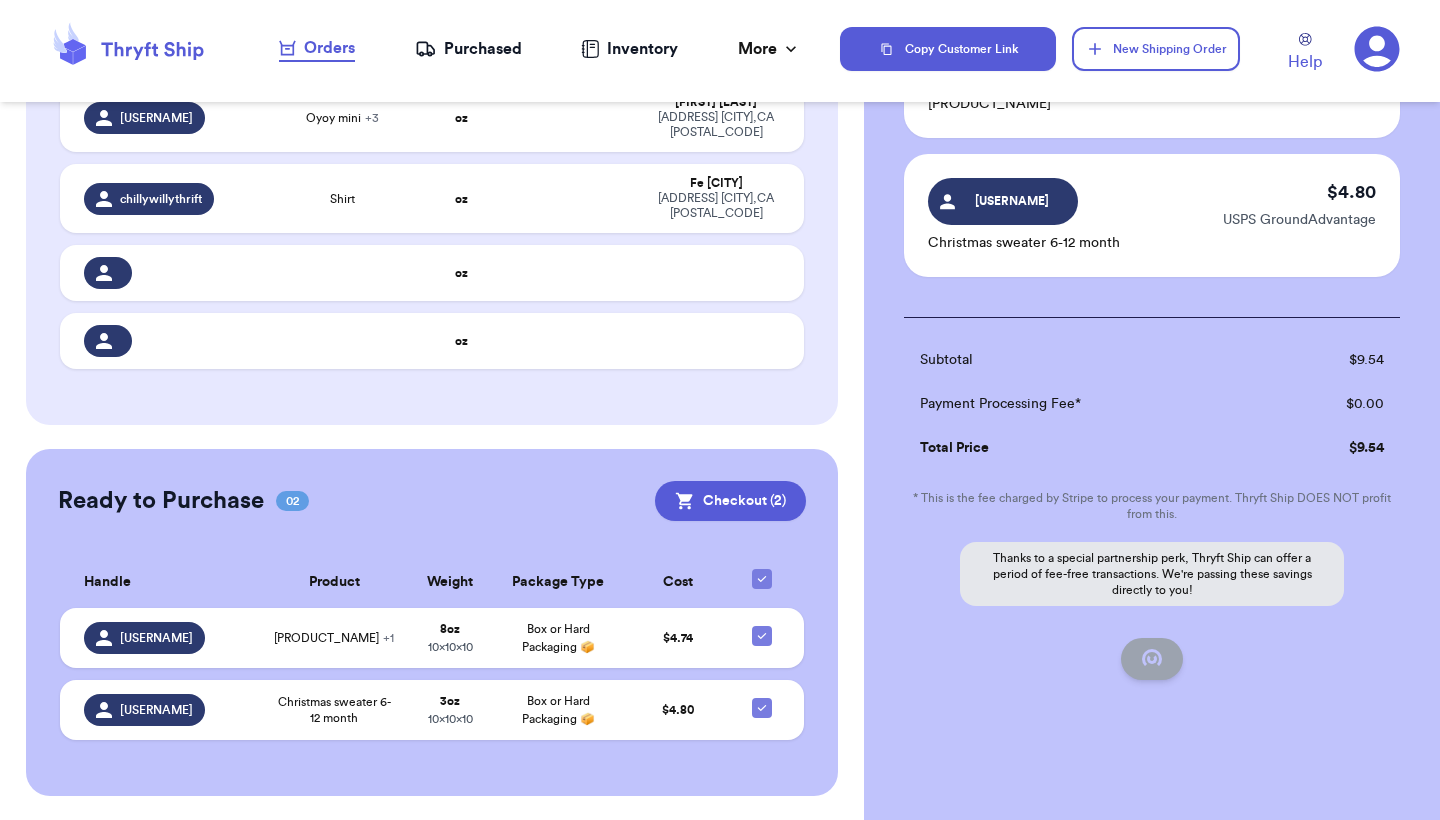 checkbox on "false" 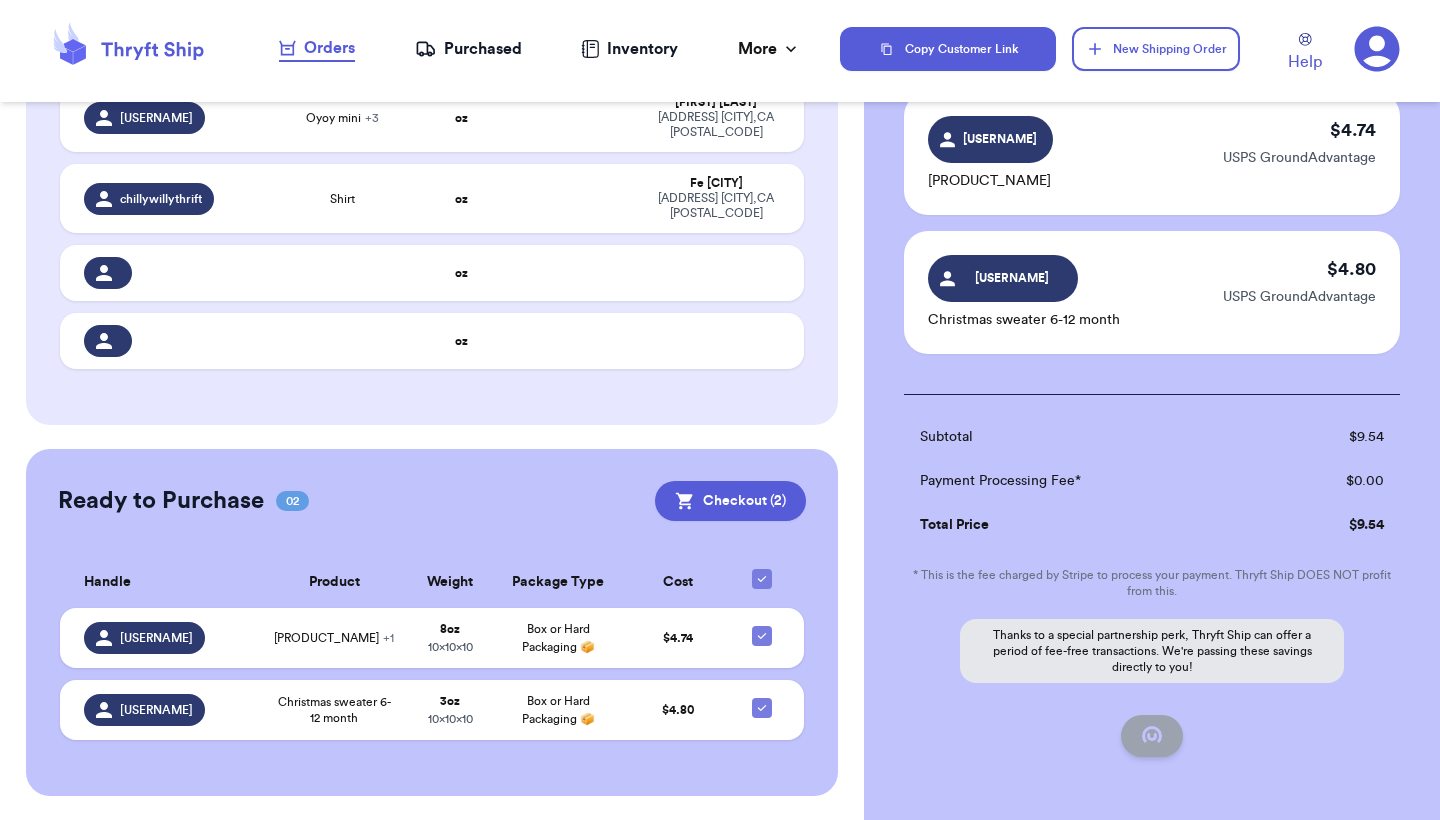 checkbox on "true" 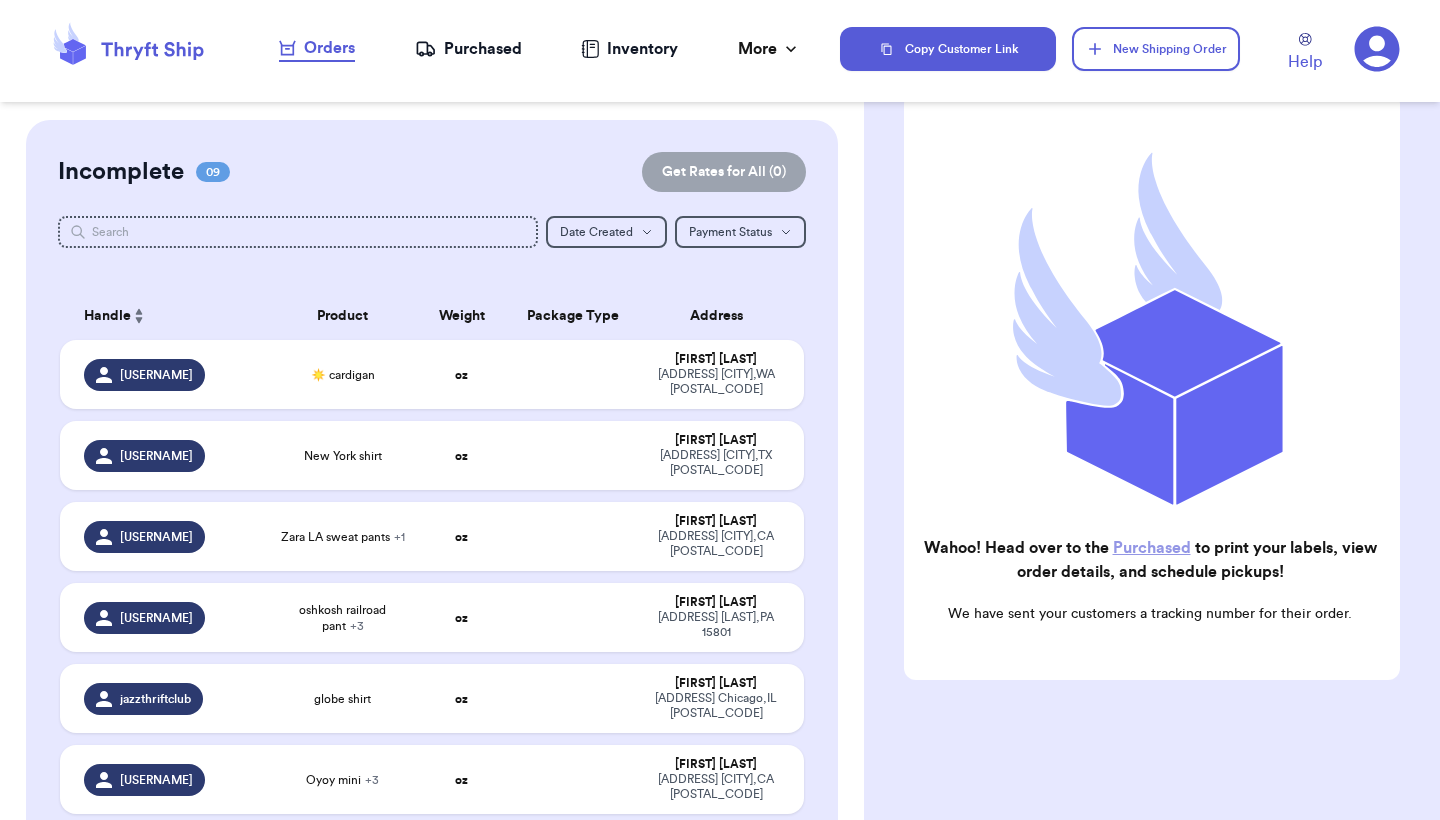 scroll, scrollTop: 0, scrollLeft: 0, axis: both 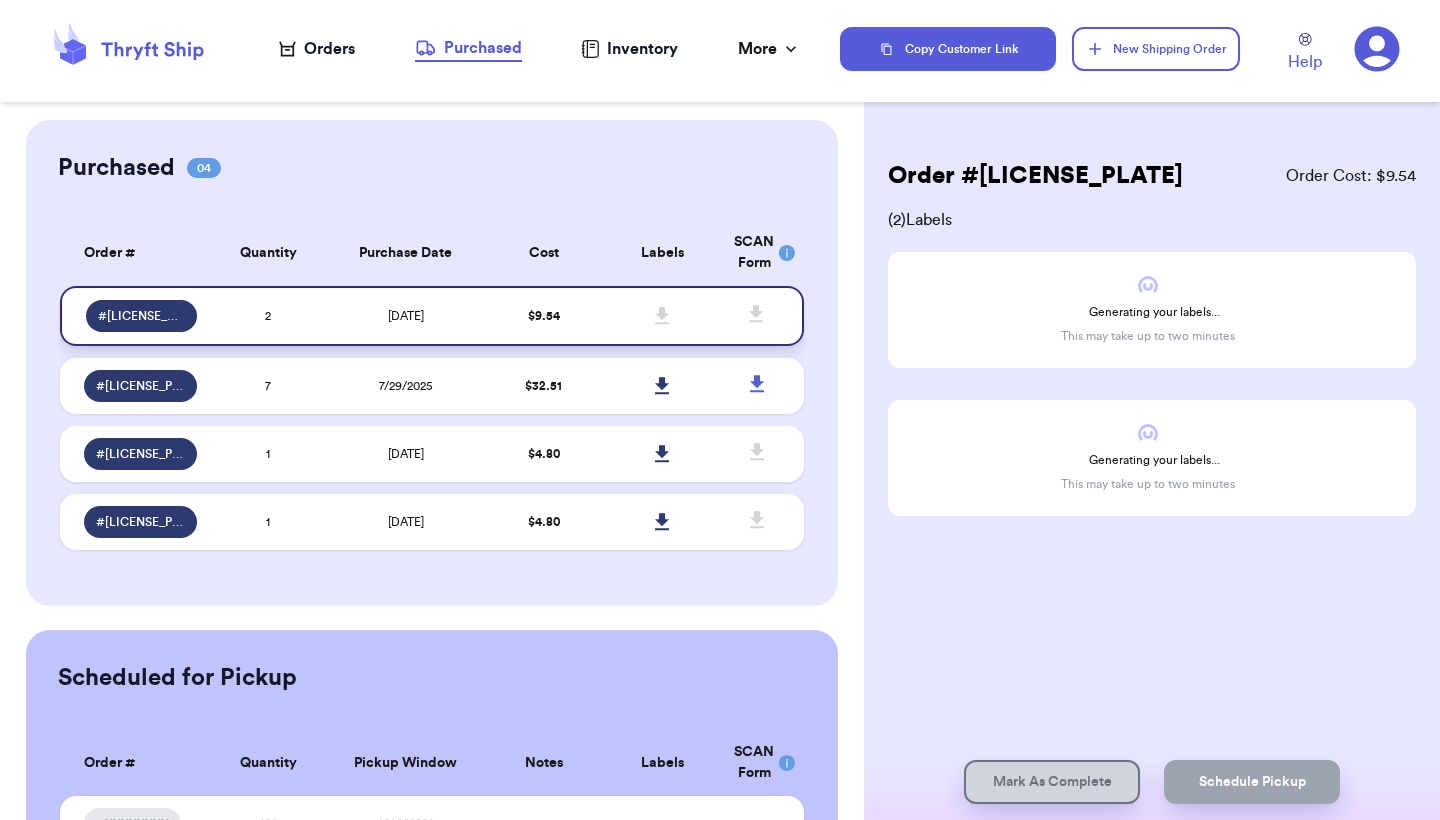 click on "[DATE]" at bounding box center [406, 316] 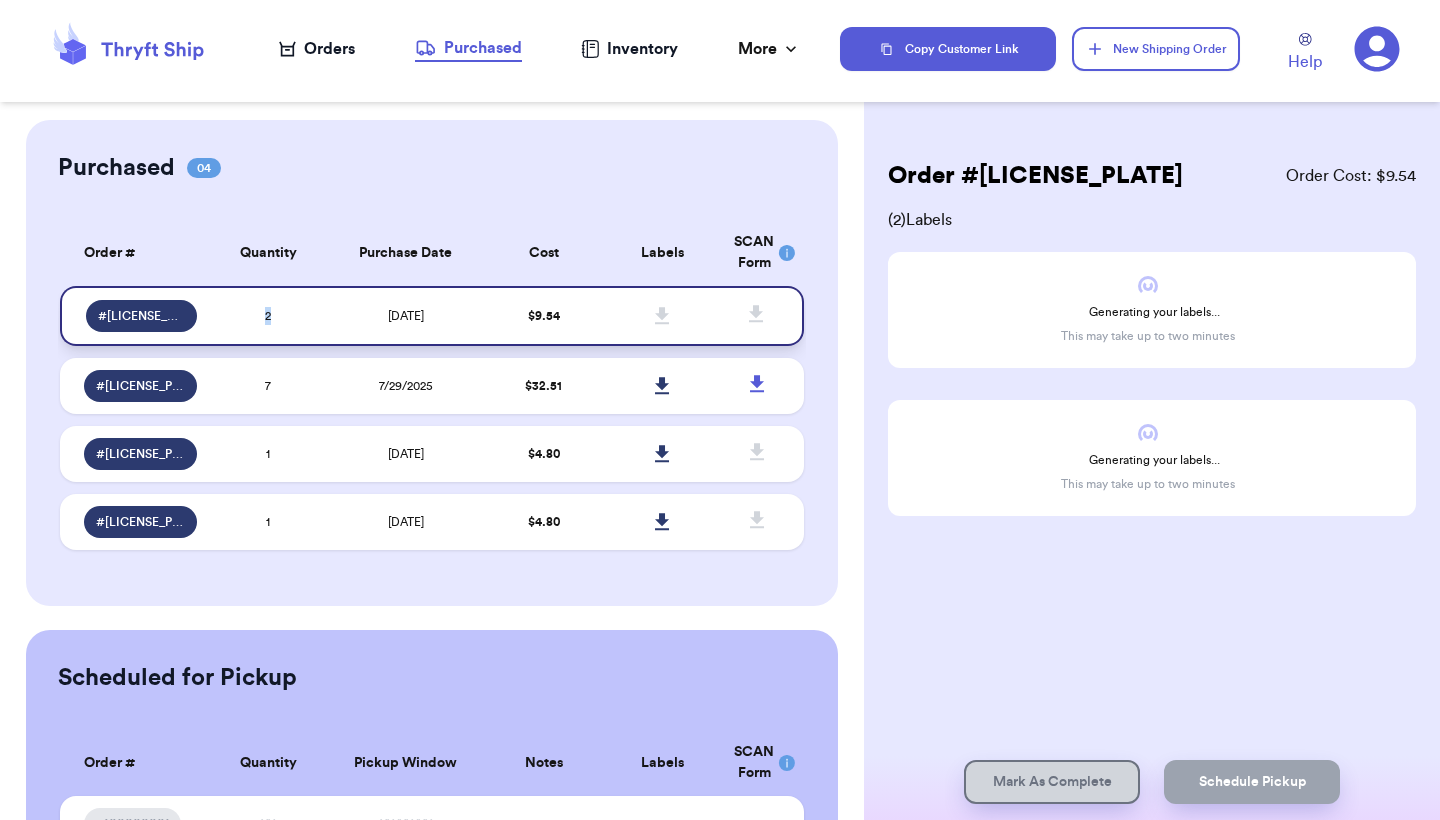 click on "2" at bounding box center [268, 316] 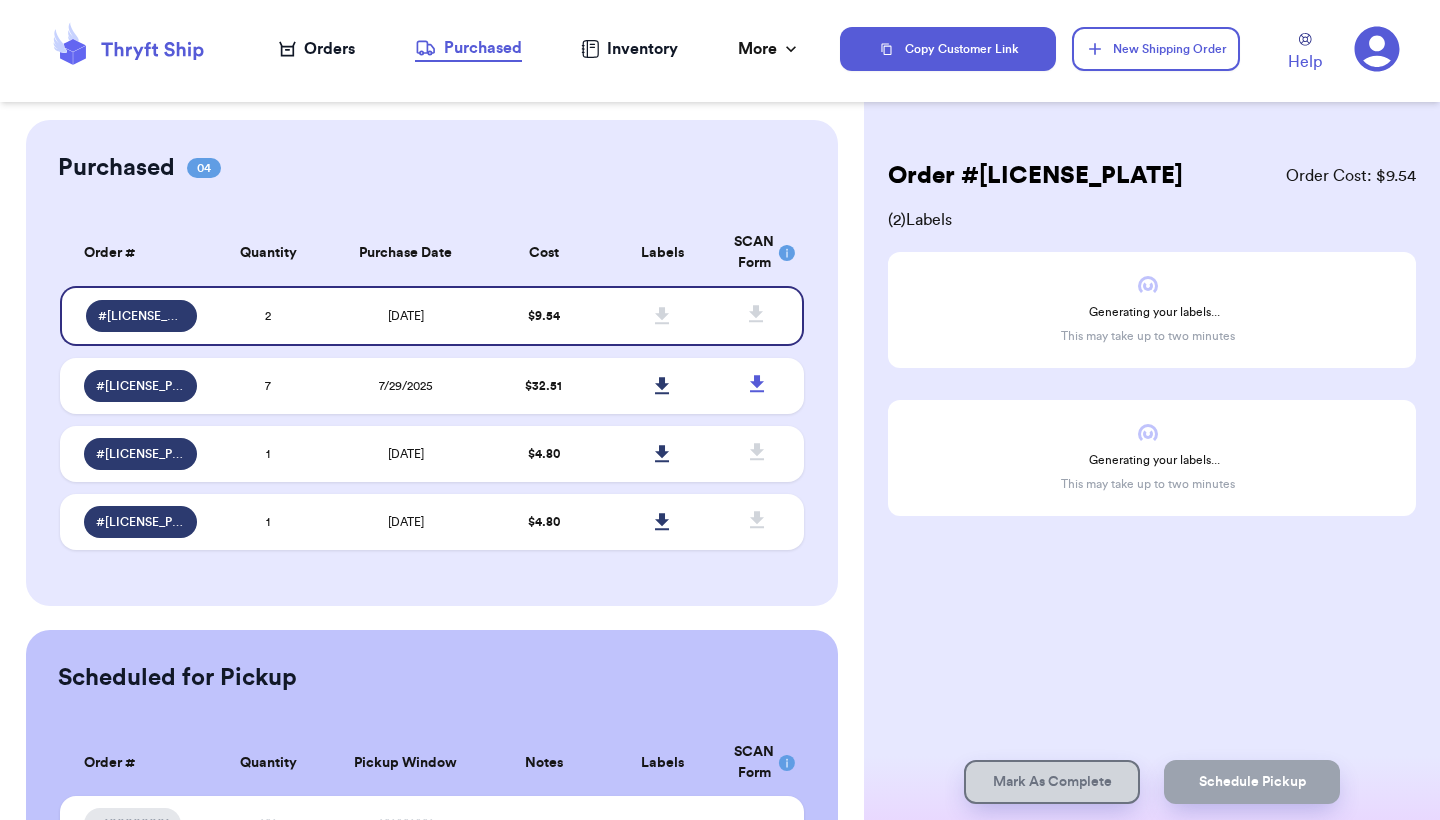 click on "Purchased 04" at bounding box center (432, 168) 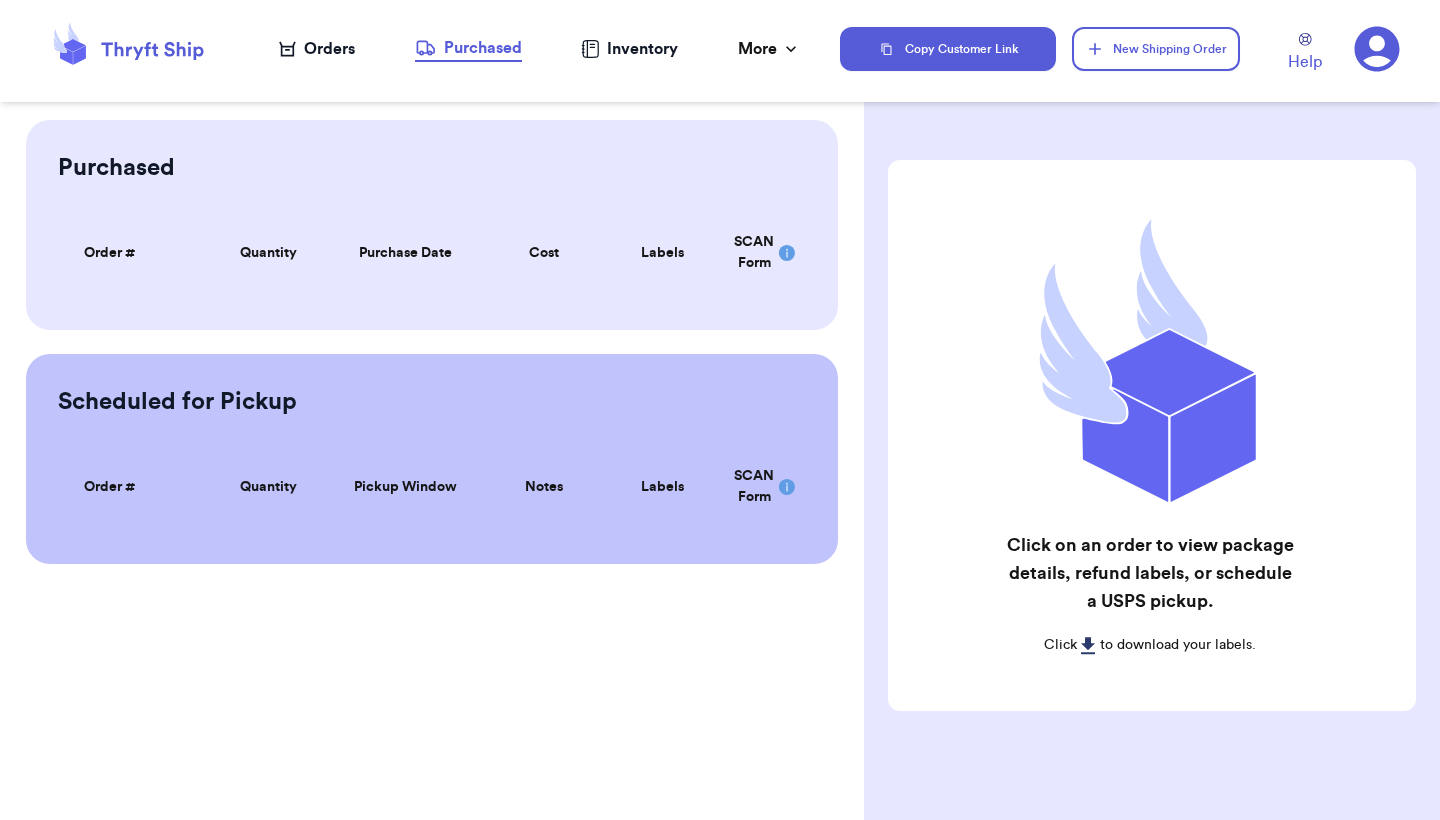 scroll, scrollTop: 0, scrollLeft: 0, axis: both 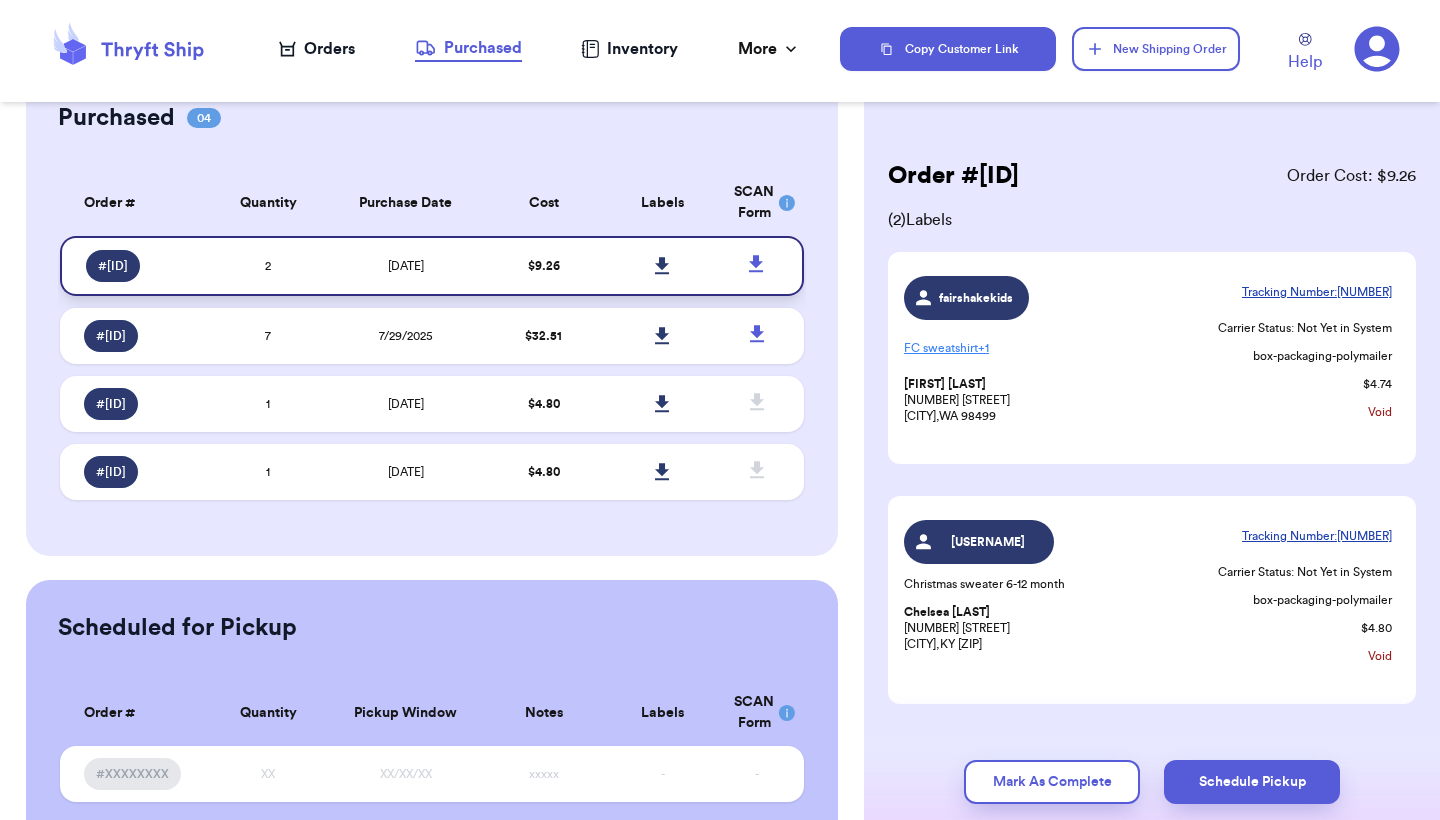 click 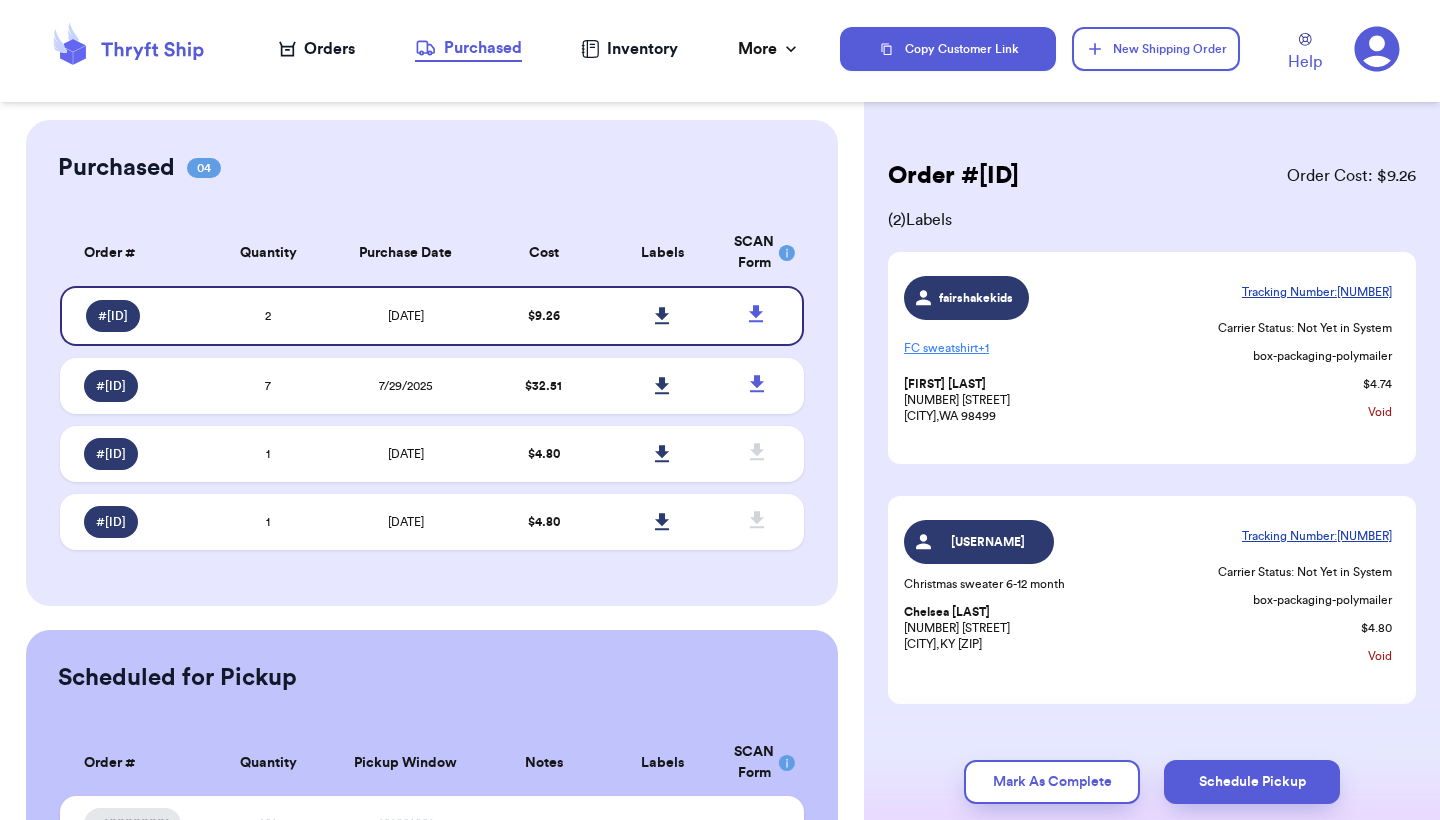 scroll, scrollTop: 0, scrollLeft: 0, axis: both 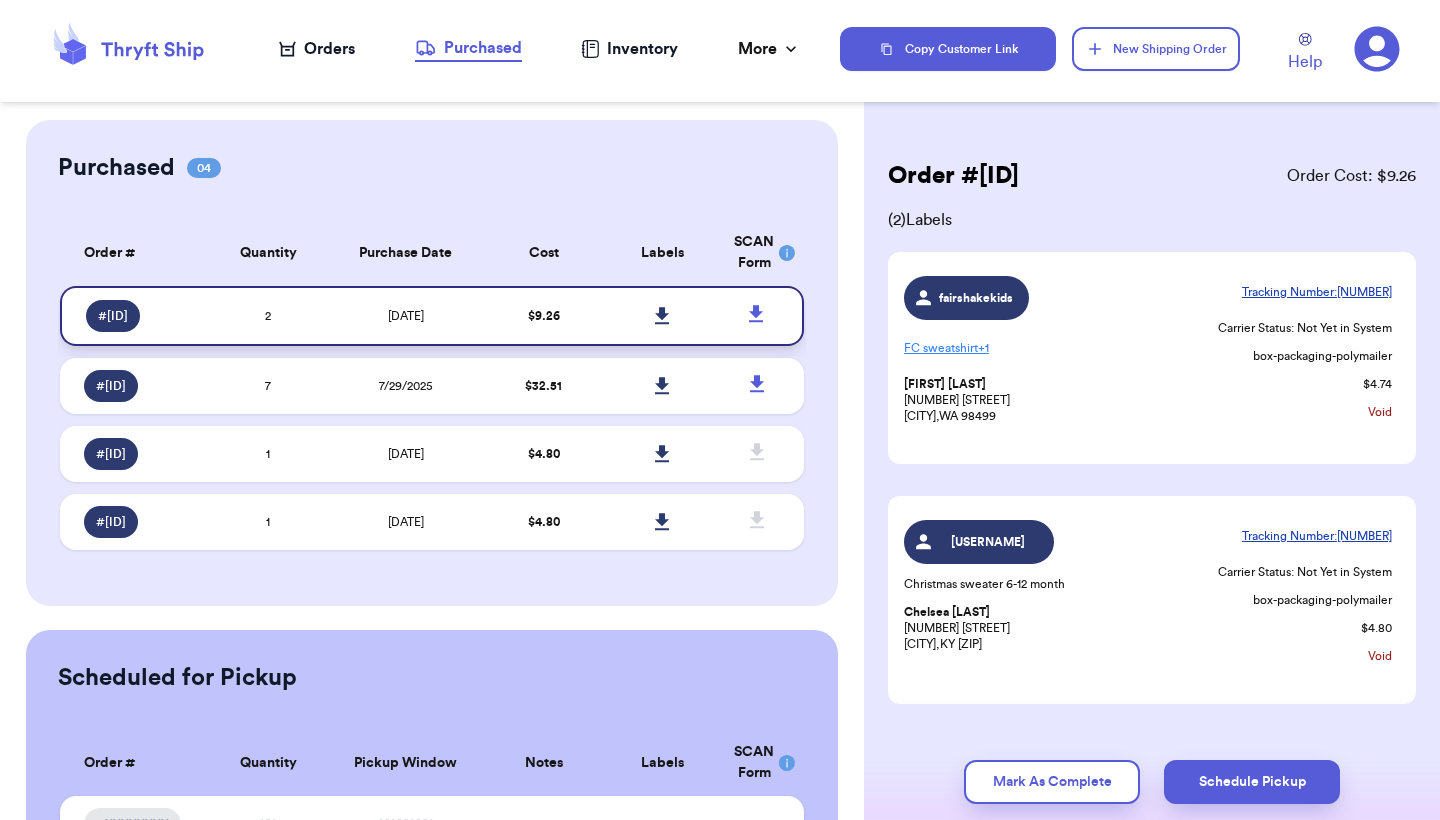 click at bounding box center (663, 316) 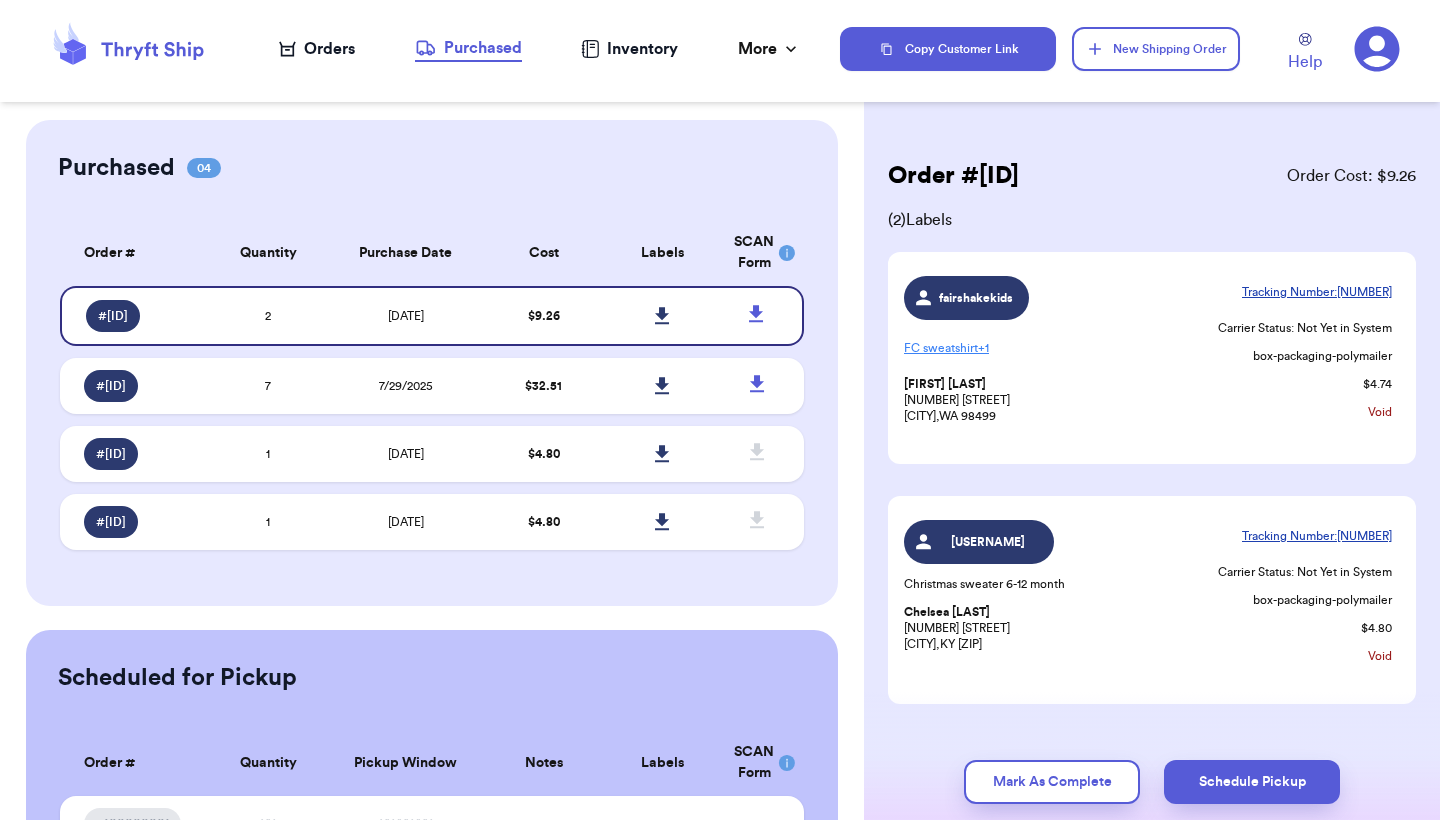 click on "Purchased 04 Order # Qty Labels SCAN # 33A81F0A 2 # AF3B8F91 7 # 62FF66D7 1 # F105C571 1 Order # Quantity Purchase Date Cost Labels SCAN Form # 33A81F0A 2 8/5/2025 $ 9.54 # AF3B8F91 7 7/29/2025 $ 32.51 # 62FF66D7 1 7/24/2025 $ 4.80 # F105C571 1 7/23/2025 $ 4.80" at bounding box center (432, 363) 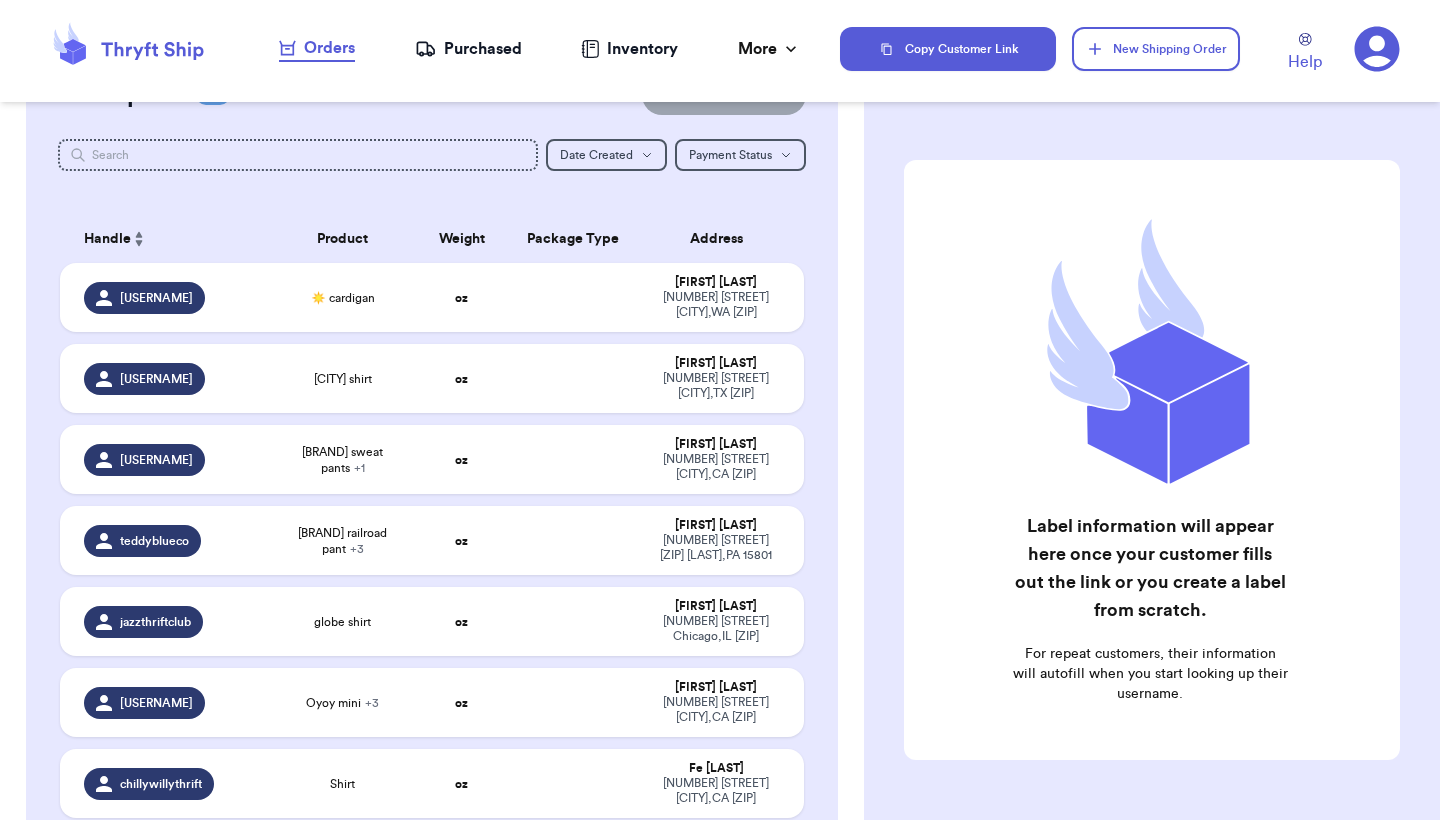 scroll, scrollTop: 79, scrollLeft: 0, axis: vertical 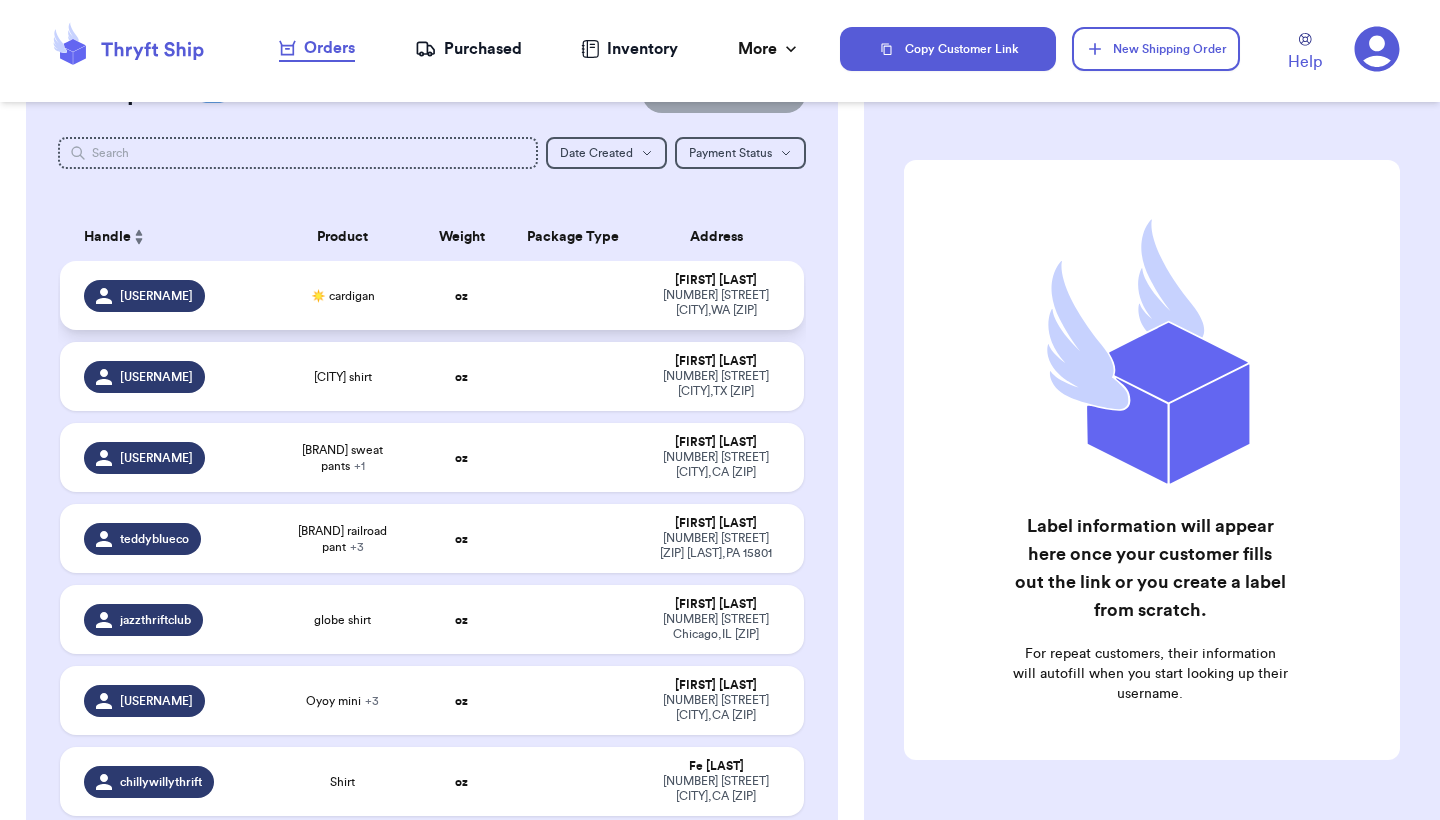 click on "☀️ cardigan" at bounding box center (343, 296) 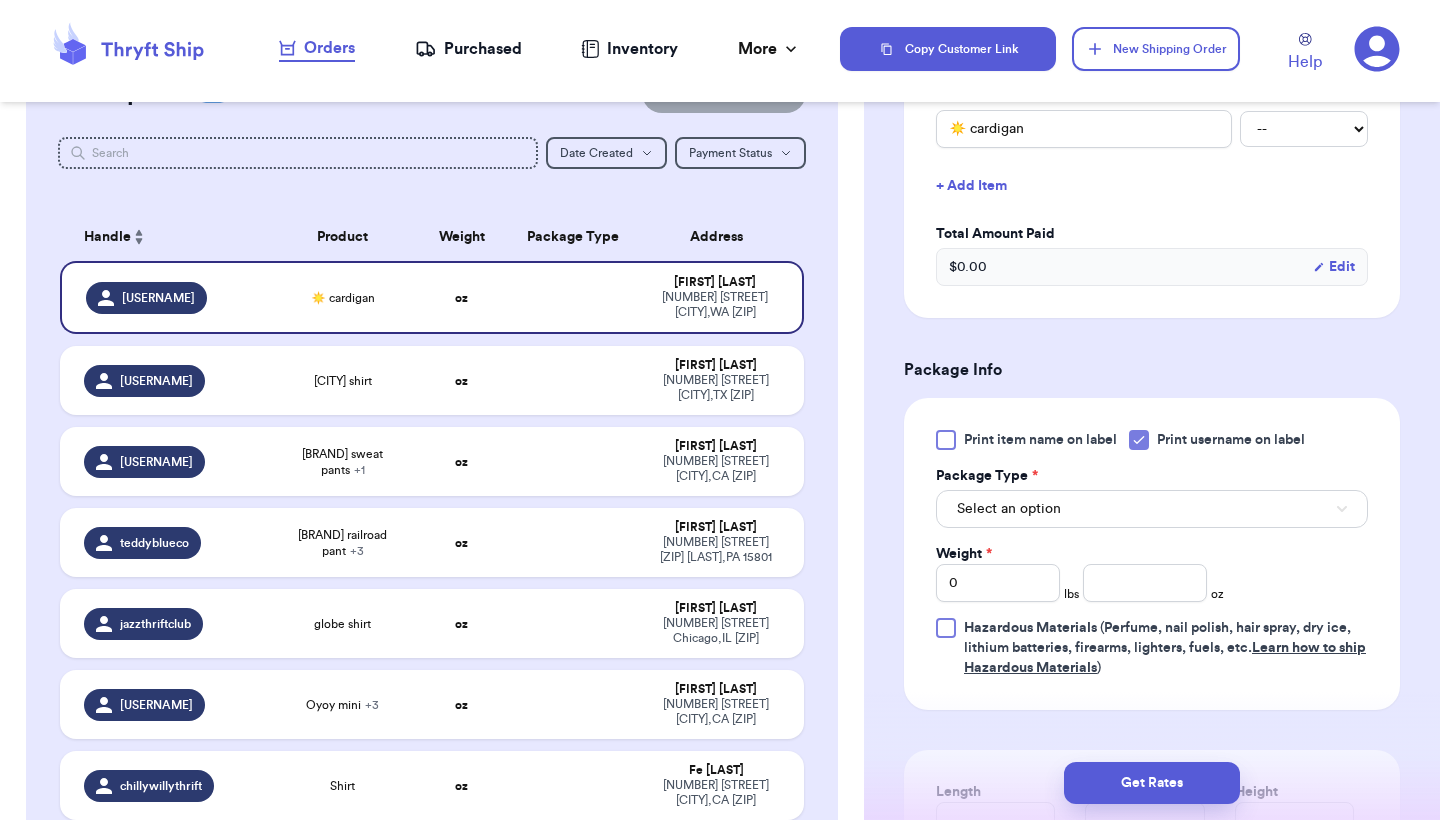 scroll, scrollTop: 549, scrollLeft: 0, axis: vertical 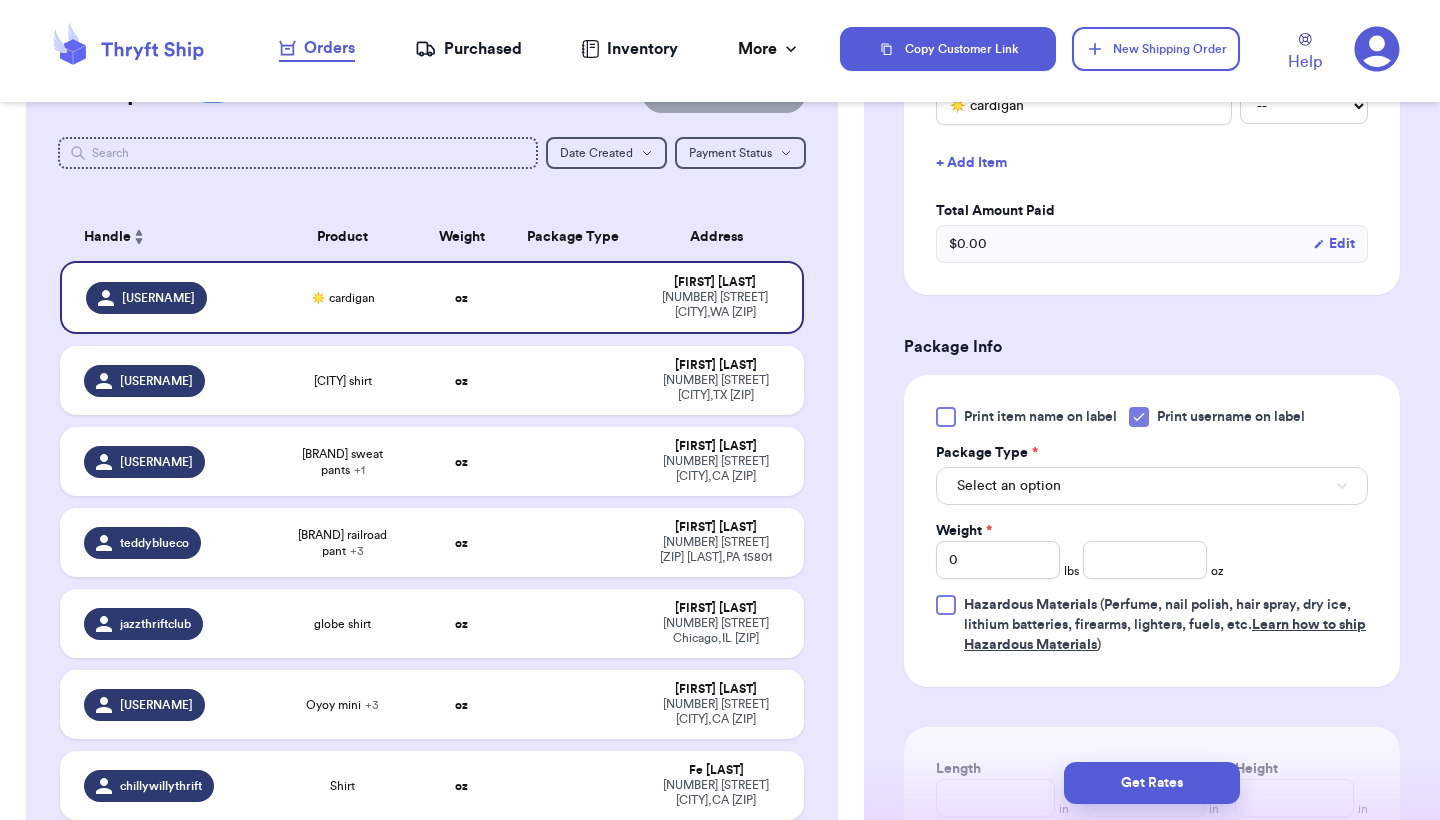 click on "Select an option" at bounding box center [1009, 486] 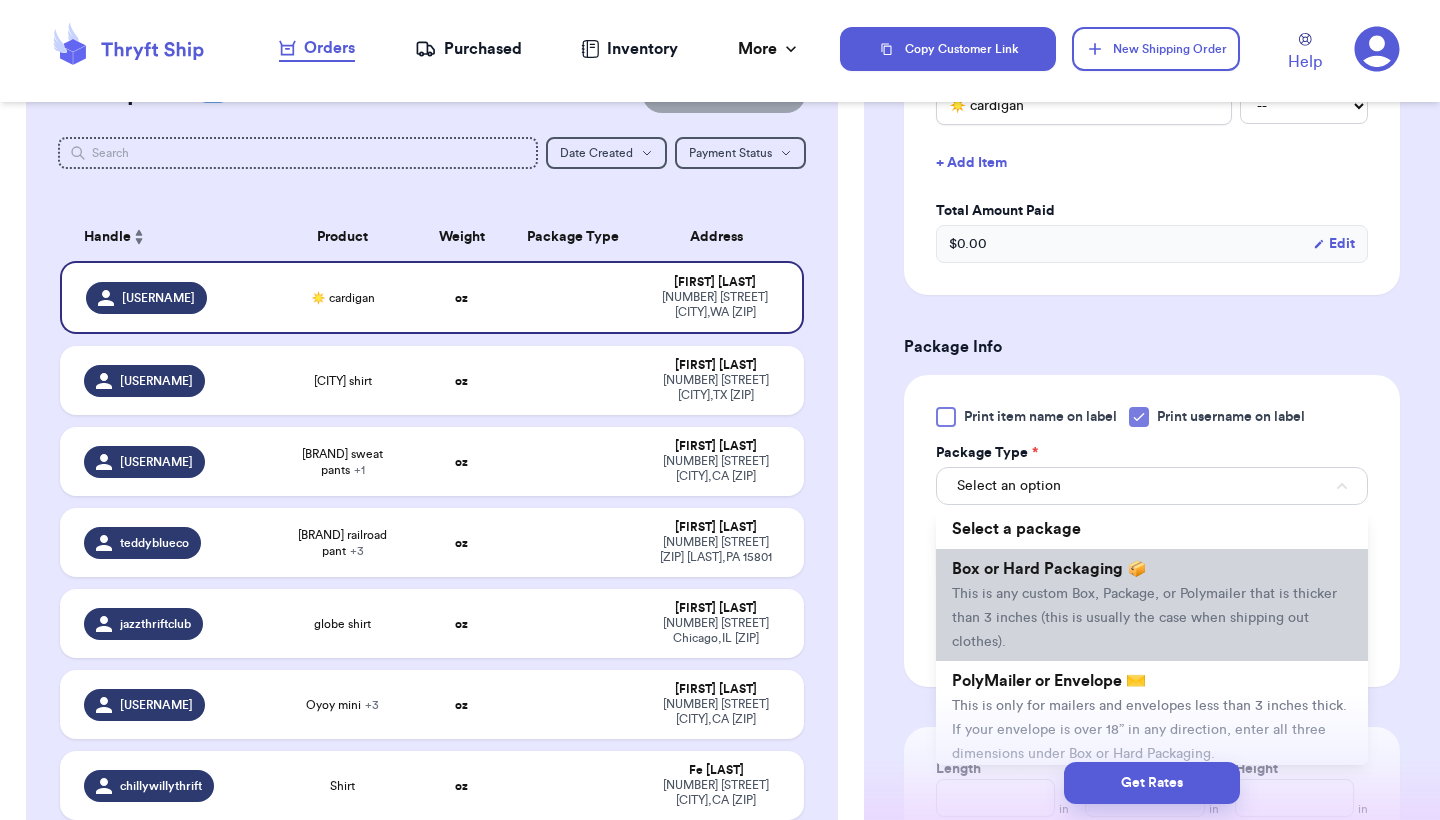 click on "Box or Hard Packaging 📦 This is any custom Box, Package, or Polymailer that is thicker than 3 inches (this is usually the case when shipping out clothes)." at bounding box center [1152, 605] 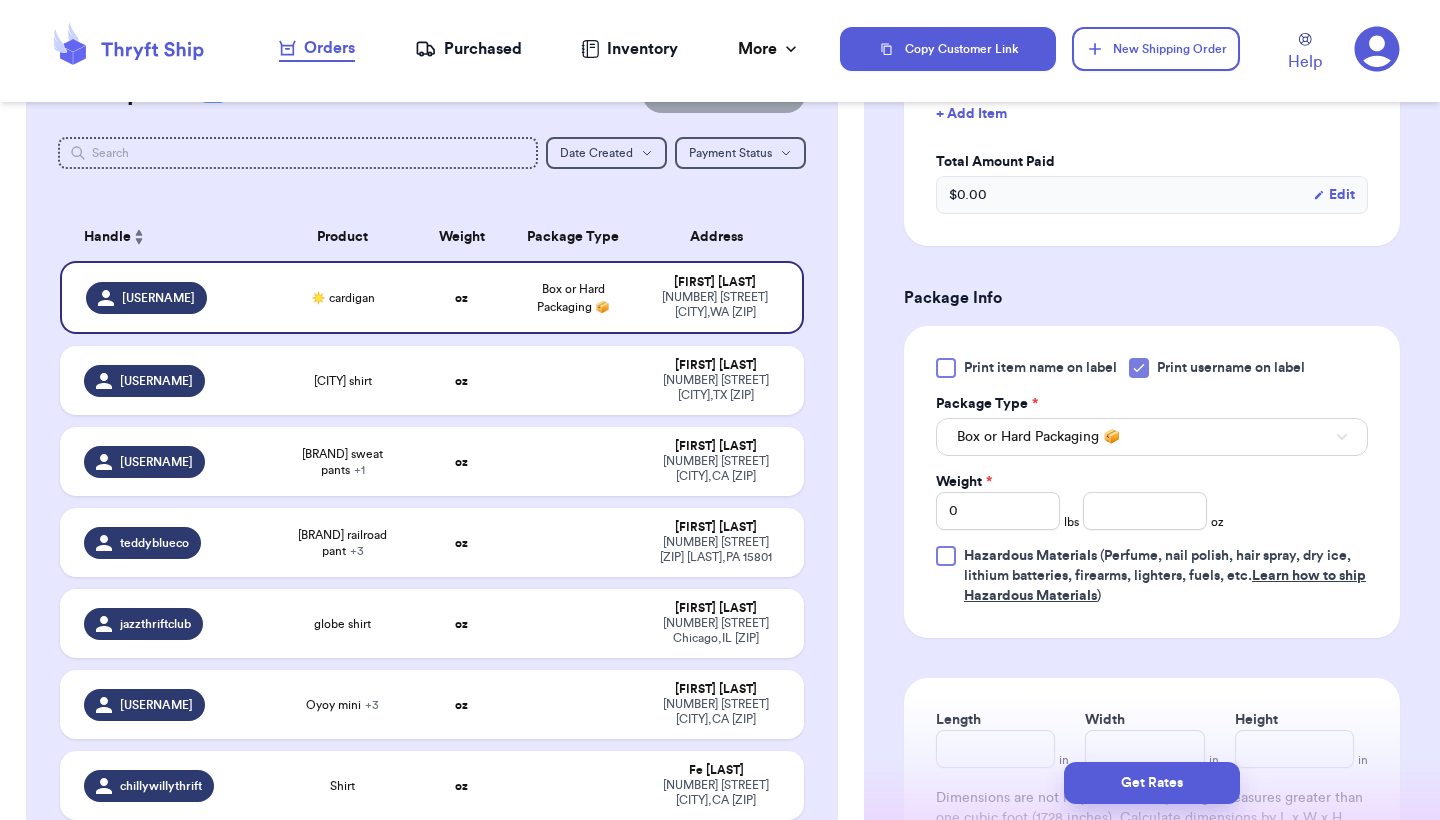 scroll, scrollTop: 600, scrollLeft: 0, axis: vertical 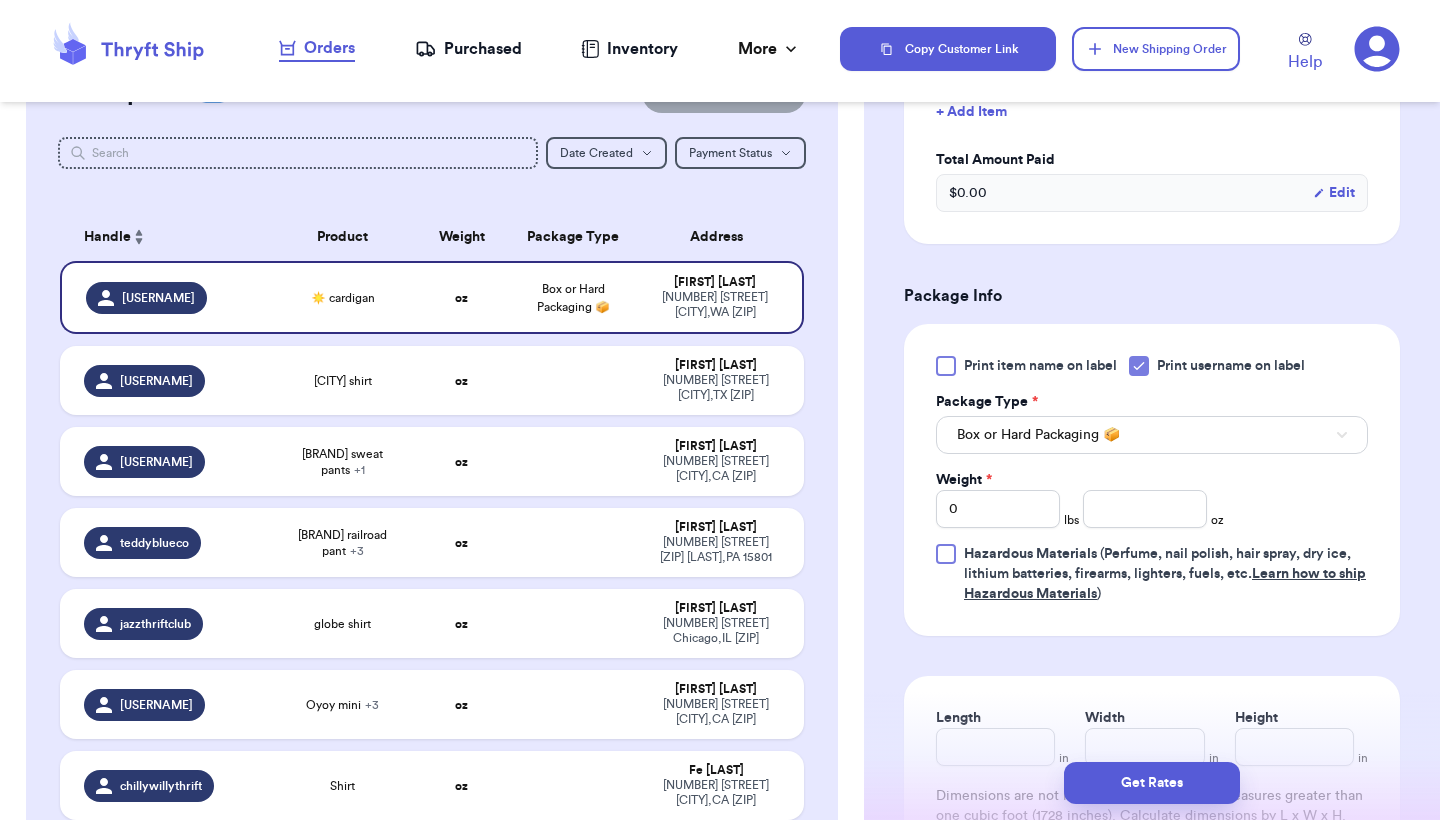 click on "Box or Hard Packaging 📦" at bounding box center (1038, 435) 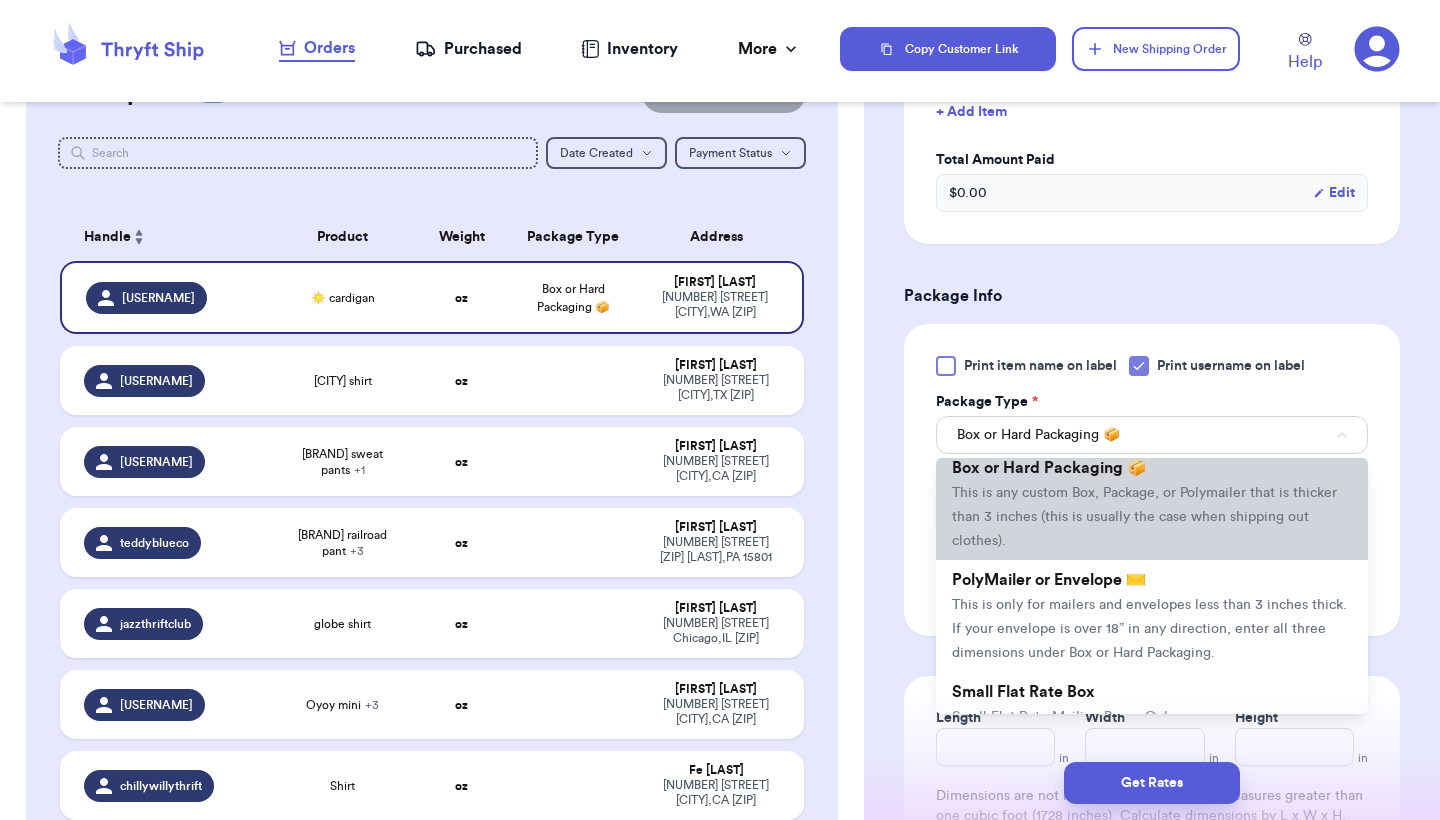 scroll, scrollTop: 71, scrollLeft: 0, axis: vertical 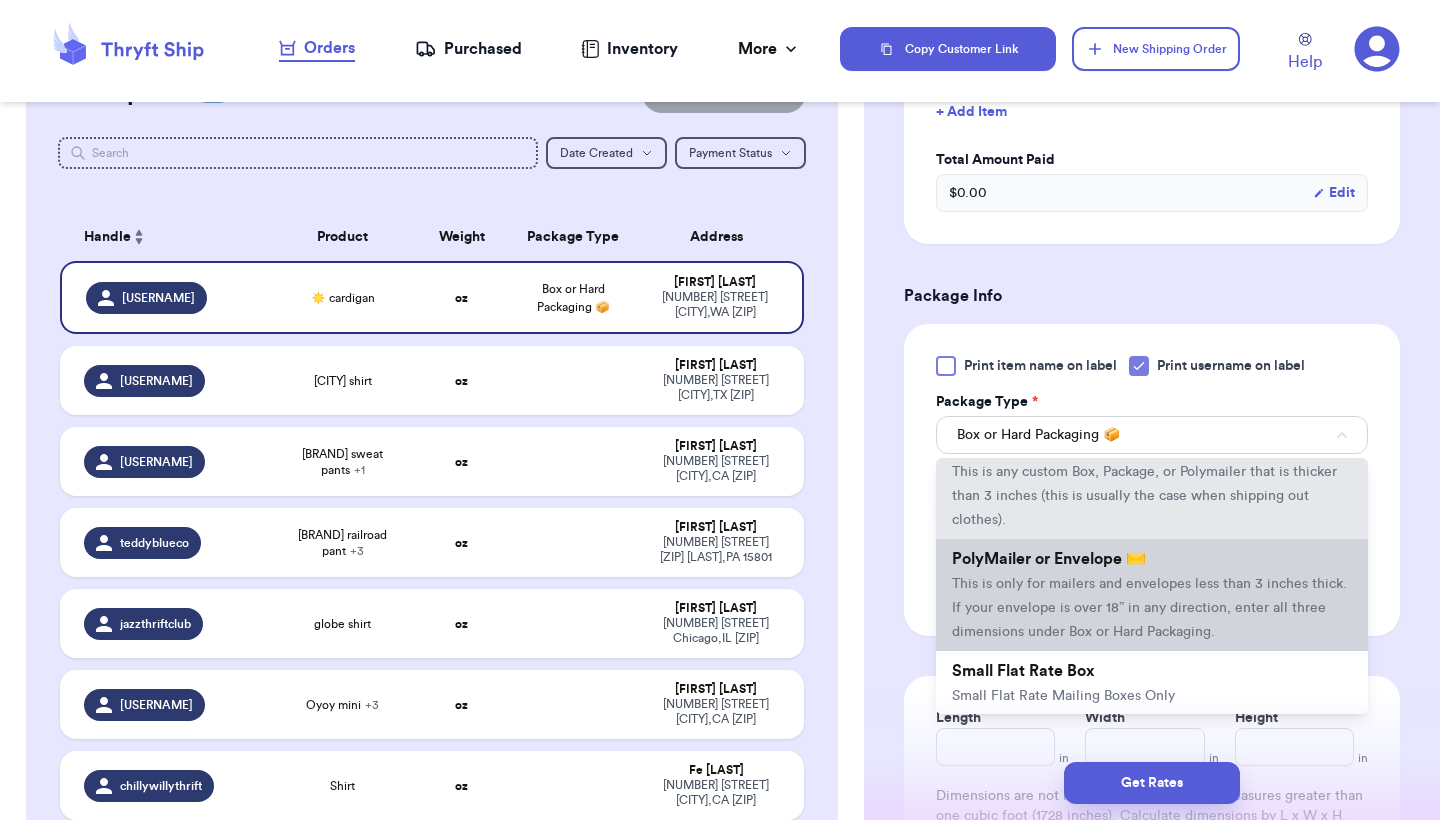 click on "This is only for mailers and envelopes less than 3 inches thick. If your envelope is over 18” in any direction, enter all three dimensions under Box or Hard Packaging." at bounding box center (1149, 608) 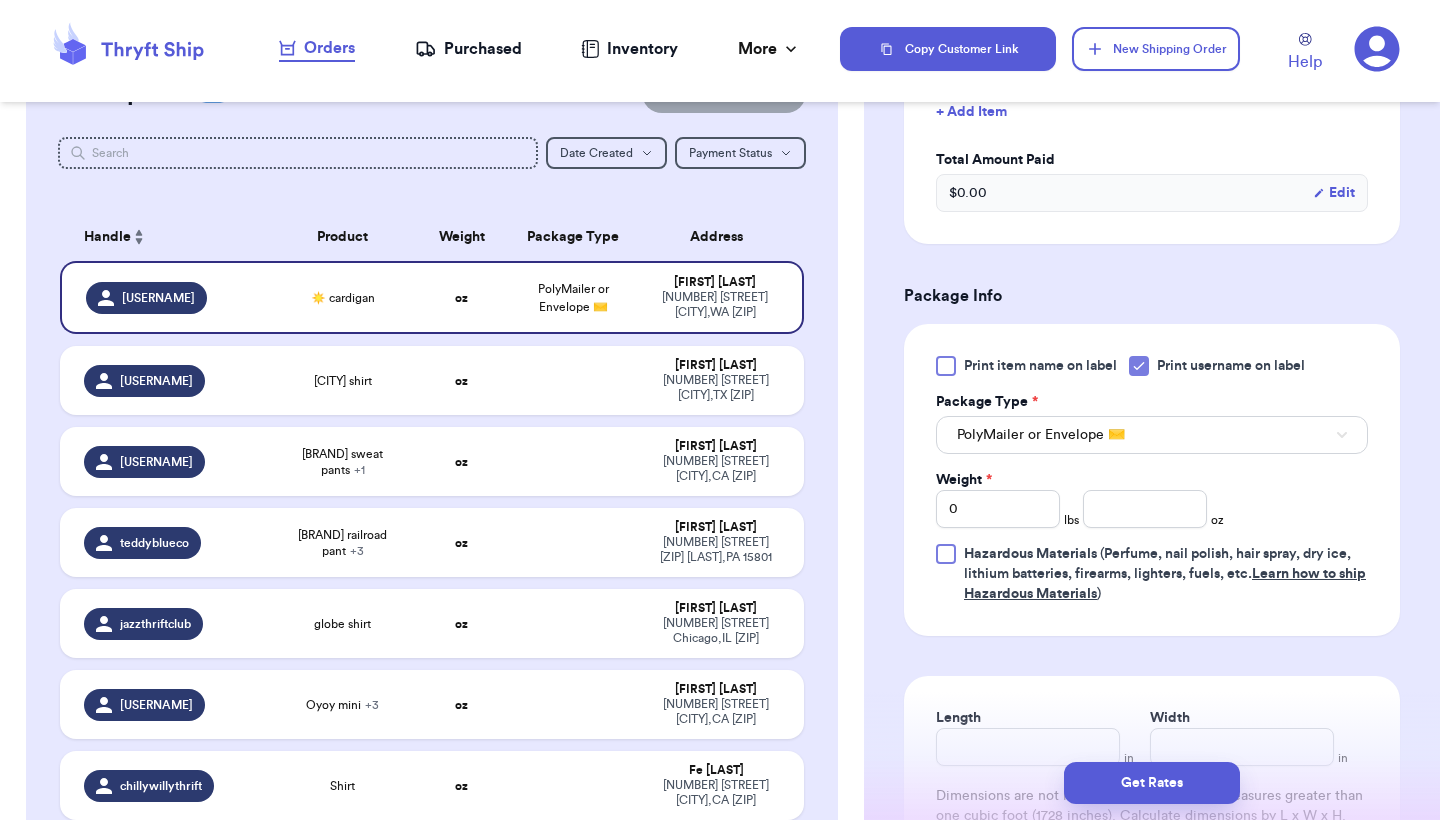 click on "Print item name on label Print username on label Package Type * PolyMailer or Envelope ✉️ Weight * 0 lbs oz Hazardous Materials   (Perfume, nail polish, hair spray, dry ice, lithium batteries, firearms, lighters, fuels, etc.  Learn how to ship Hazardous Materials )" at bounding box center (1152, 480) 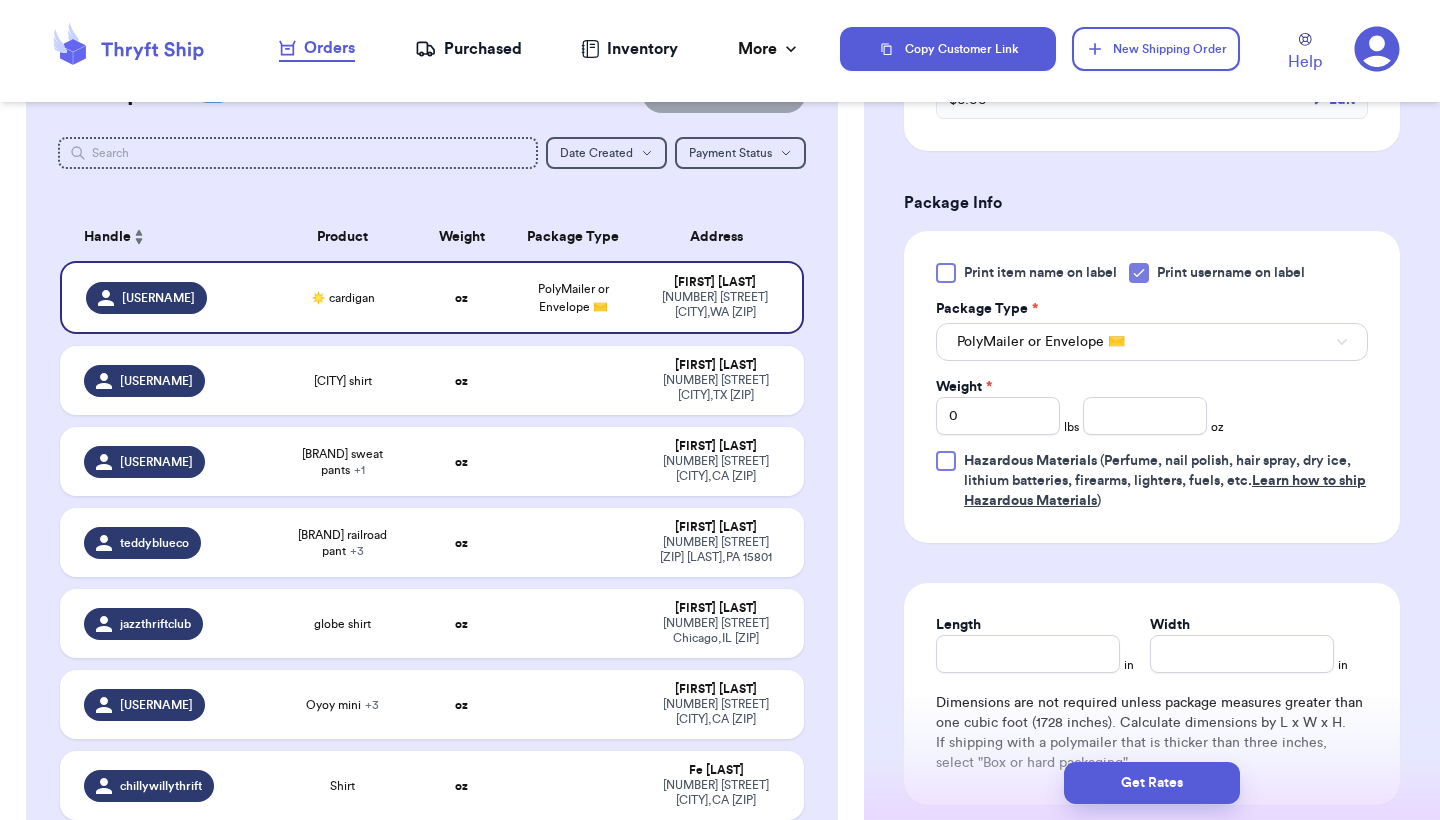 scroll, scrollTop: 696, scrollLeft: 0, axis: vertical 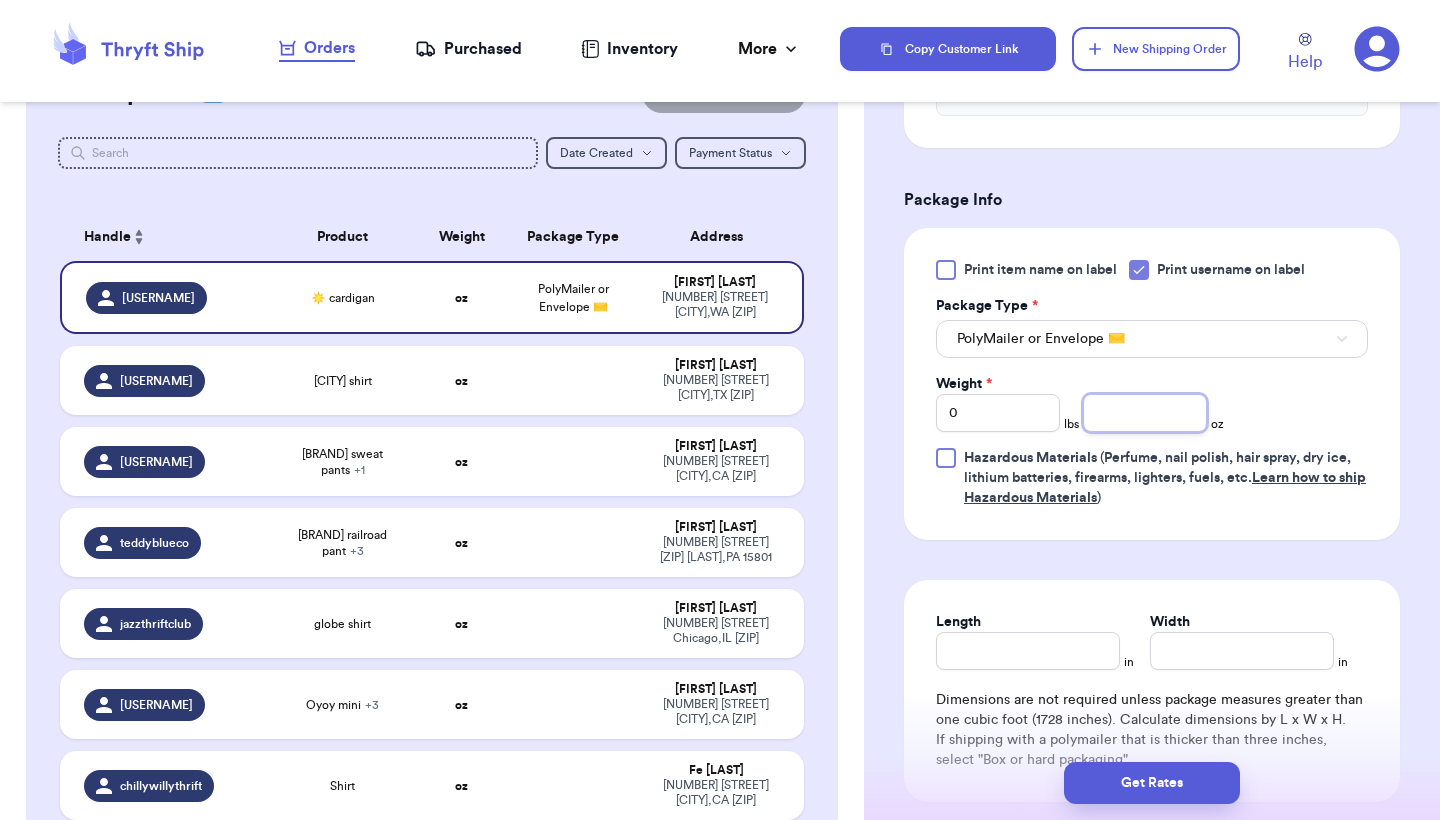 click at bounding box center (1145, 413) 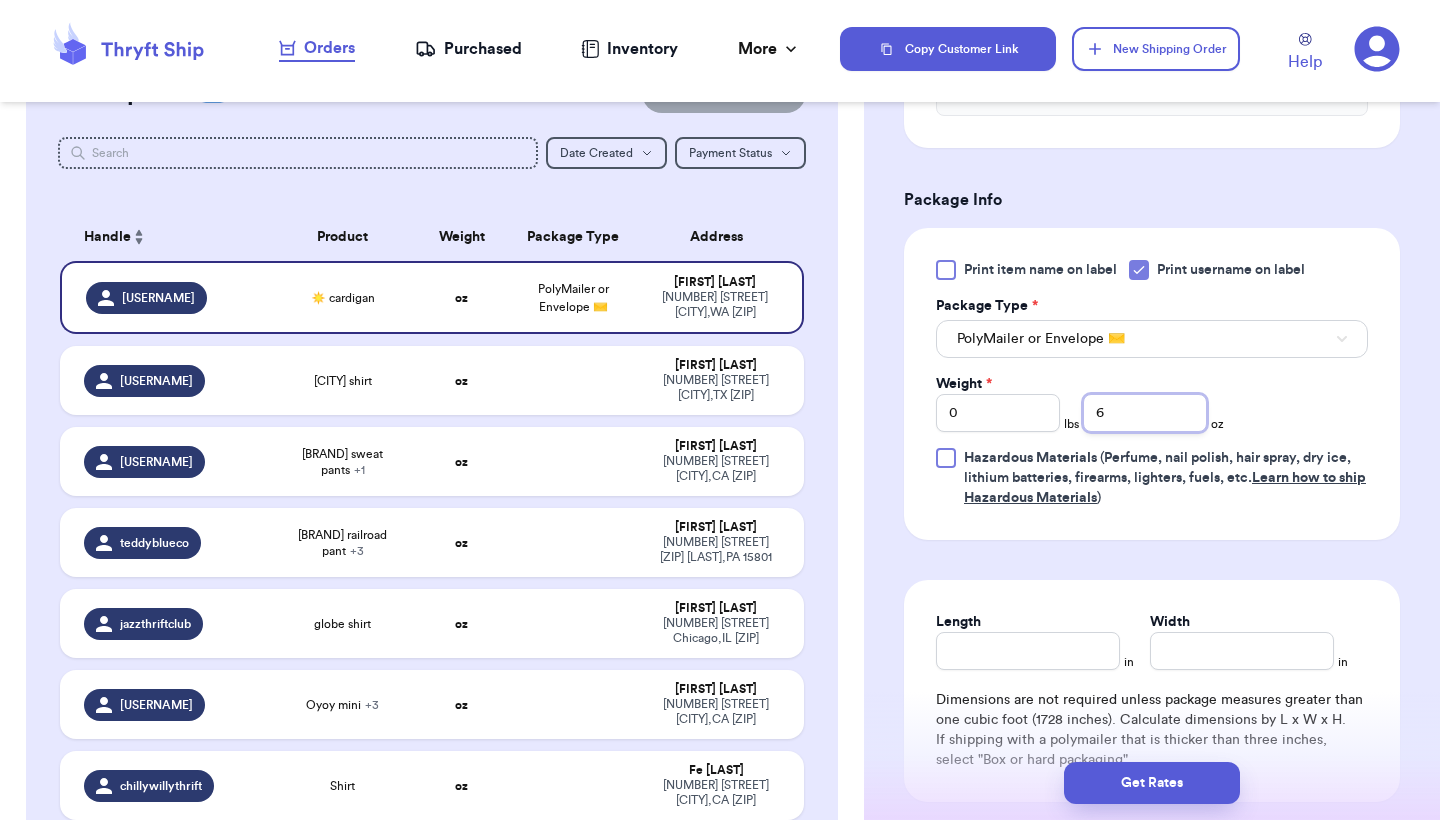 type on "6" 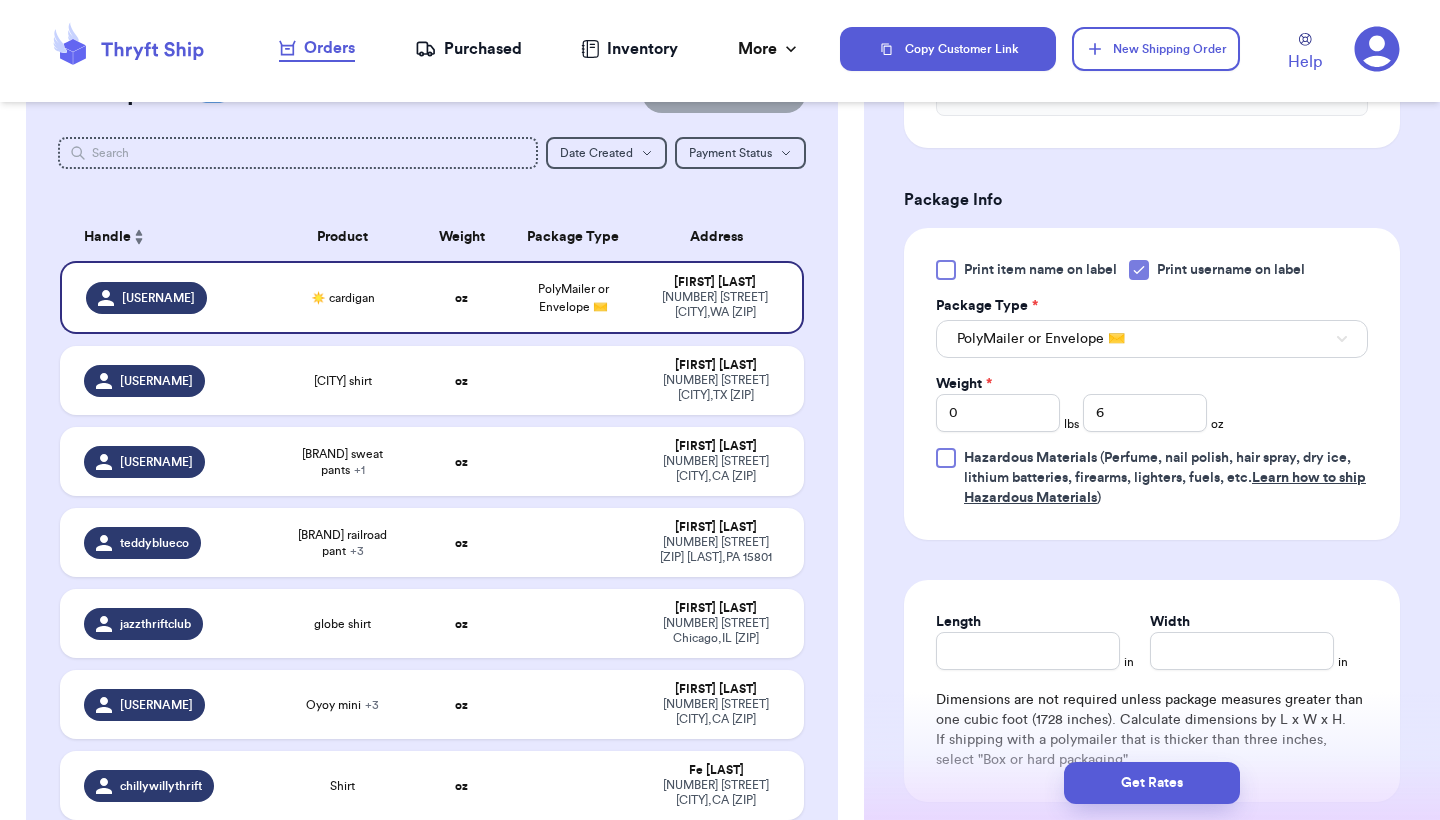 click on "Print item name on label Print username on label Package Type * PolyMailer or Envelope ✉️ Weight * 0 lbs 6 oz Hazardous Materials   (Perfume, nail polish, hair spray, dry ice, lithium batteries, firearms, lighters, fuels, etc.  Learn how to ship Hazardous Materials )" at bounding box center [1152, 384] 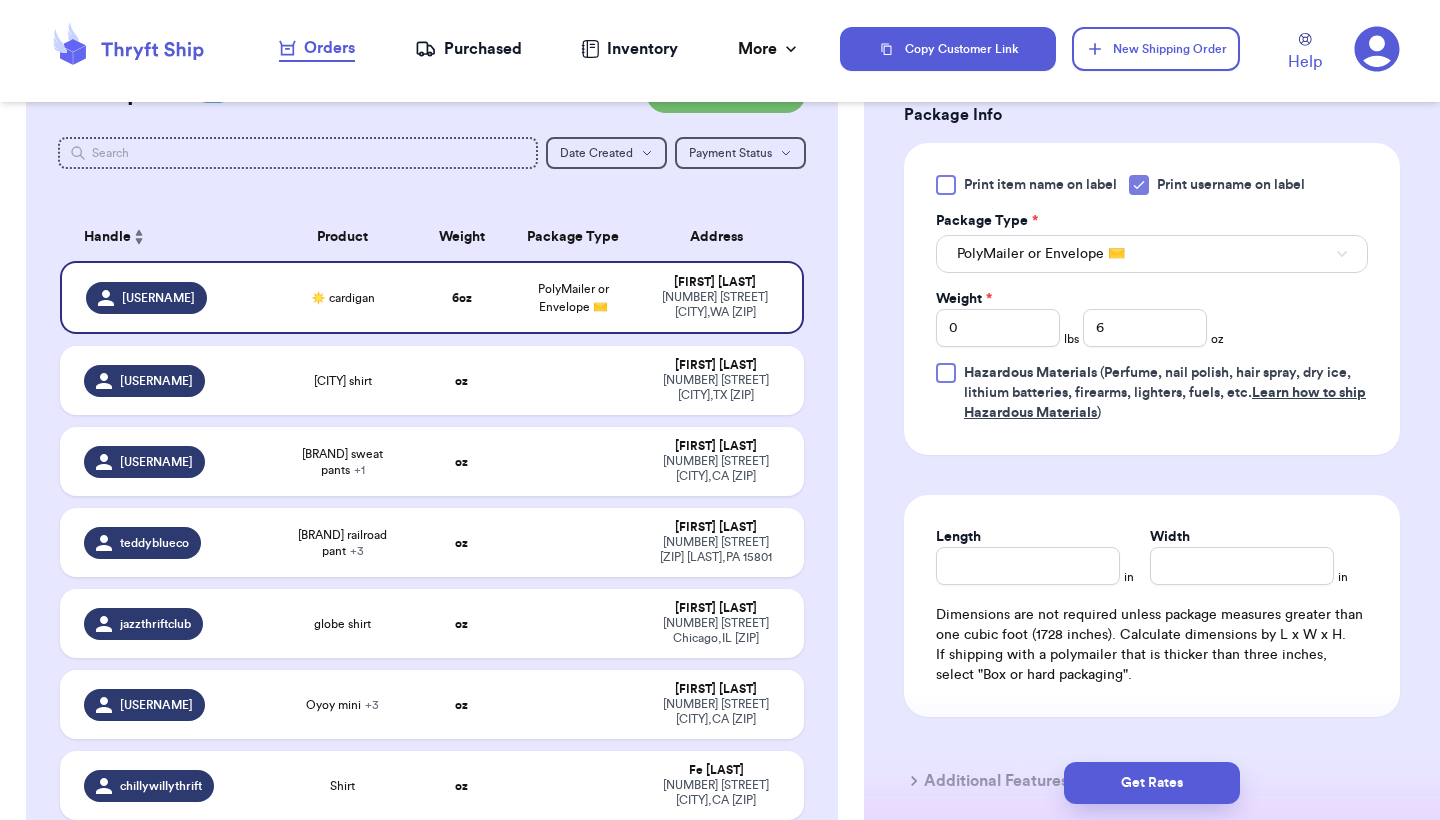 scroll, scrollTop: 807, scrollLeft: 0, axis: vertical 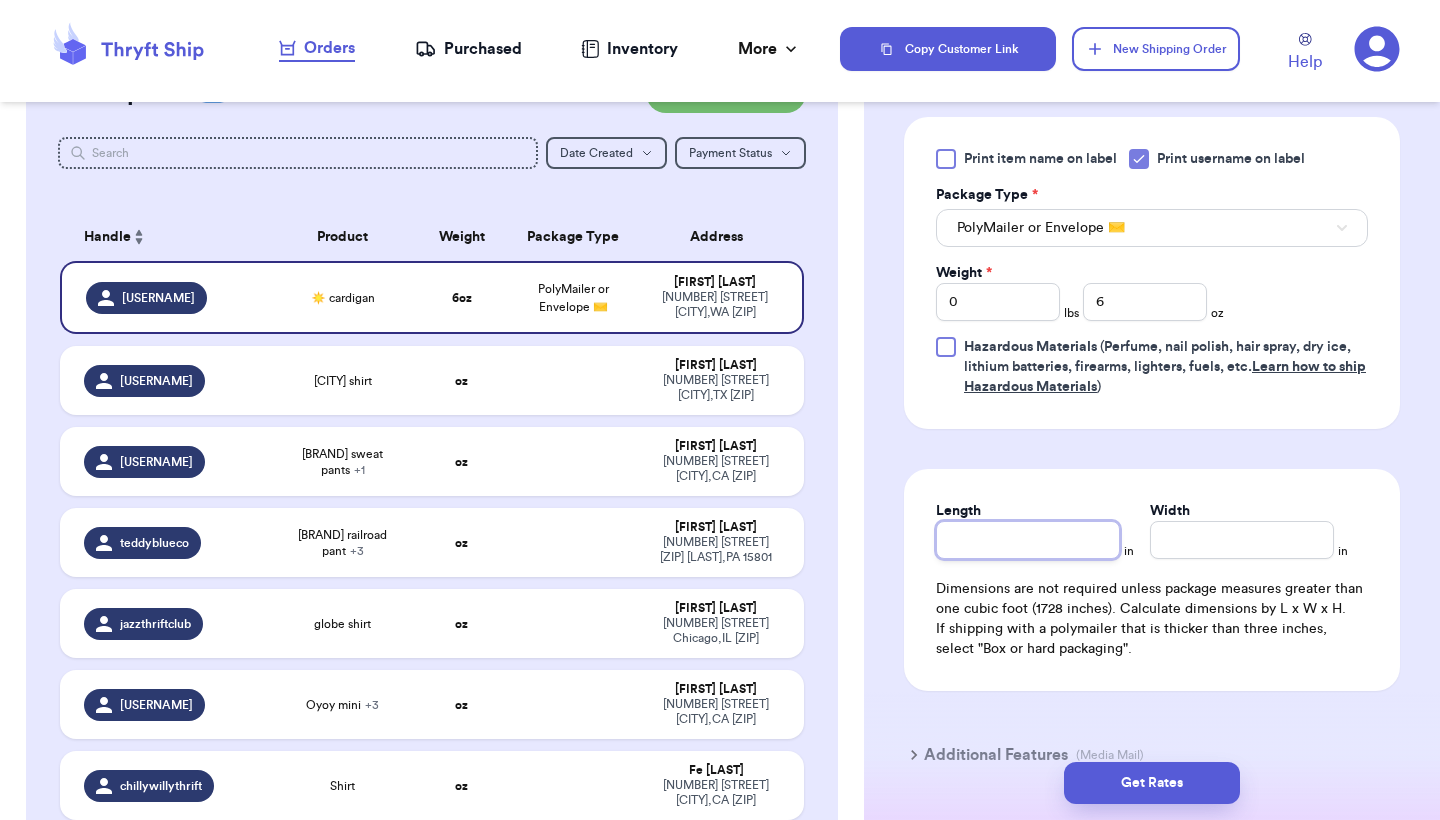 click on "Length" at bounding box center [1028, 540] 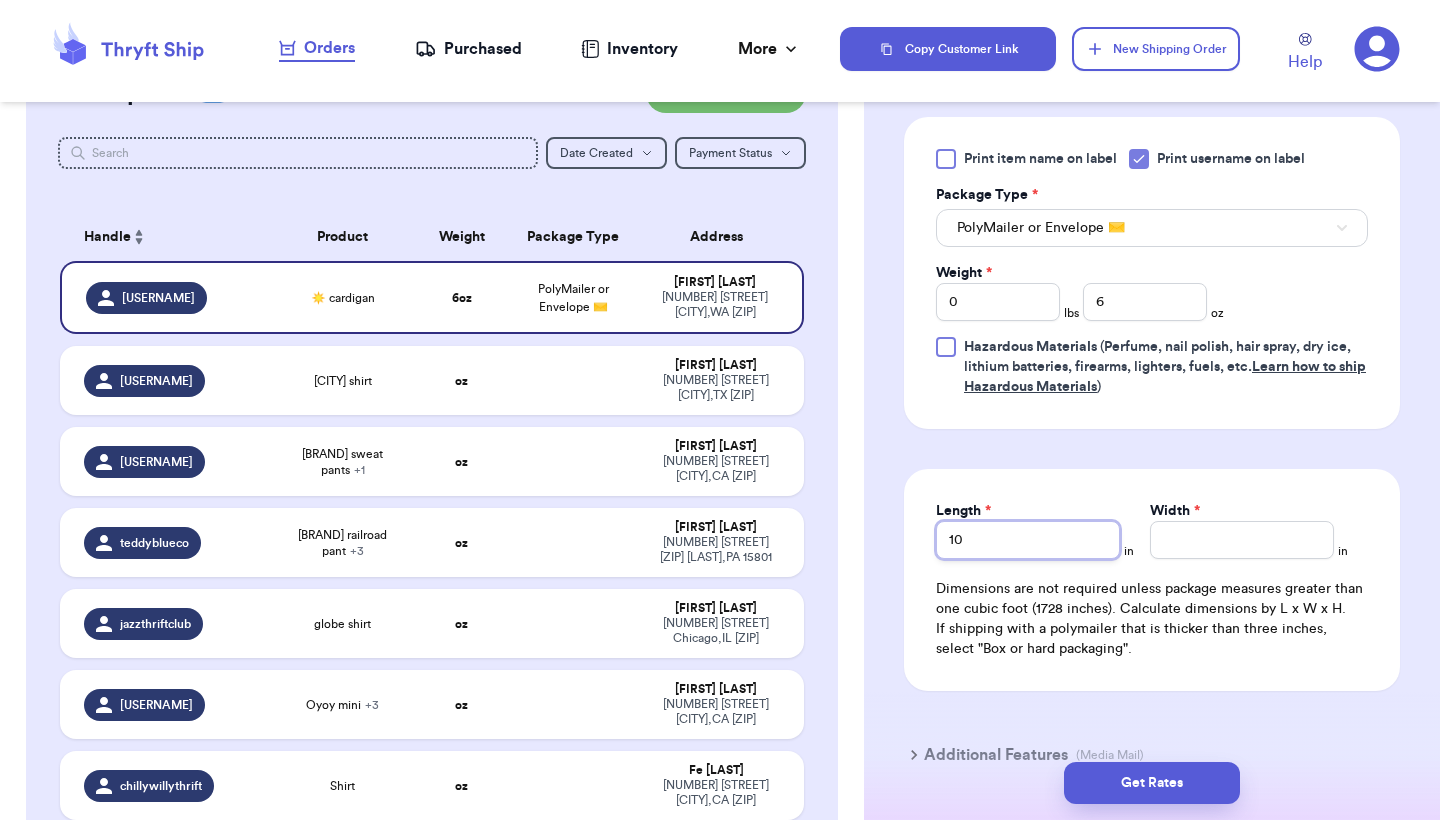 type on "10" 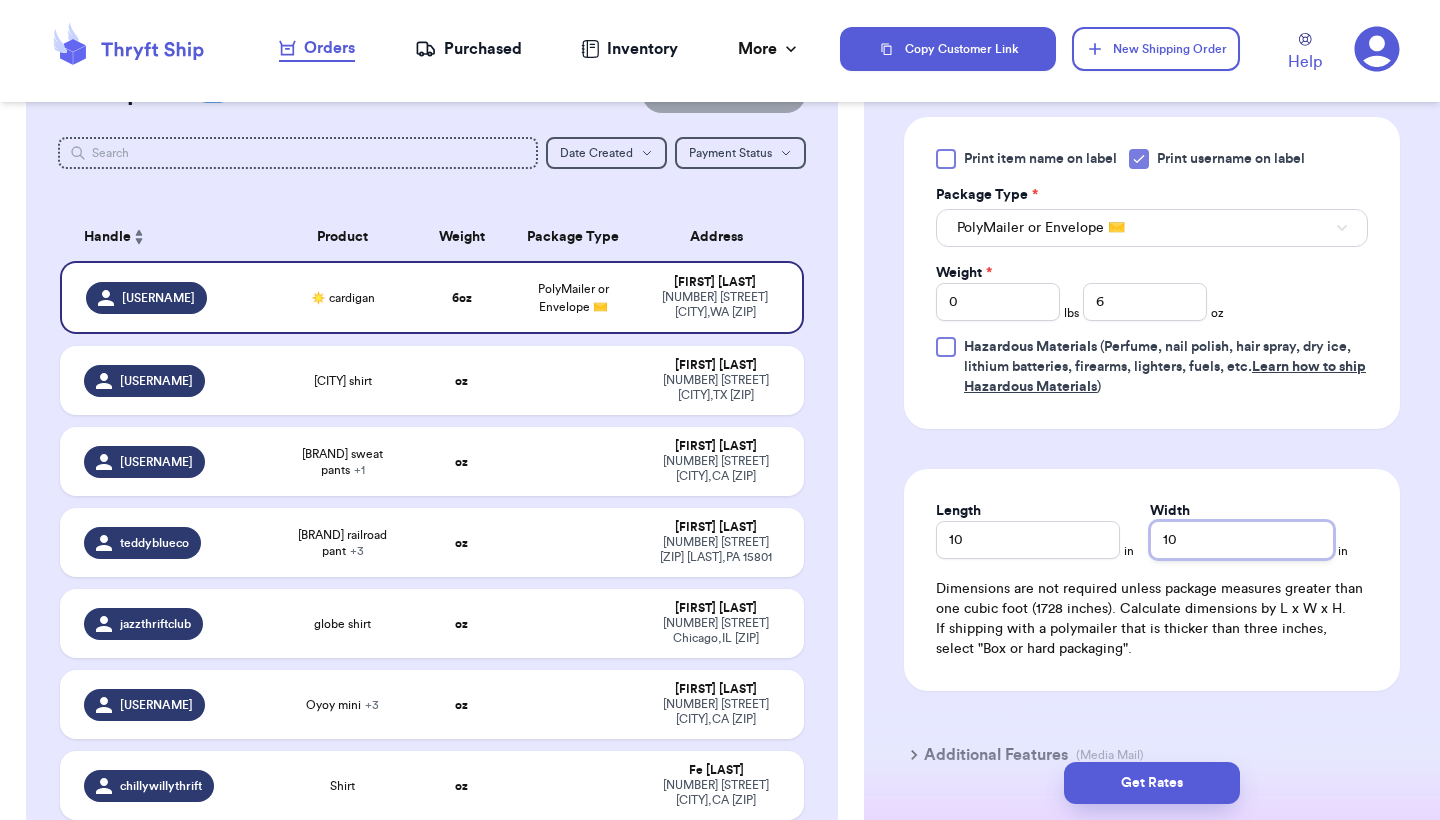 type on "10" 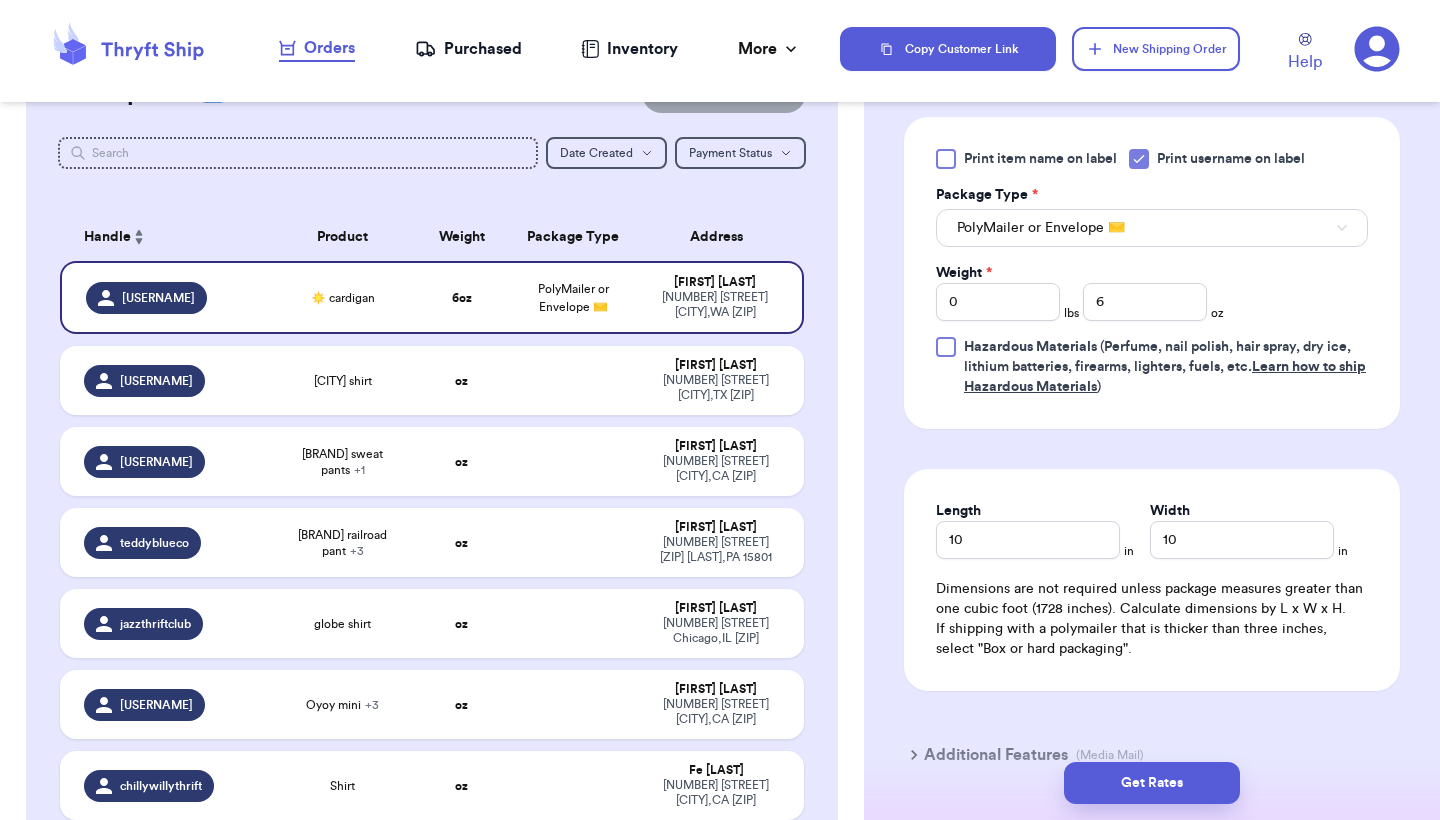 click on "Length 10 in Width 10 in Dimensions are not required unless package measures greater than one cubic foot (1728 inches). Calculate dimensions by L x W x H. If shipping with a polymailer that is thicker than three inches, select "Box or hard packaging"." at bounding box center (1152, 580) 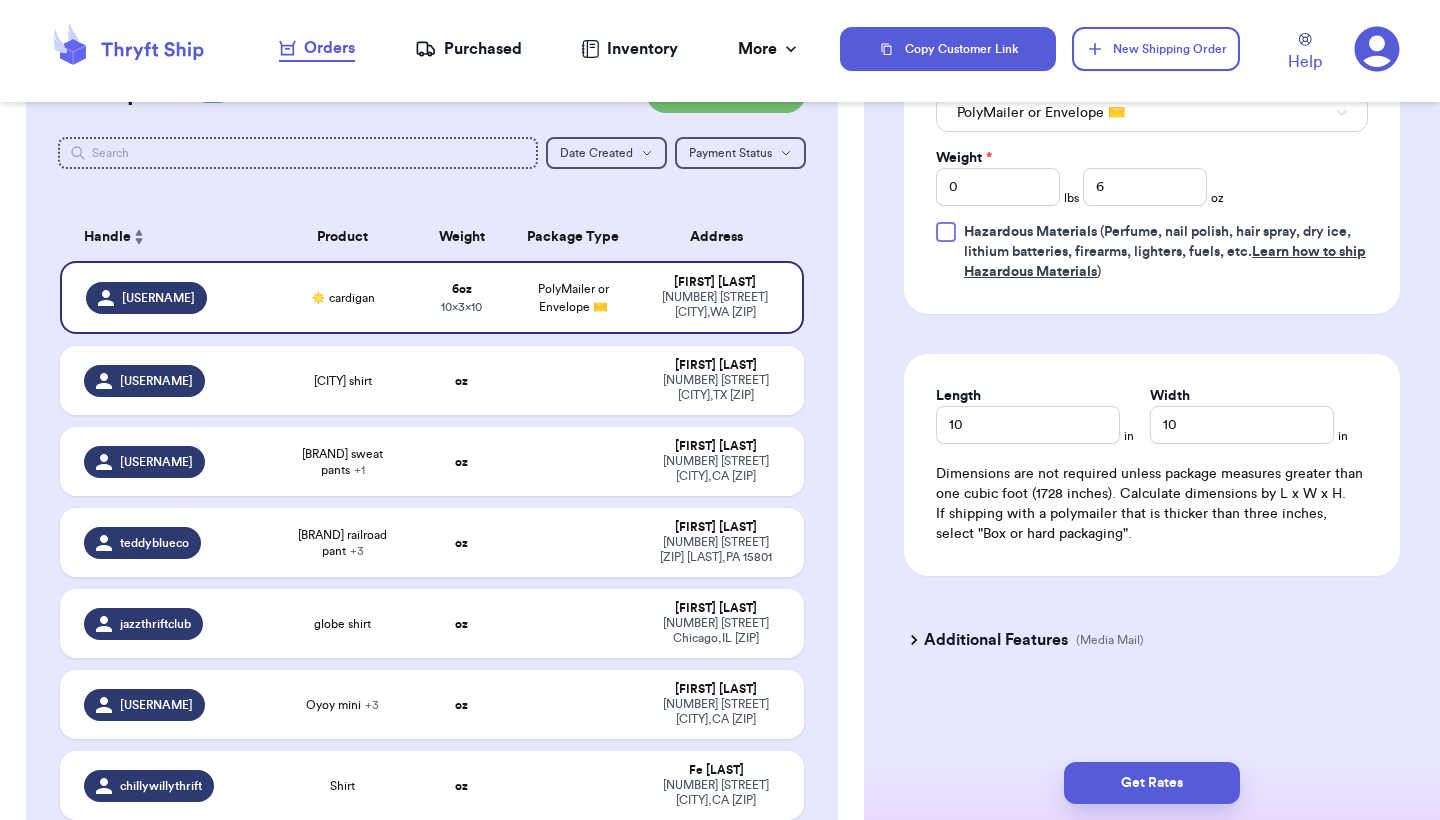 scroll, scrollTop: 929, scrollLeft: 0, axis: vertical 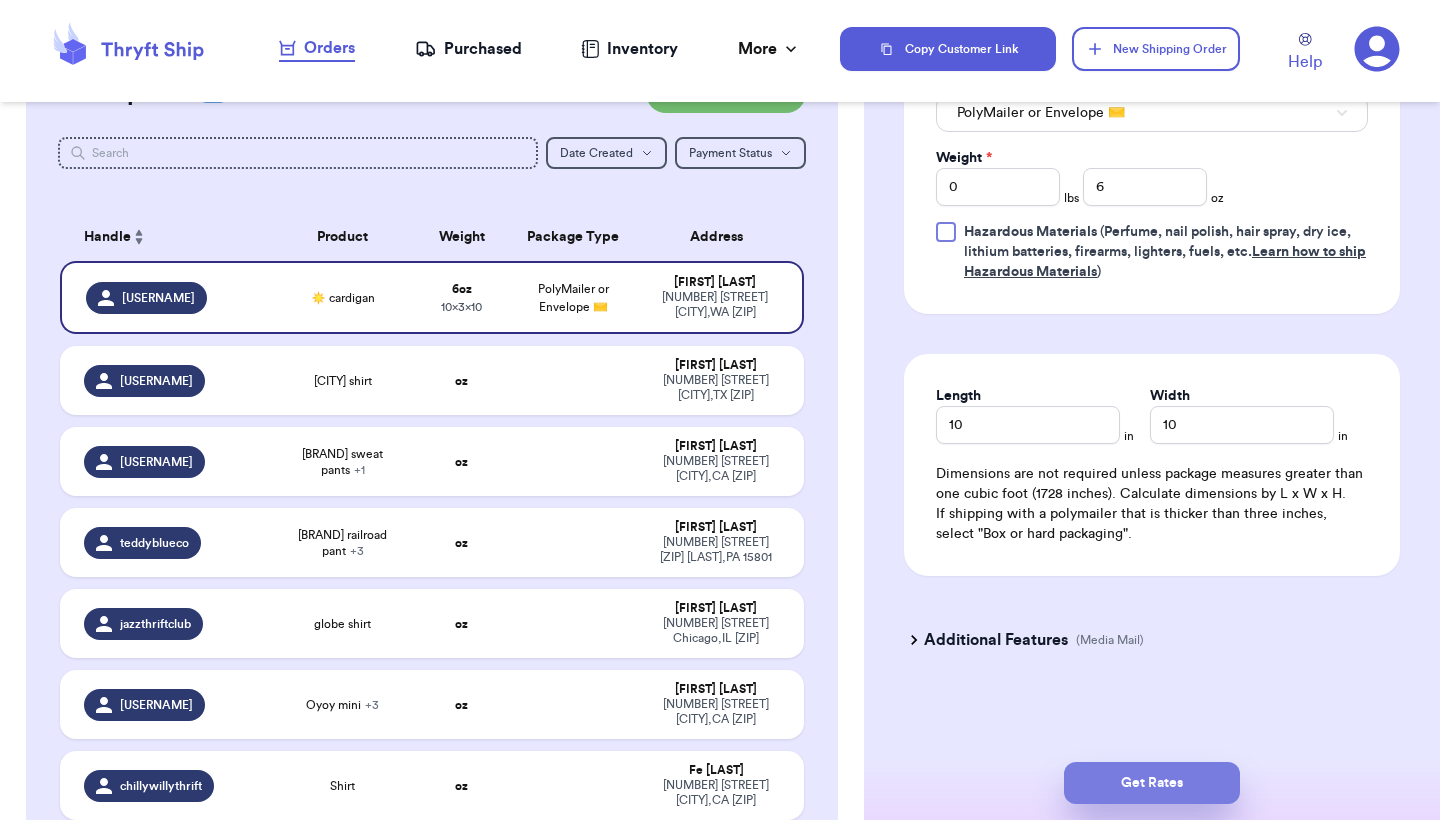 click on "Get Rates" at bounding box center (1152, 783) 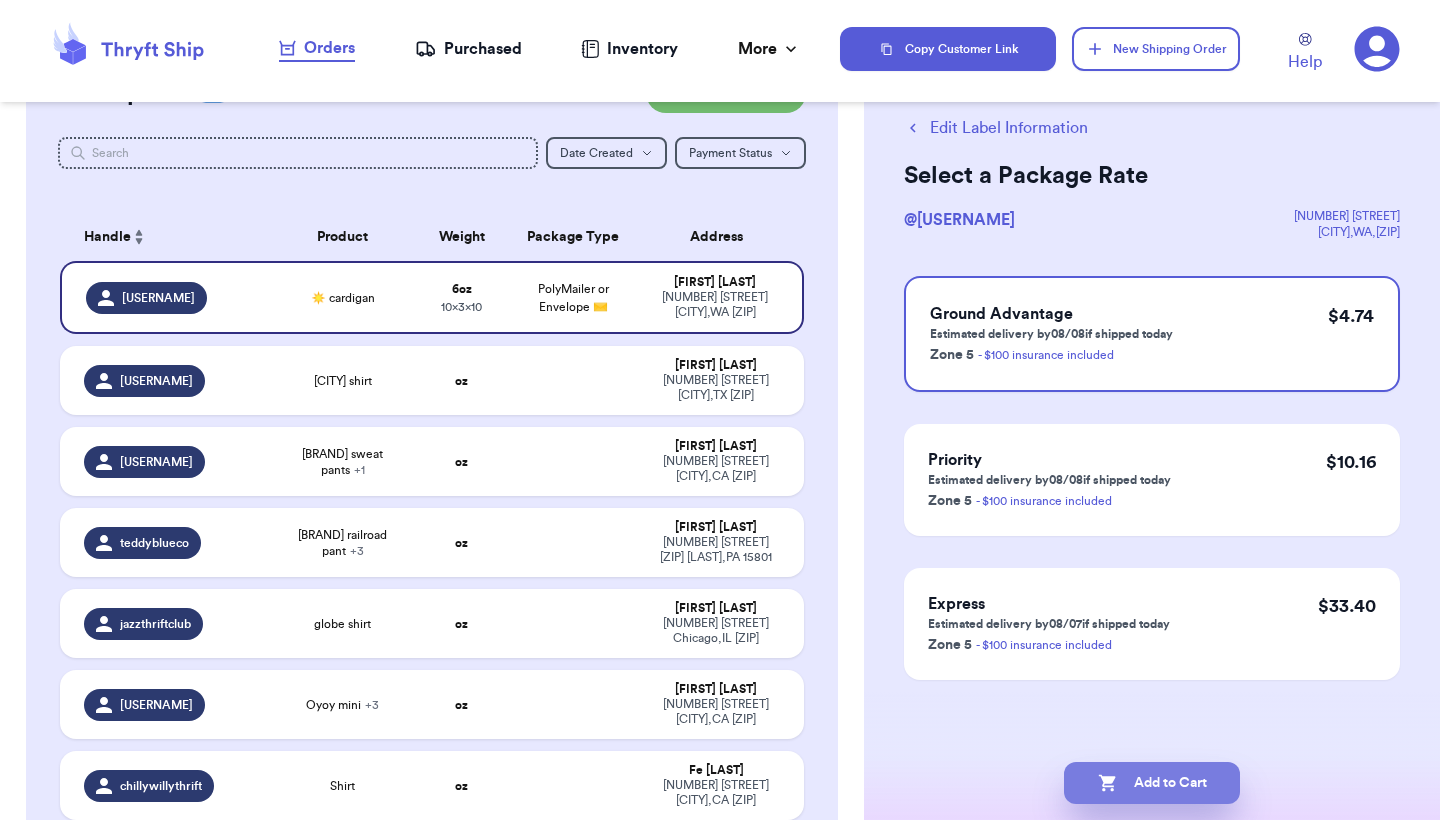 scroll, scrollTop: 44, scrollLeft: 0, axis: vertical 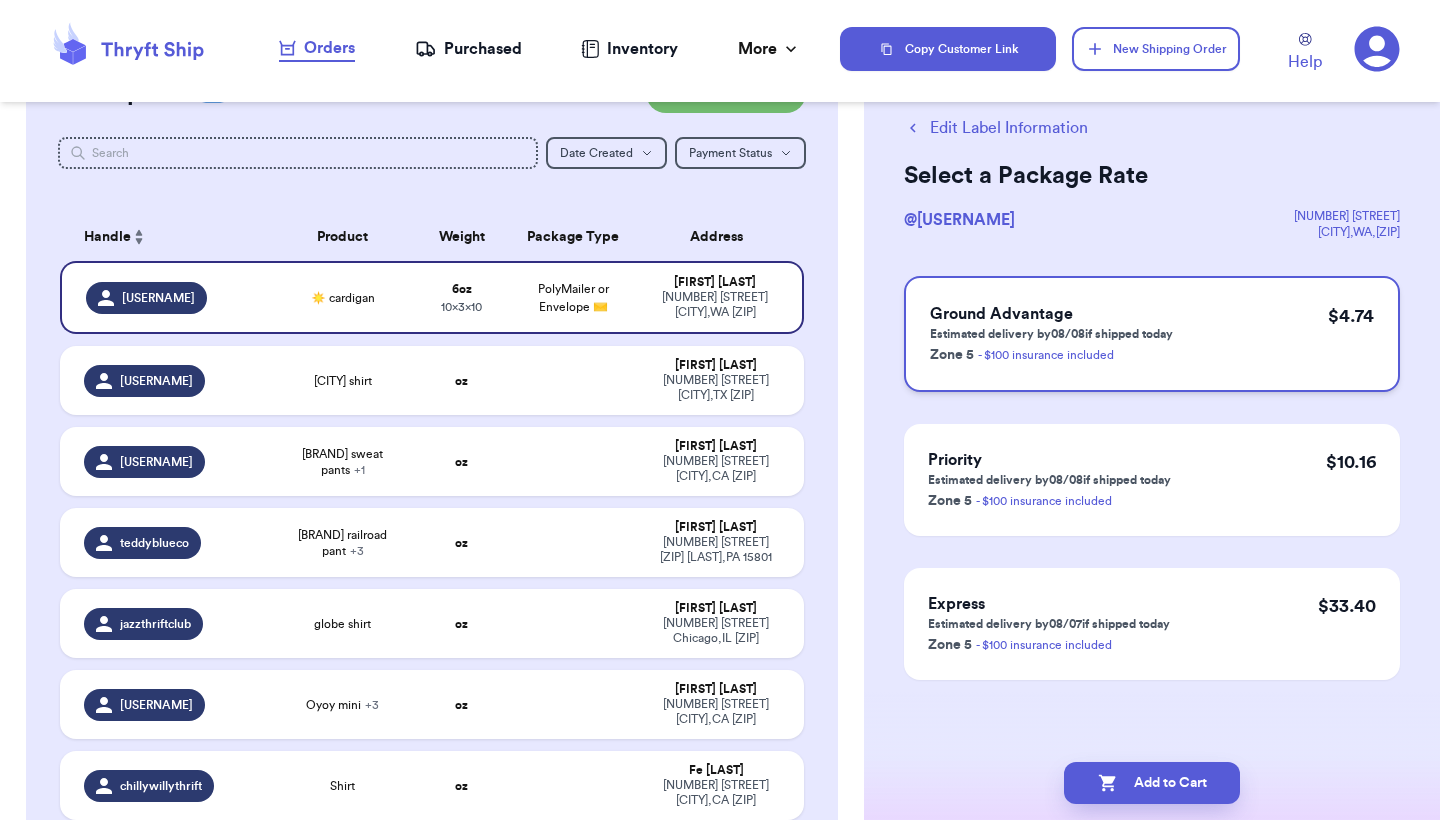 click on "Estimated delivery by  08/08  if shipped today" at bounding box center (1051, 334) 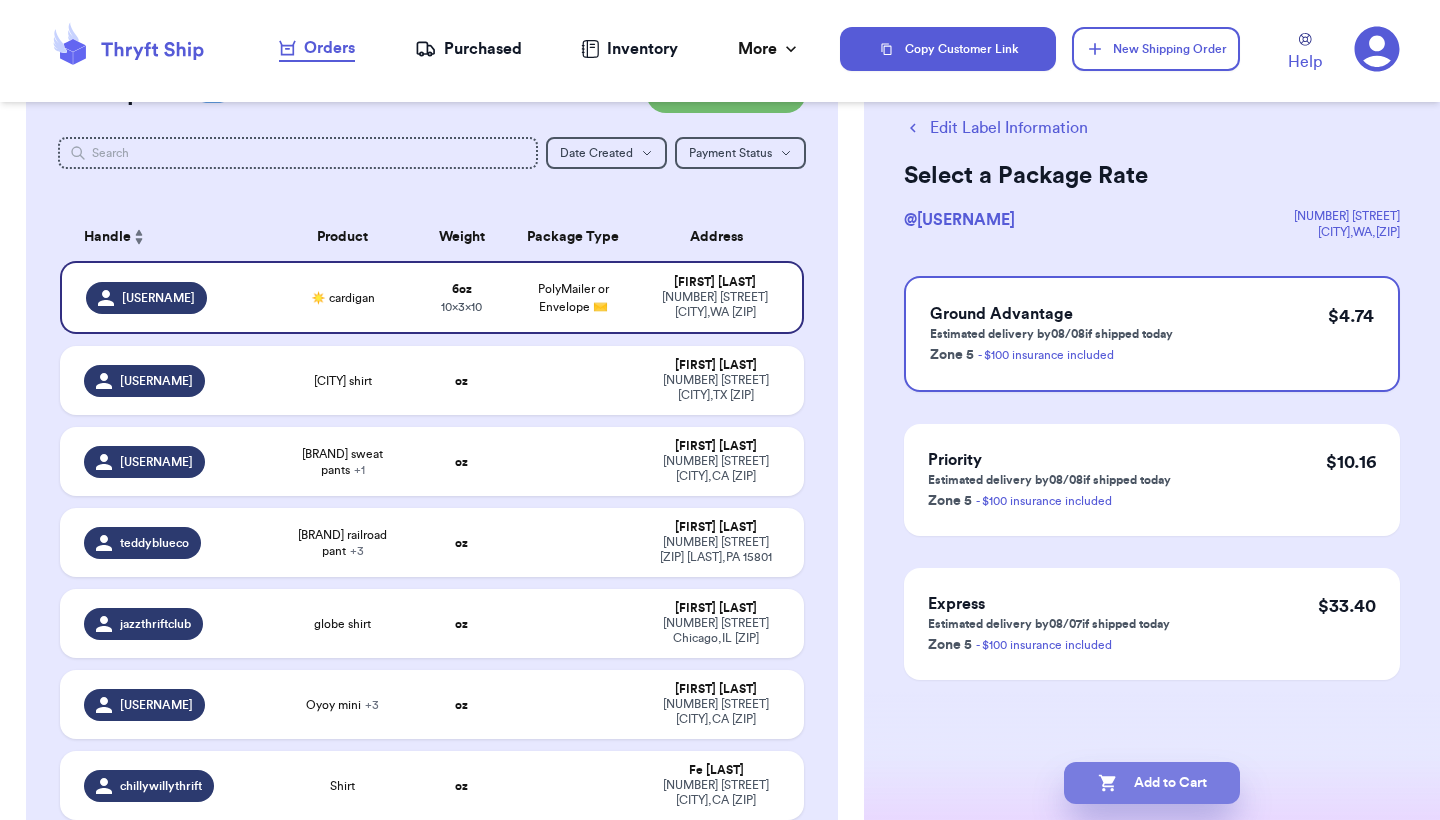 click on "Add to Cart" at bounding box center (1152, 783) 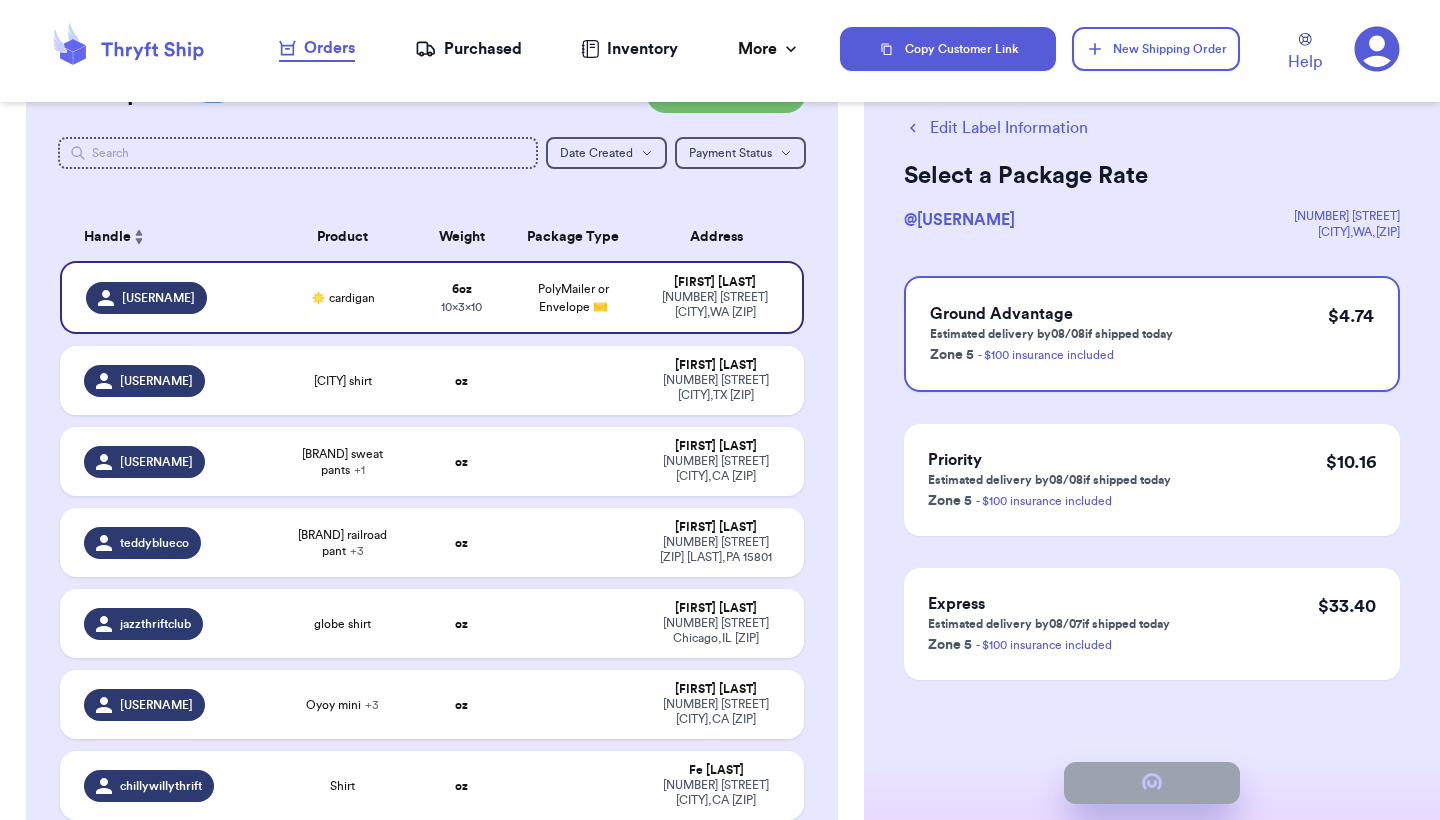 checkbox on "true" 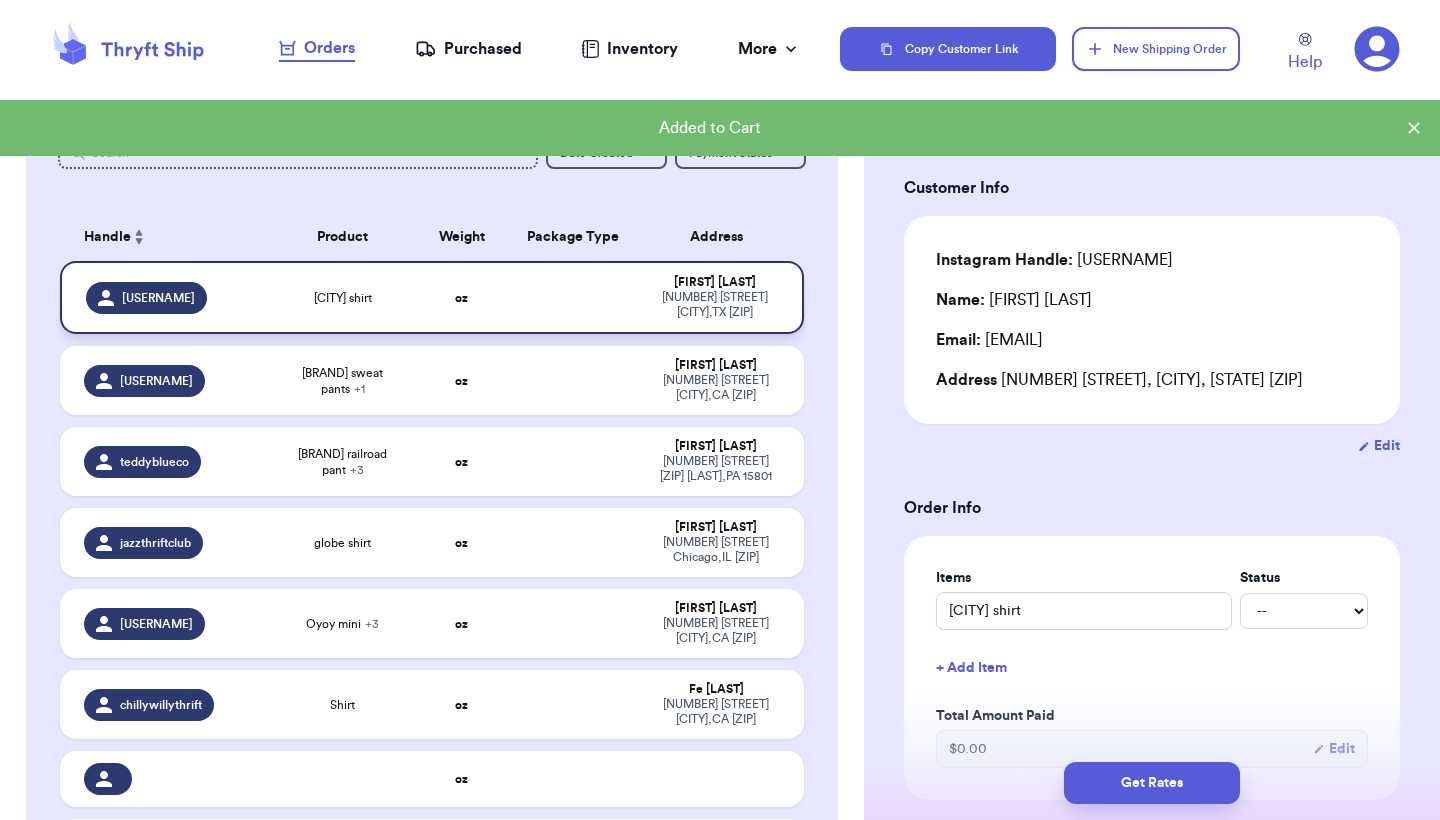 click on "New York shirt" at bounding box center [343, 298] 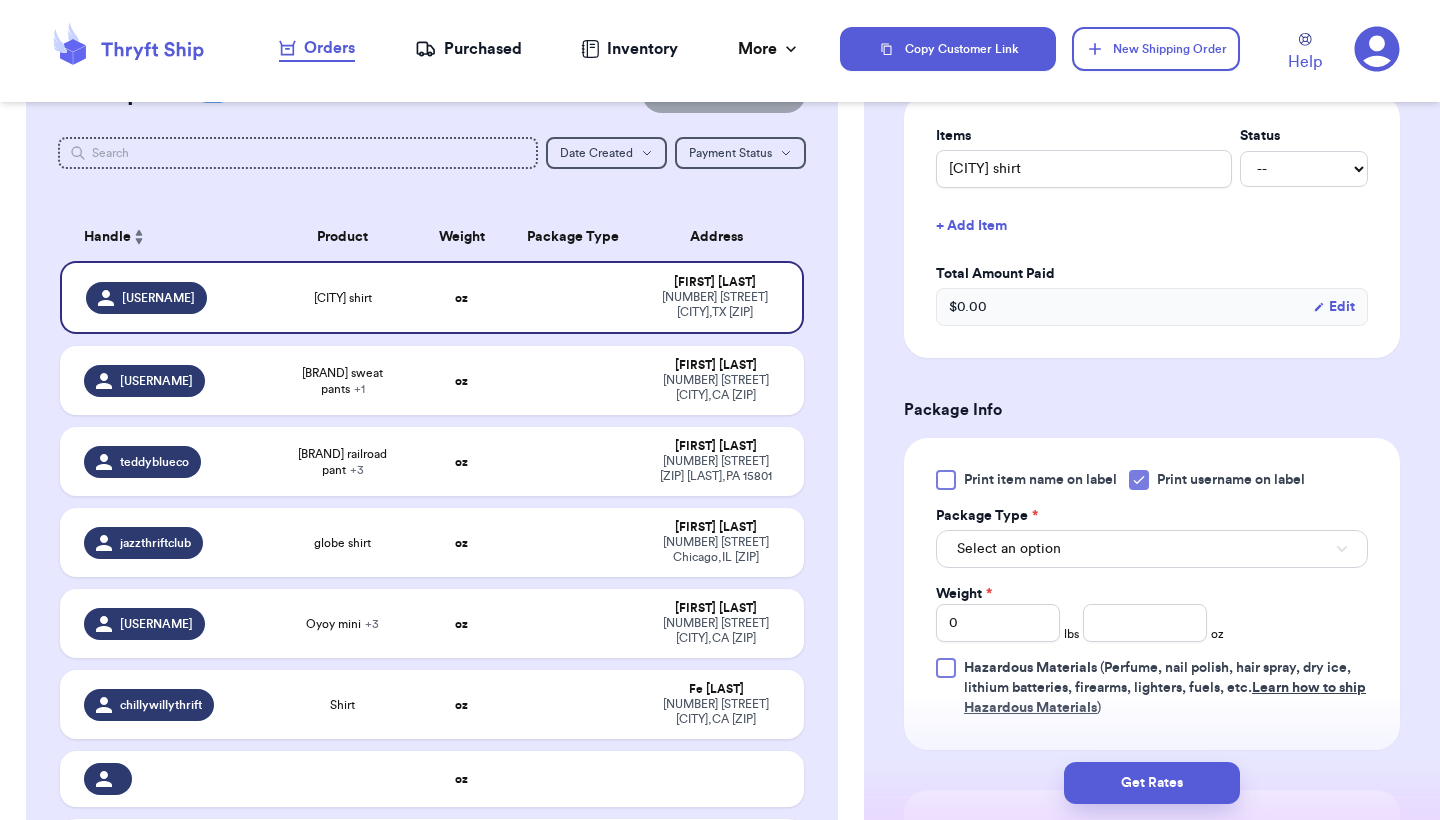 scroll, scrollTop: 630, scrollLeft: 0, axis: vertical 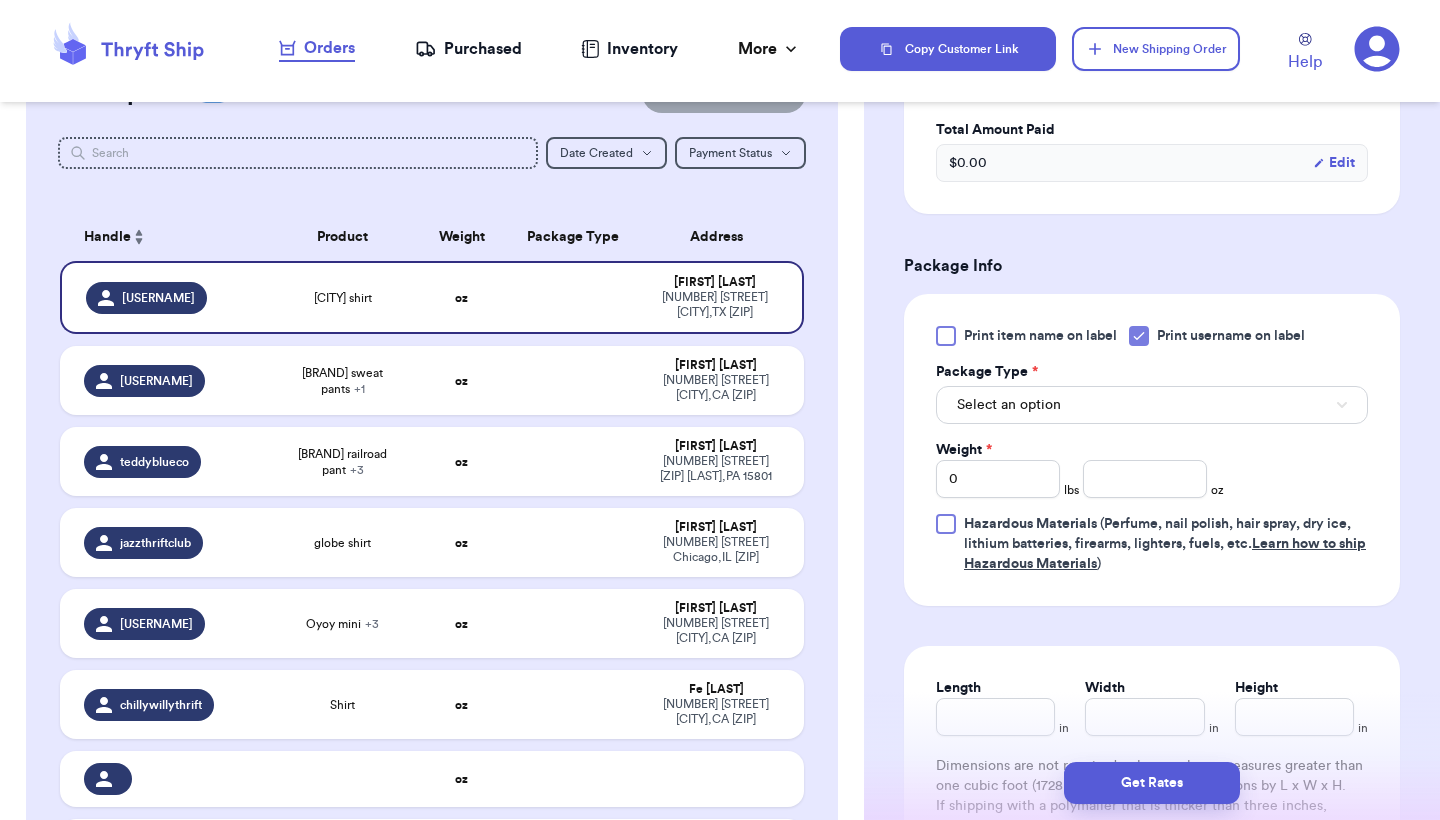click on "Select an option" at bounding box center [1152, 405] 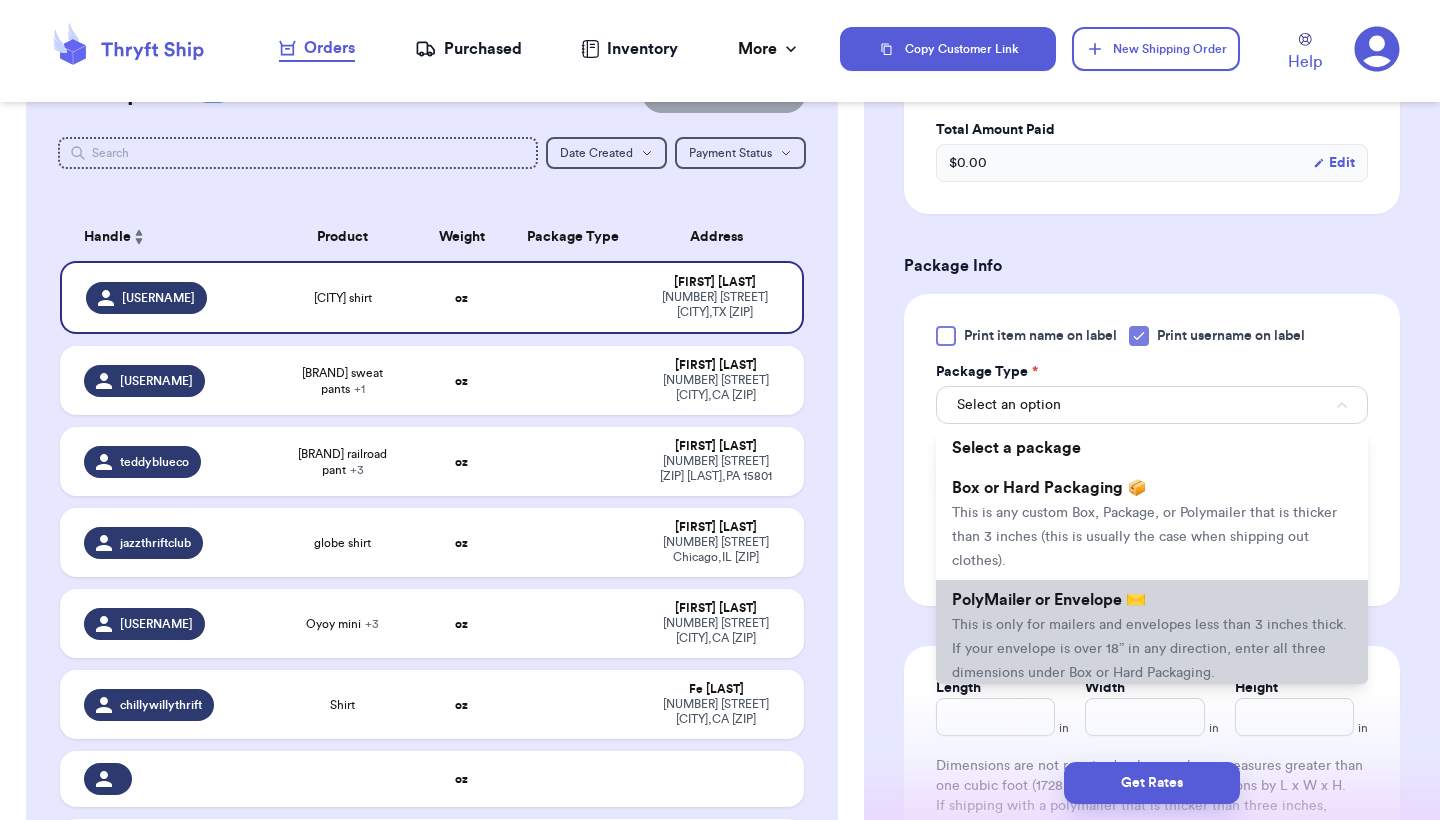 click on "PolyMailer or Envelope ✉️" at bounding box center (1049, 600) 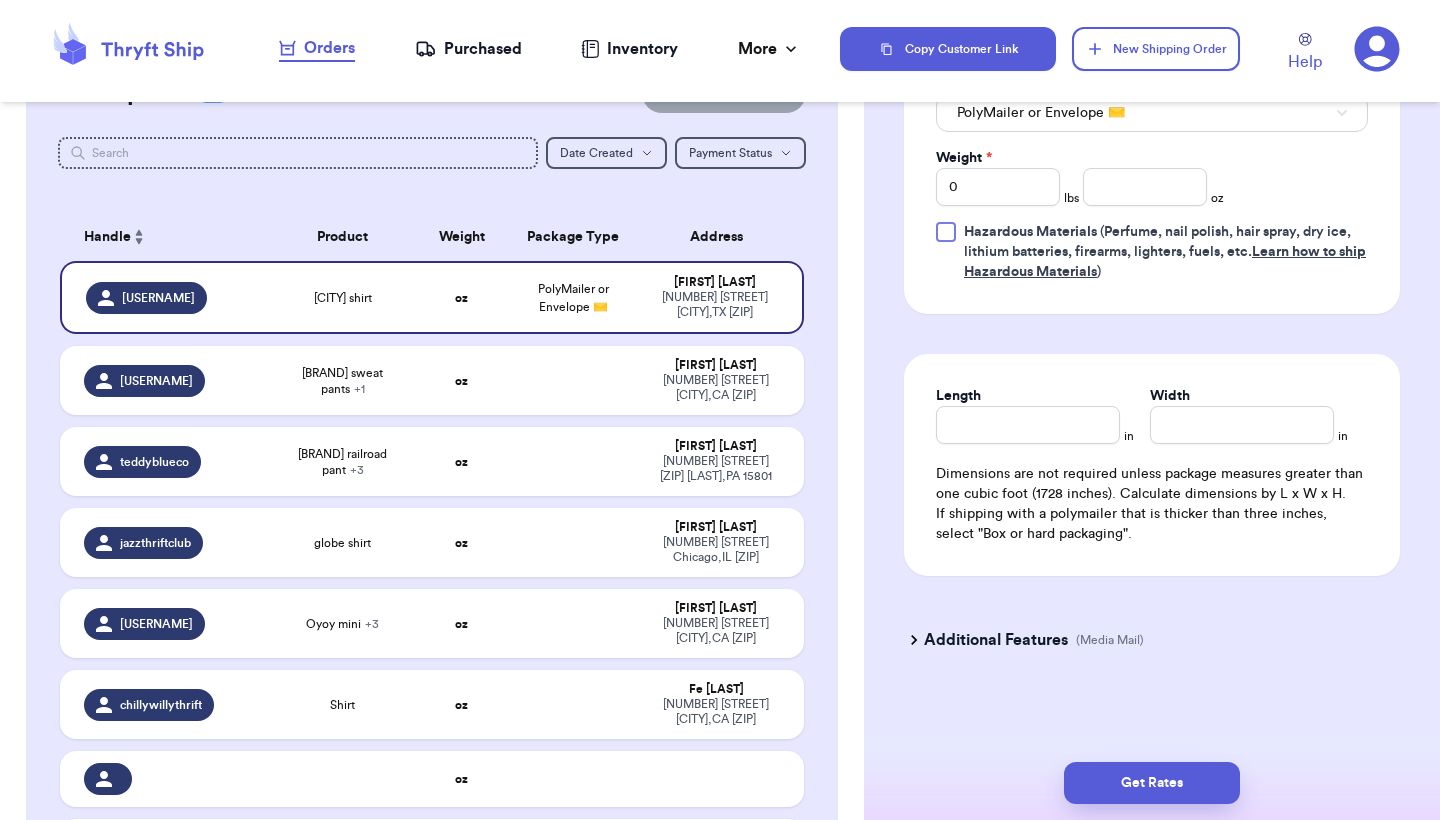 scroll, scrollTop: 926, scrollLeft: 0, axis: vertical 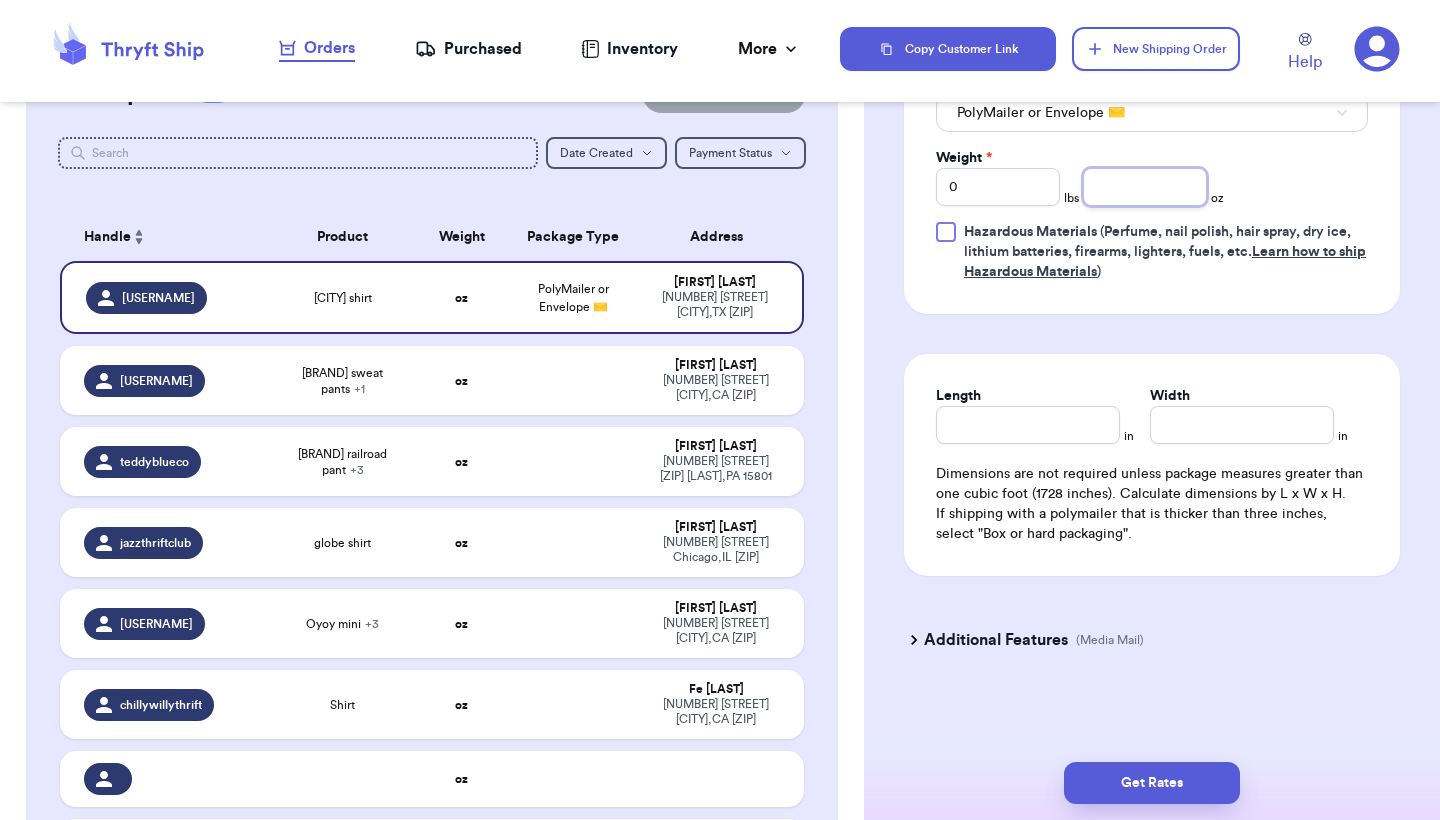 click at bounding box center (1145, 187) 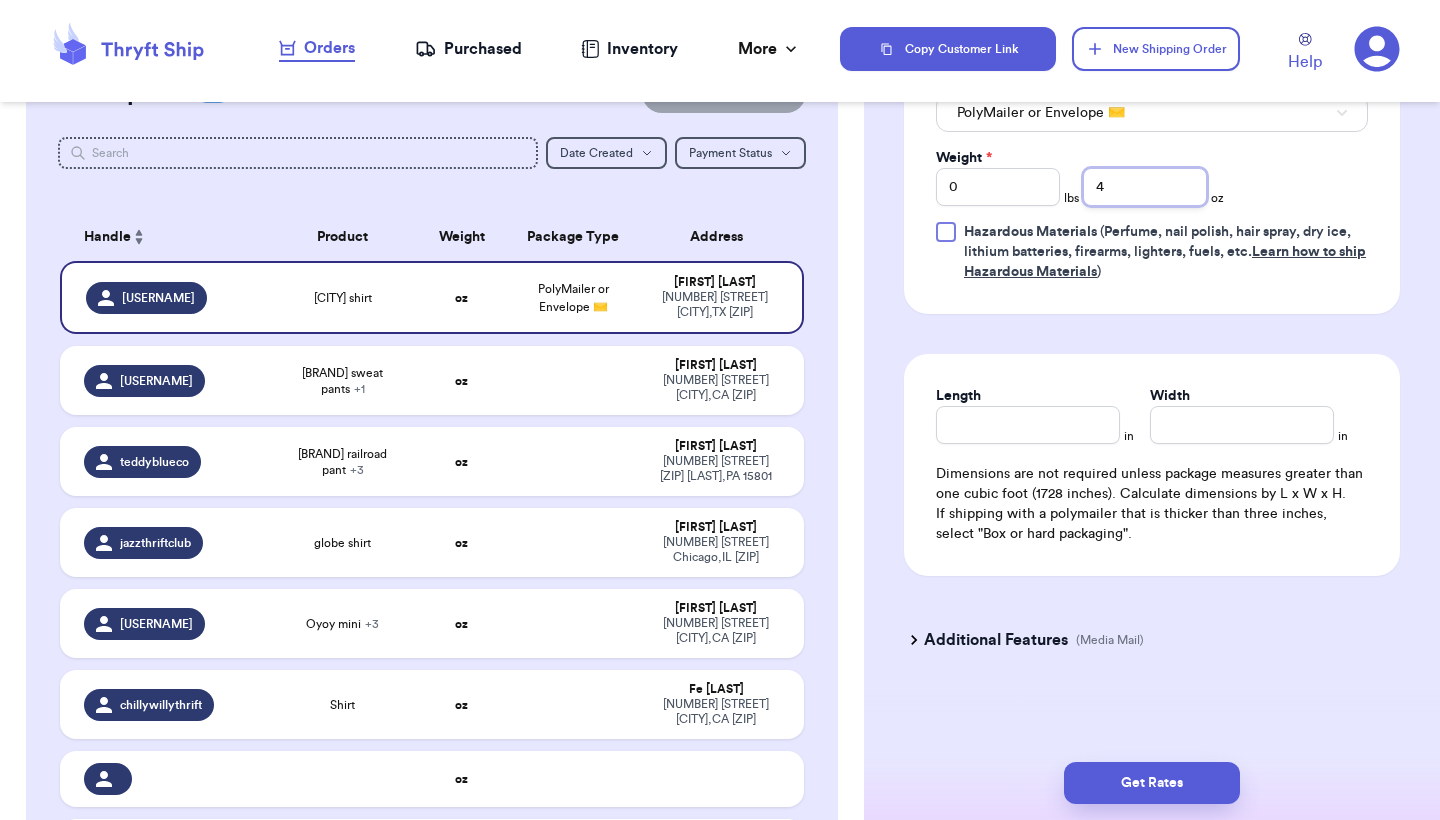 type on "4" 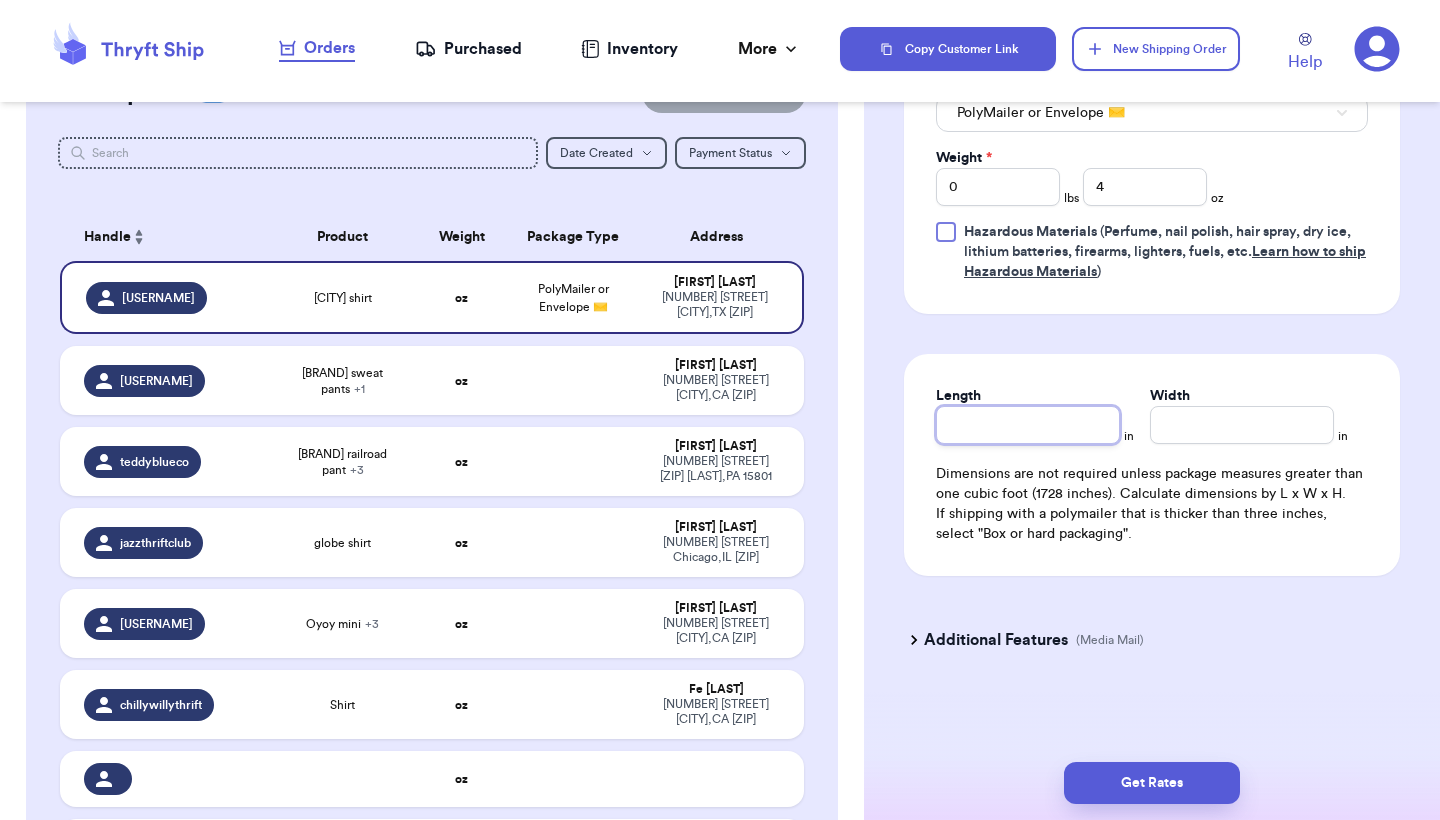 click on "Length" at bounding box center [1028, 425] 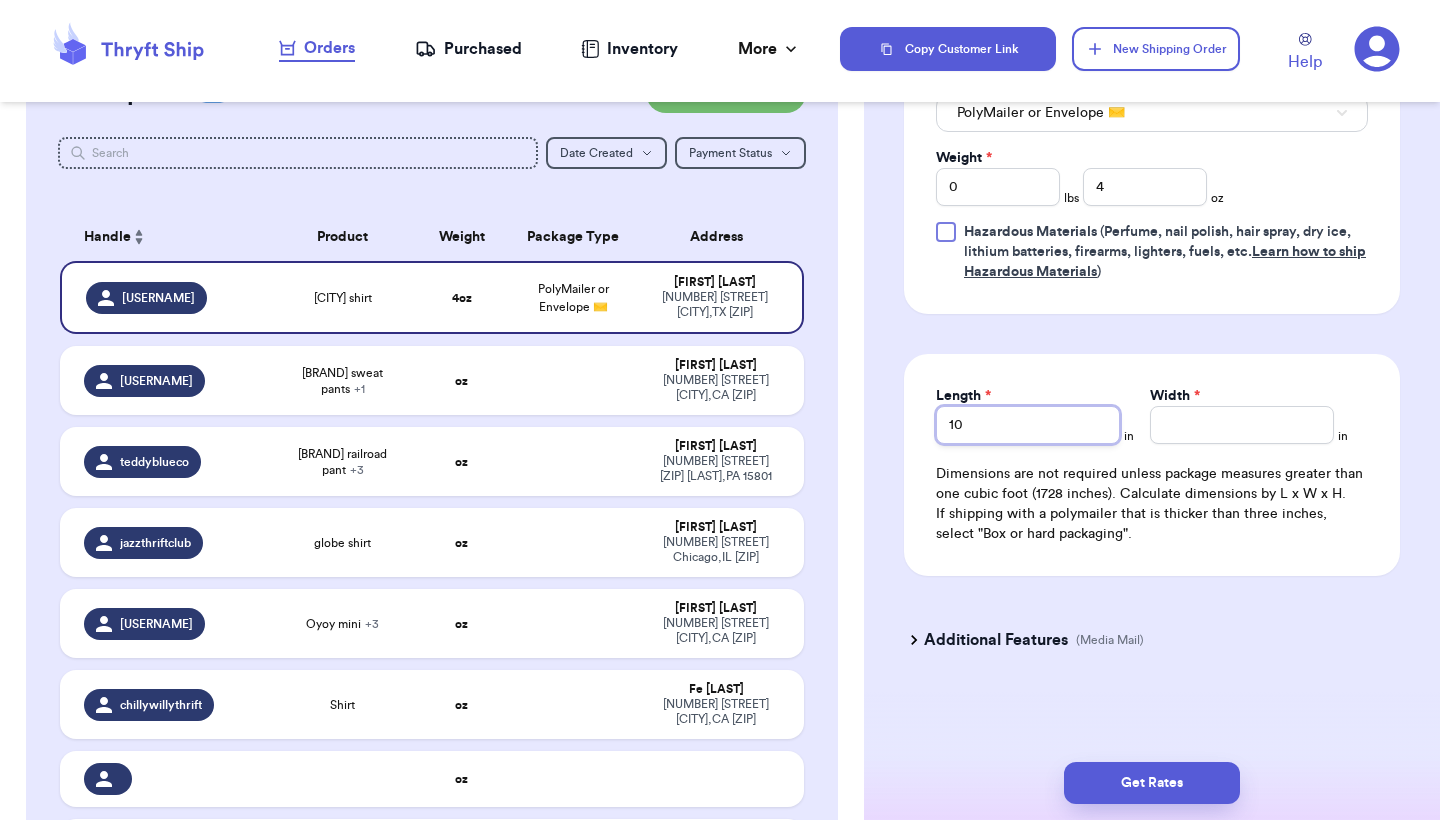 type on "10" 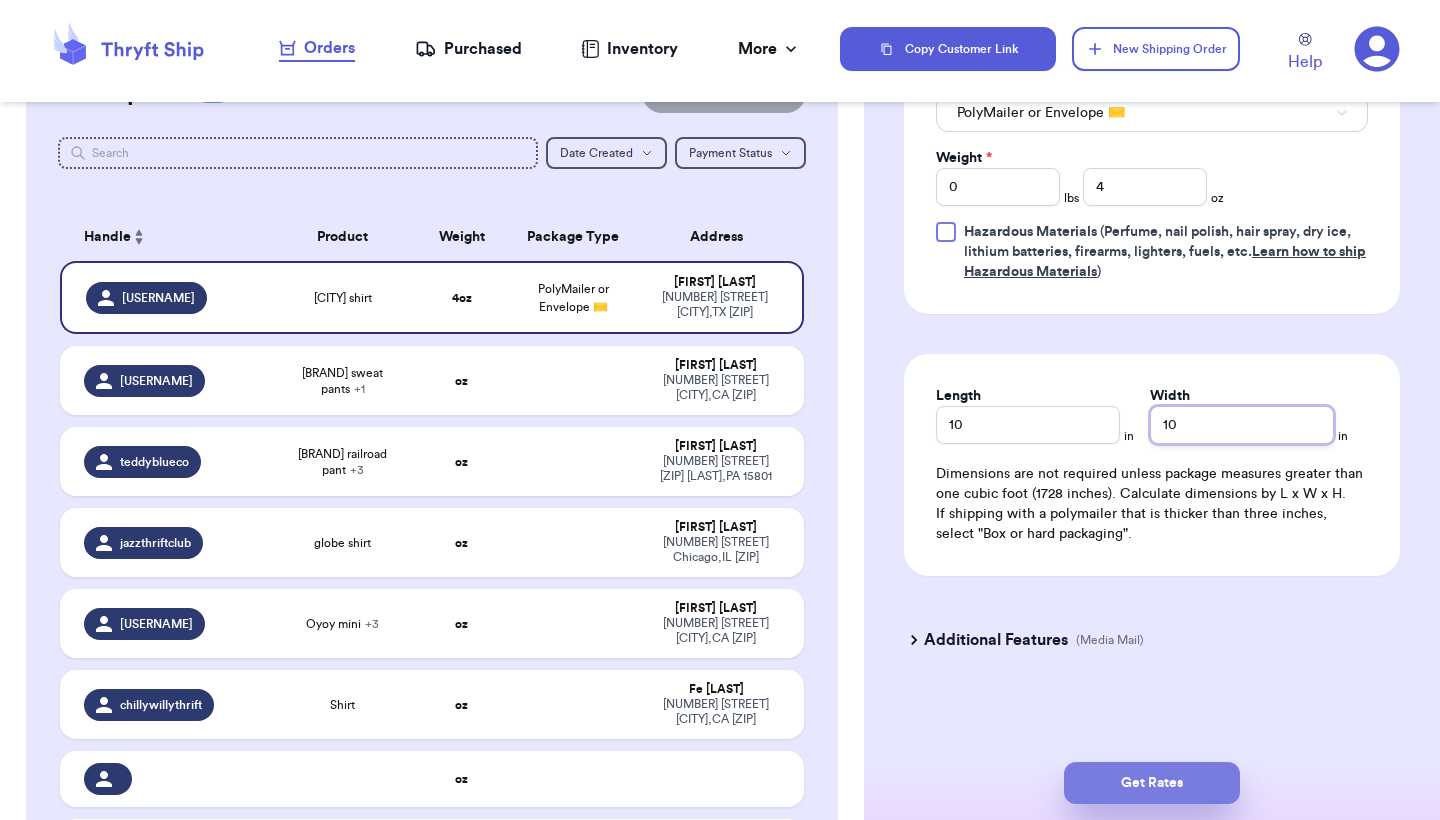 type on "10" 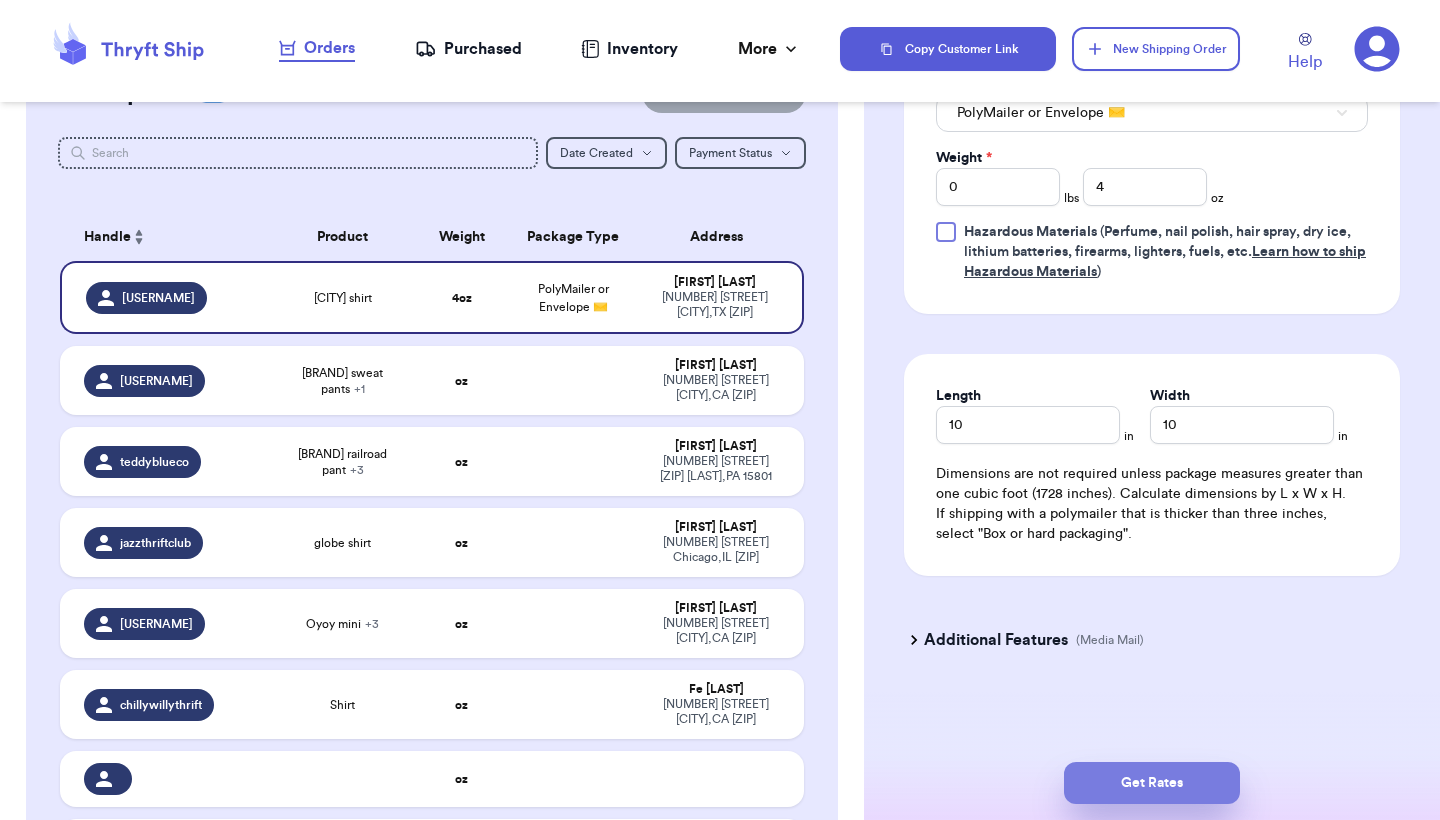 click on "Get Rates" at bounding box center (1152, 783) 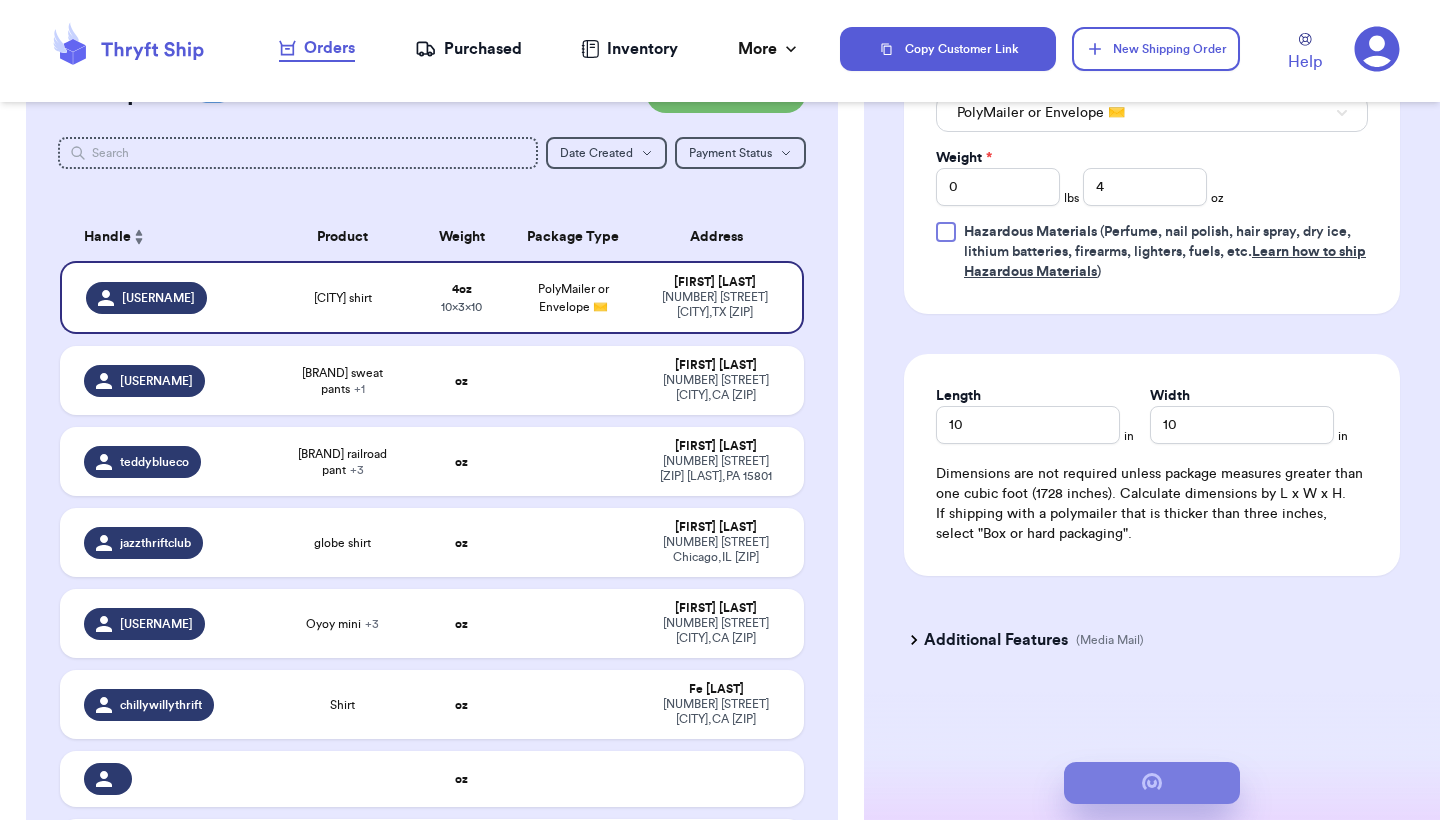 scroll, scrollTop: 0, scrollLeft: 0, axis: both 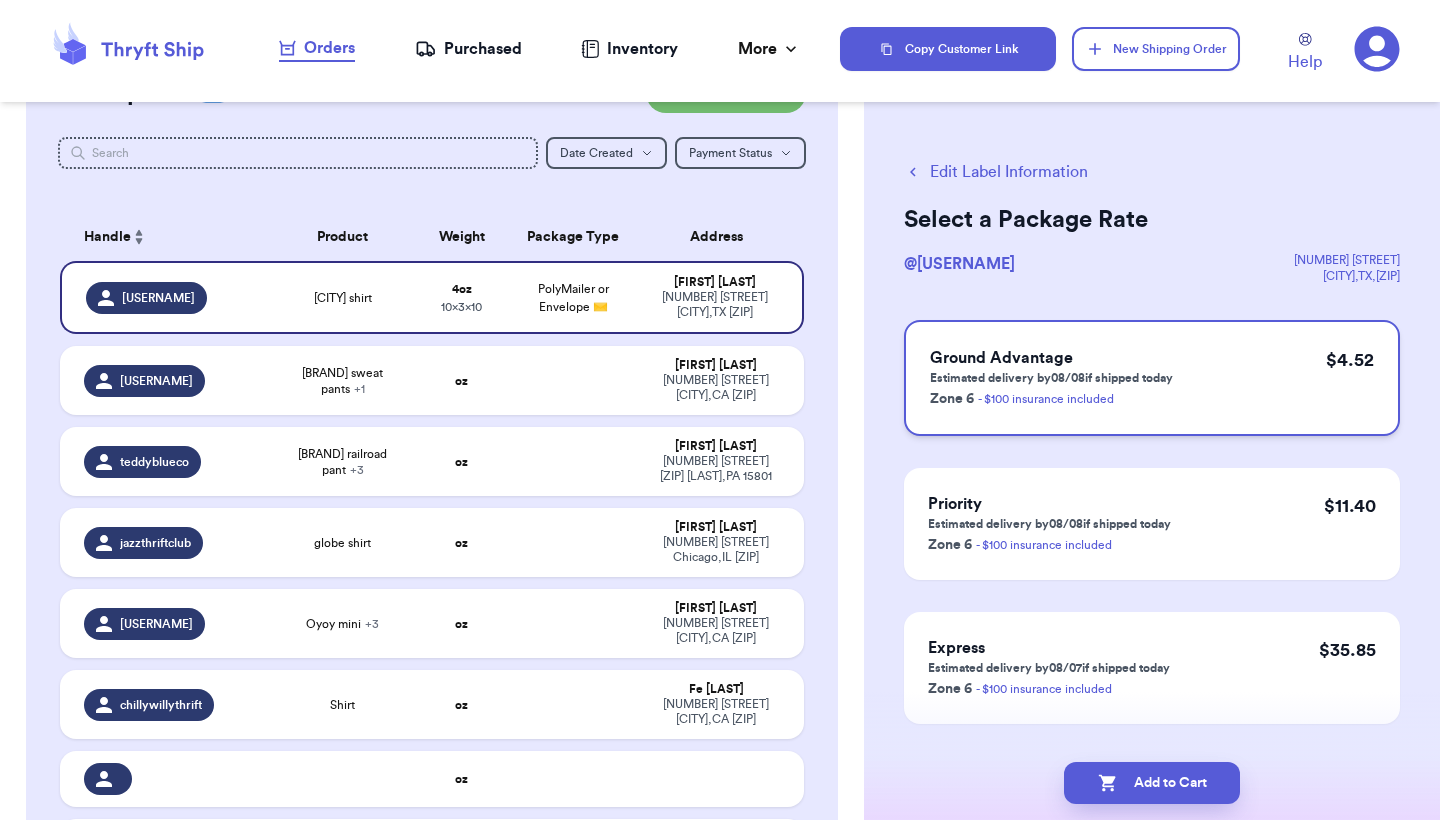 click on "Ground Advantage Estimated delivery by  08/08  if shipped today Zone 6 - $100 insurance included $ 4.52" at bounding box center (1152, 378) 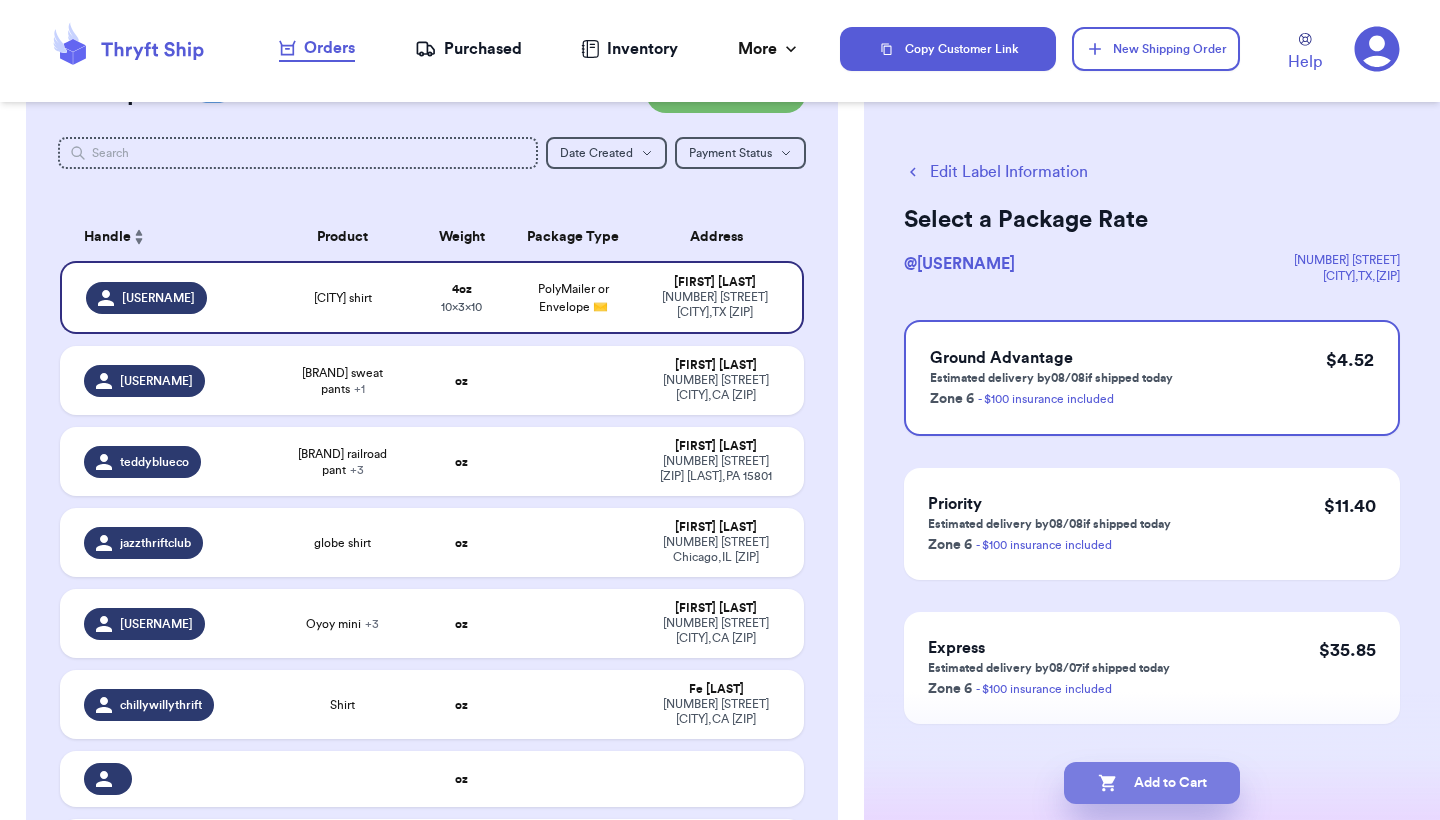 click 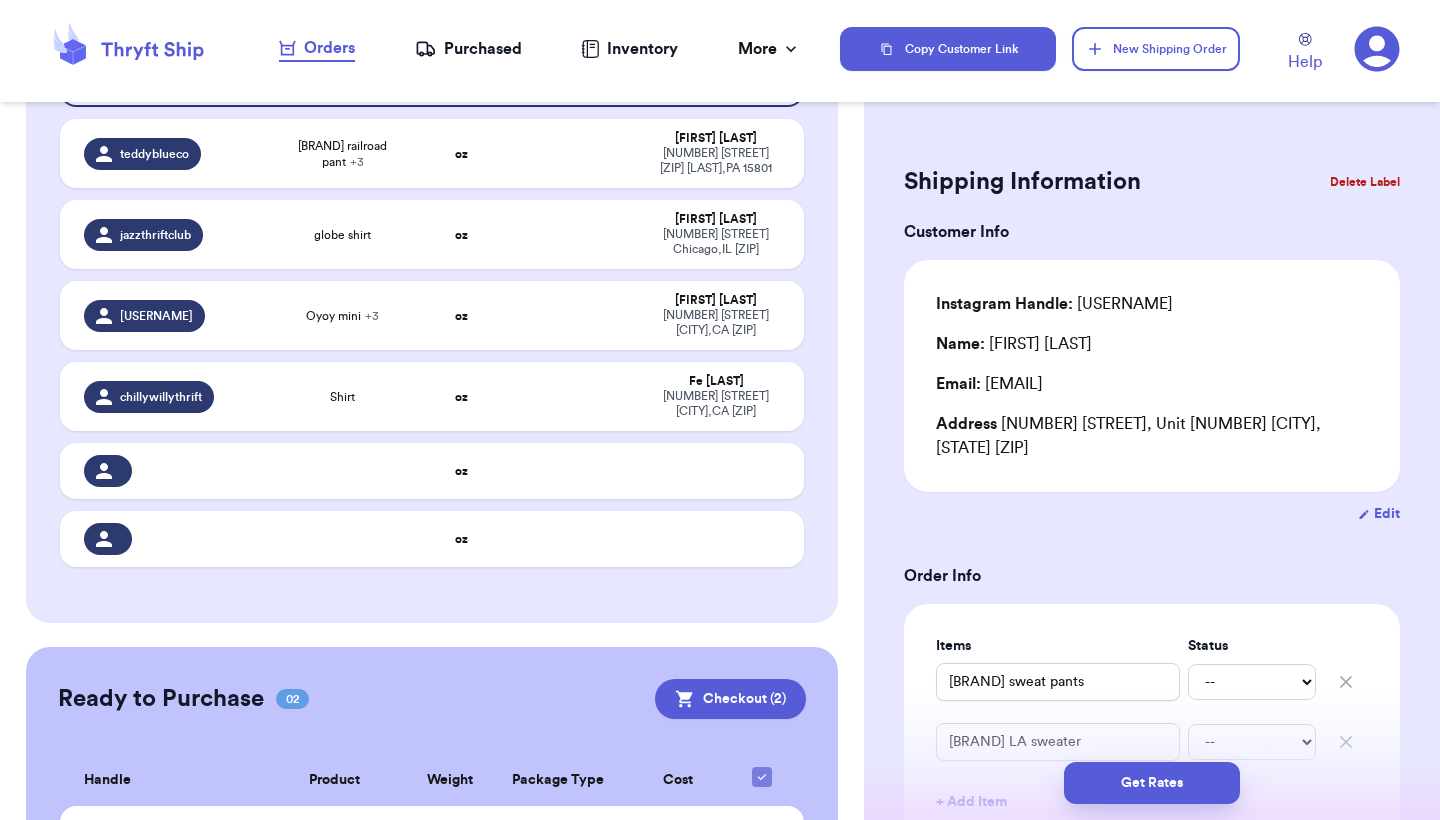 scroll, scrollTop: 364, scrollLeft: 0, axis: vertical 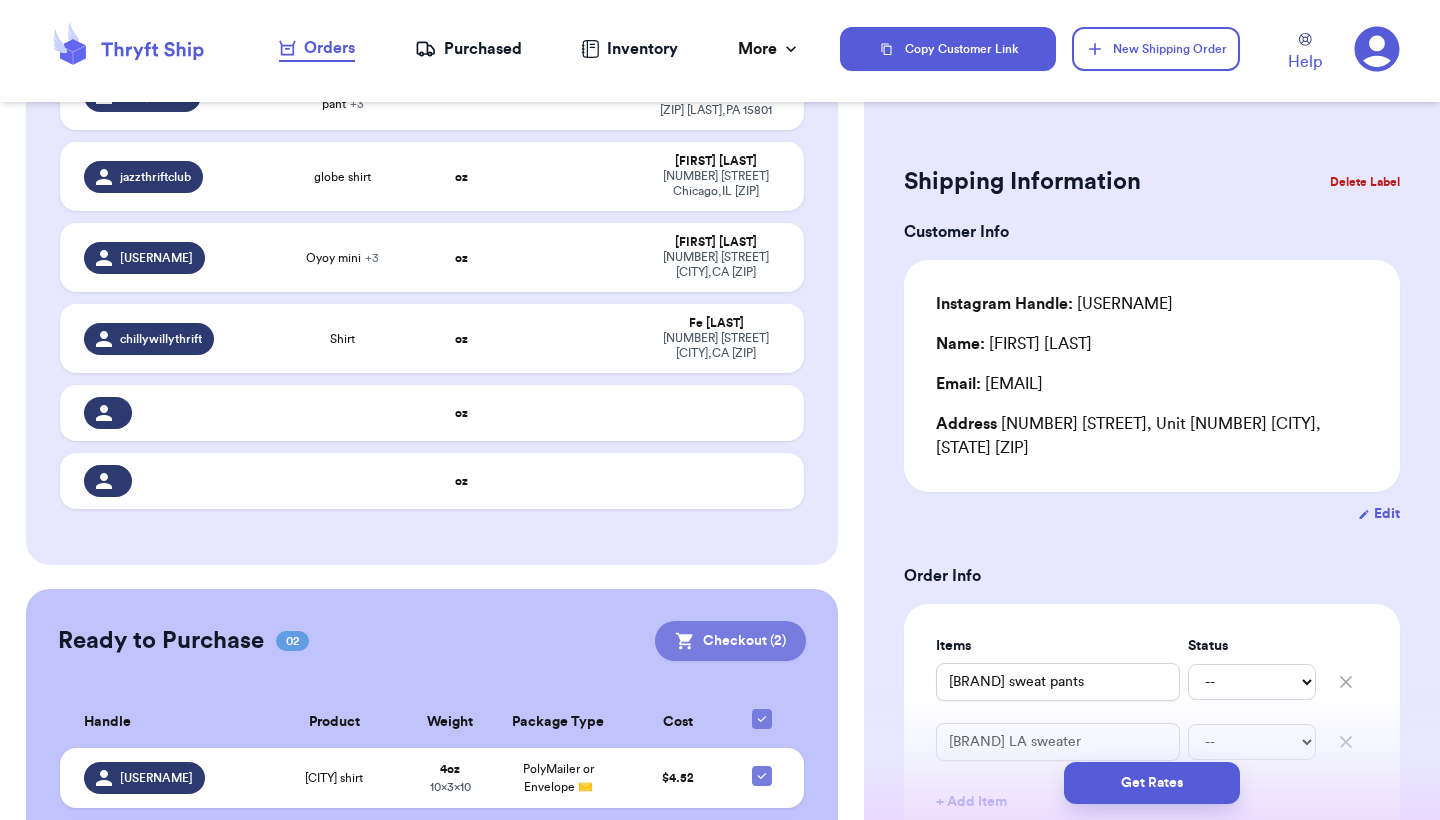 click on "Checkout ( 2 )" at bounding box center [730, 641] 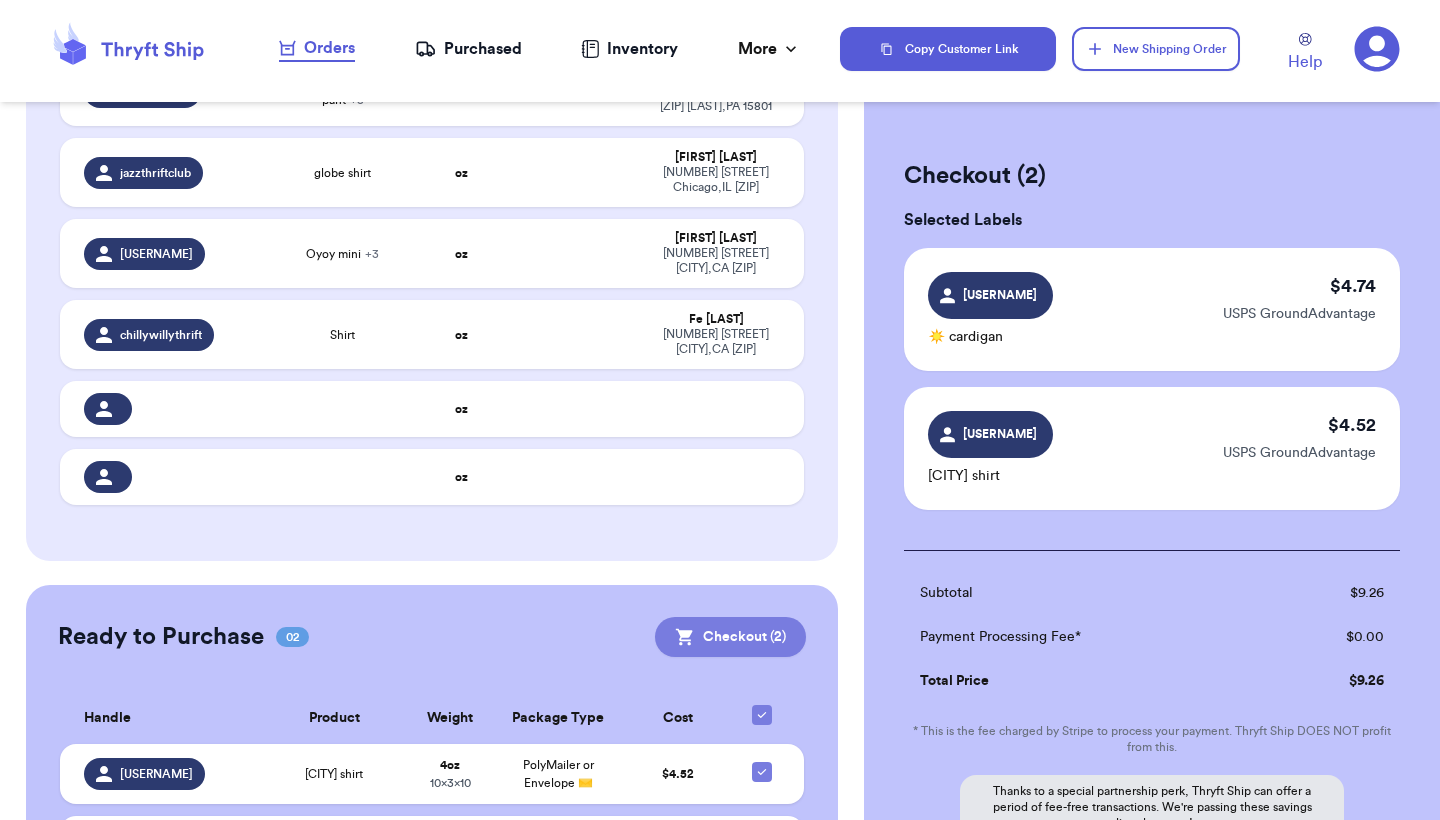 click on "Checkout ( 2 )" at bounding box center [730, 637] 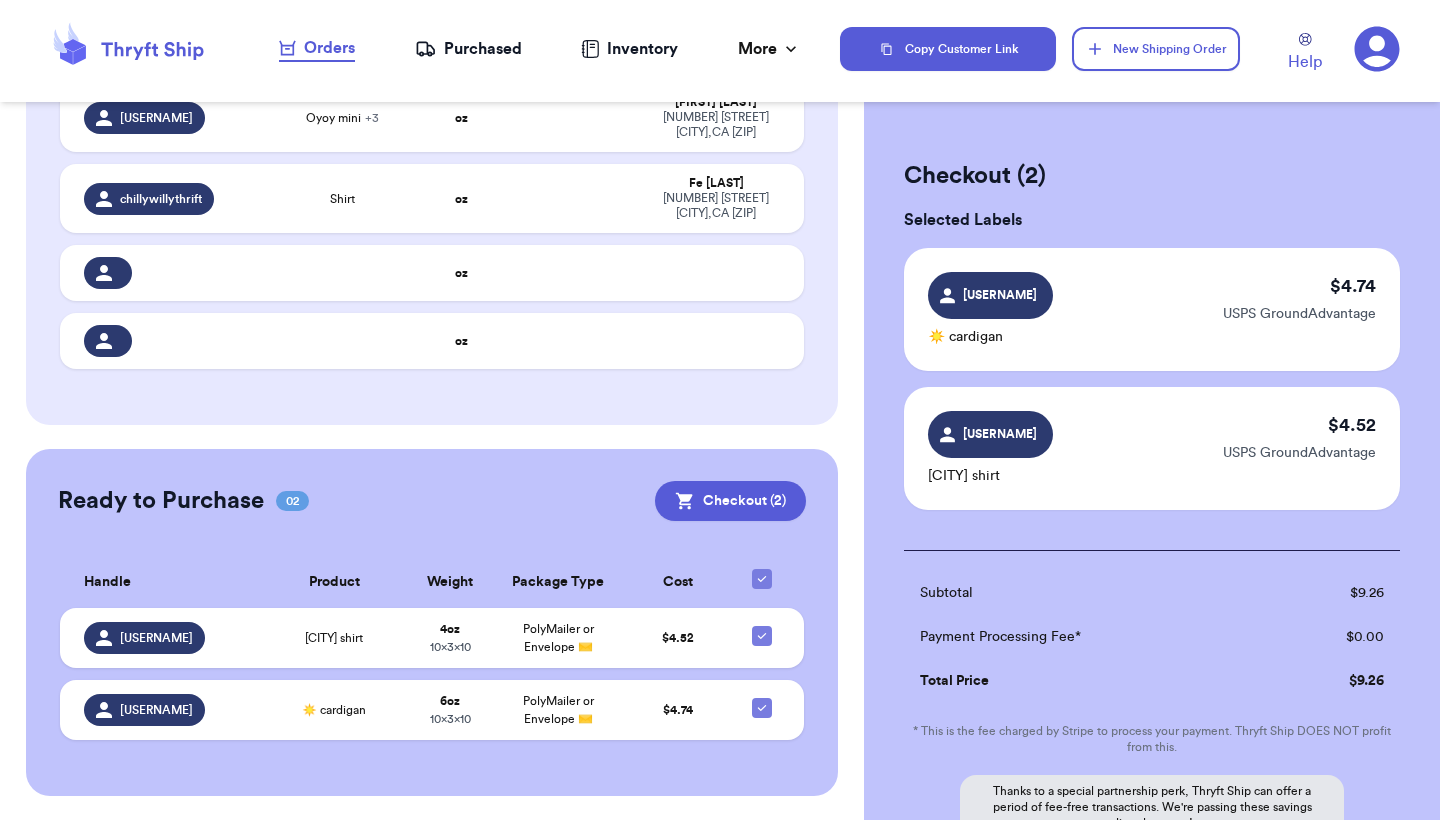 scroll, scrollTop: 514, scrollLeft: 0, axis: vertical 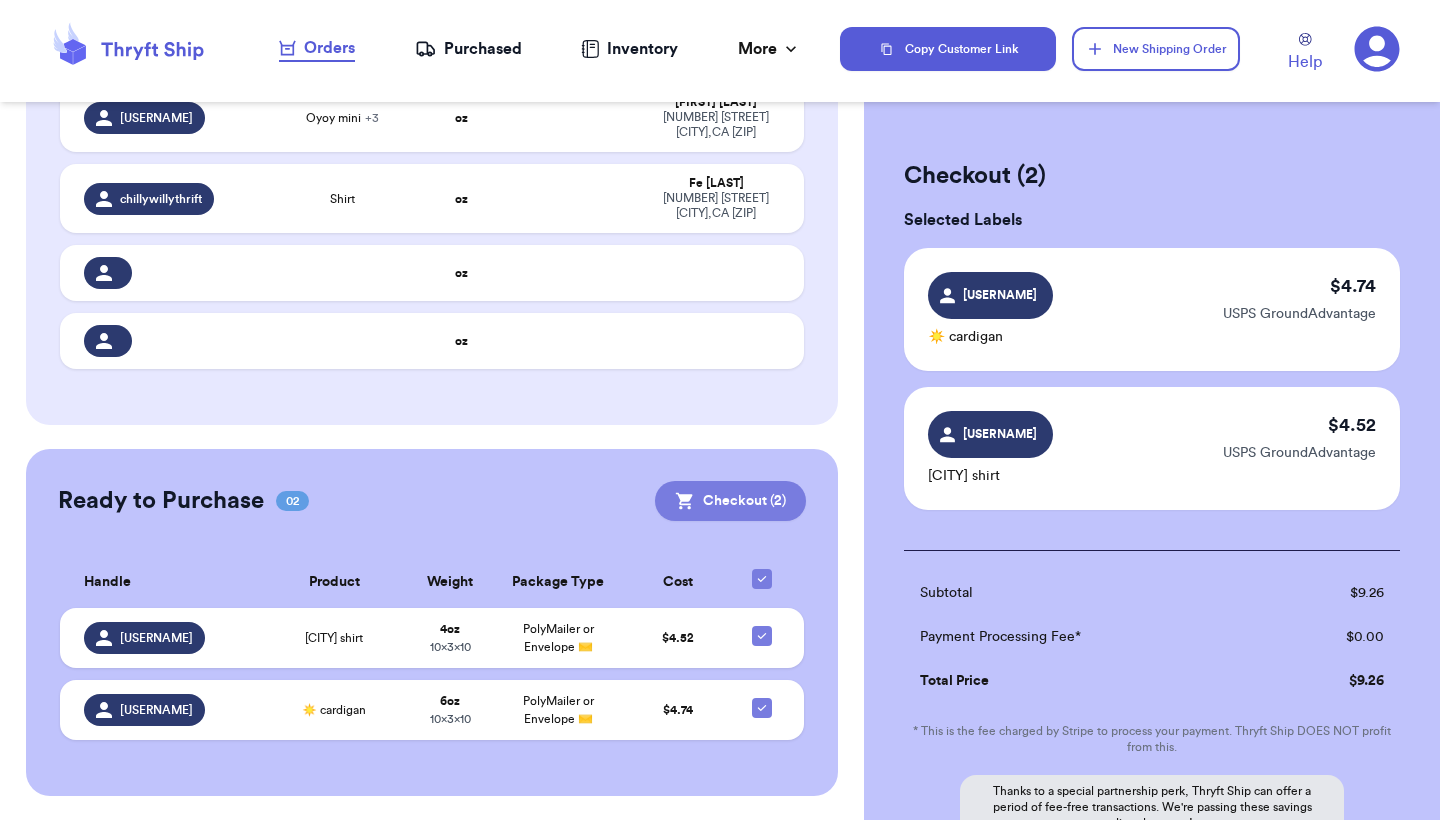 click on "Checkout ( 2 )" at bounding box center [730, 501] 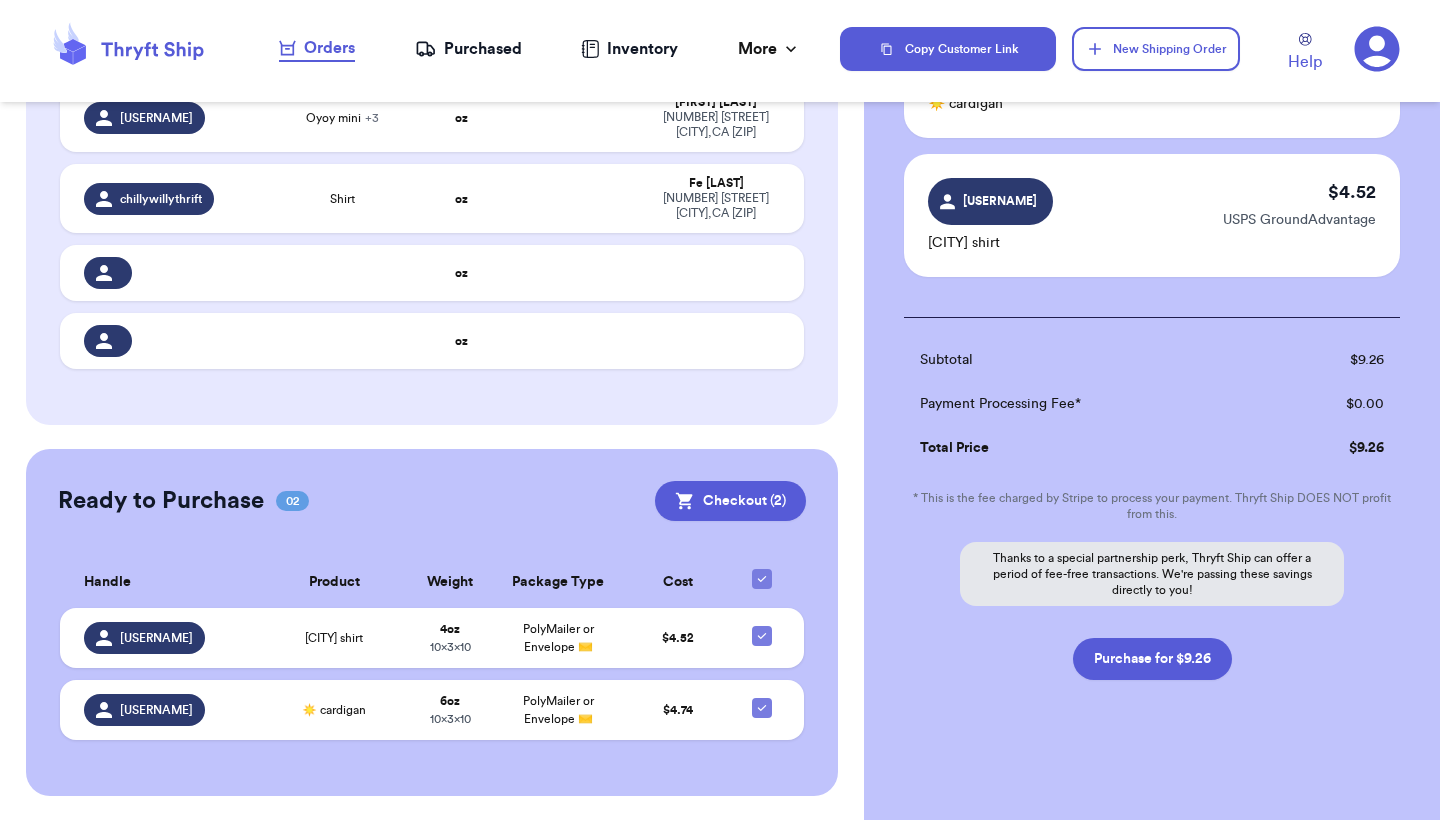 scroll, scrollTop: 233, scrollLeft: 0, axis: vertical 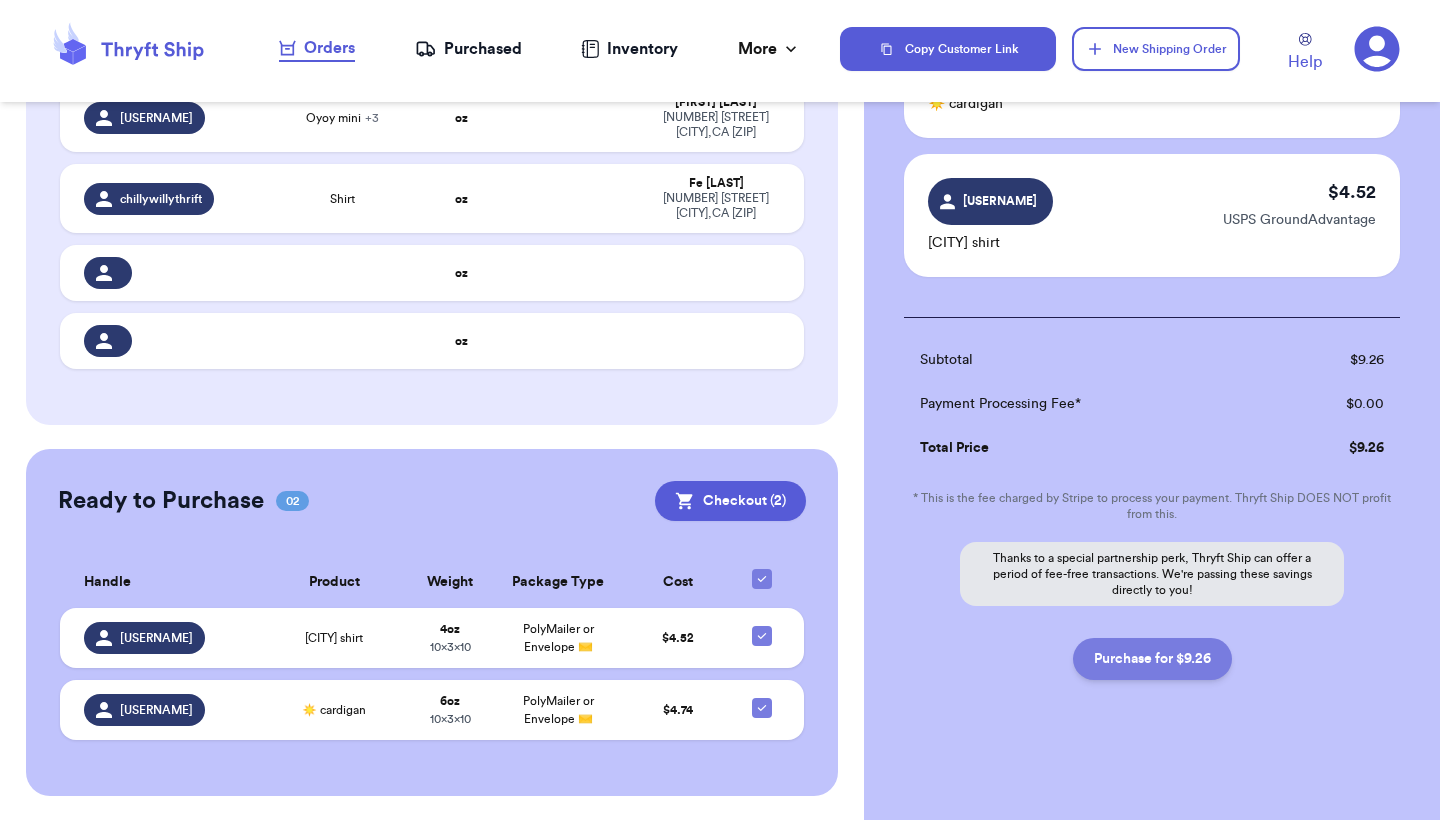 click on "Purchase for $9.26" at bounding box center (1152, 659) 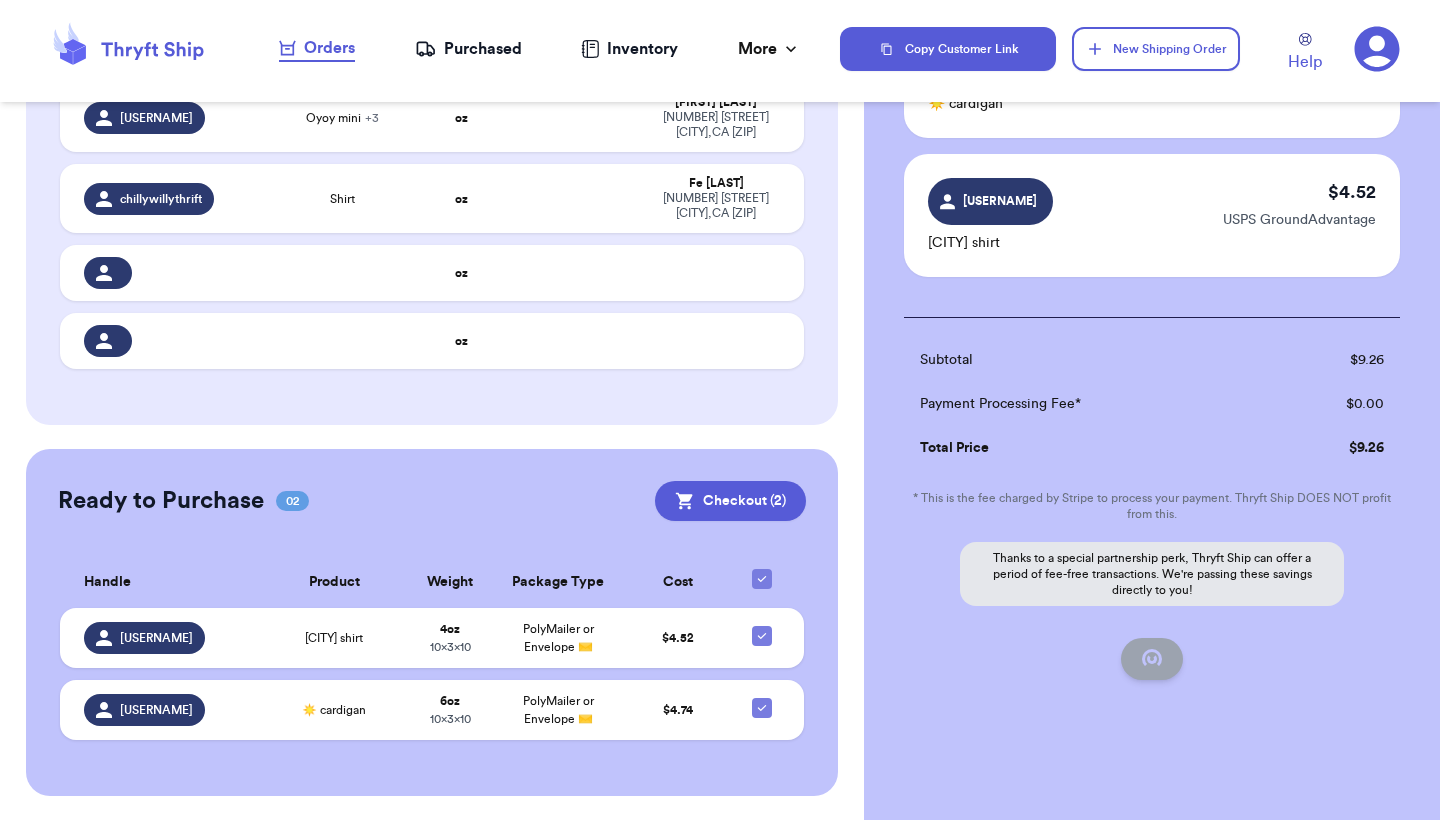 checkbox on "false" 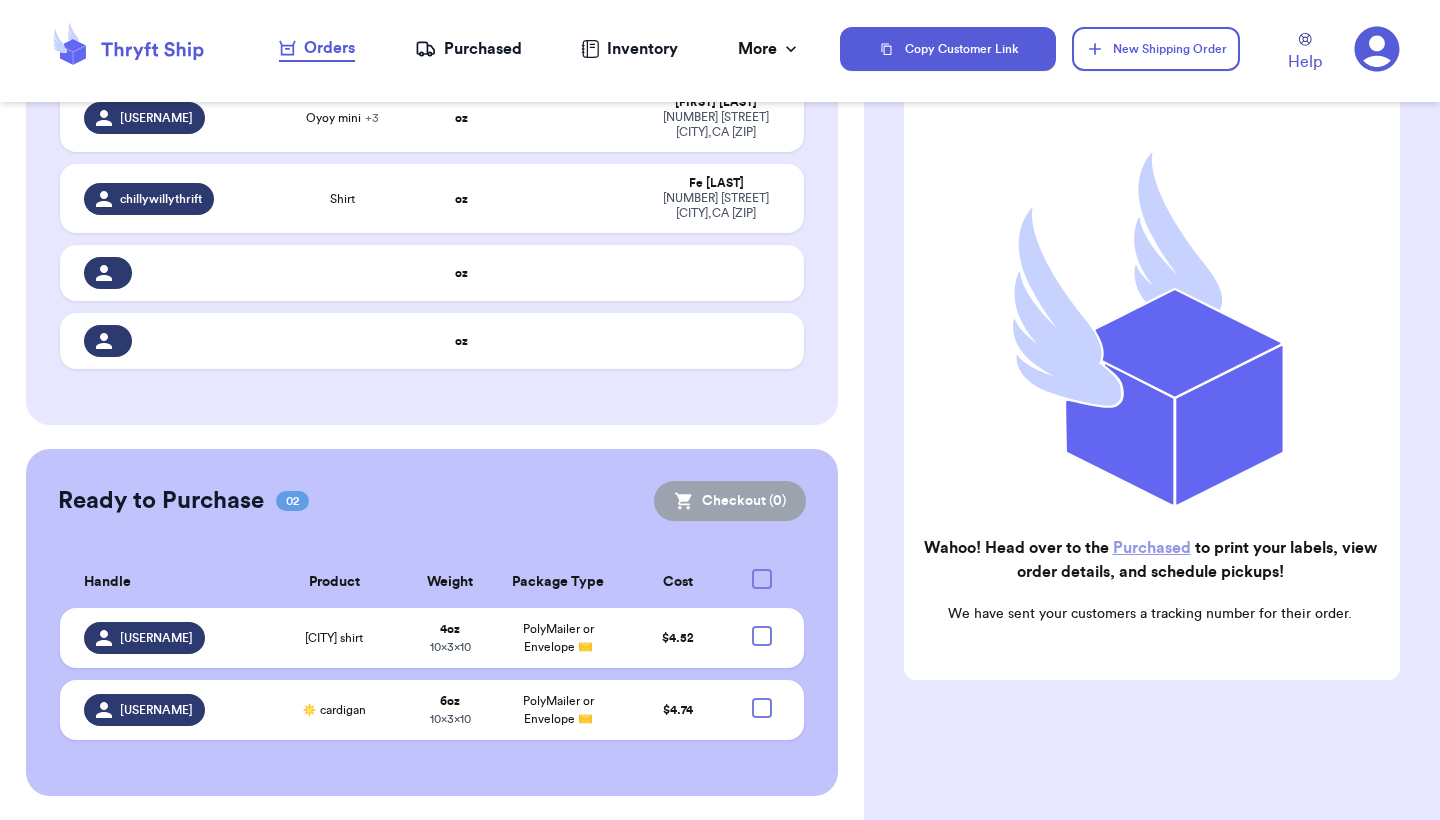 scroll, scrollTop: 156, scrollLeft: 0, axis: vertical 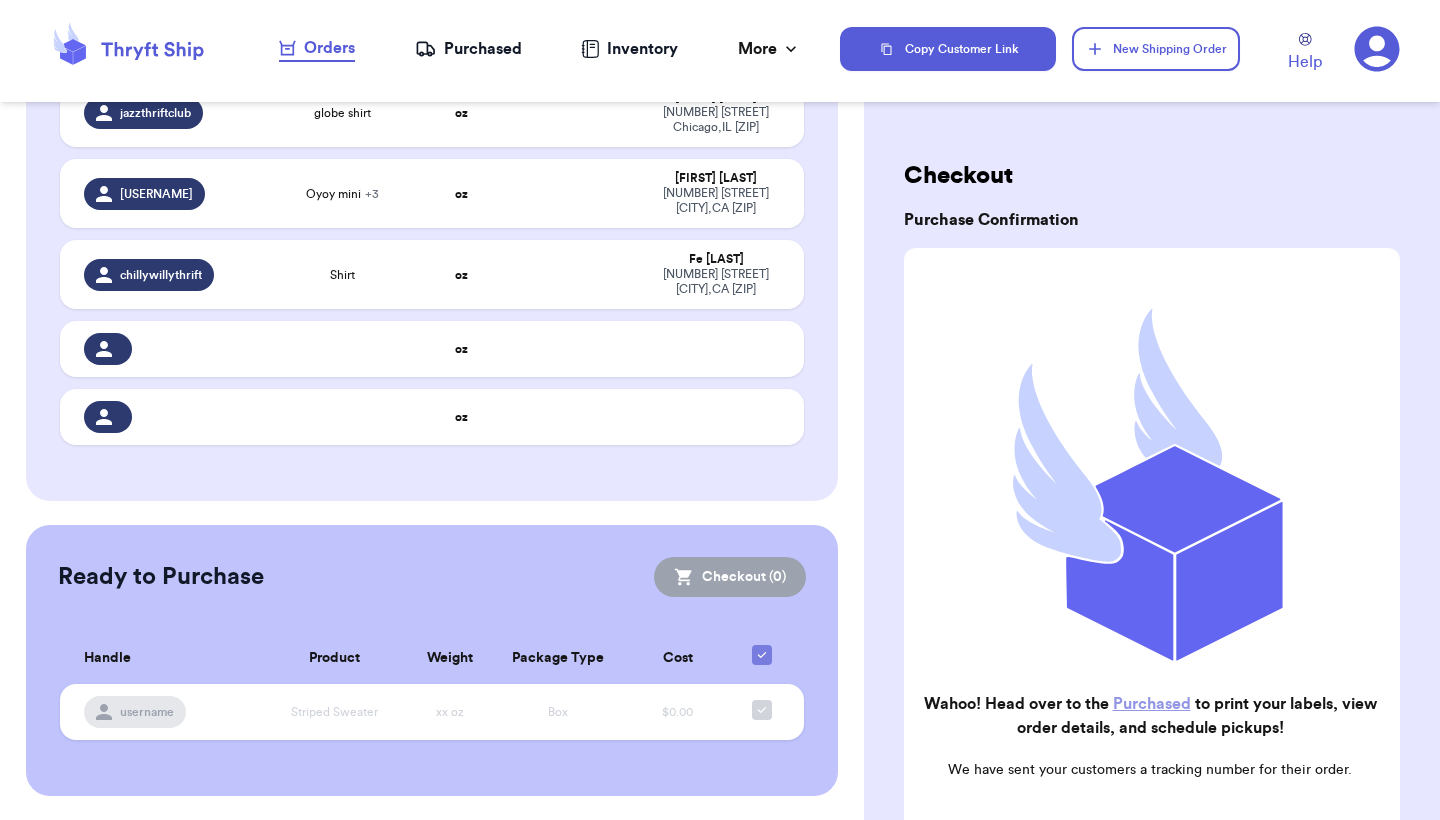 click on "Purchased" at bounding box center [468, 49] 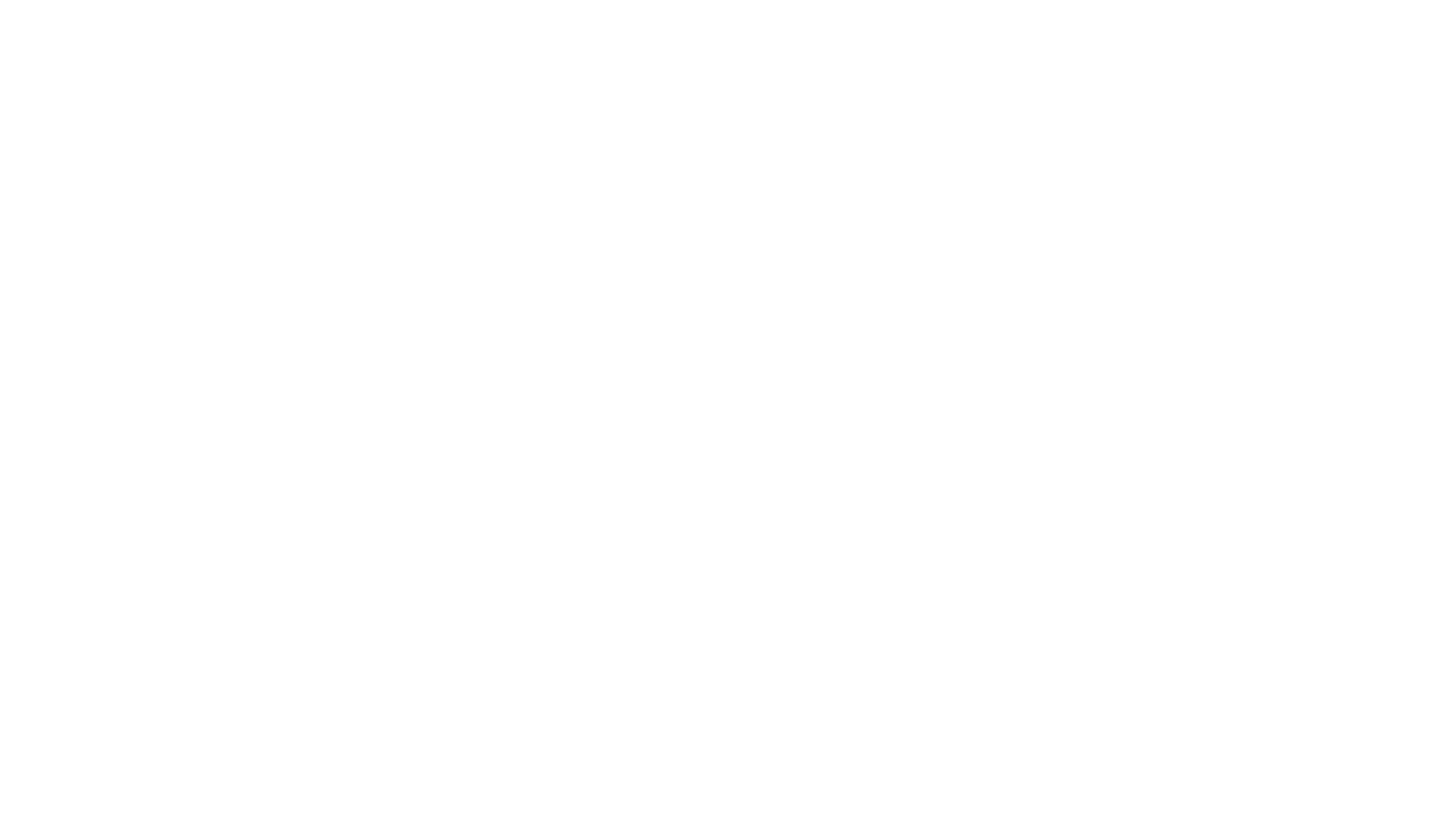 scroll, scrollTop: 0, scrollLeft: 0, axis: both 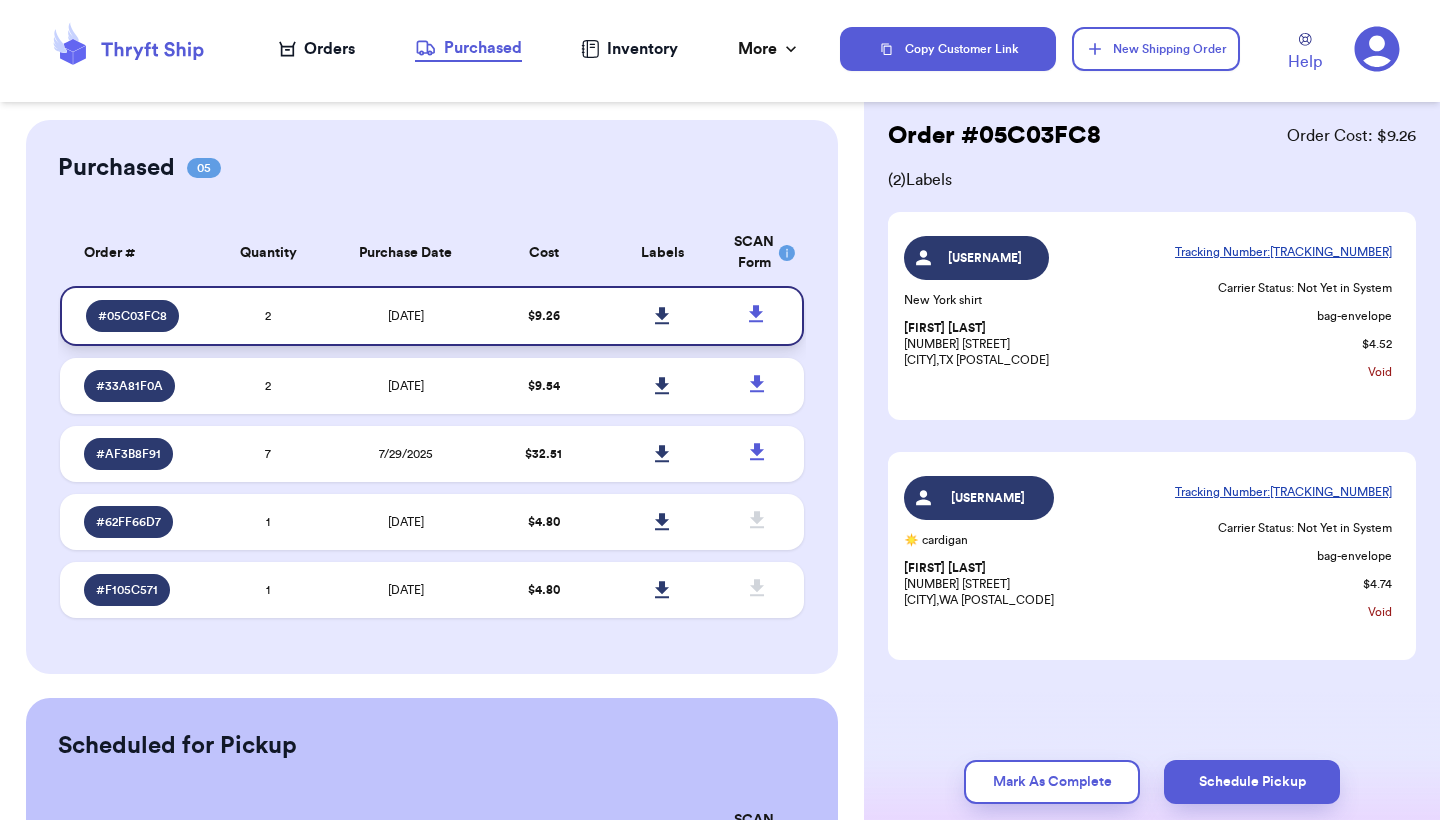 click 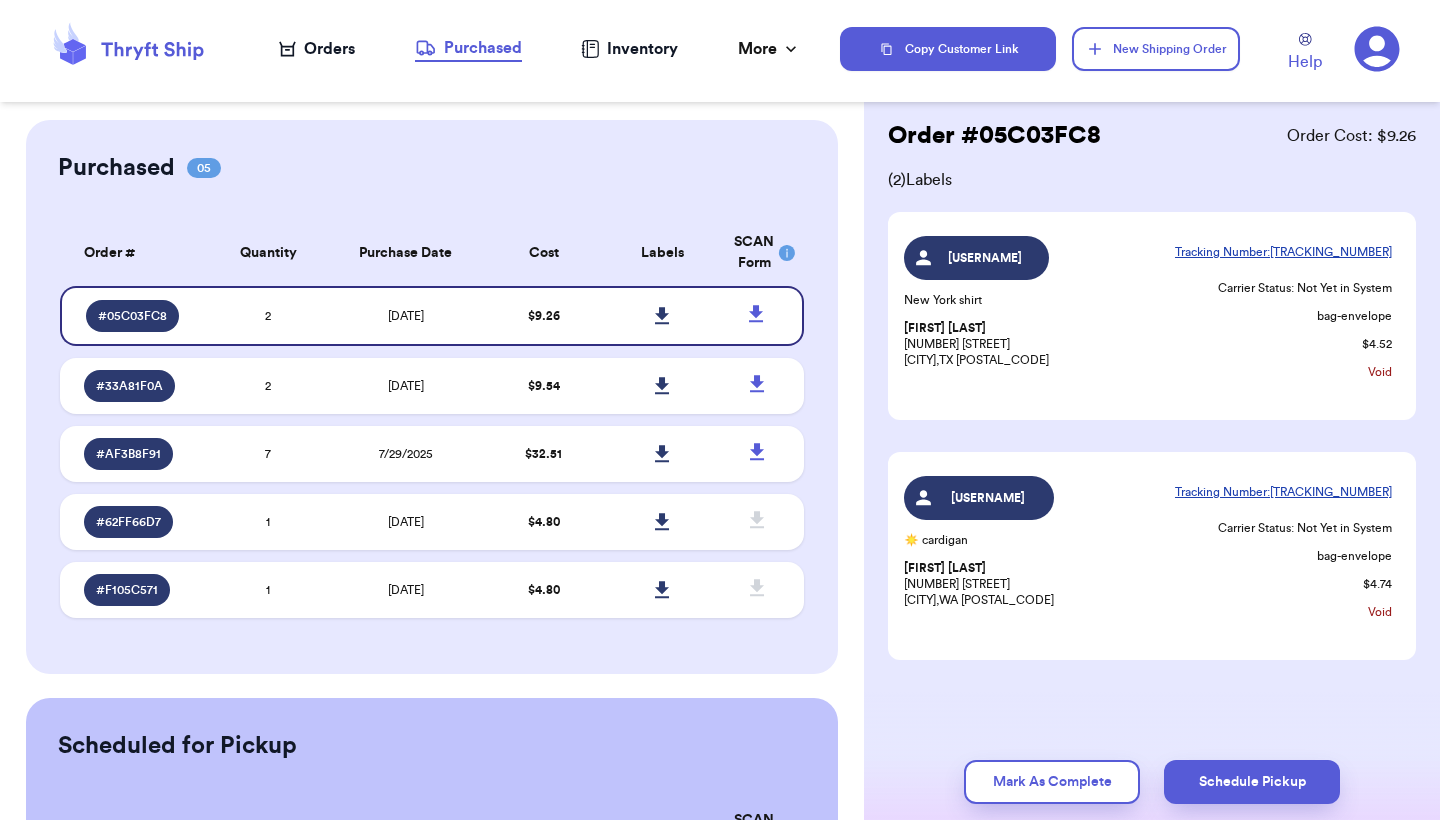 click on "Orders Purchased Inventory More Stats Completed Orders" at bounding box center (540, 49) 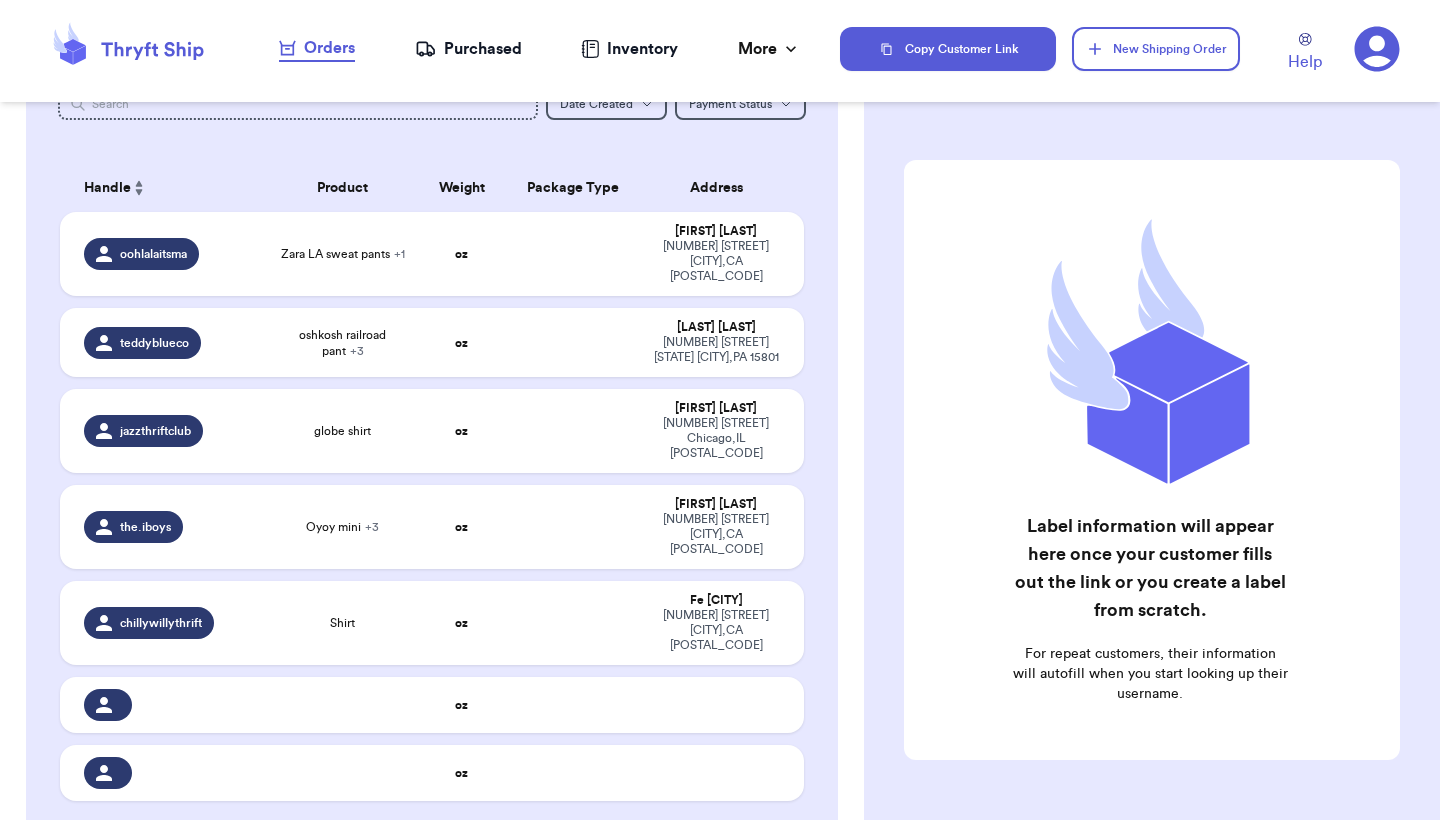 scroll, scrollTop: 129, scrollLeft: 0, axis: vertical 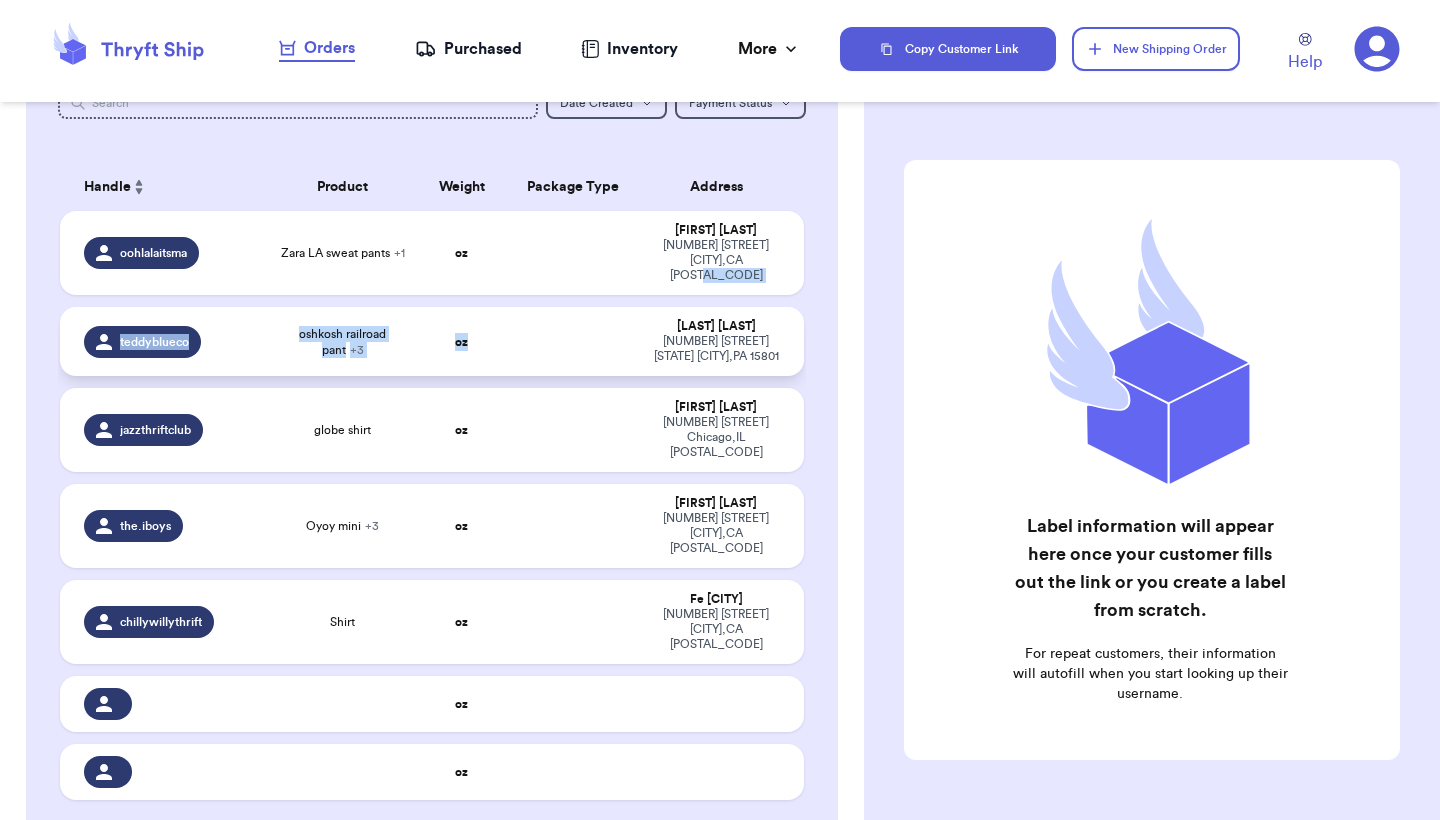 drag, startPoint x: 782, startPoint y: 268, endPoint x: 583, endPoint y: 360, distance: 219.23732 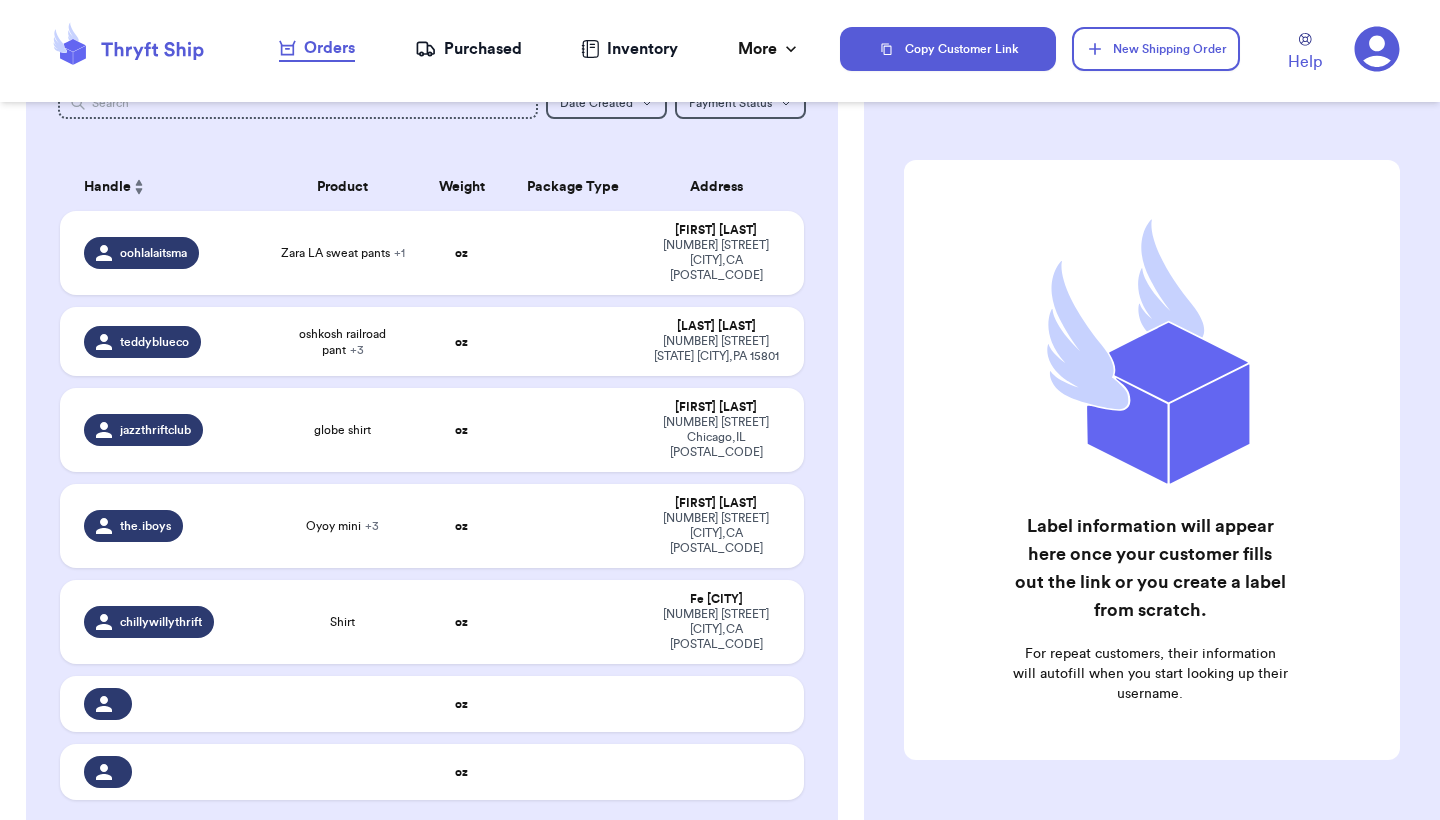 click on "Customer Link New Order Incomplete 07 Get Rates for All ( 0 ) Get Rates for All ( 0 ) Date Created Date Created Payment Status Payment Status Handle Product Weight Package Type Address oohlalaitsma Zara LA sweat pants  + 1  oz Mayra   Villa 2537 sprout ln   Corona ,  CA   92883 teddyblueco oshkosh railroad pant + 3  oz Tati   Younkin 234 LESSER ANTILLES CT 964 TL   DU BOIS ,  PA   15801 jazzthriftclub globe shirt  oz Briana   Betters 4022 S Calumet Ave   Chicago ,  IL   60653 the.iboys Oyoy mini + 3  oz Karla   Iboy 4141 W 139th St.   Hawthorne ,  CA   90250 chillywillythrift Shirt  oz Fe   Valencia 1663 Toiyabe Lane   Stockton ,  CA   95206  oz      oz     Ready to Purchase Checkout ( 0 ) Checkout ( 0 ) Handle Product Weight Package Type Cost username Striped Sweater xx oz Box $0.00" at bounding box center [432, 571] 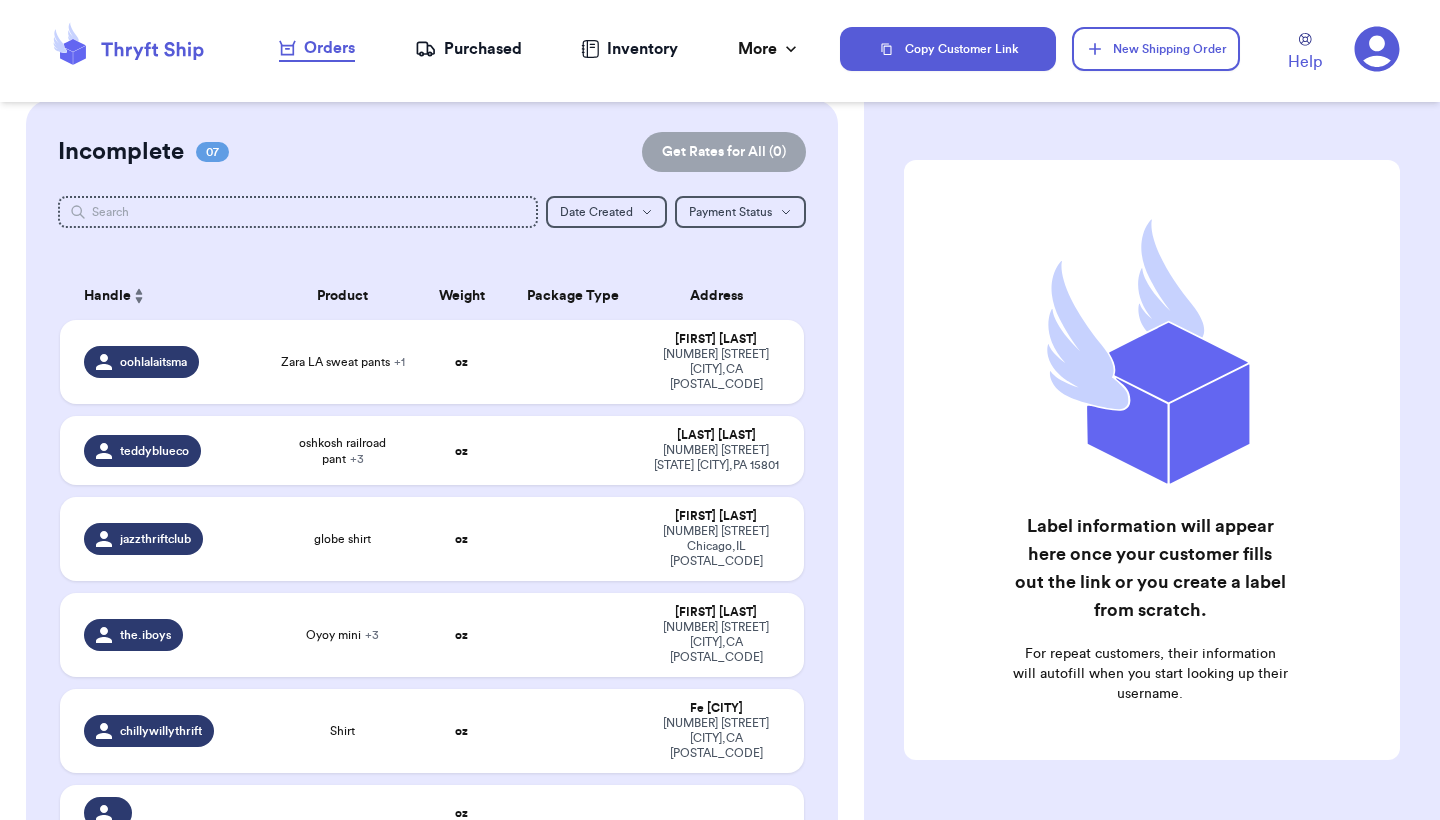 scroll, scrollTop: 12, scrollLeft: 0, axis: vertical 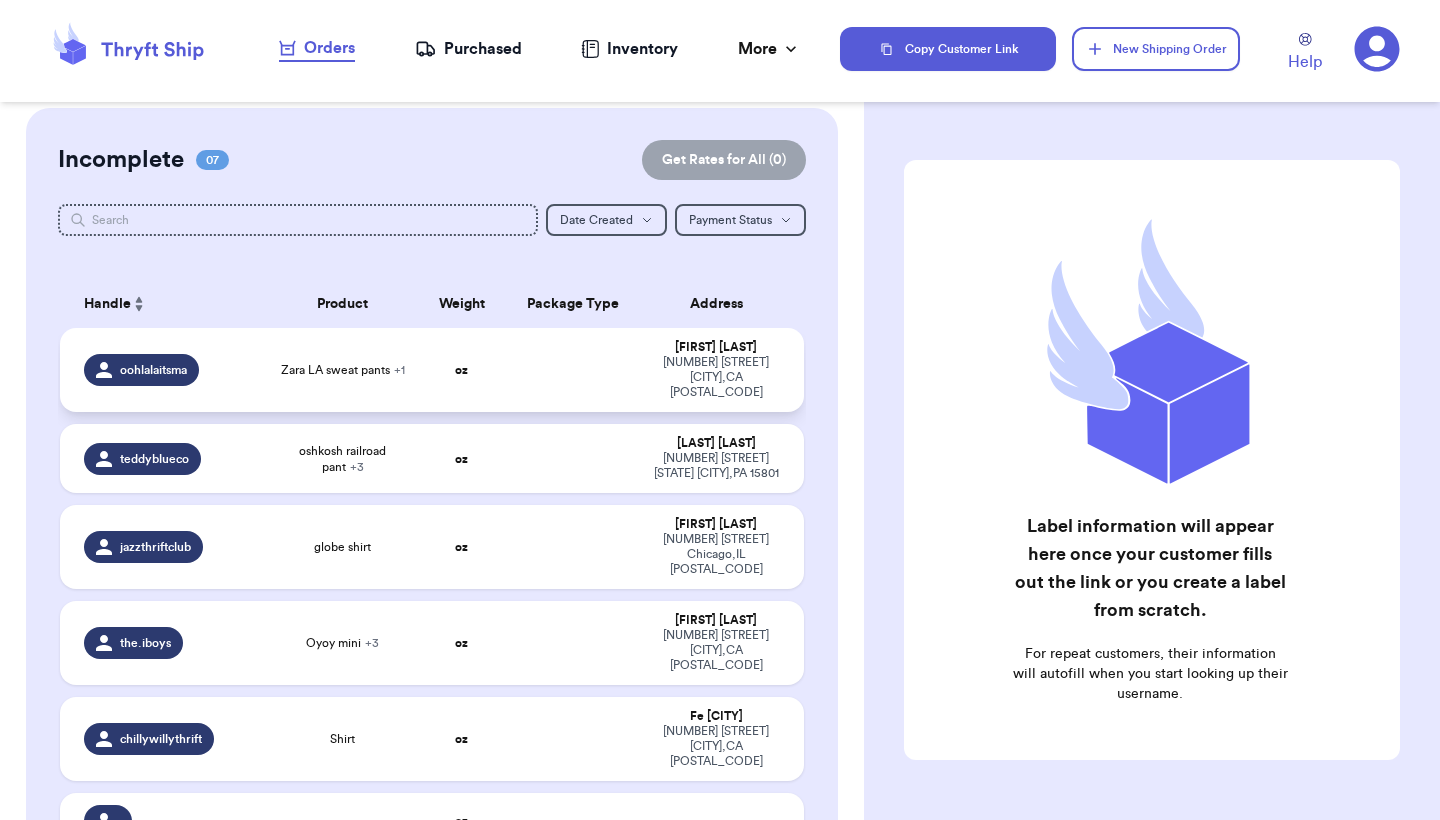 click on "Zara LA sweat pants  + 1" at bounding box center [343, 370] 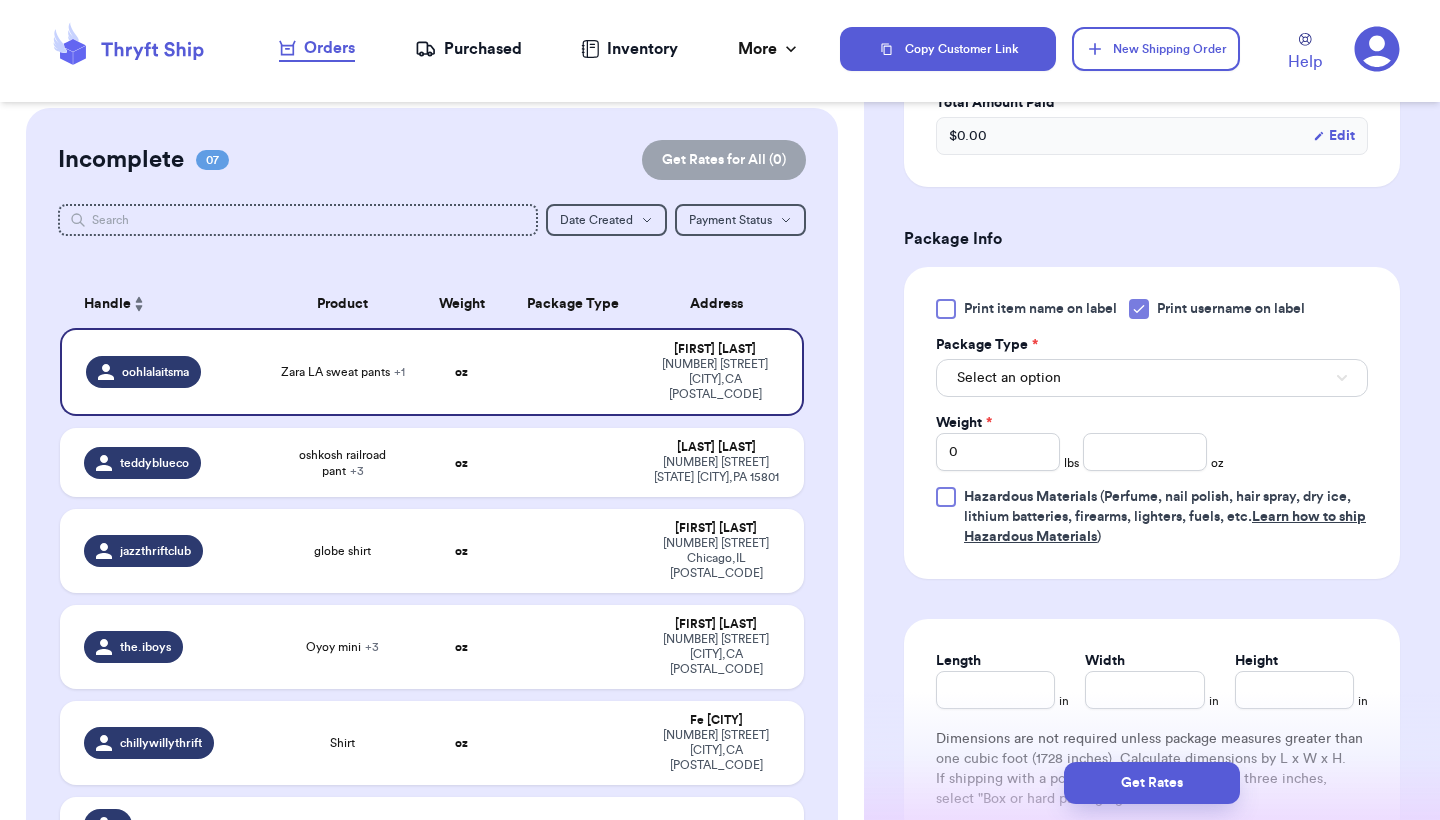 scroll, scrollTop: 762, scrollLeft: 0, axis: vertical 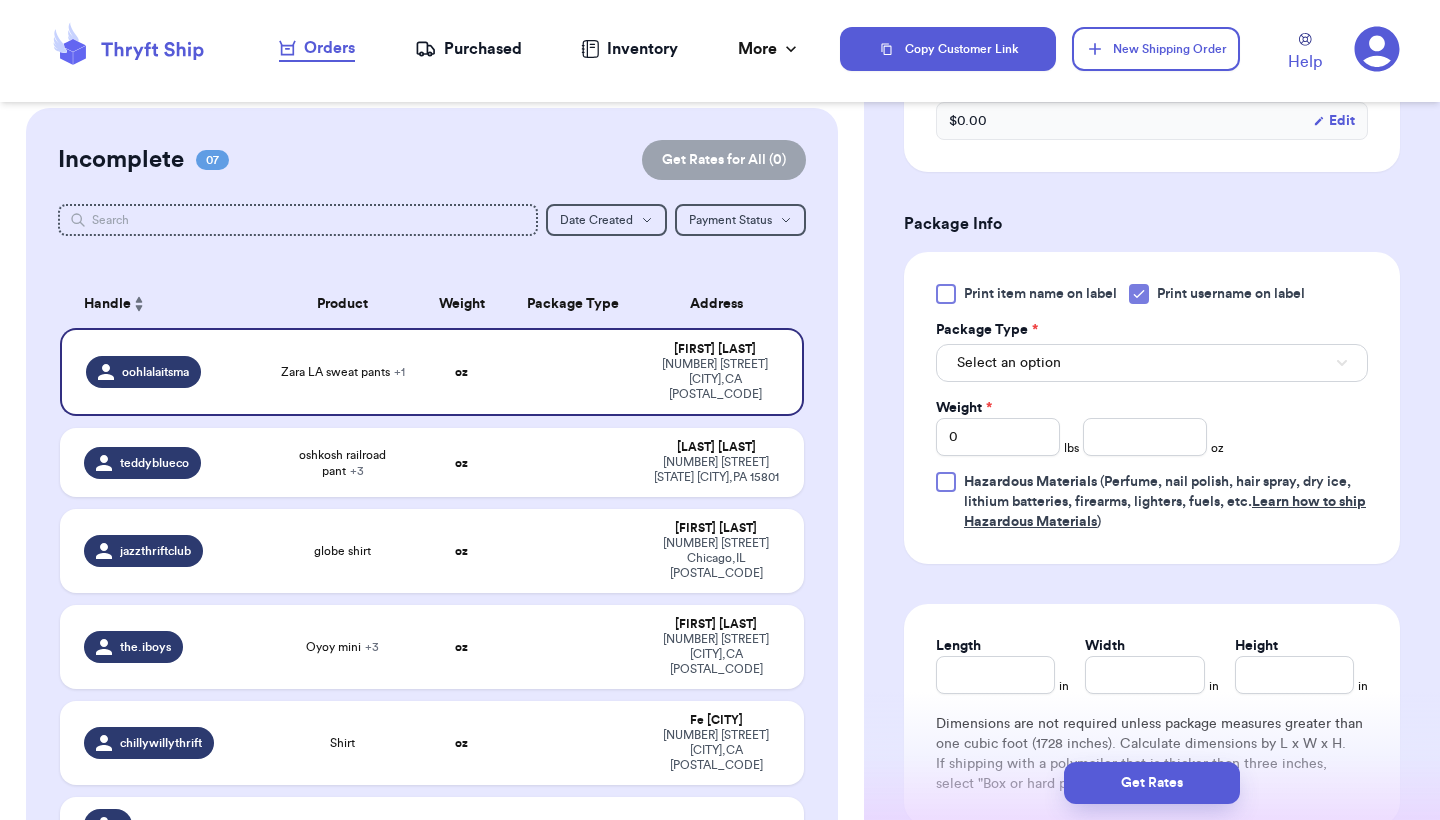 click on "Select an option" at bounding box center [1009, 363] 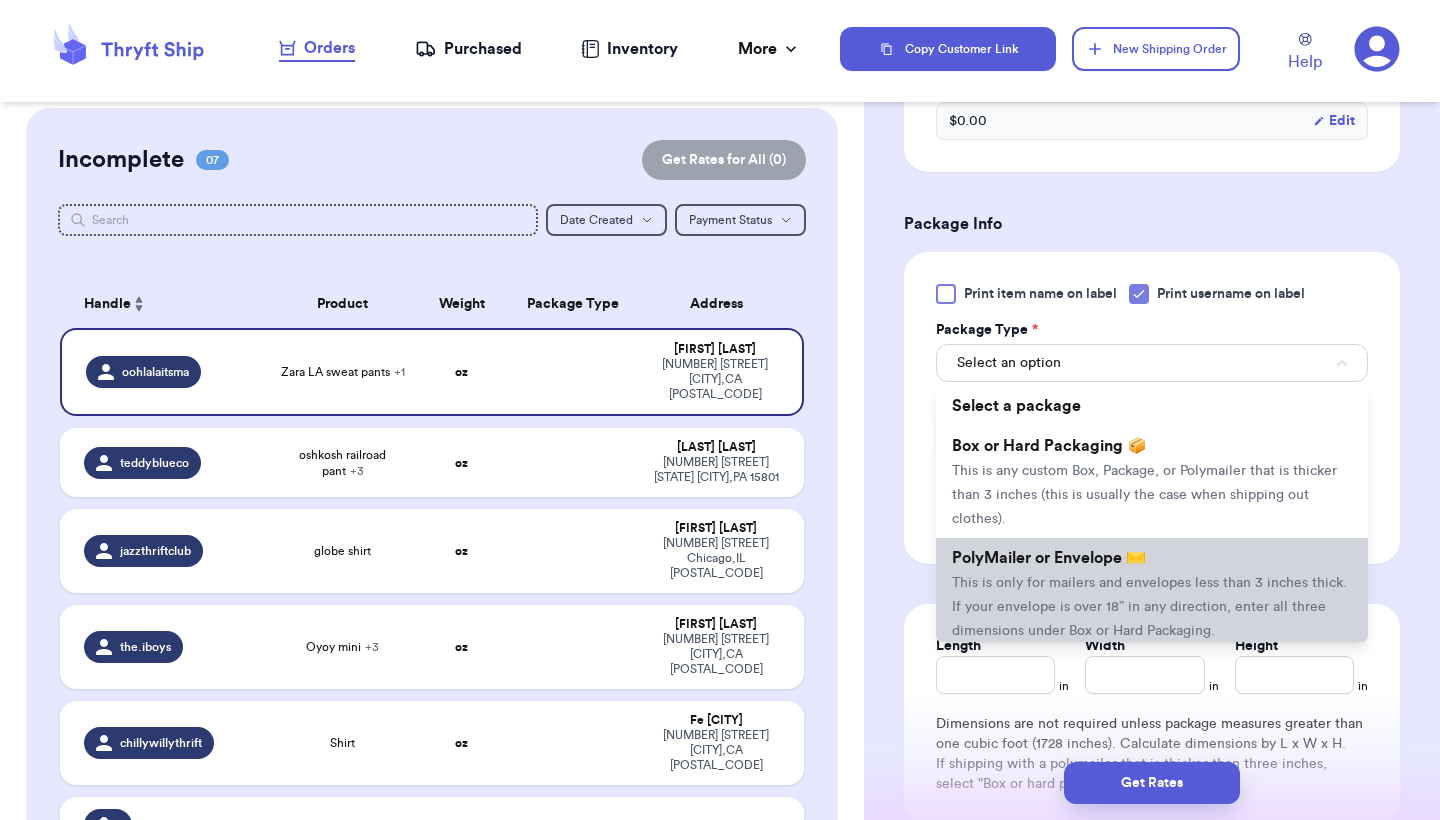 click on "PolyMailer or Envelope ✉️ This is only for mailers and envelopes less than 3 inches thick. If your envelope is over 18” in any direction, enter all three dimensions under Box or Hard Packaging." at bounding box center (1152, 594) 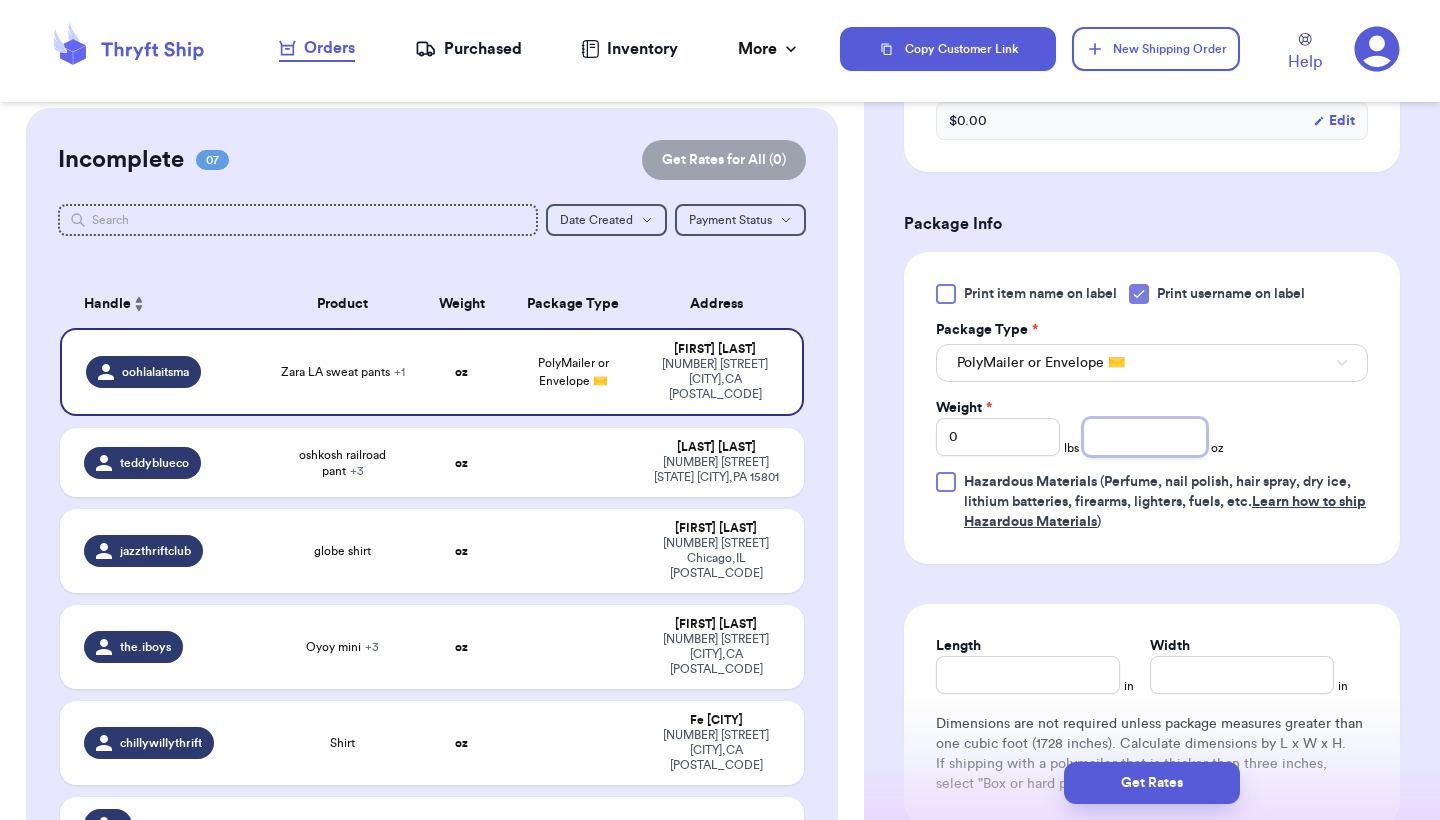 click at bounding box center [1145, 437] 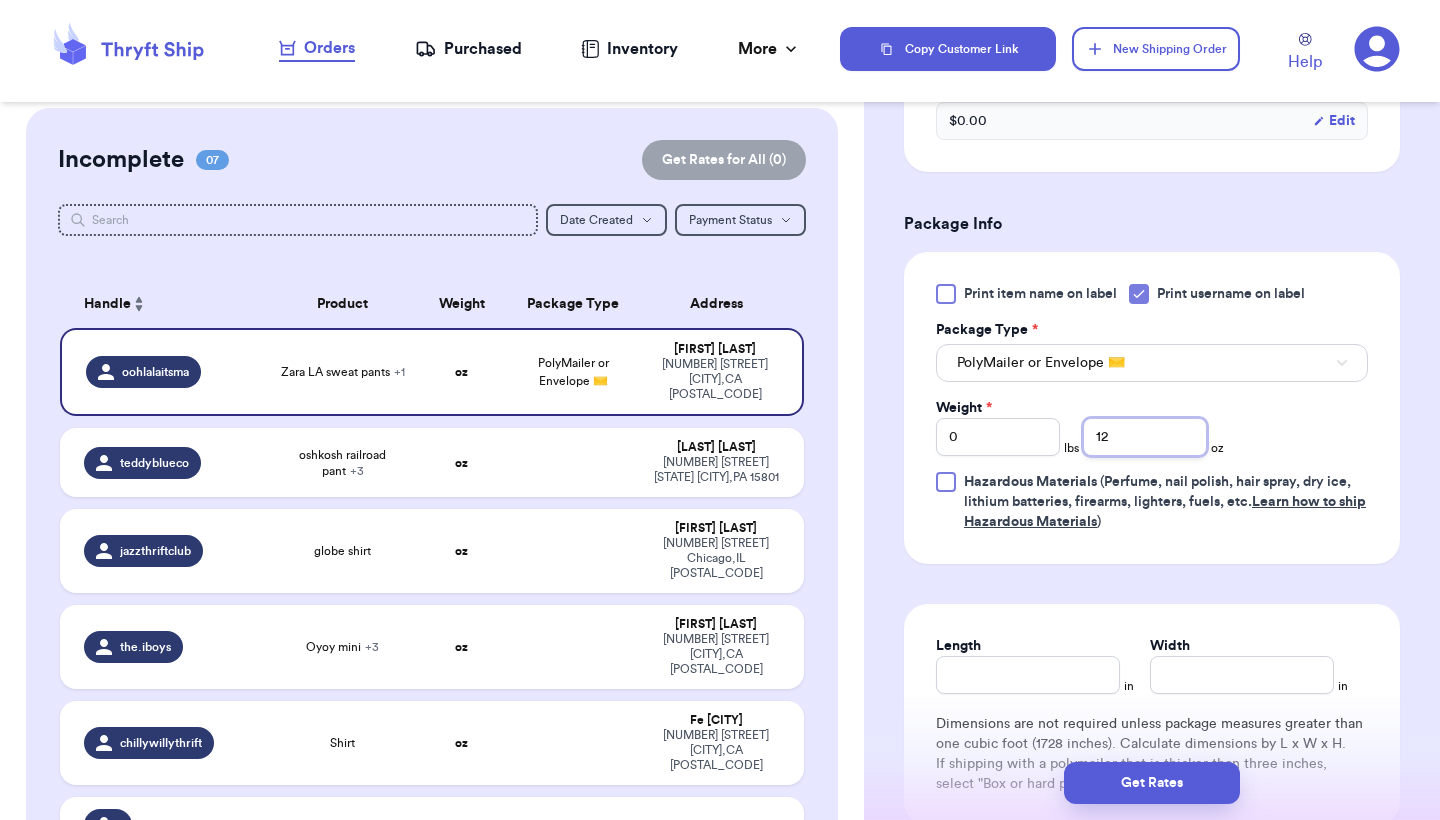 type on "12" 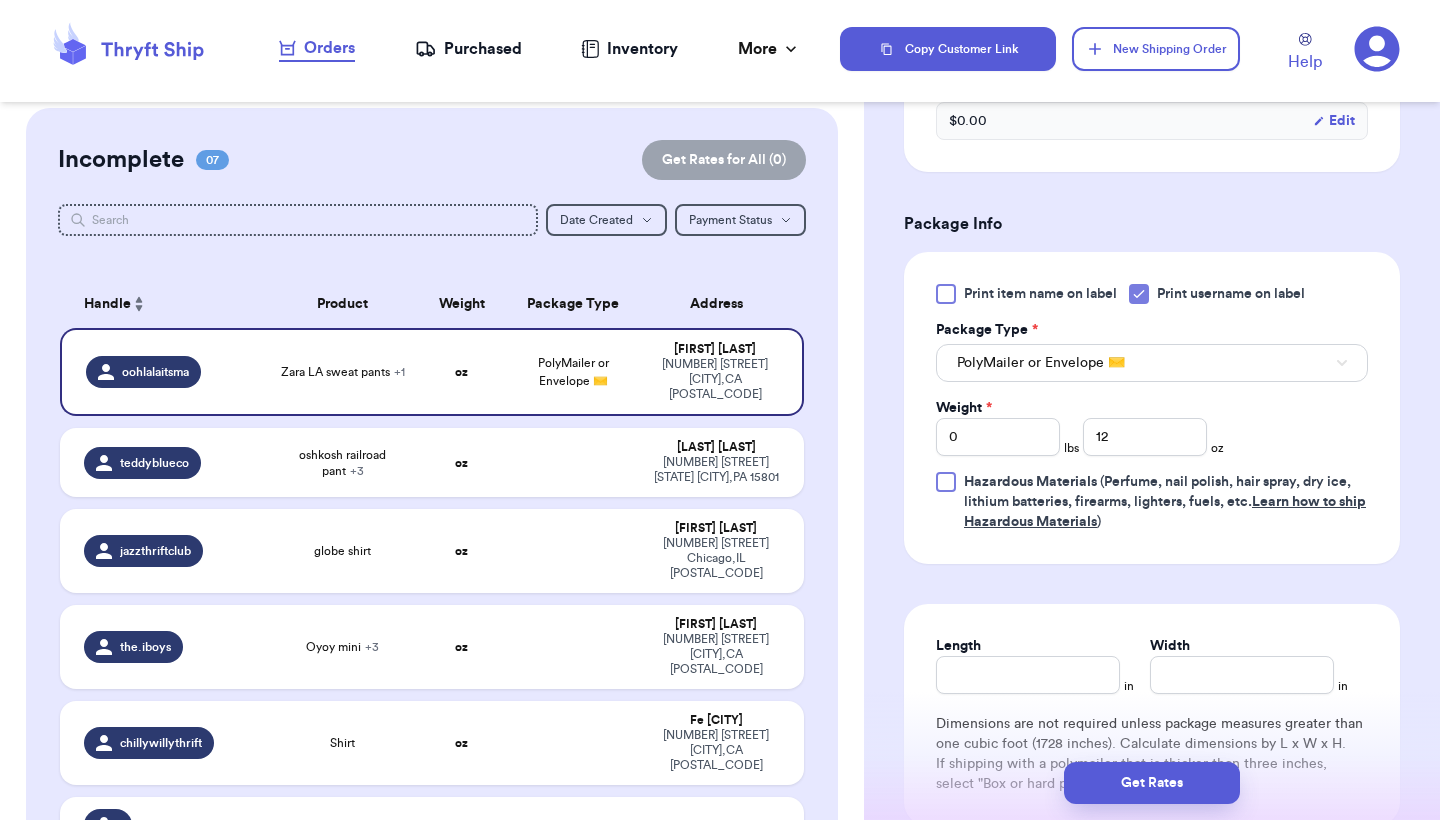 click on "Shipping Information Delete Label Customer Info Instagram Handle:   oohlalaitsma Name:   Mayra   Villa Email:   mayradv66@yahoo.com Address   2537 sprout ln, Unit 103 Corona, CA 92883 Edit Order Info Items Status Zara LA sweat pants -- Paid Owes Zara LA sweater -- Paid Owes + Add Item Total Amount Paid $ 0.00 Edit Package Info Print item name on label Print username on label Package Type * PolyMailer or Envelope ✉️ Weight * 0 lbs 12 oz Hazardous Materials   (Perfume, nail polish, hair spray, dry ice, lithium batteries, firearms, lighters, fuels, etc.  Learn how to ship Hazardous Materials ) Length in Width in Dimensions are not required unless package measures greater than one cubic foot (1728 inches). Calculate dimensions by L x W x H. If shipping with a polymailer that is thicker than three inches, select "Box or hard packaging". Additional Features (Media Mail) Get Rates Edit Payment Amount: ✕ Current Amount Paid: $ 0.00 New Amount $ 0 Payment Method Stripe/Thryft Ship Venmo Cash App PayPal Zelle" at bounding box center [1152, 214] 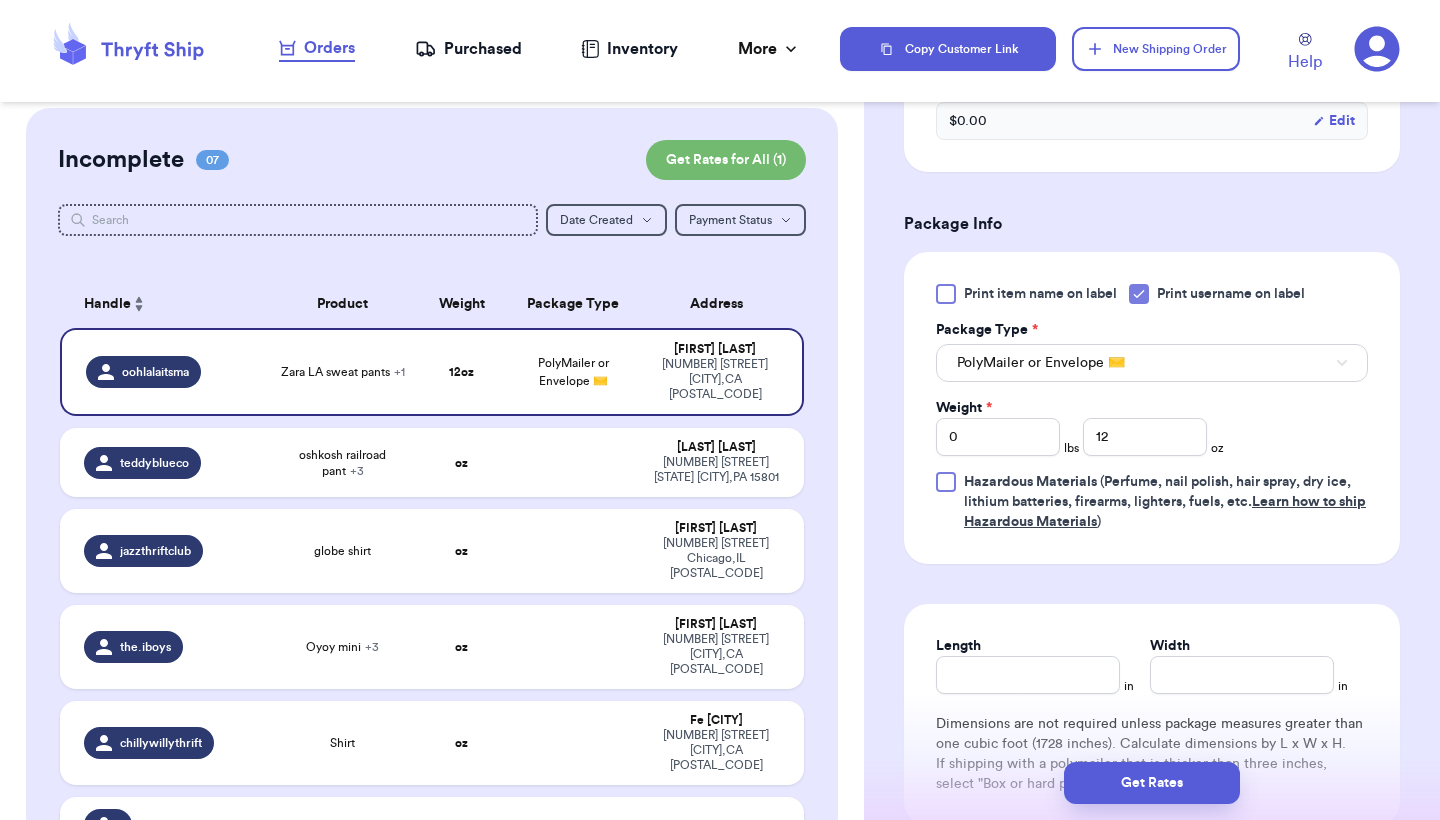 scroll, scrollTop: 852, scrollLeft: 0, axis: vertical 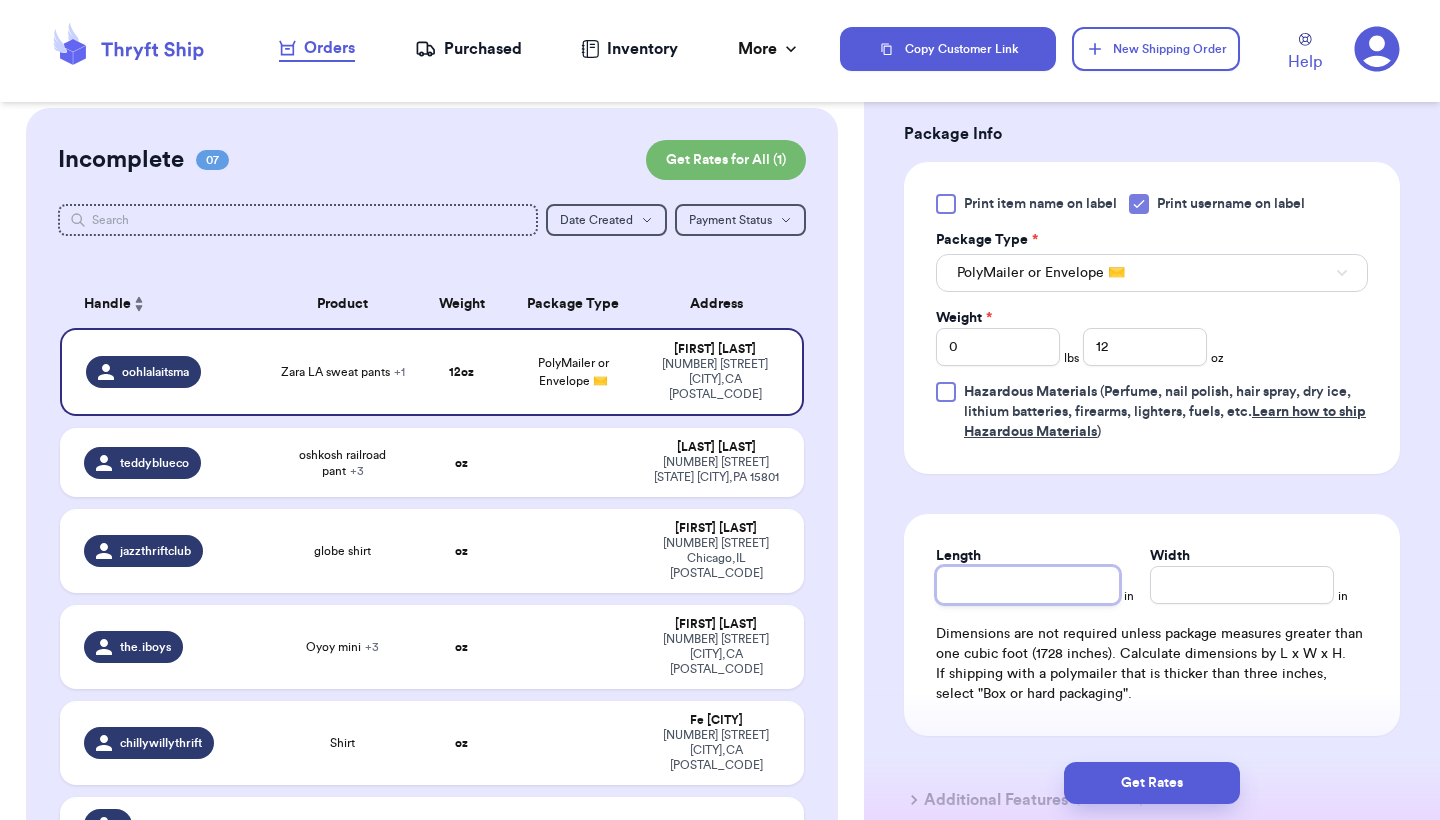 click on "Length" at bounding box center [1028, 585] 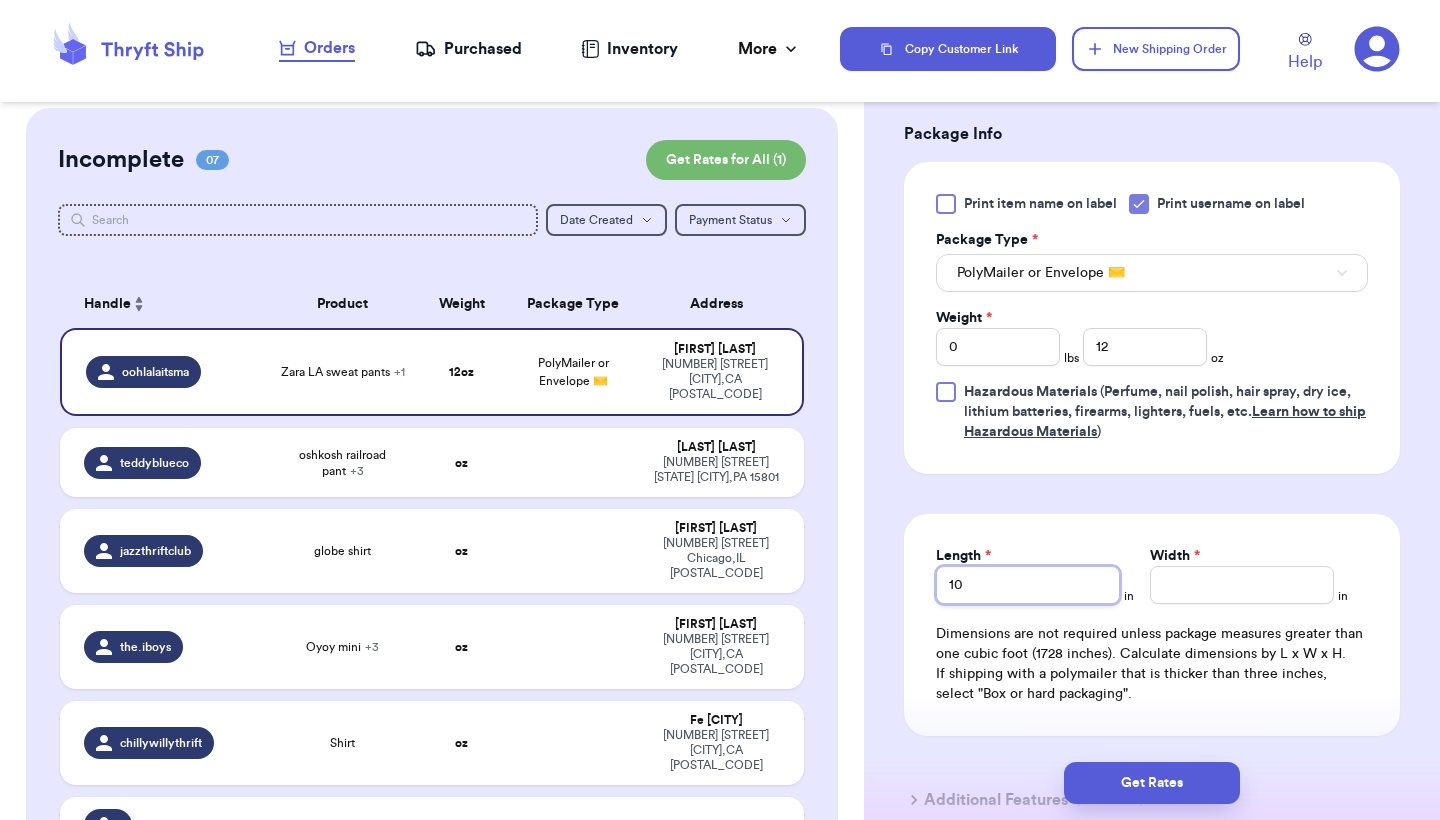 type on "10" 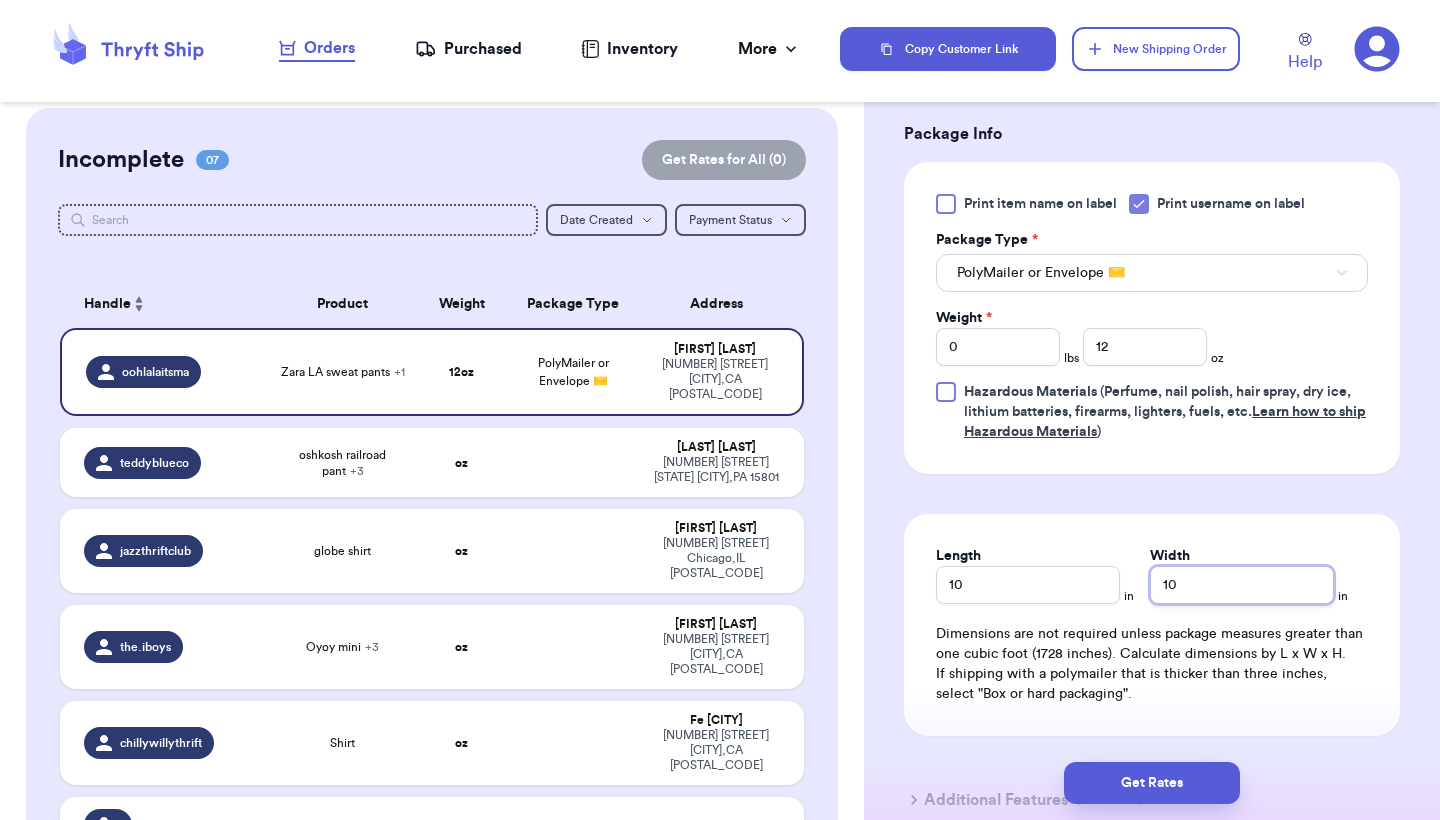 type on "10" 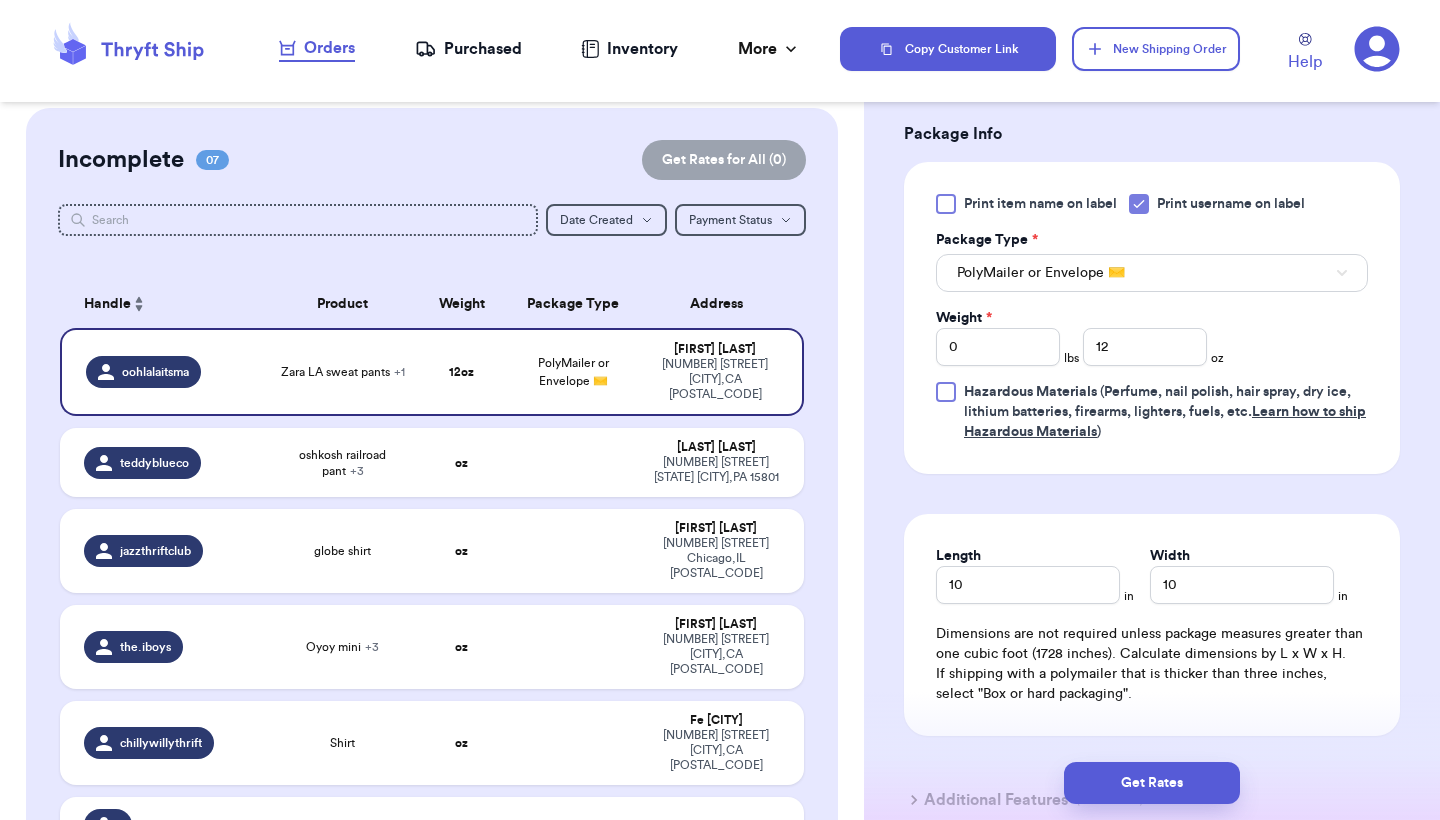 click on "Shipping Information Delete Label Customer Info Instagram Handle:   oohlalaitsma Name:   Mayra   Villa Email:   mayradv66@yahoo.com Address   2537 sprout ln, Unit 103 Corona, CA 92883 Edit Order Info Items Status Zara LA sweat pants -- Paid Owes Zara LA sweater -- Paid Owes + Add Item Total Amount Paid $ 0.00 Edit Package Info Print item name on label Print username on label Package Type * PolyMailer or Envelope ✉️ Weight * 0 lbs 12 oz Hazardous Materials   (Perfume, nail polish, hair spray, dry ice, lithium batteries, firearms, lighters, fuels, etc.  Learn how to ship Hazardous Materials ) Length 10 in Width 10 in Dimensions are not required unless package measures greater than one cubic foot (1728 inches). Calculate dimensions by L x W x H. If shipping with a polymailer that is thicker than three inches, select "Box or hard packaging". Additional Features (Media Mail) Get Rates Edit Payment Amount: ✕ Current Amount Paid: $ 0.00 New Amount $ 0 Payment Method Stripe/Thryft Ship Venmo Cash App PayPal" at bounding box center (1152, 124) 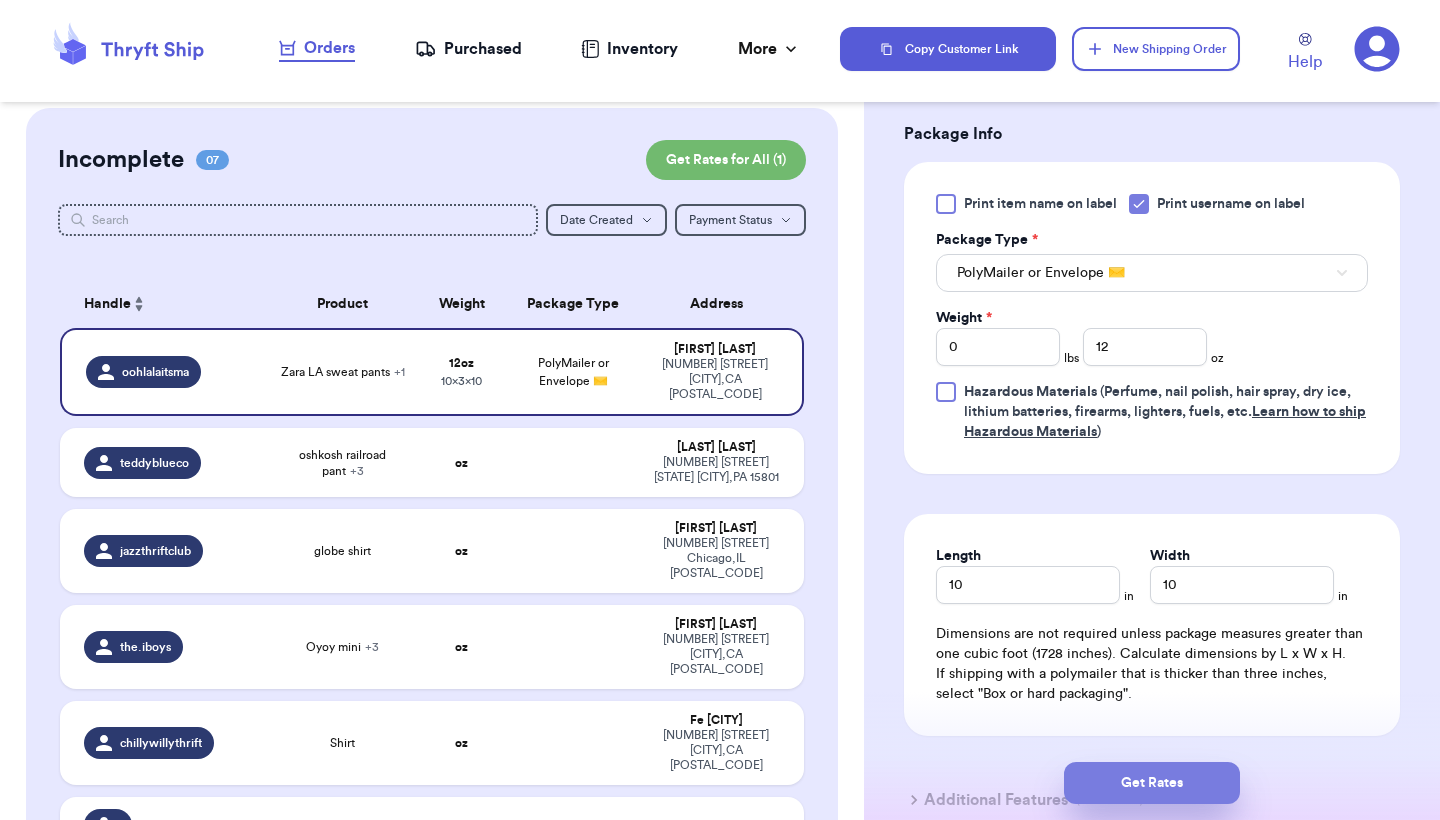 click on "Get Rates" at bounding box center [1152, 783] 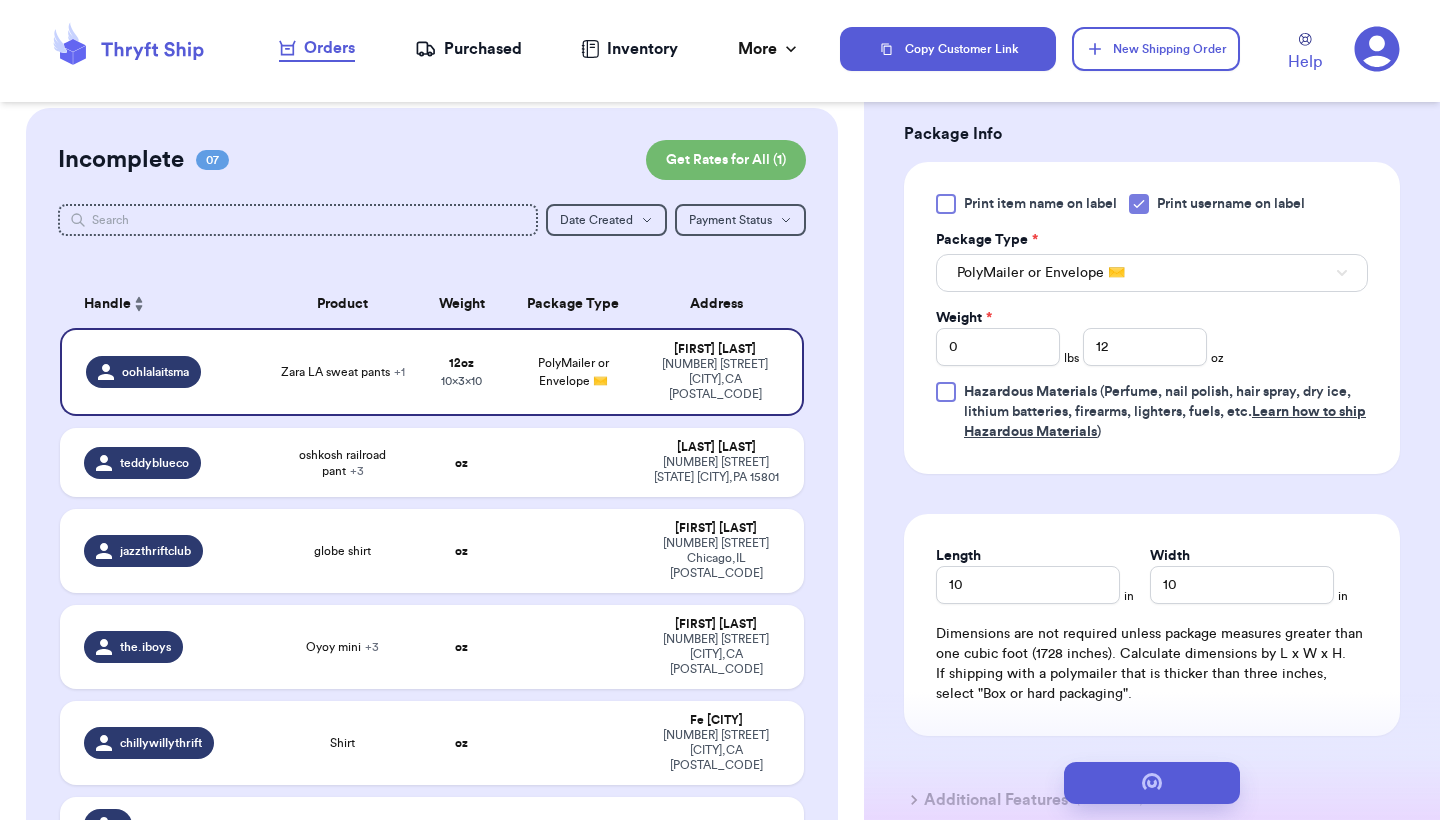 scroll, scrollTop: 0, scrollLeft: 0, axis: both 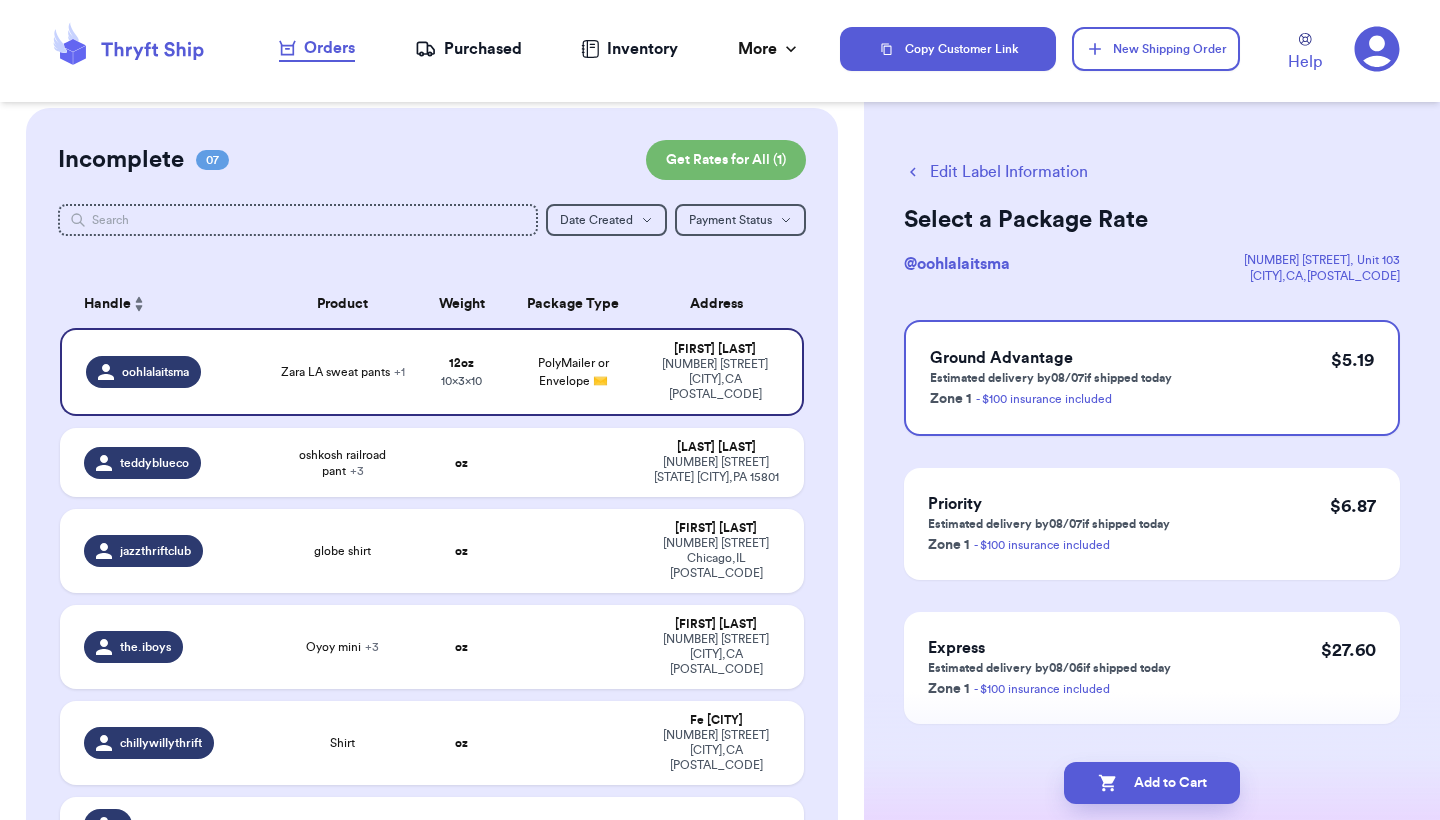 click on "Select a Package Rate @ oohlalaitsma 2537 sprout ln , Unit 103 Corona ,  CA ,  92883 Ground Advantage Estimated delivery by  08/07  if shipped today Zone 1 - $100 insurance included $ 5.19 Priority Estimated delivery by  08/07  if shipped today Zone 1 - $100 insurance included $ 6.87 Express Estimated delivery by  08/06  if shipped today Zone 1 - $100 insurance included $ 27.60 Add to Cart" at bounding box center (1152, 464) 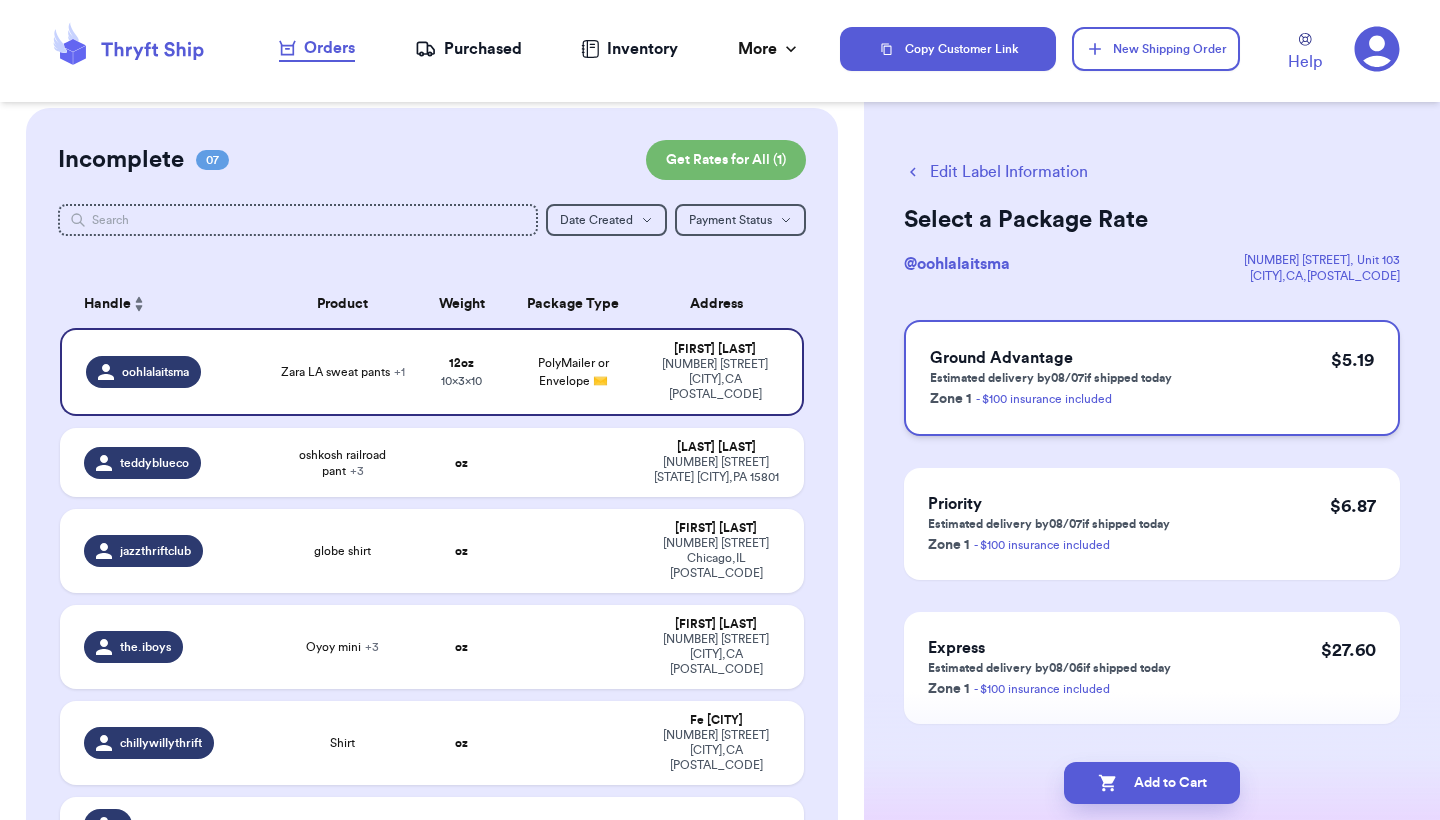 click on "Ground Advantage" at bounding box center [1051, 358] 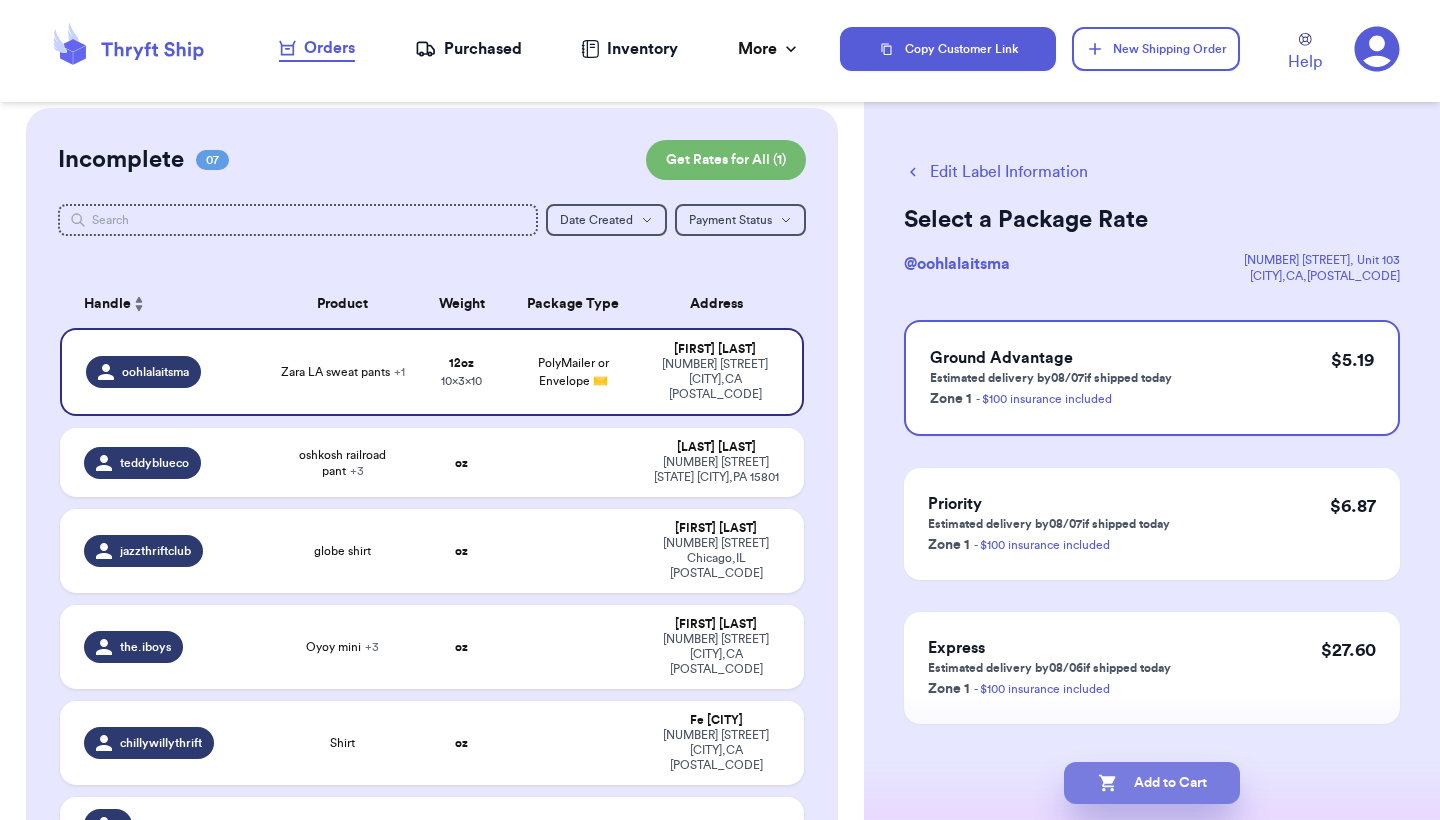 click on "Add to Cart" at bounding box center [1152, 783] 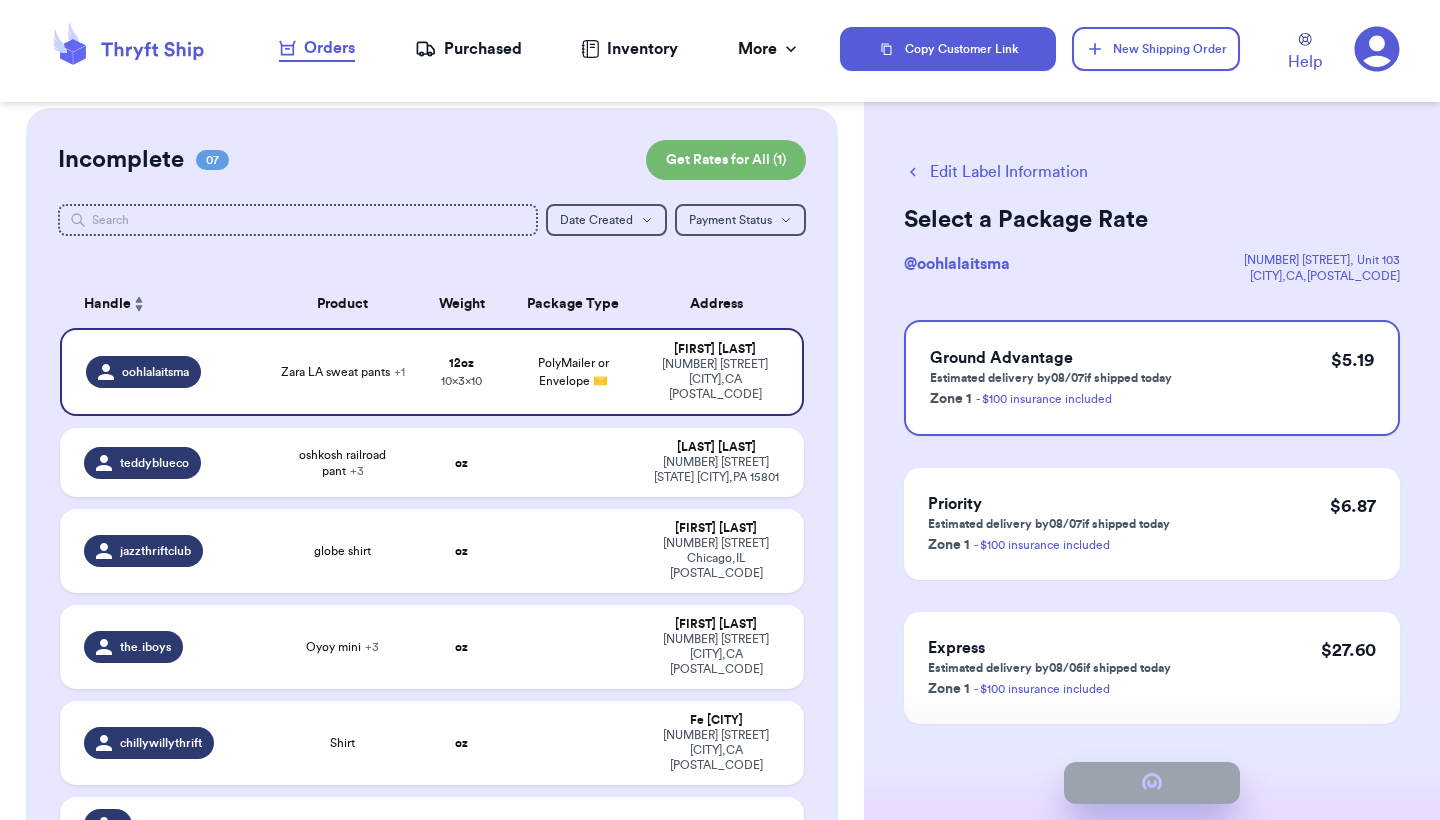 checkbox on "true" 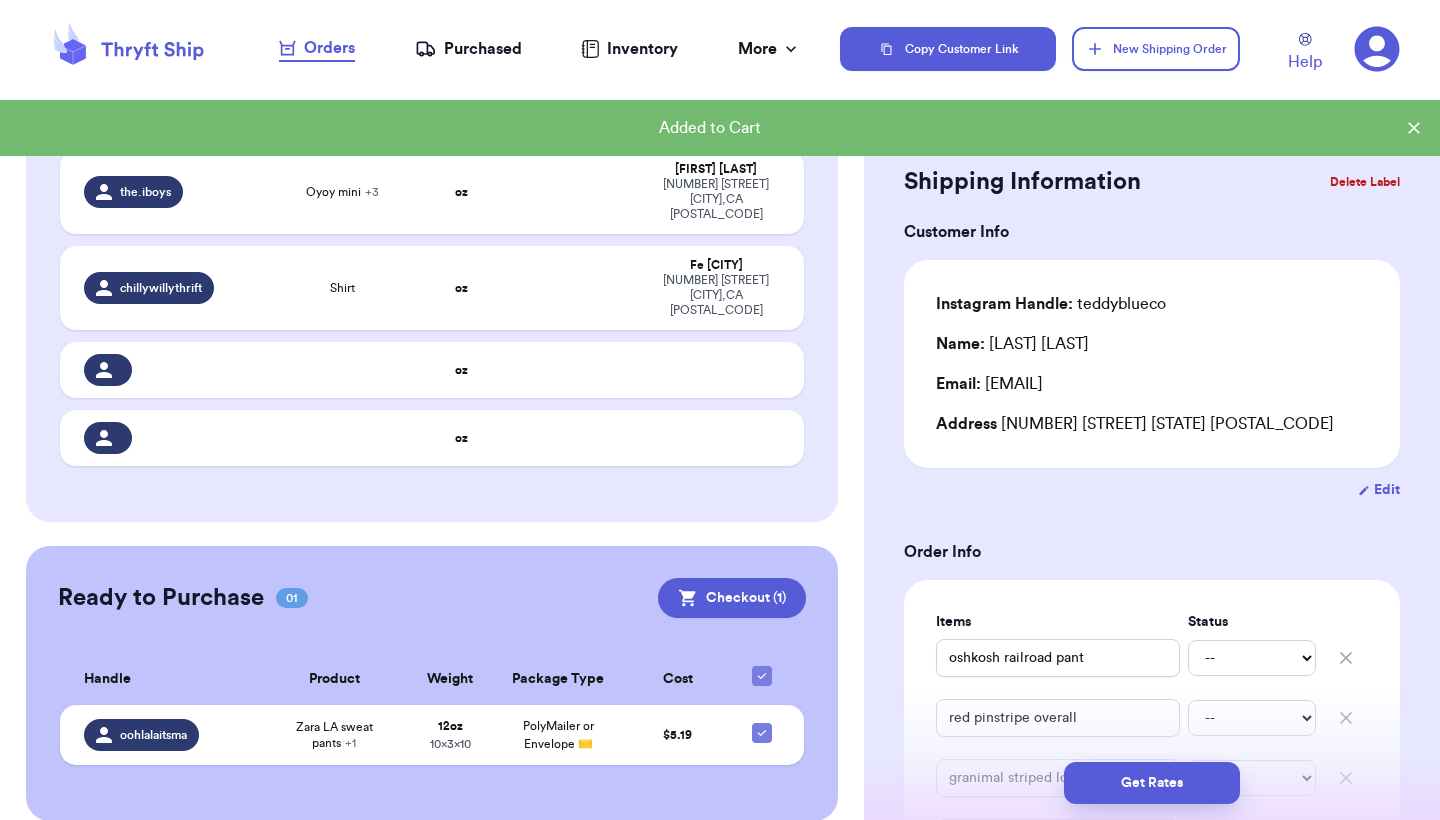 scroll, scrollTop: 365, scrollLeft: 0, axis: vertical 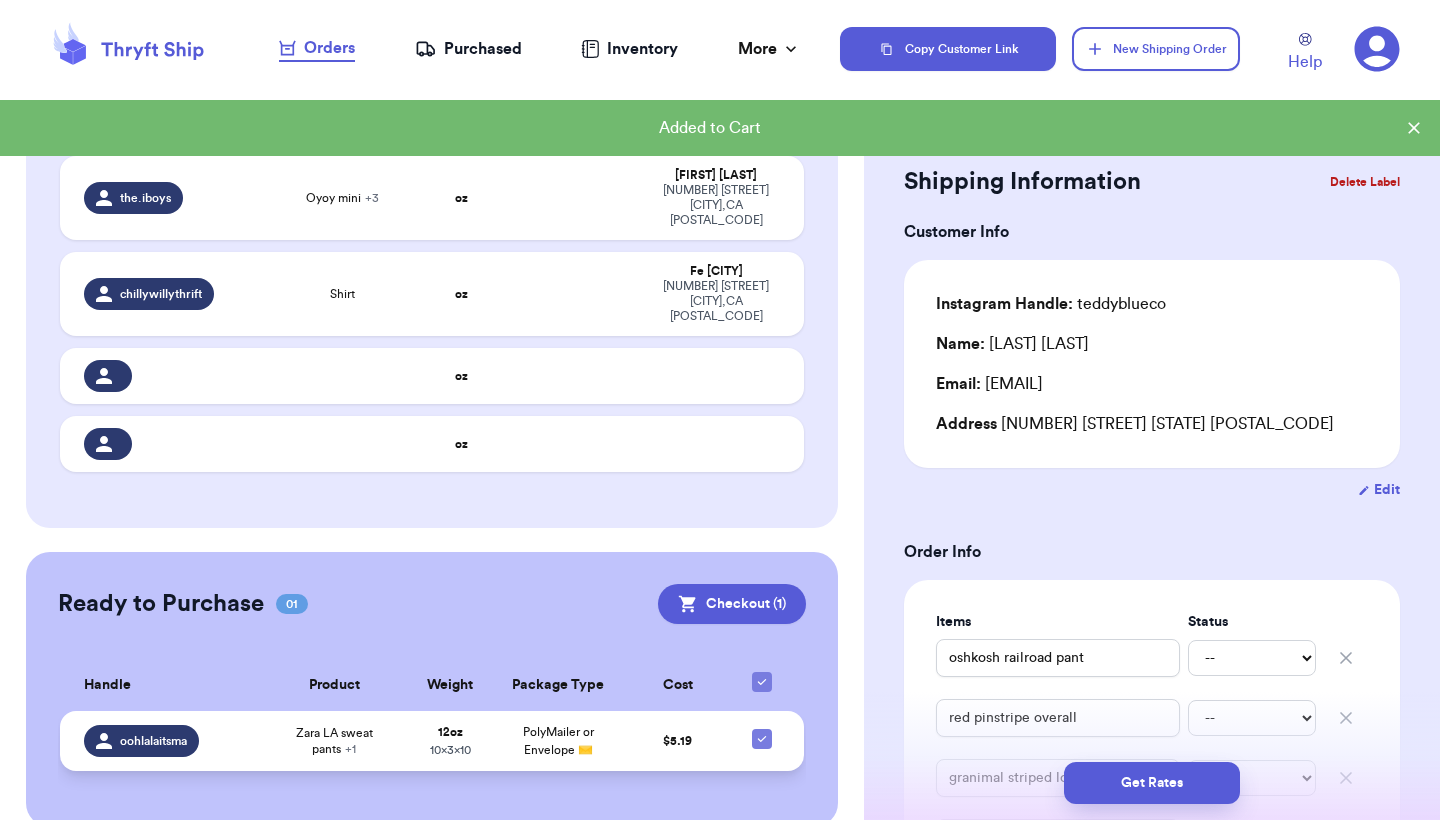 type 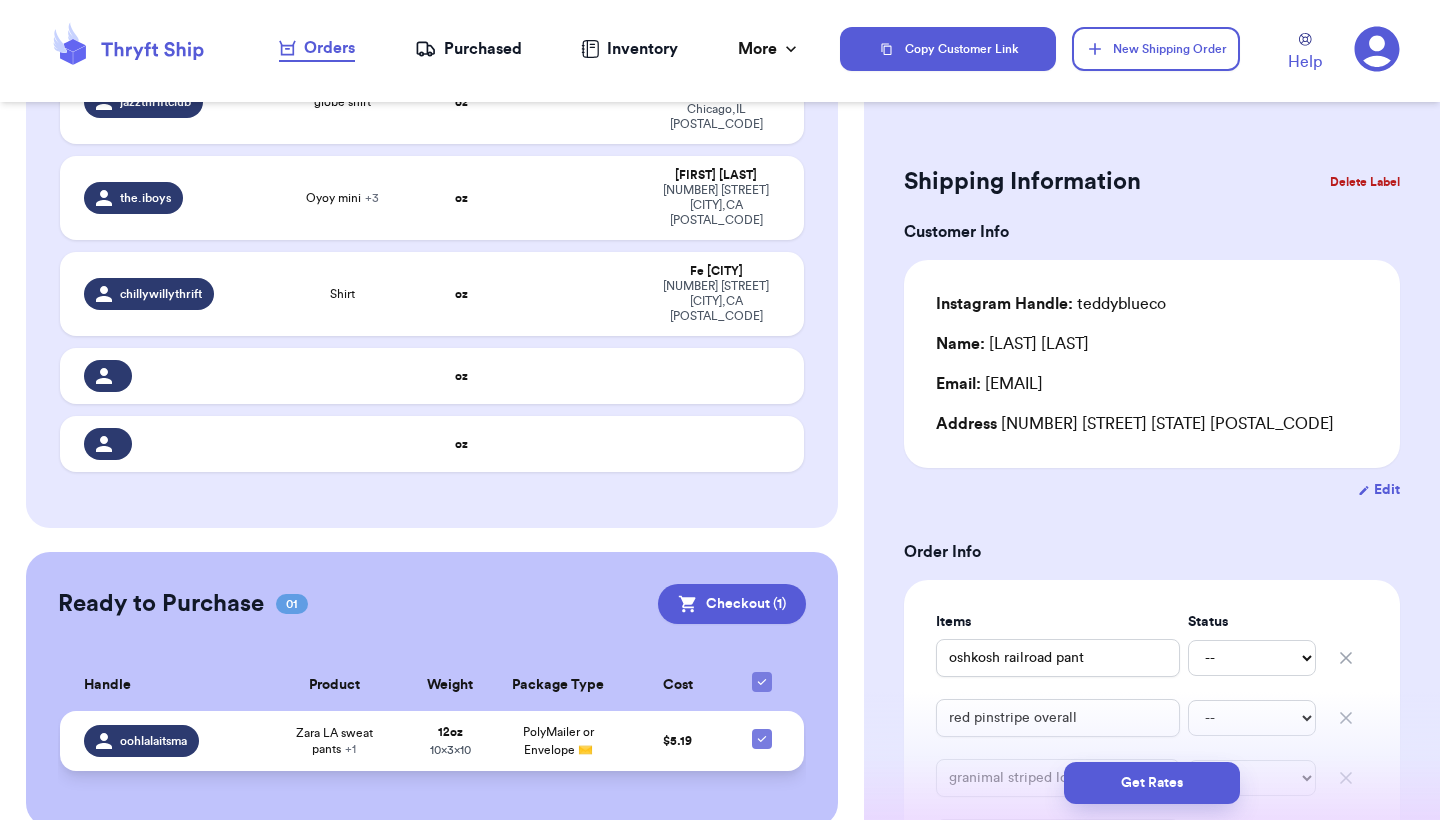 click on "10  x  3  x  10" at bounding box center [450, 750] 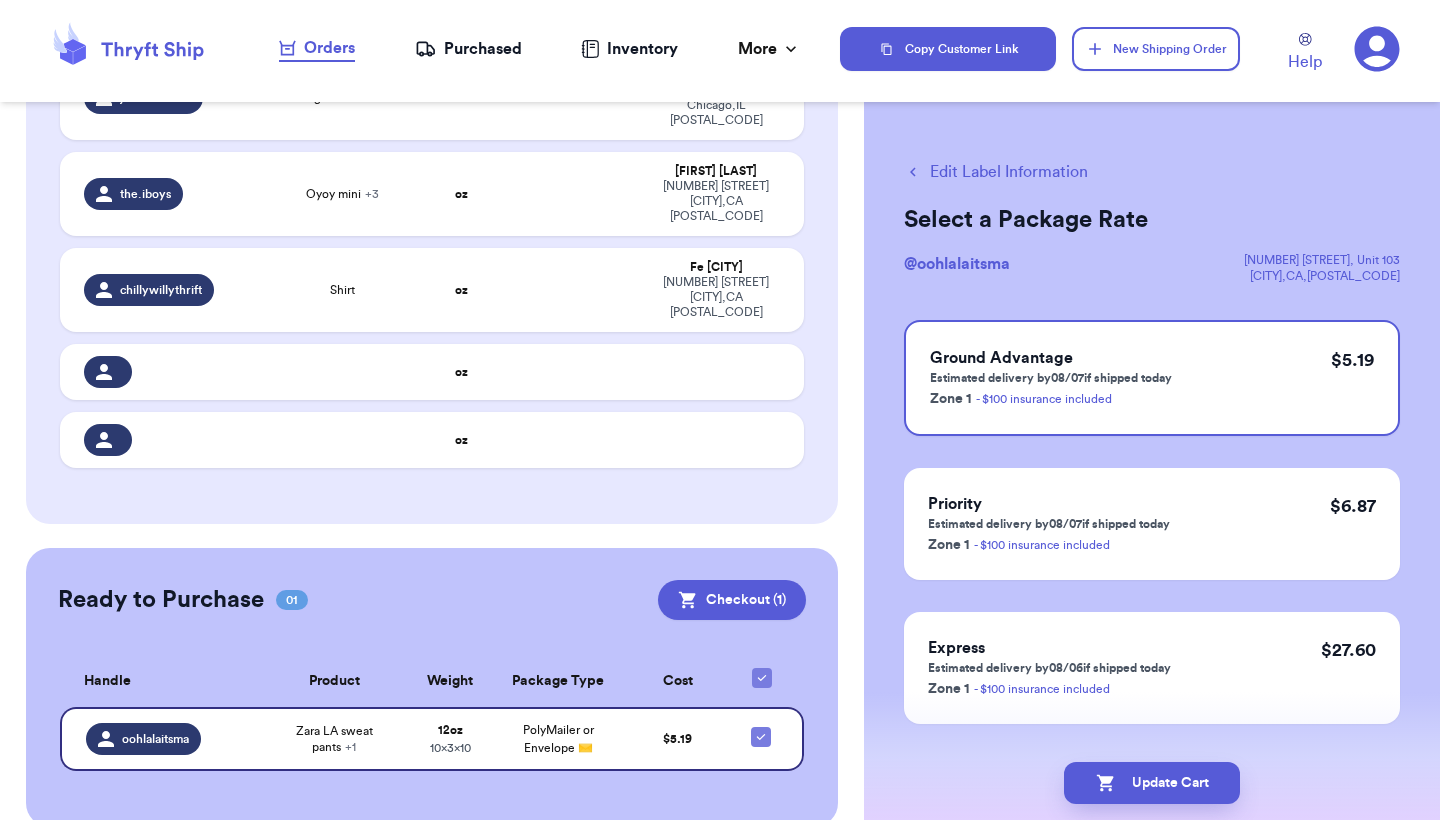 click on "Edit Label Information" at bounding box center (996, 172) 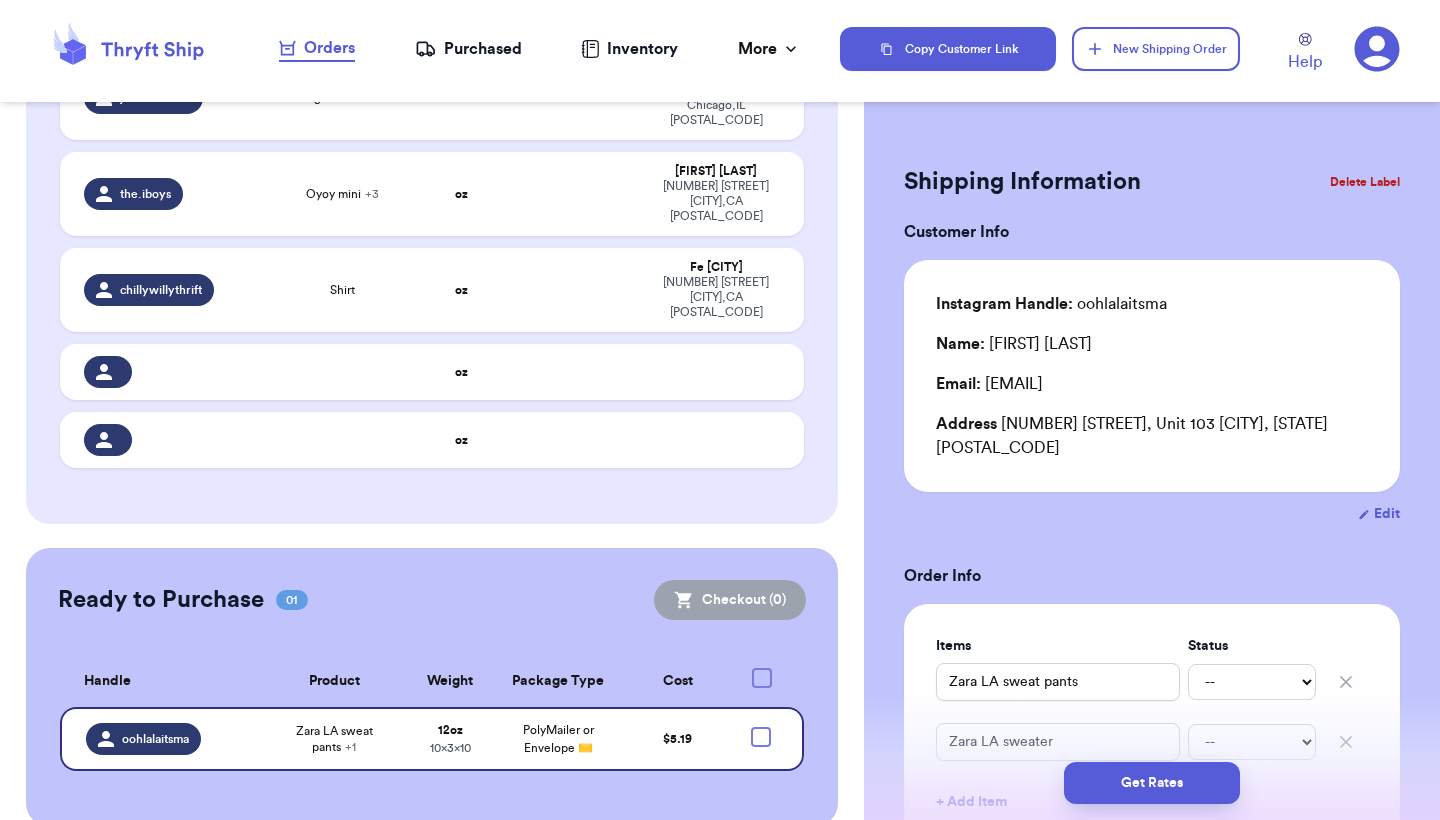checkbox on "true" 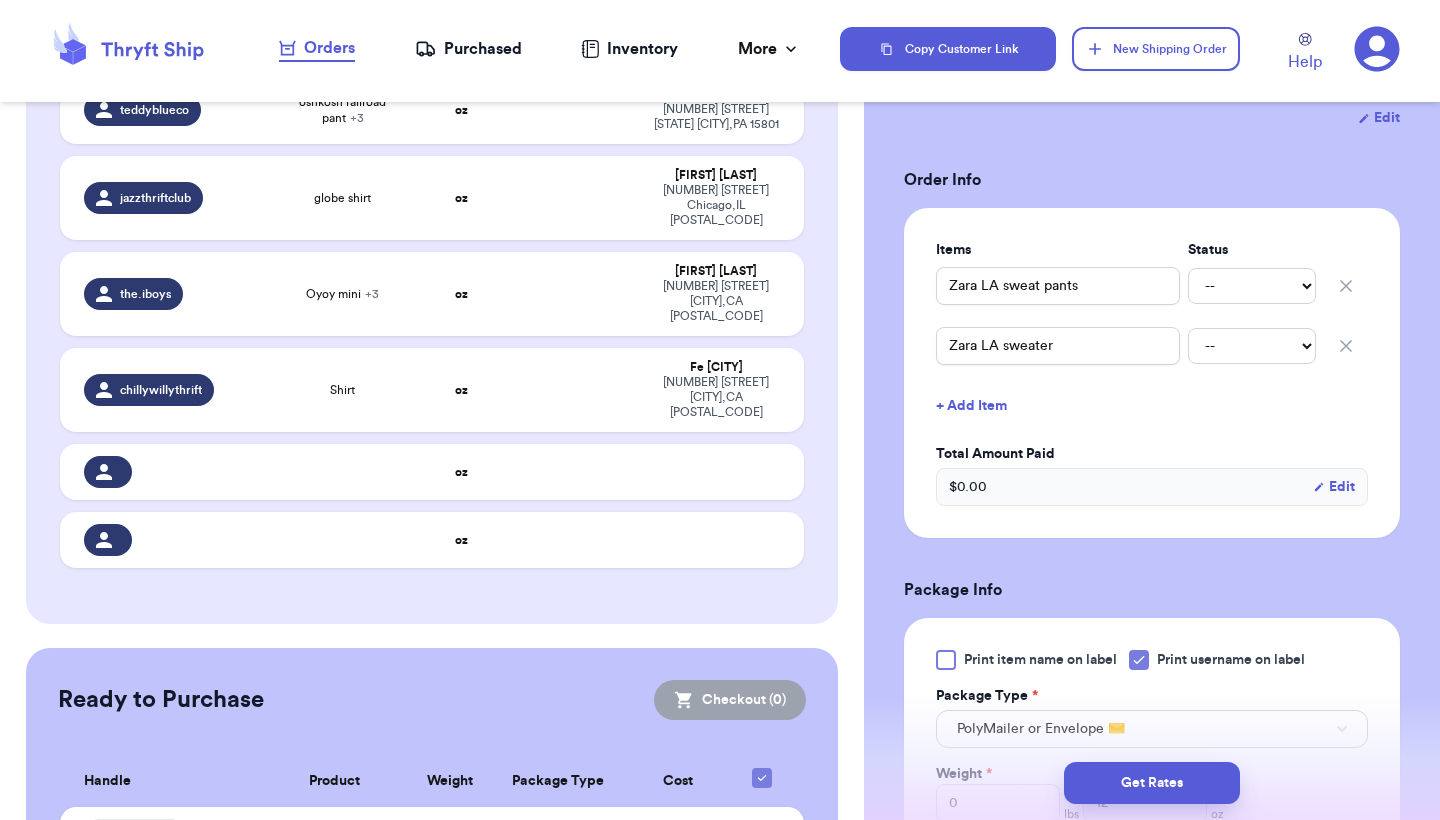scroll, scrollTop: 660, scrollLeft: 0, axis: vertical 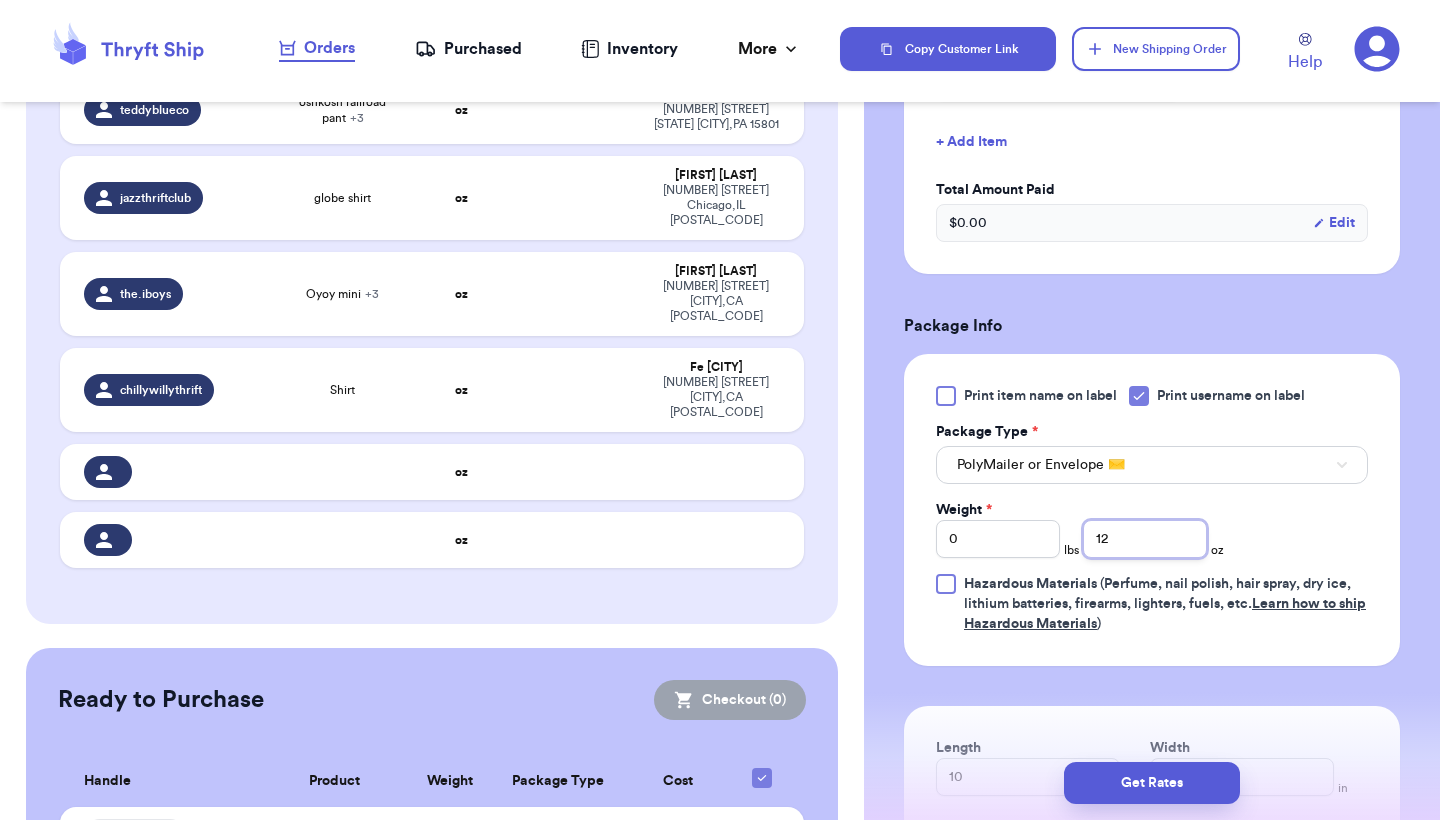 click on "12" at bounding box center (1145, 539) 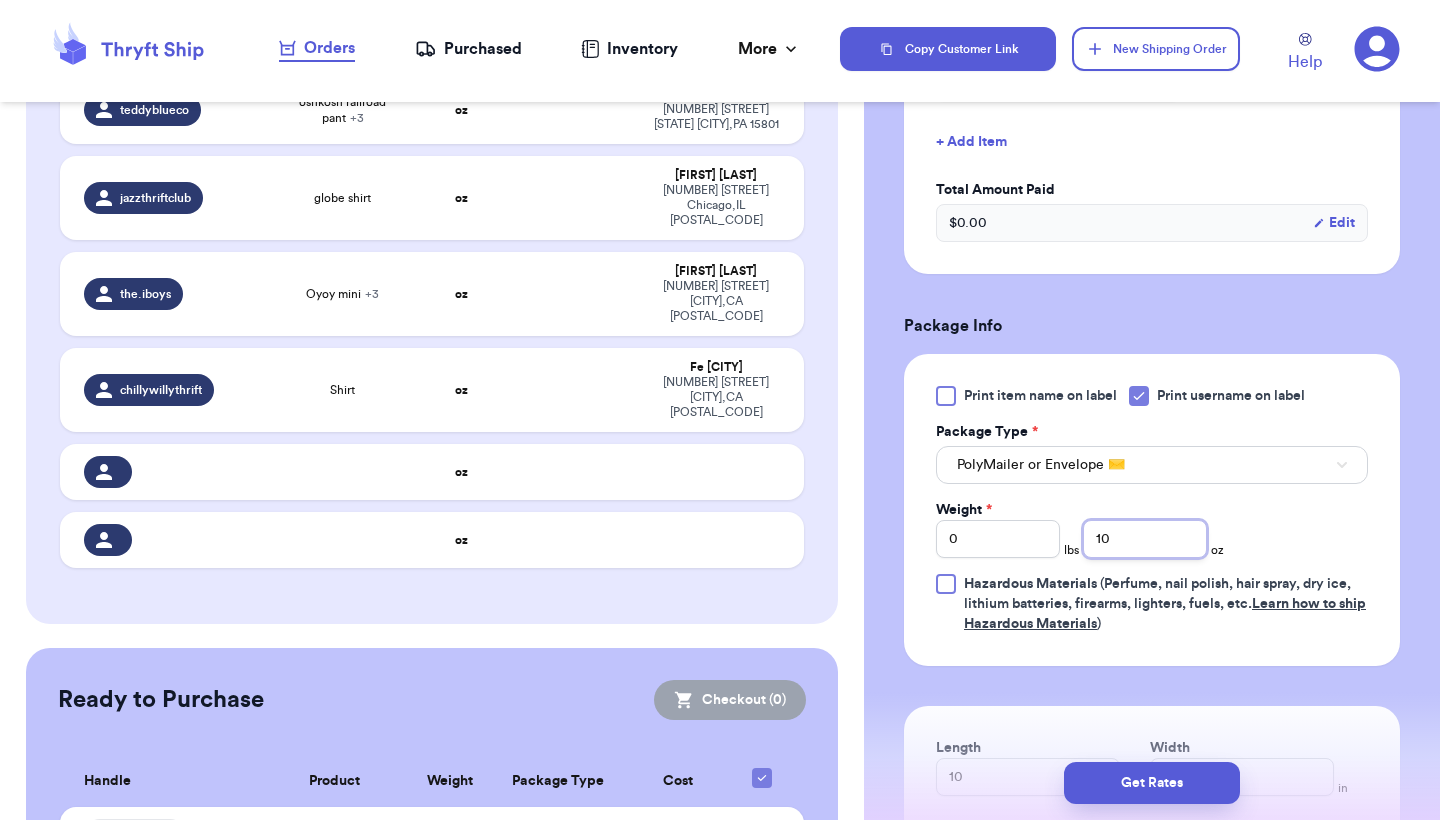 type on "10" 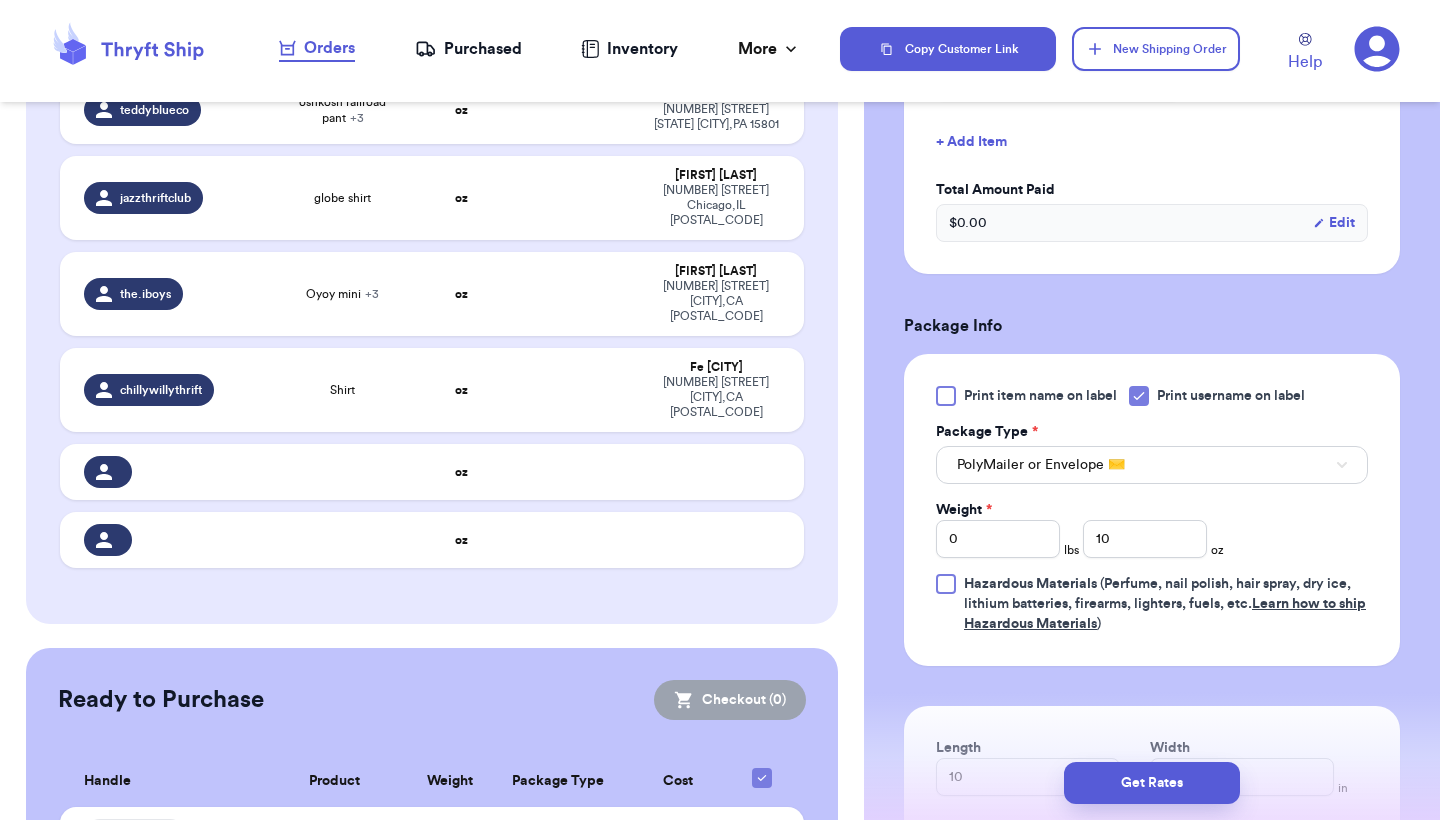 click on "Print item name on label Print username on label Package Type * PolyMailer or Envelope ✉️ Weight * 0 lbs 10 oz Hazardous Materials   (Perfume, nail polish, hair spray, dry ice, lithium batteries, firearms, lighters, fuels, etc.  Learn how to ship Hazardous Materials )" at bounding box center [1152, 510] 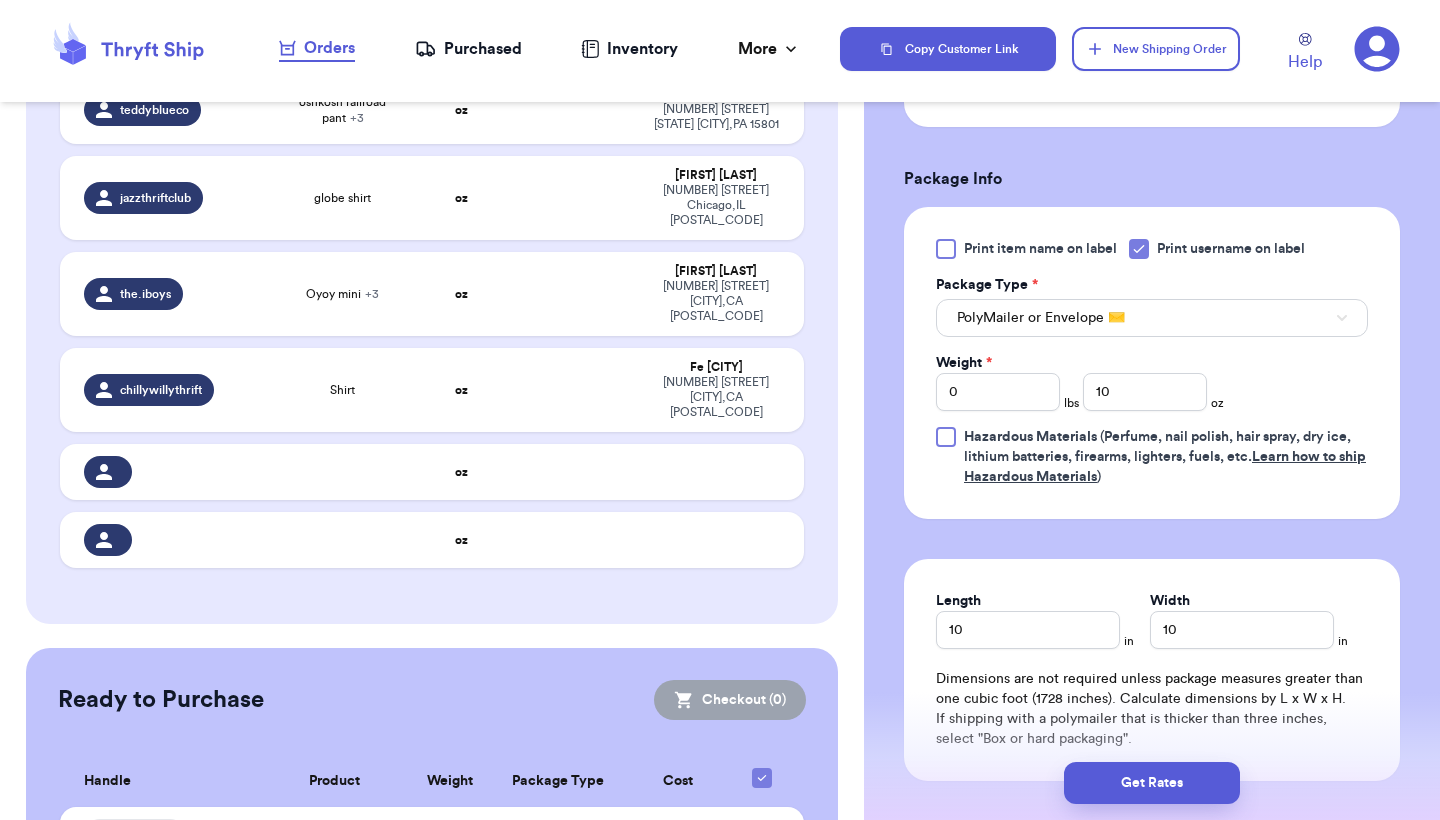 scroll, scrollTop: 816, scrollLeft: 0, axis: vertical 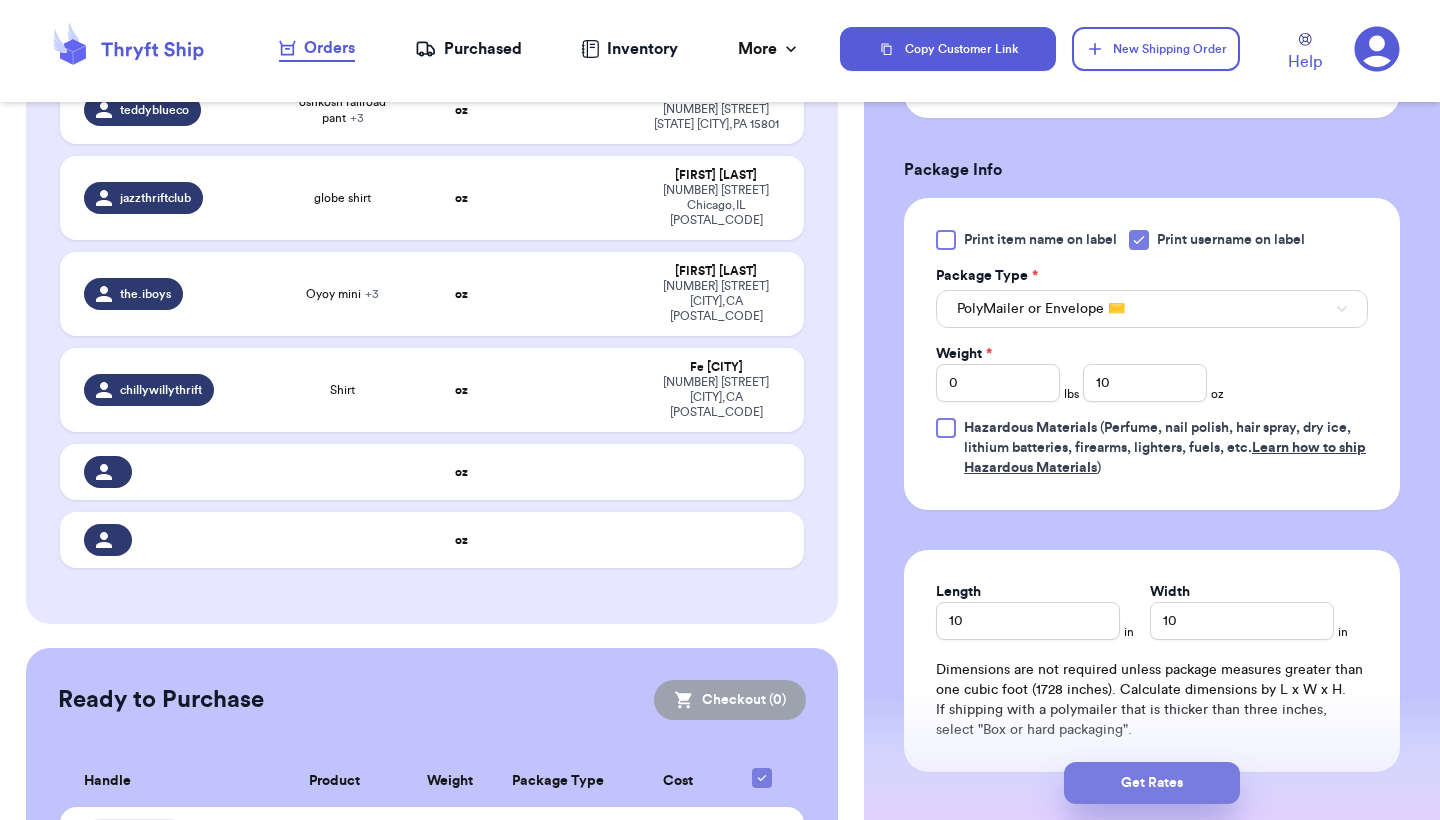 click on "Get Rates" at bounding box center [1152, 783] 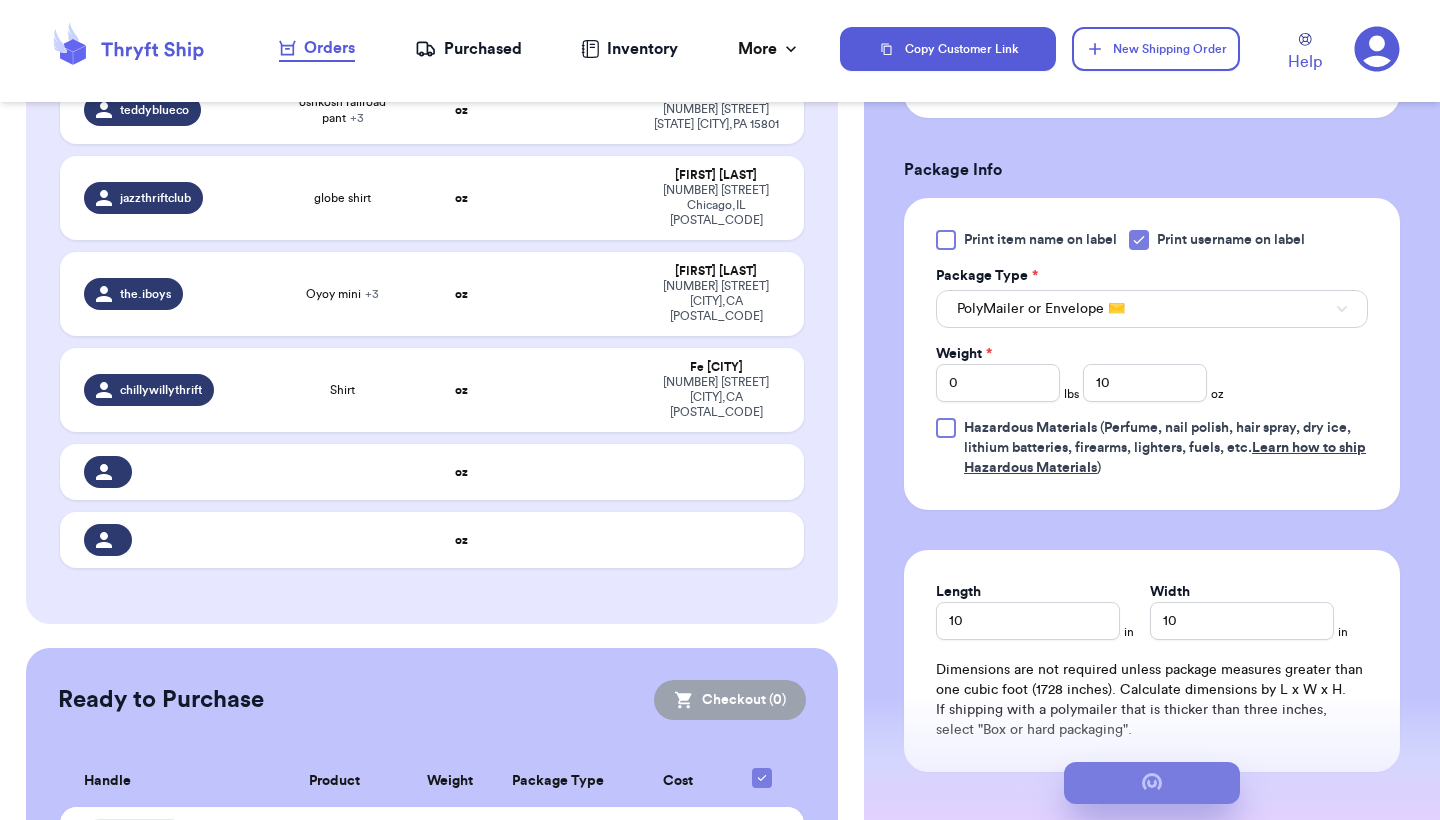 scroll, scrollTop: 0, scrollLeft: 0, axis: both 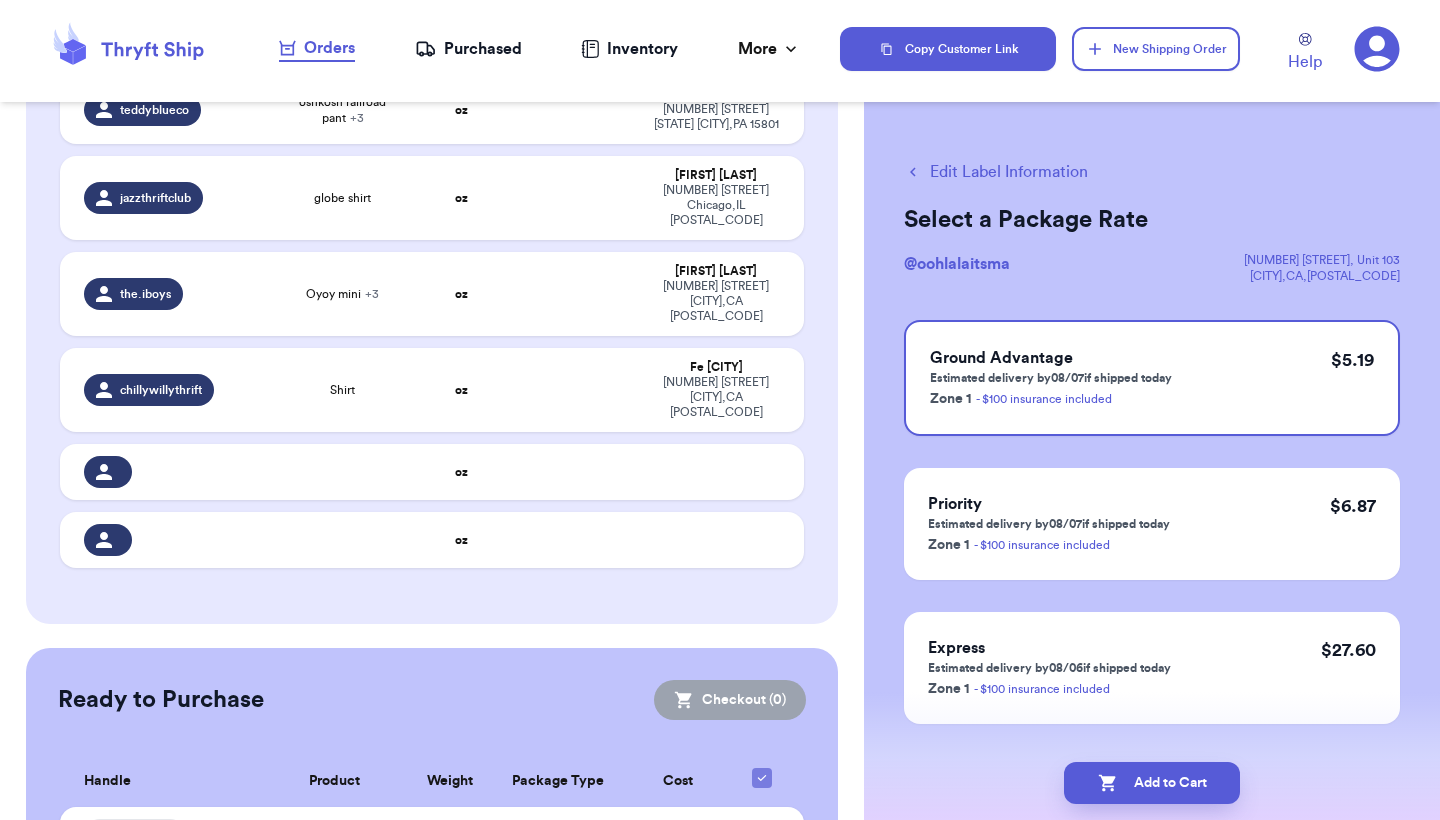 click on "Edit Label Information" at bounding box center [996, 172] 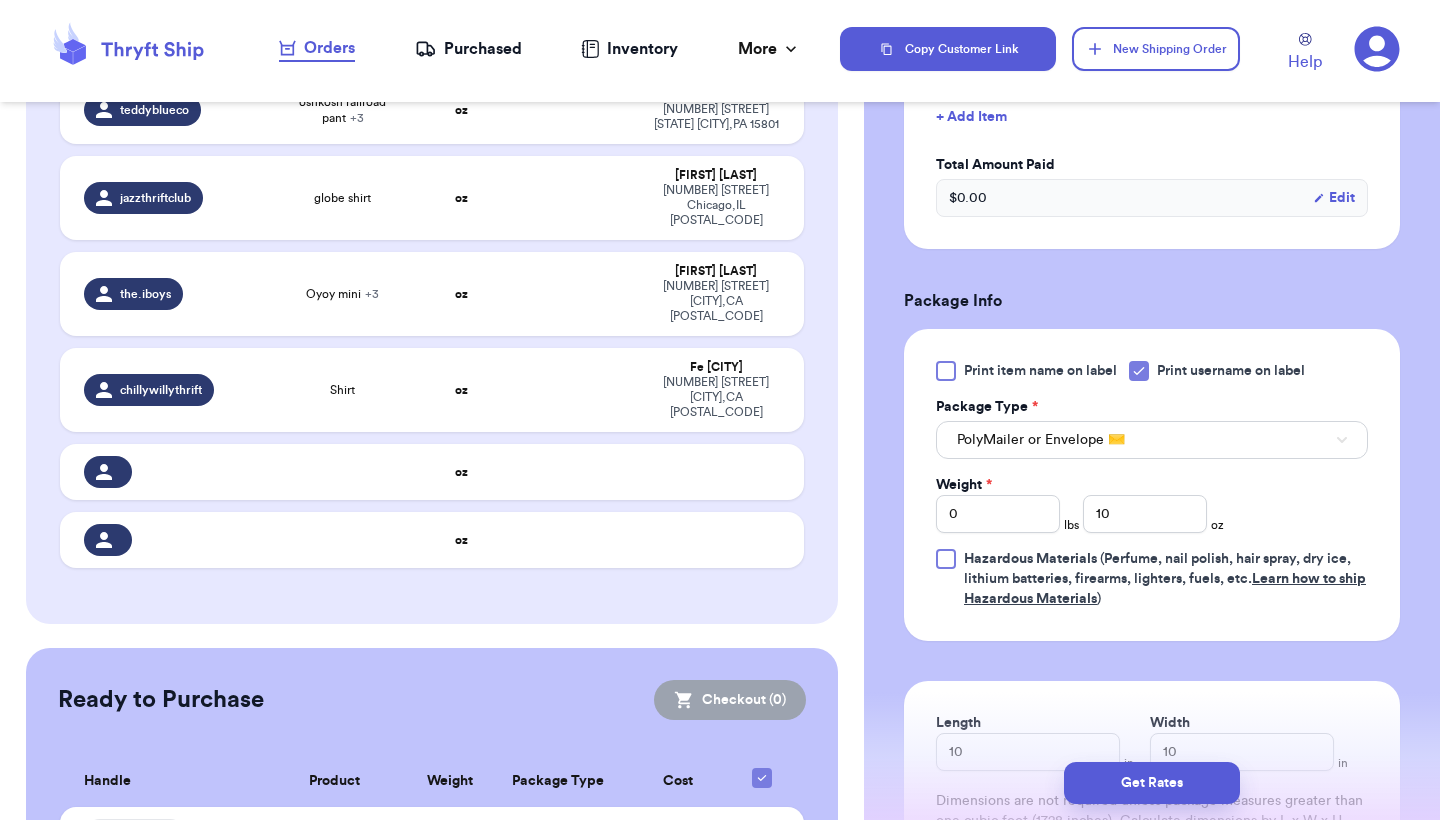 scroll, scrollTop: 694, scrollLeft: 0, axis: vertical 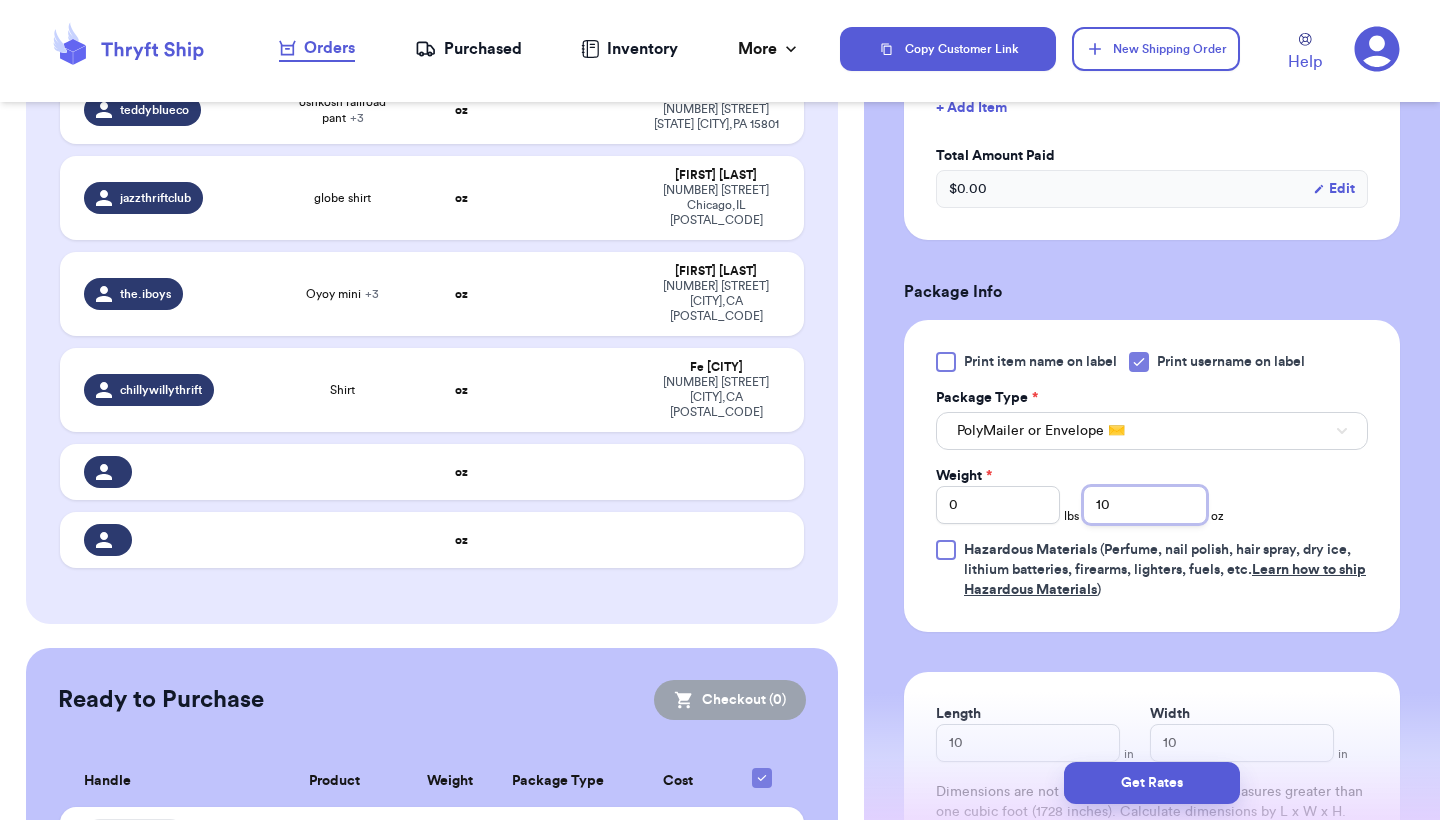 click on "10" at bounding box center (1145, 505) 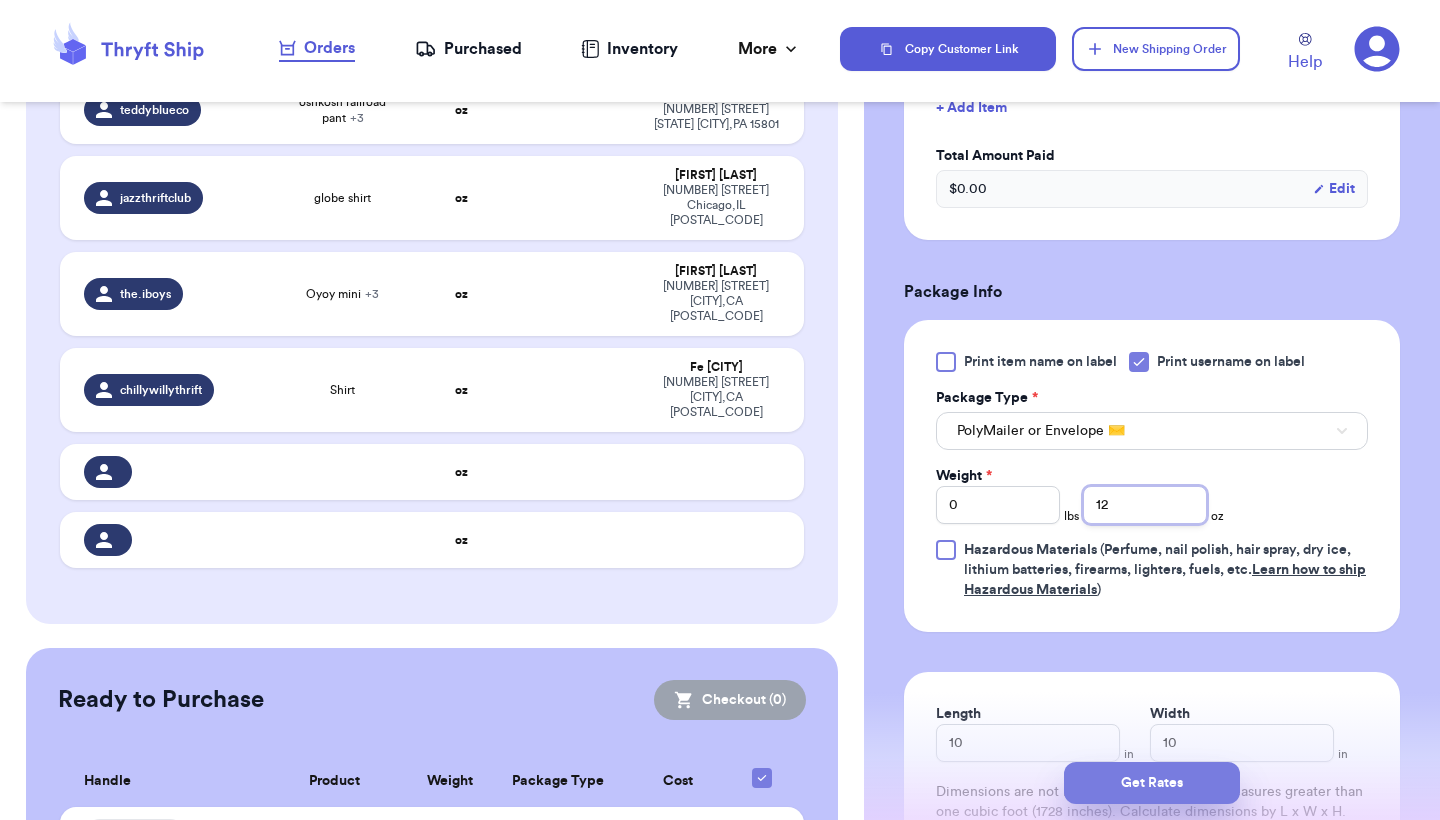 type on "12" 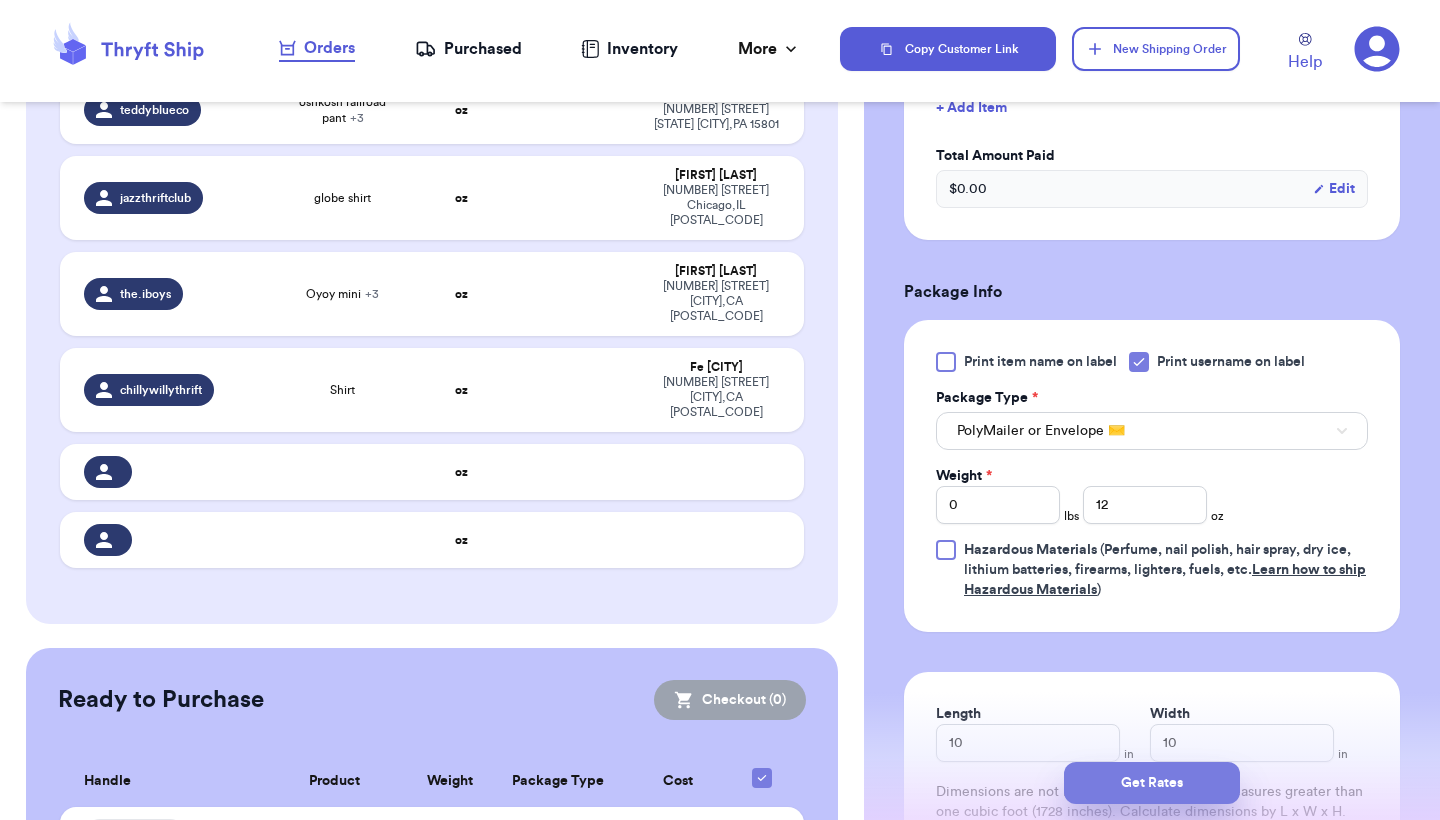 click on "Get Rates" at bounding box center (1152, 783) 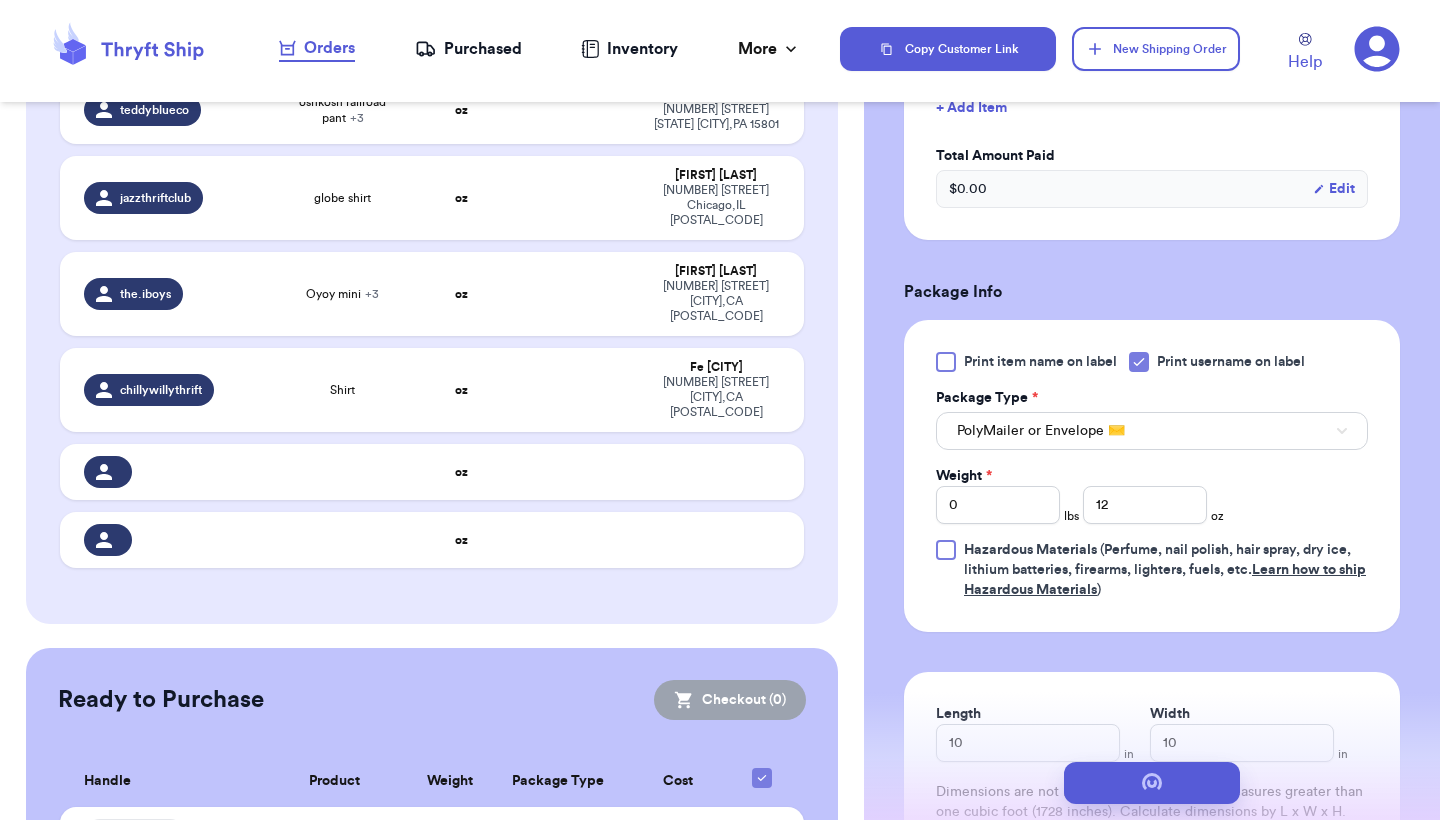 scroll, scrollTop: 0, scrollLeft: 0, axis: both 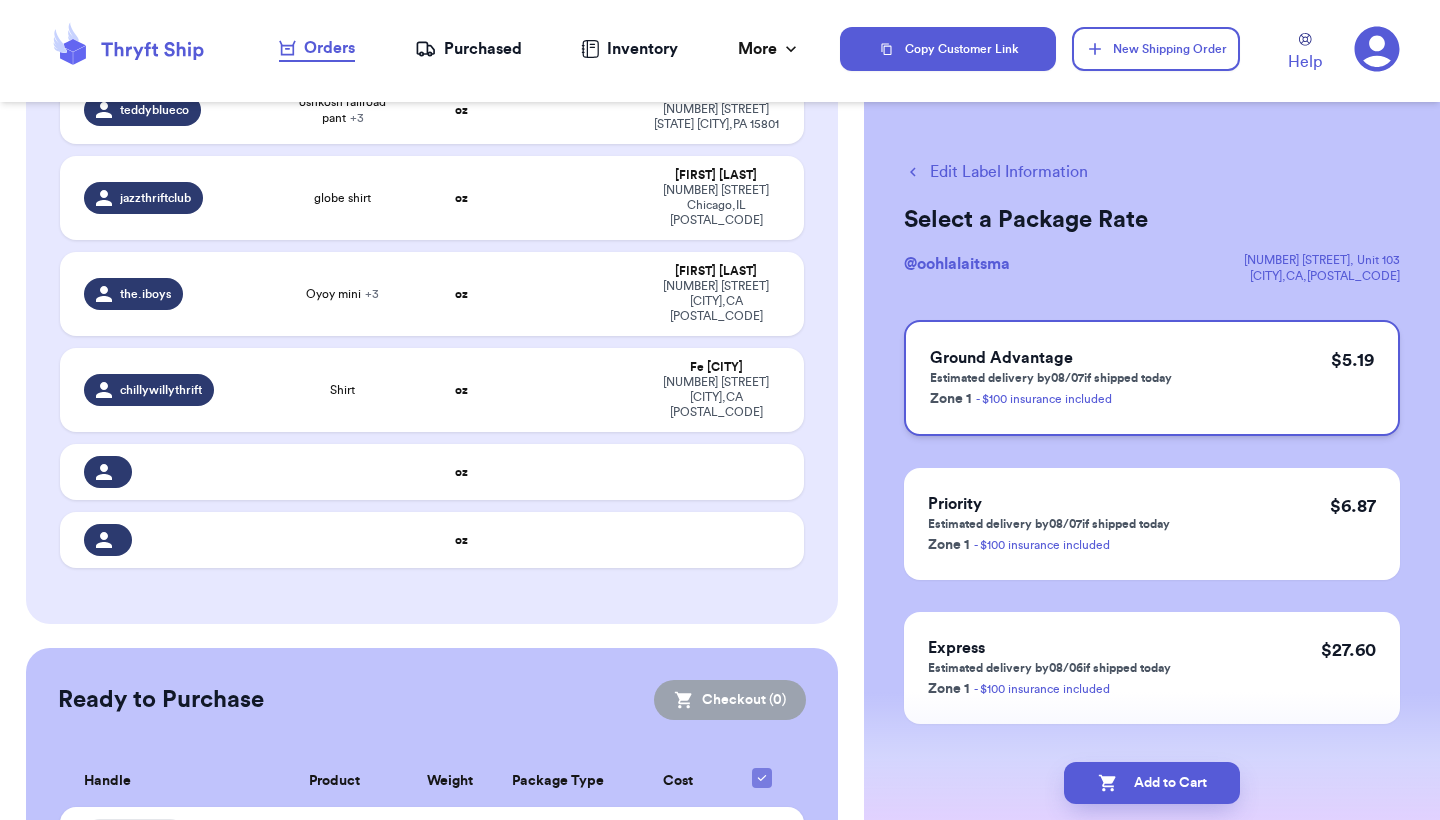 click on "Ground Advantage Estimated delivery by  08/07  if shipped today Zone 1 - $100 insurance included $ 5.19" at bounding box center [1152, 378] 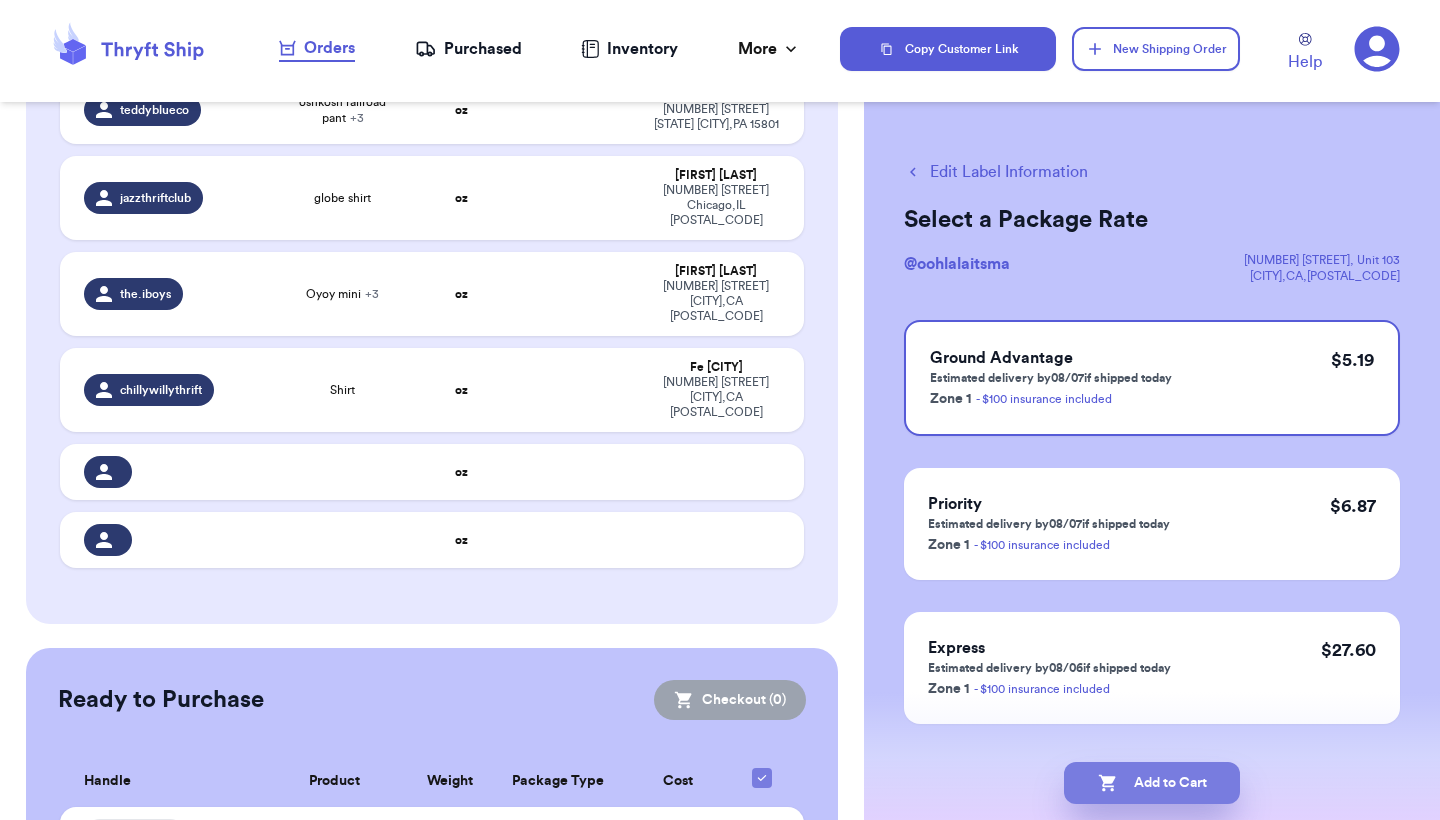 click on "Add to Cart" at bounding box center [1152, 783] 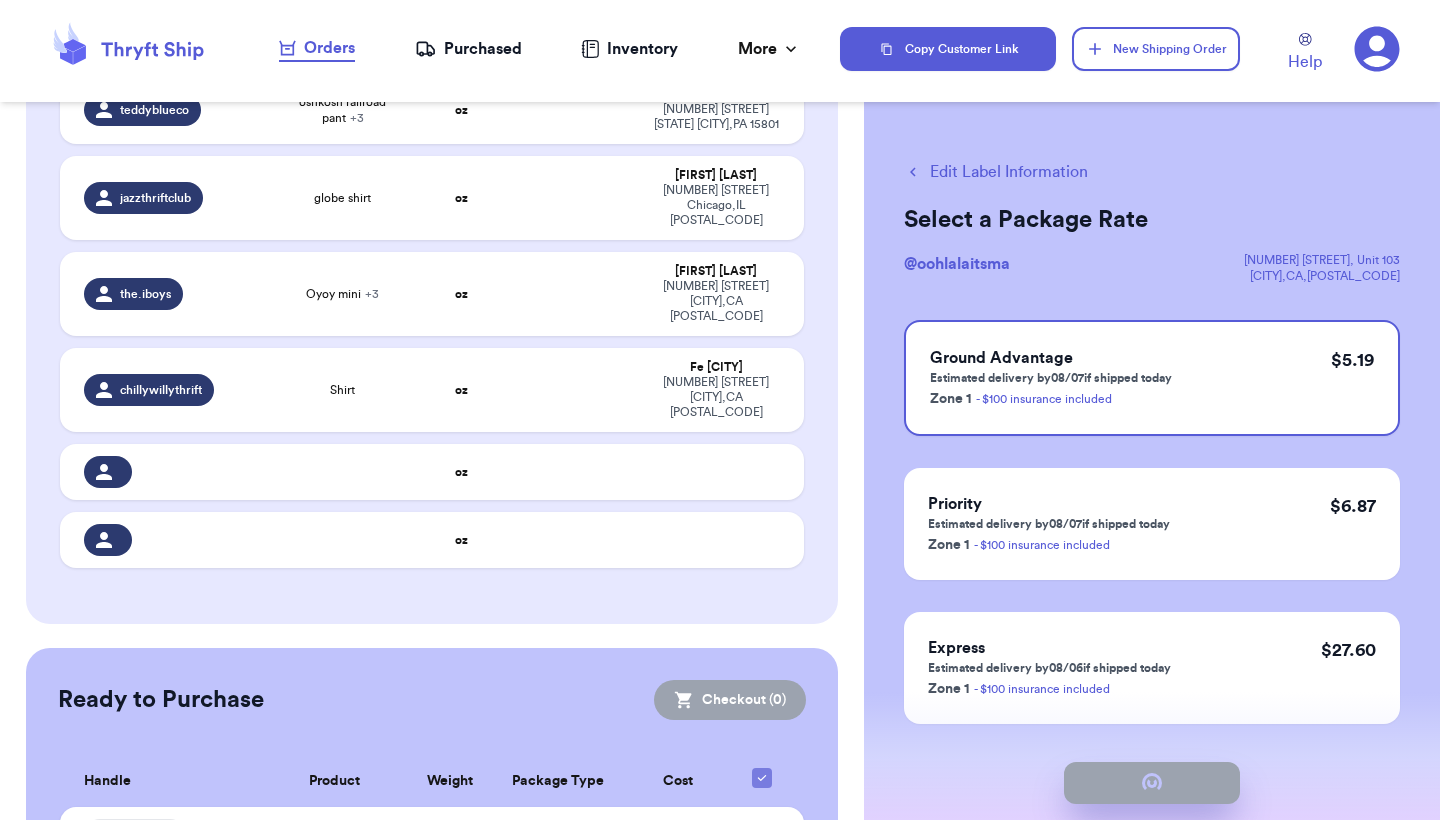checkbox on "true" 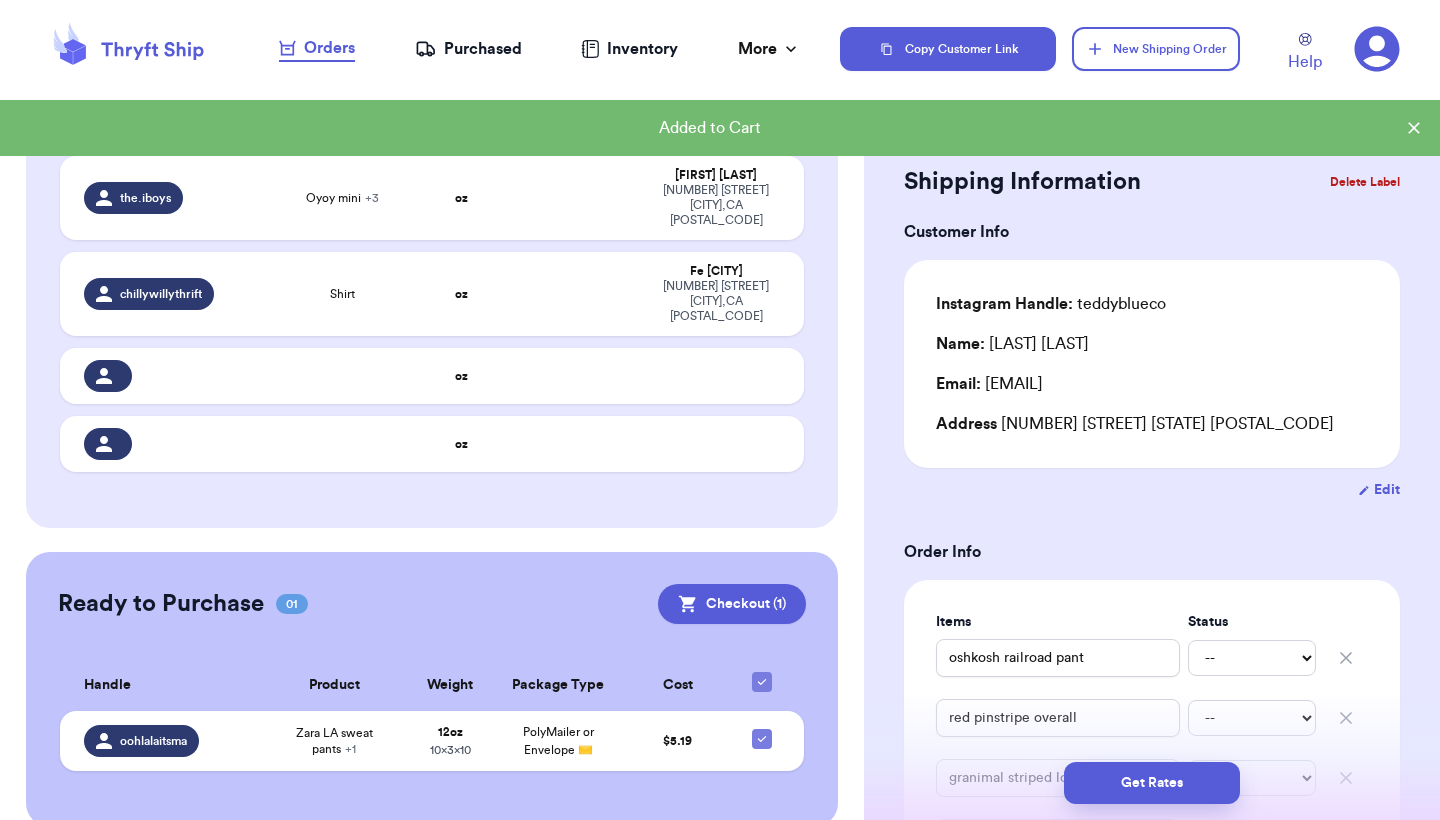 scroll, scrollTop: 0, scrollLeft: 0, axis: both 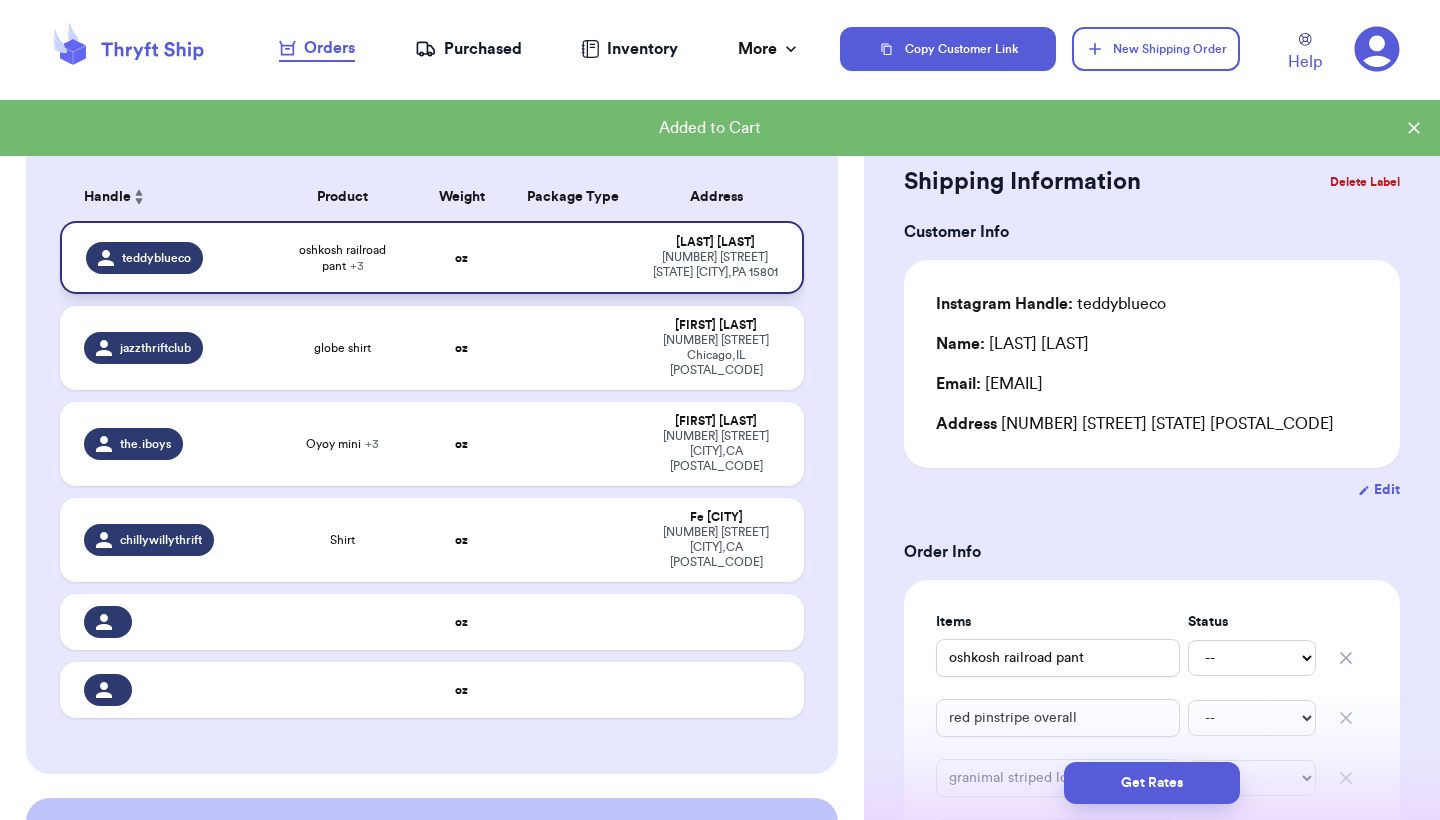 click on "oshkosh railroad pant + 3" at bounding box center [342, 257] 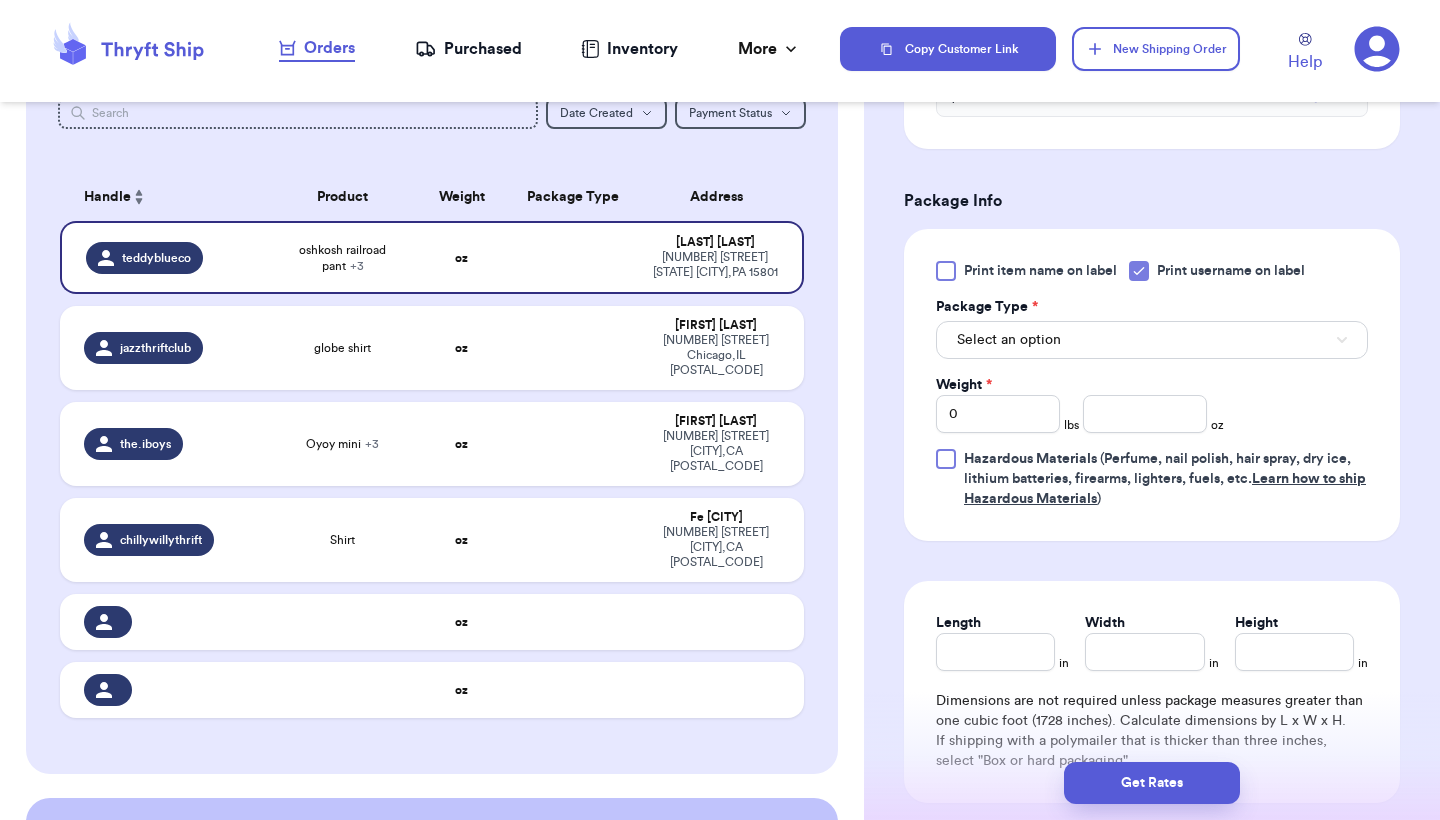 scroll, scrollTop: 889, scrollLeft: 0, axis: vertical 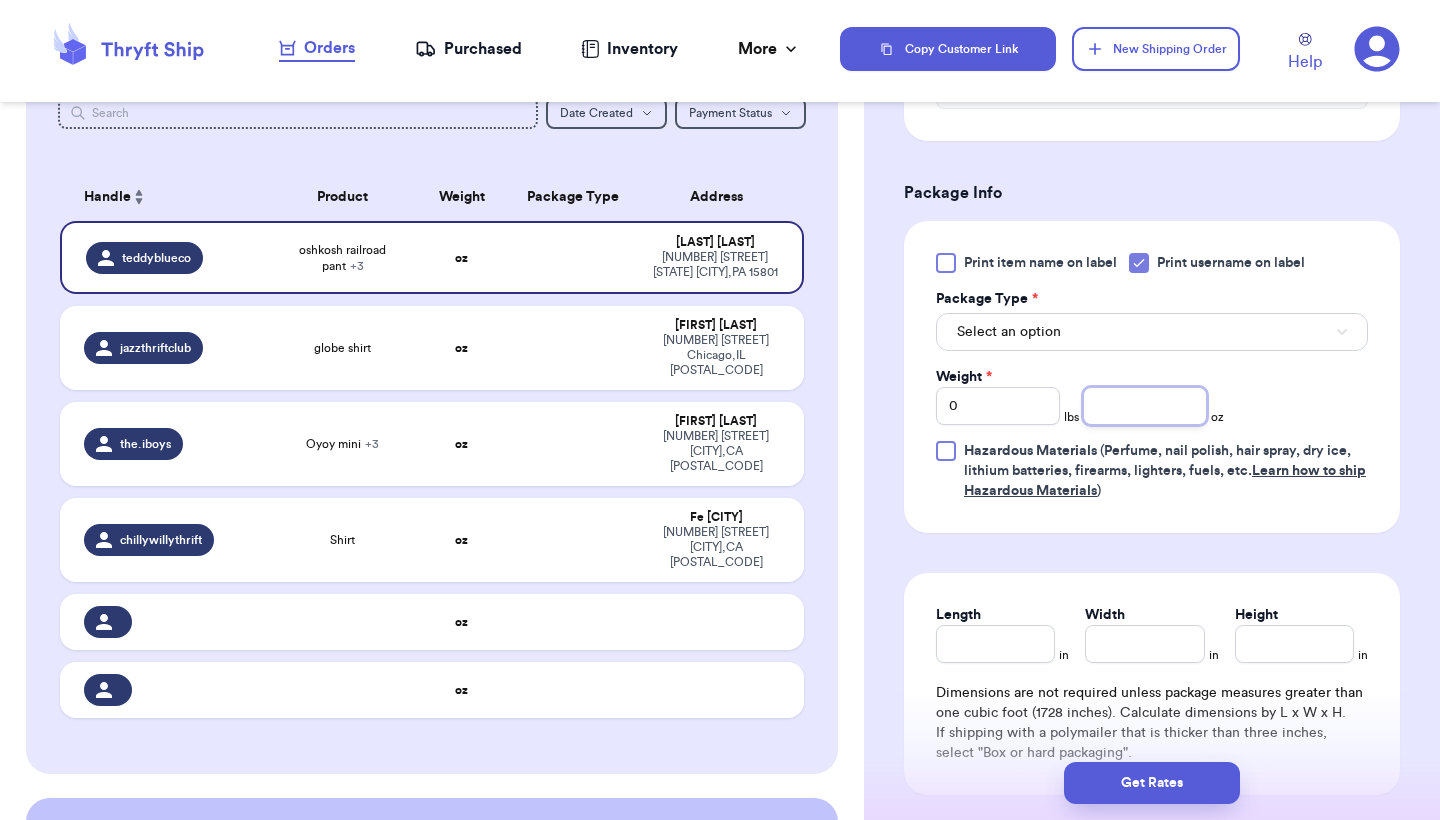 click at bounding box center (1145, 406) 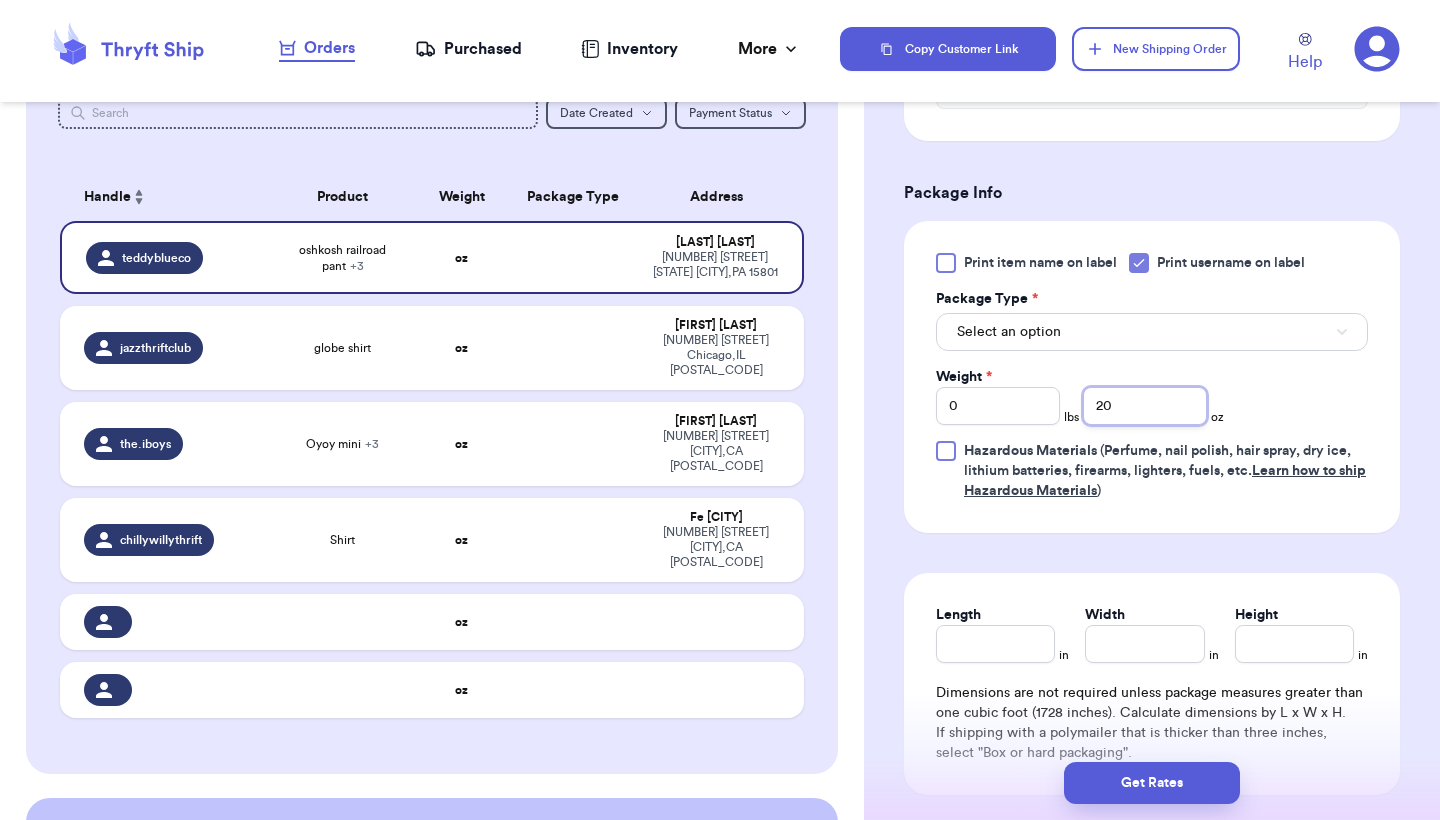 type on "20" 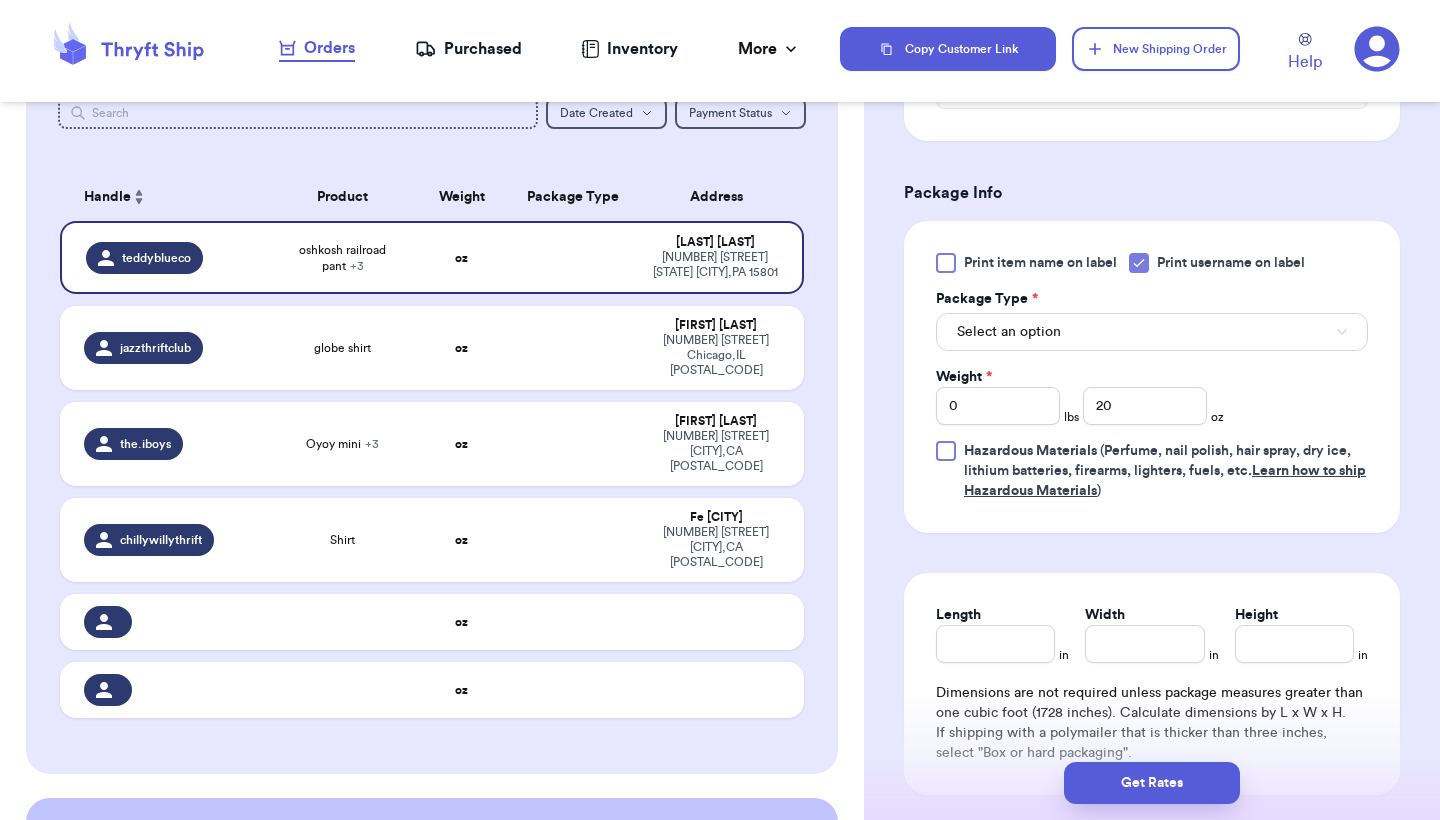 click on "Print item name on label Print username on label Package Type * Select an option Weight * 0 lbs 20 oz Hazardous Materials   (Perfume, nail polish, hair spray, dry ice, lithium batteries, firearms, lighters, fuels, etc.  Learn how to ship Hazardous Materials )" at bounding box center [1152, 377] 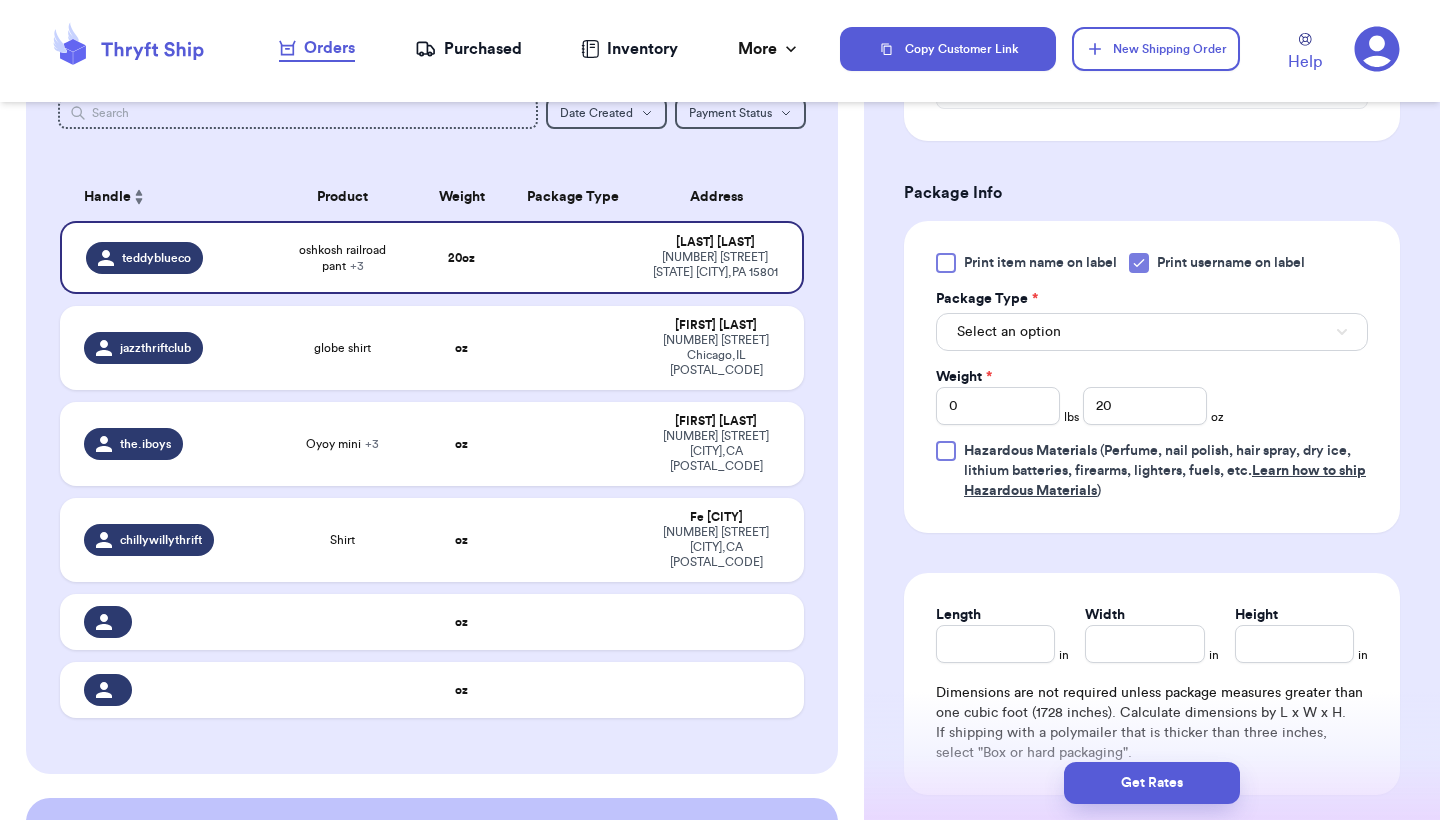 click on "Select an option" at bounding box center [1152, 332] 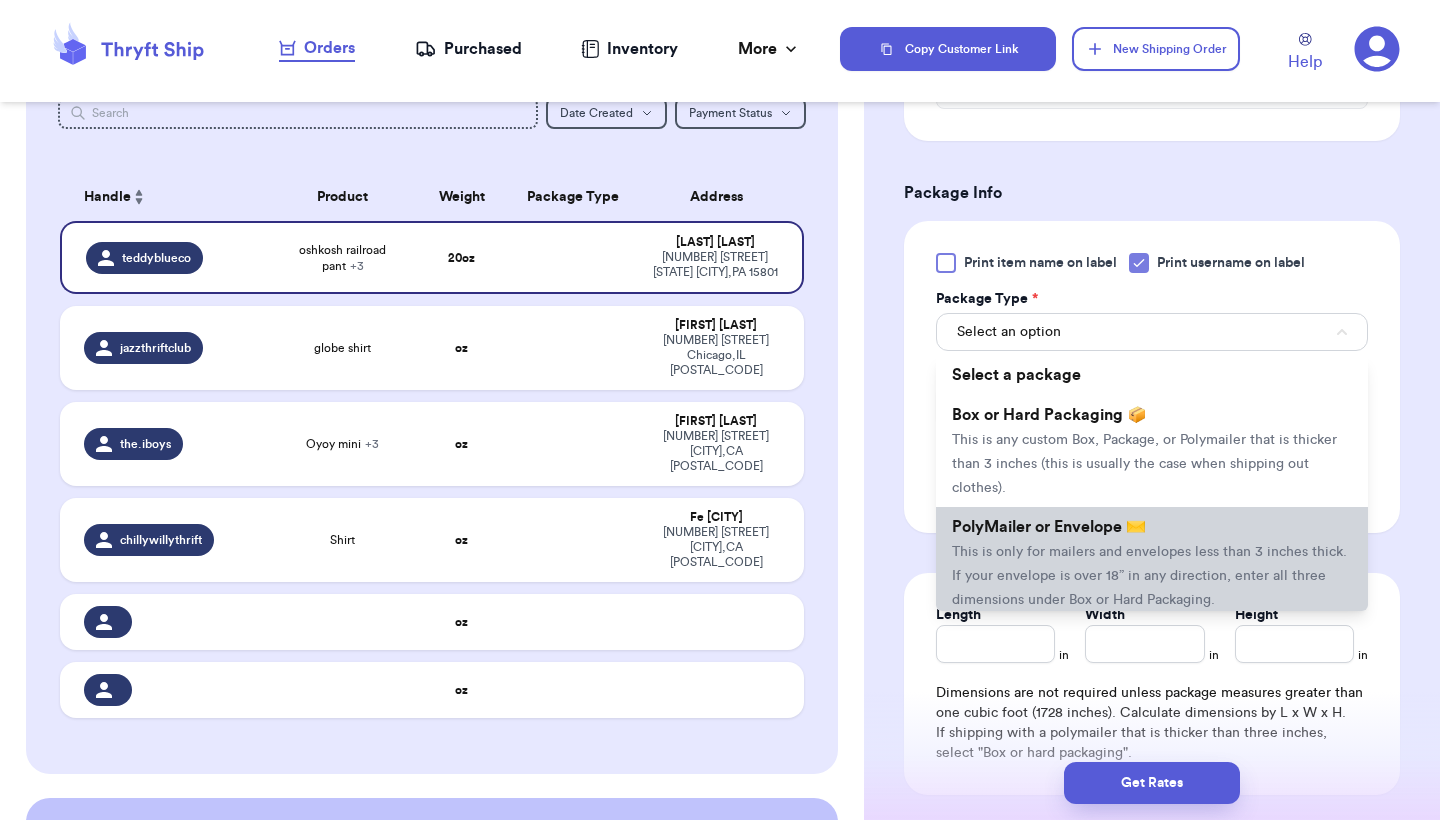 click on "PolyMailer or Envelope ✉️ This is only for mailers and envelopes less than 3 inches thick. If your envelope is over 18” in any direction, enter all three dimensions under Box or Hard Packaging." at bounding box center (1152, 563) 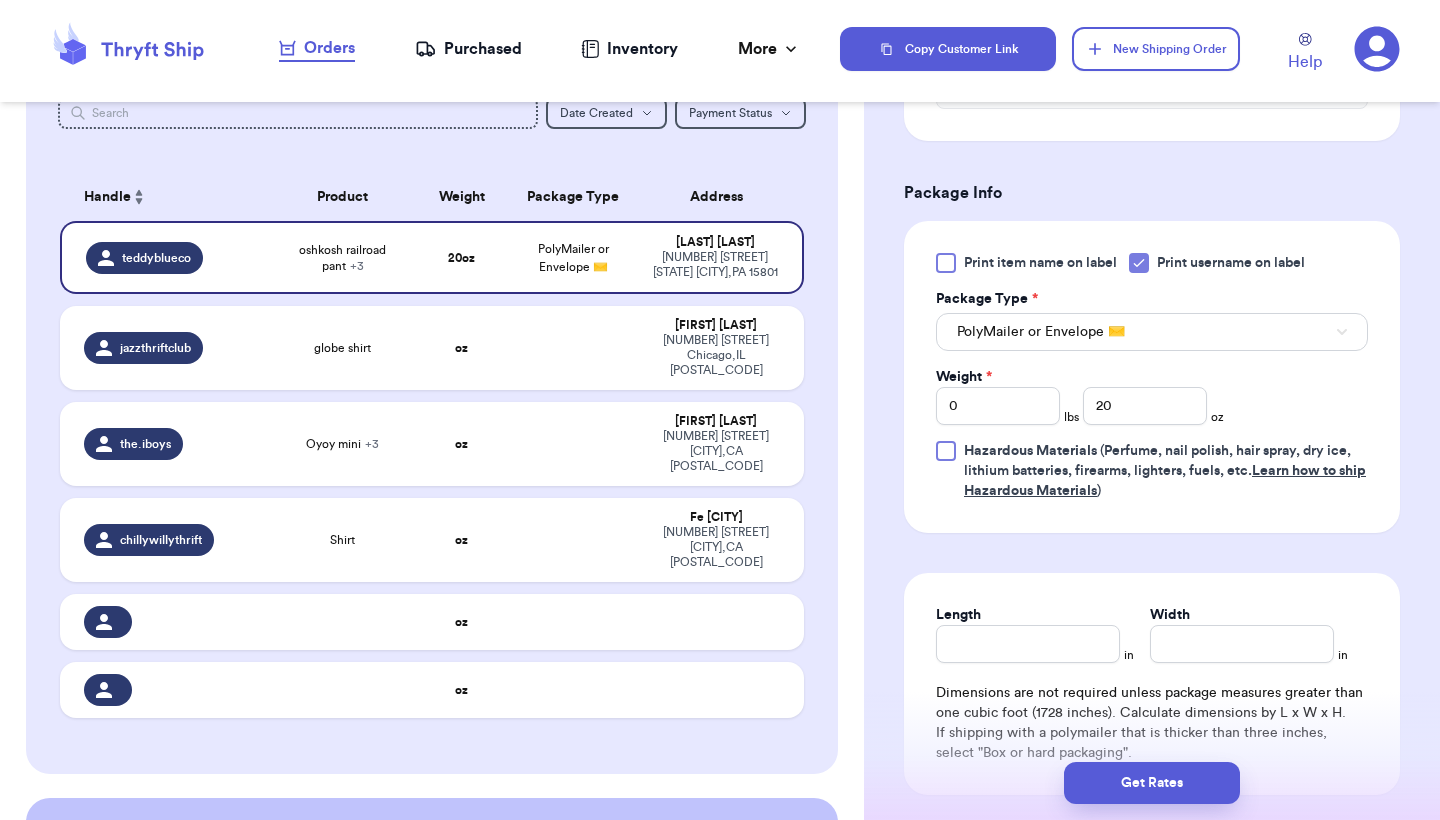 click on "Shipping Information Delete Label Customer Info Instagram Handle:   teddyblueco Name:   Tati   Younkin Email:   tatianayounkin@gmail.com Address   234 LESSER ANTILLES CT 964 TL,  DU BOIS, PA 15801 Edit Order Info Items Status oshkosh railroad pant -- Paid Owes red pinstripe overall -- Paid Owes granimal striped long sleeve -- Paid Owes blue gymboree overall -- Paid Owes + Add Item Total Amount Paid $ 0.00 Edit Package Info Print item name on label Print username on label Package Type * PolyMailer or Envelope ✉️ Weight * 0 lbs 20 oz Hazardous Materials   (Perfume, nail polish, hair spray, dry ice, lithium batteries, firearms, lighters, fuels, etc.  Learn how to ship Hazardous Materials ) Length in Width in Dimensions are not required unless package measures greater than one cubic foot (1728 inches). Calculate dimensions by L x W x H. If shipping with a polymailer that is thicker than three inches, select "Box or hard packaging". Additional Features (Media Mail)" at bounding box center [1152, 85] 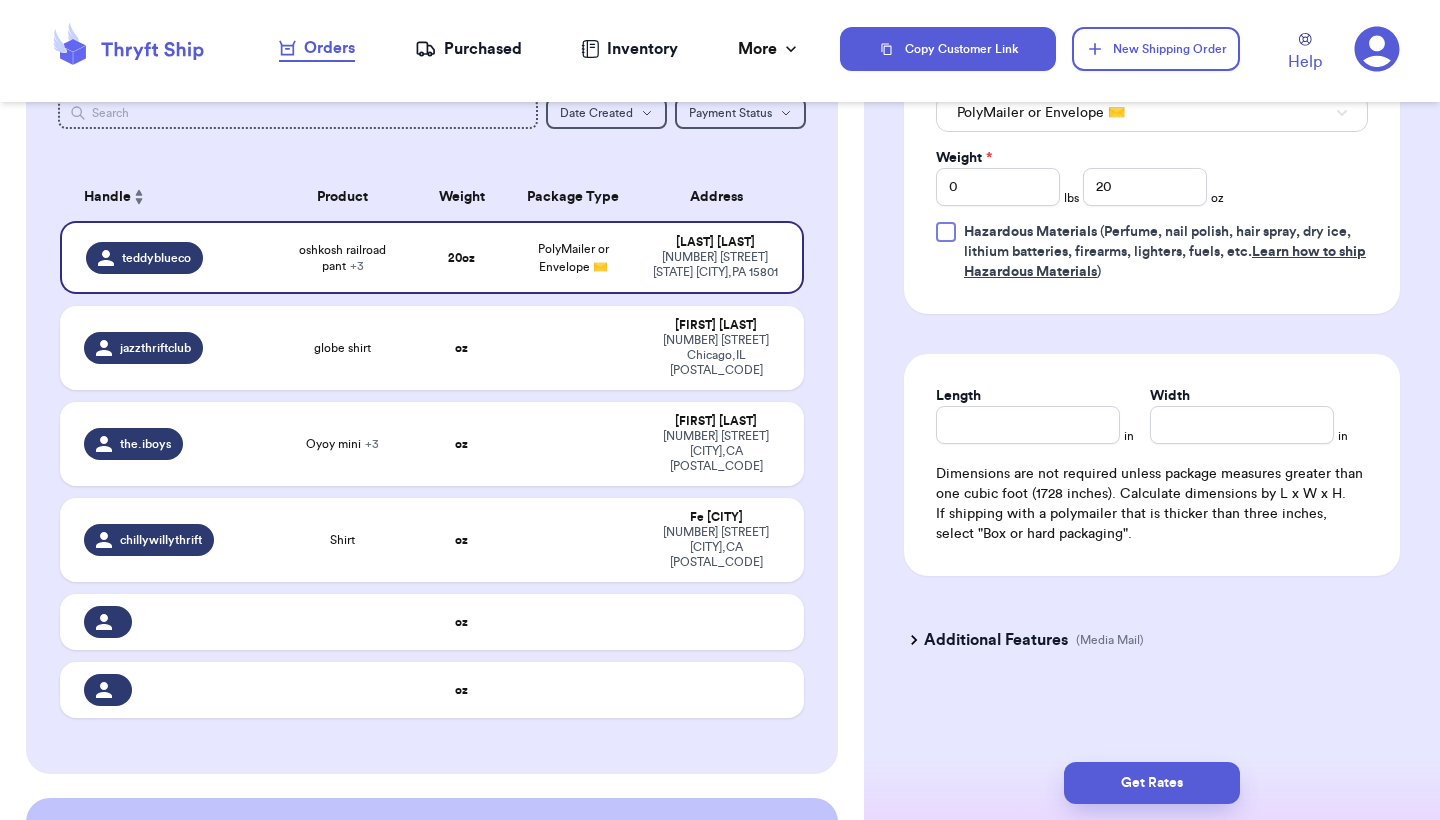 scroll, scrollTop: 1136, scrollLeft: 0, axis: vertical 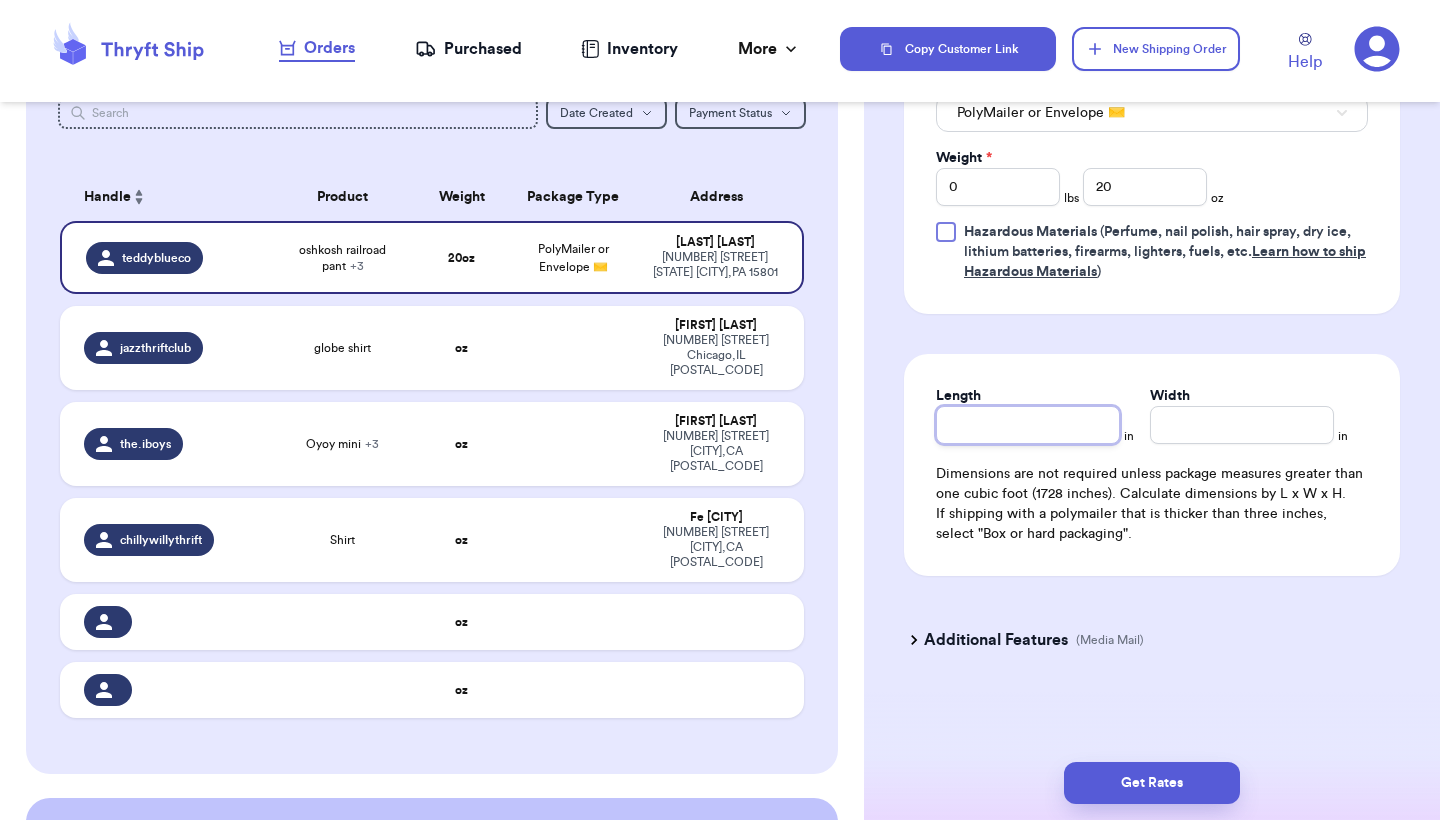 click on "Length" at bounding box center [1028, 425] 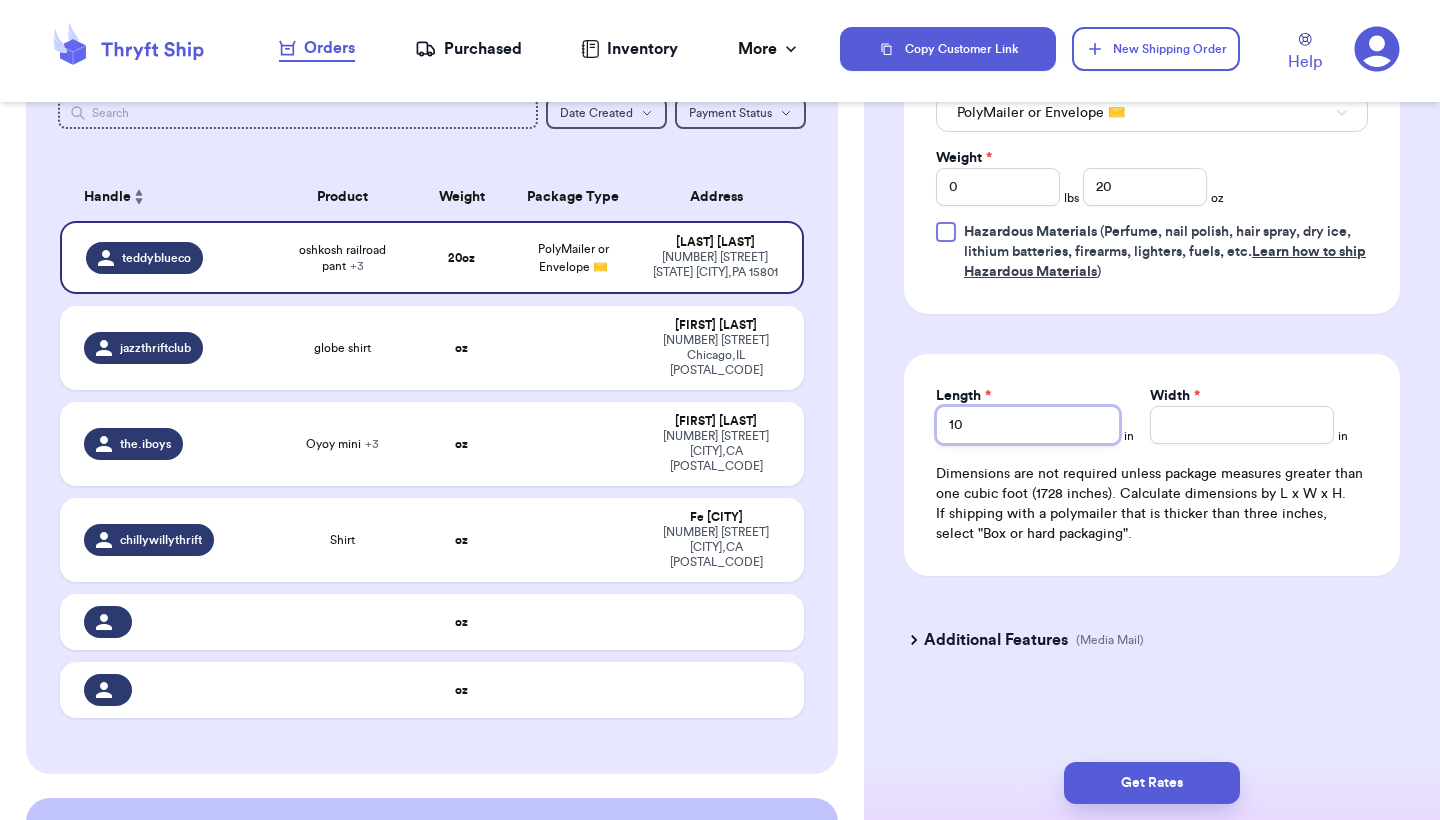 type on "10" 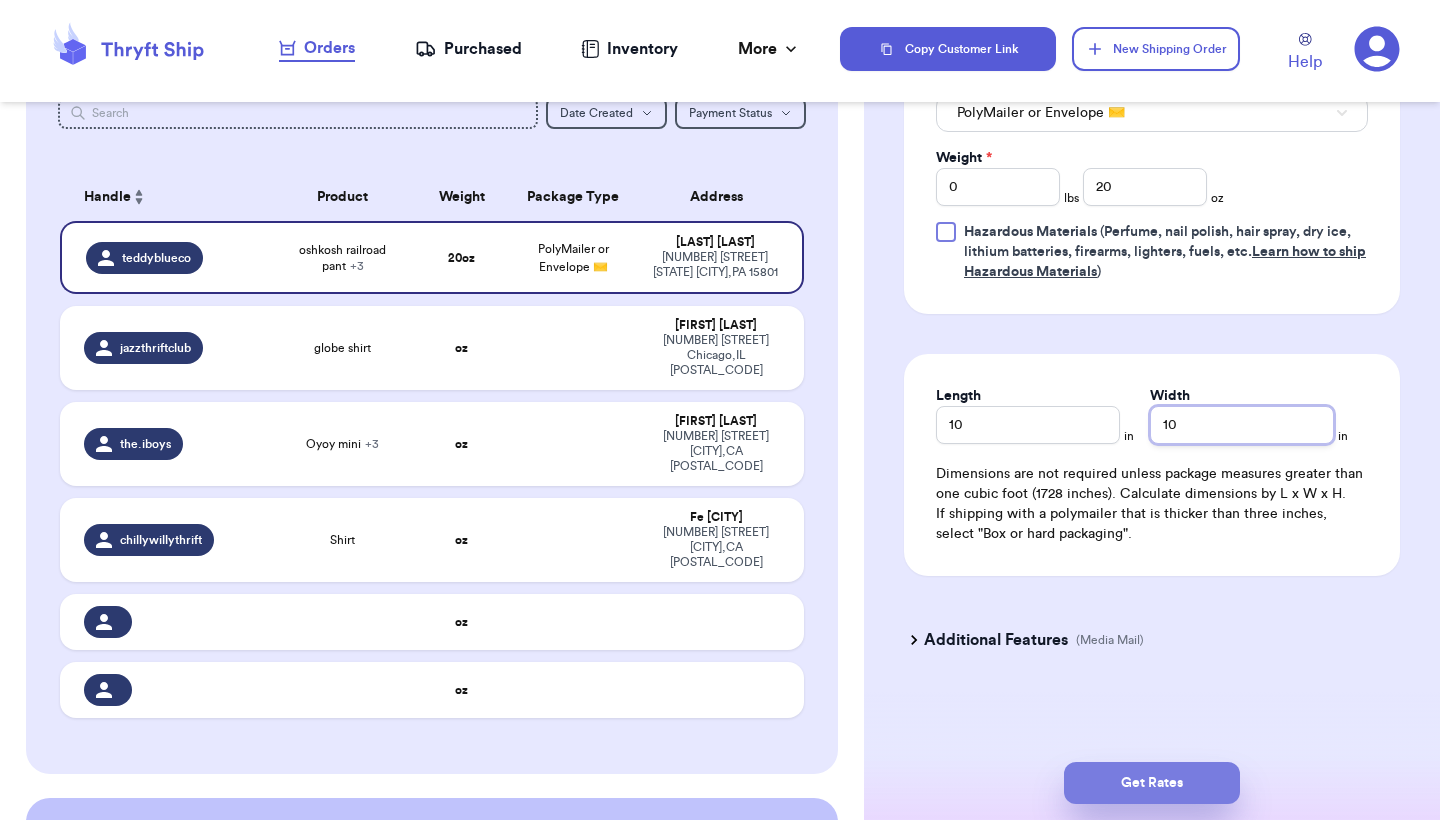 type on "10" 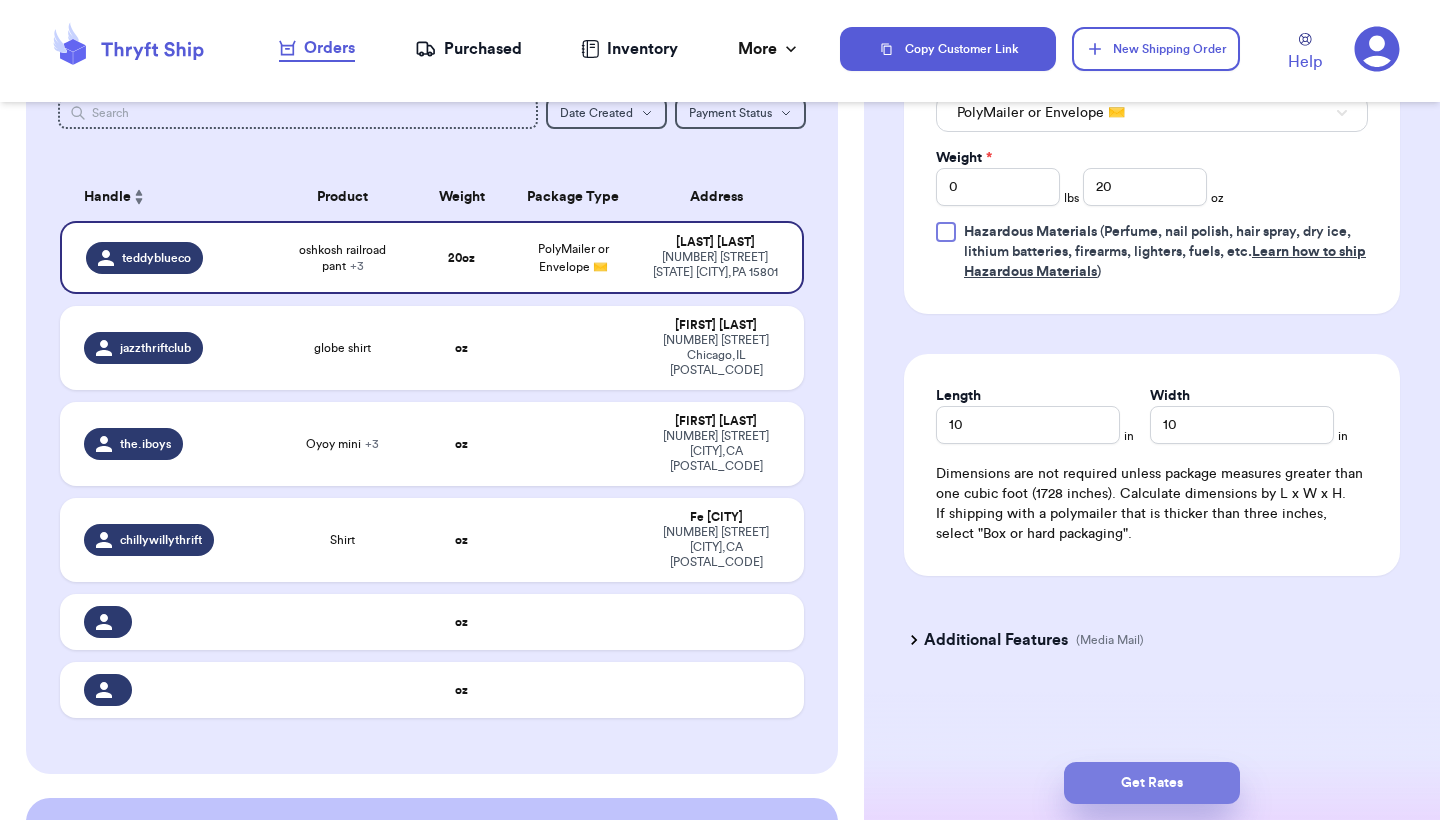 click on "Get Rates" at bounding box center (1152, 783) 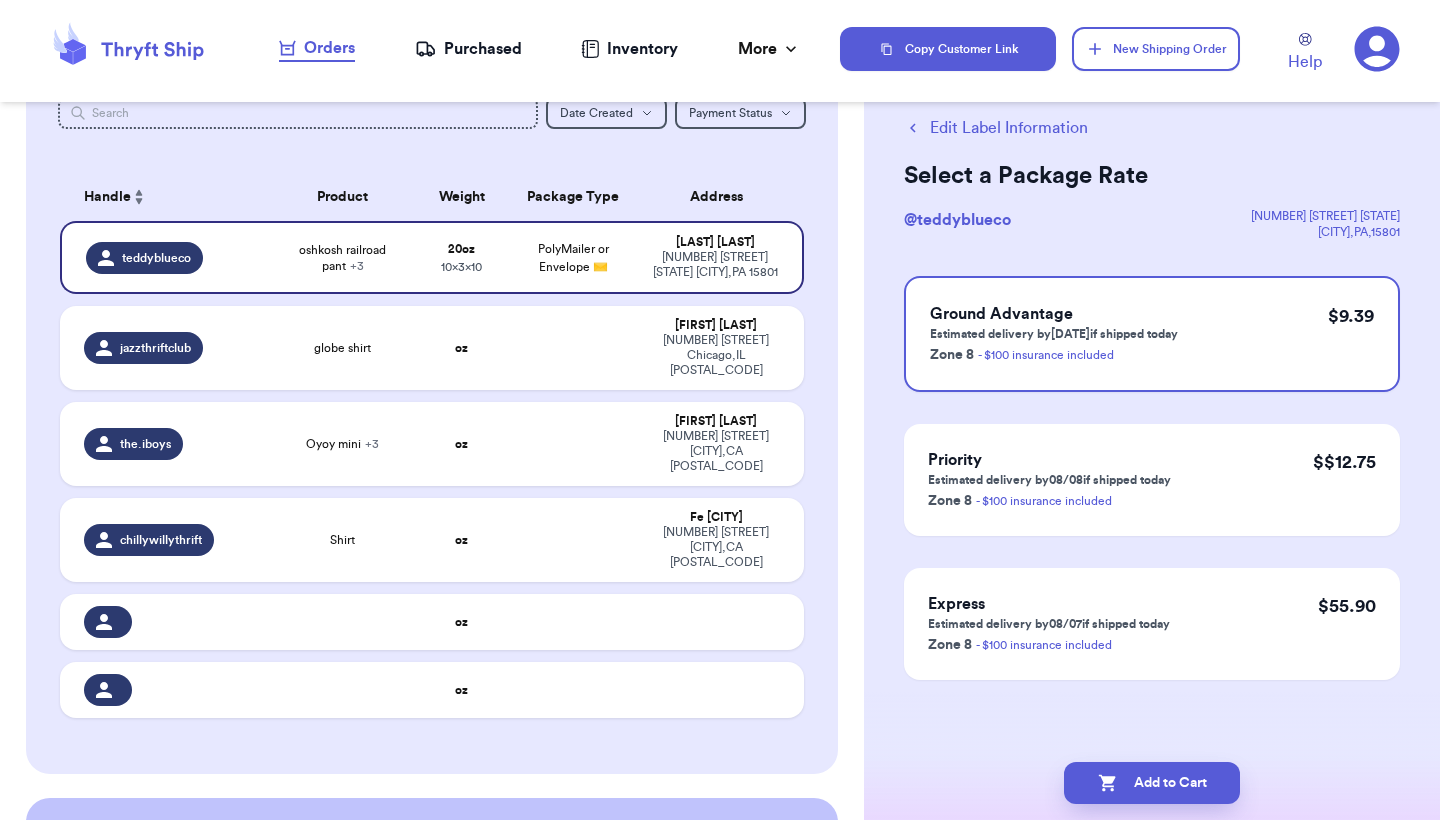 scroll, scrollTop: 0, scrollLeft: 0, axis: both 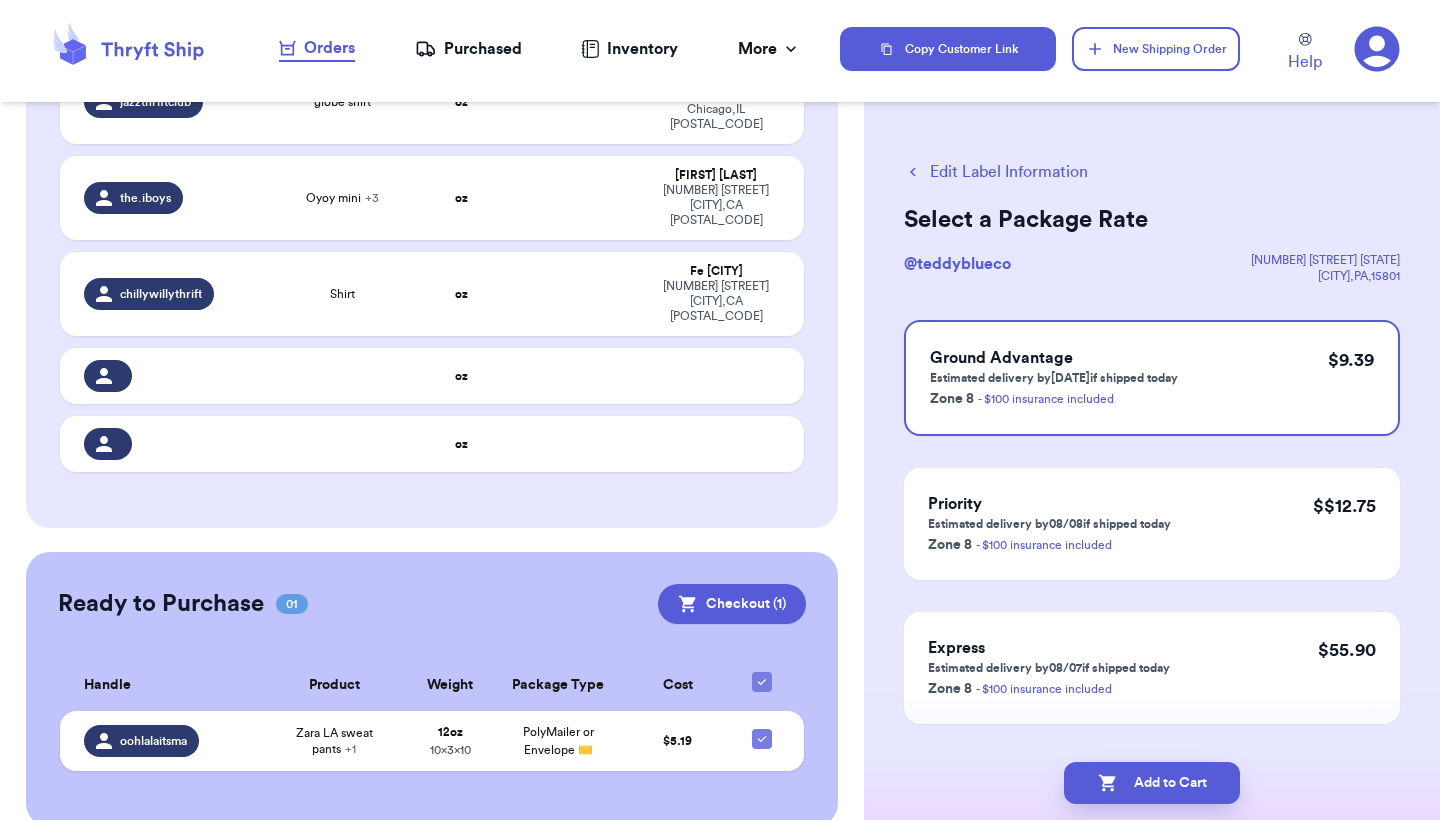 click on "Edit Label Information" at bounding box center (996, 172) 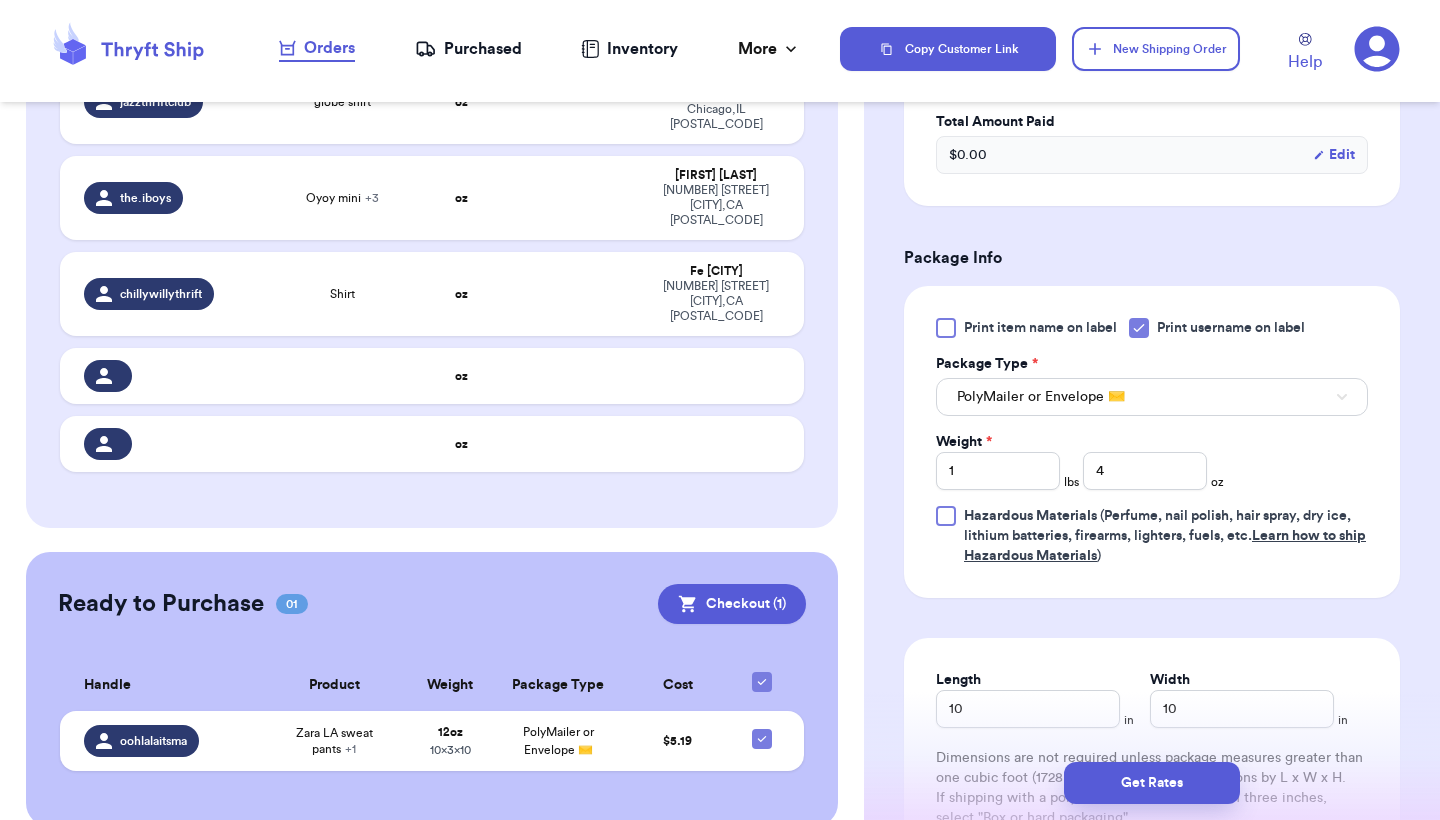 scroll, scrollTop: 830, scrollLeft: 0, axis: vertical 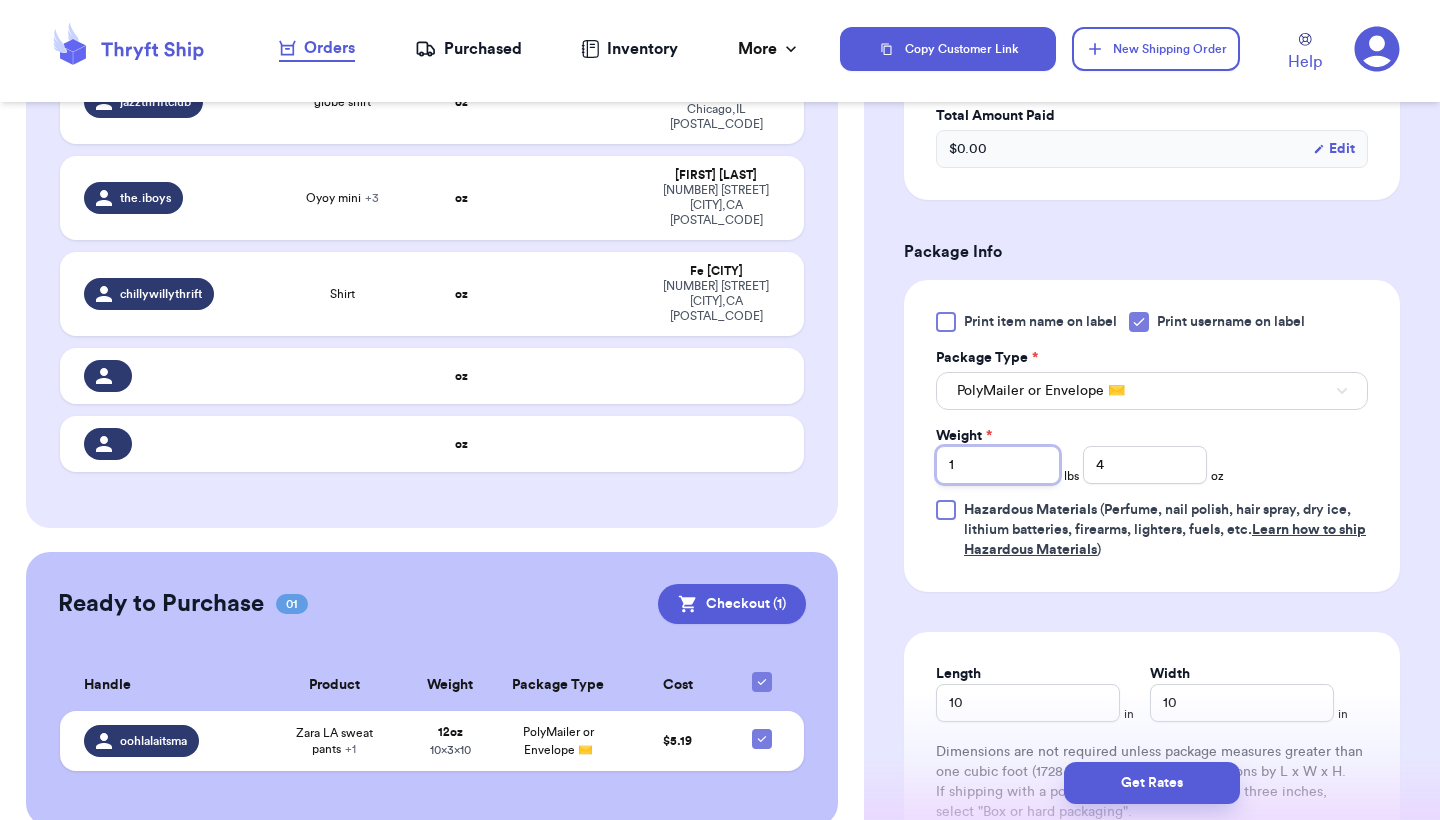 click on "1" at bounding box center (998, 465) 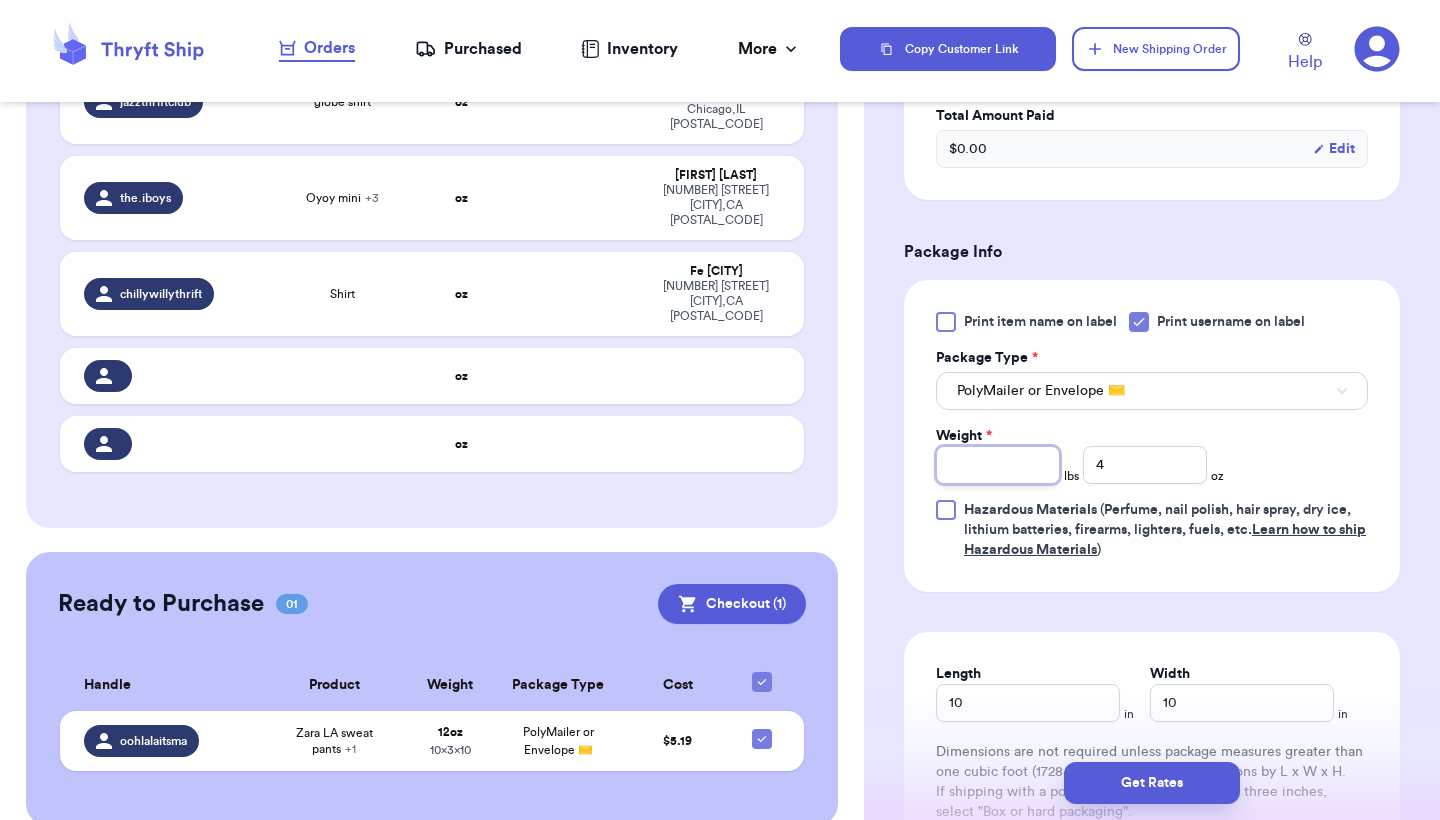 type 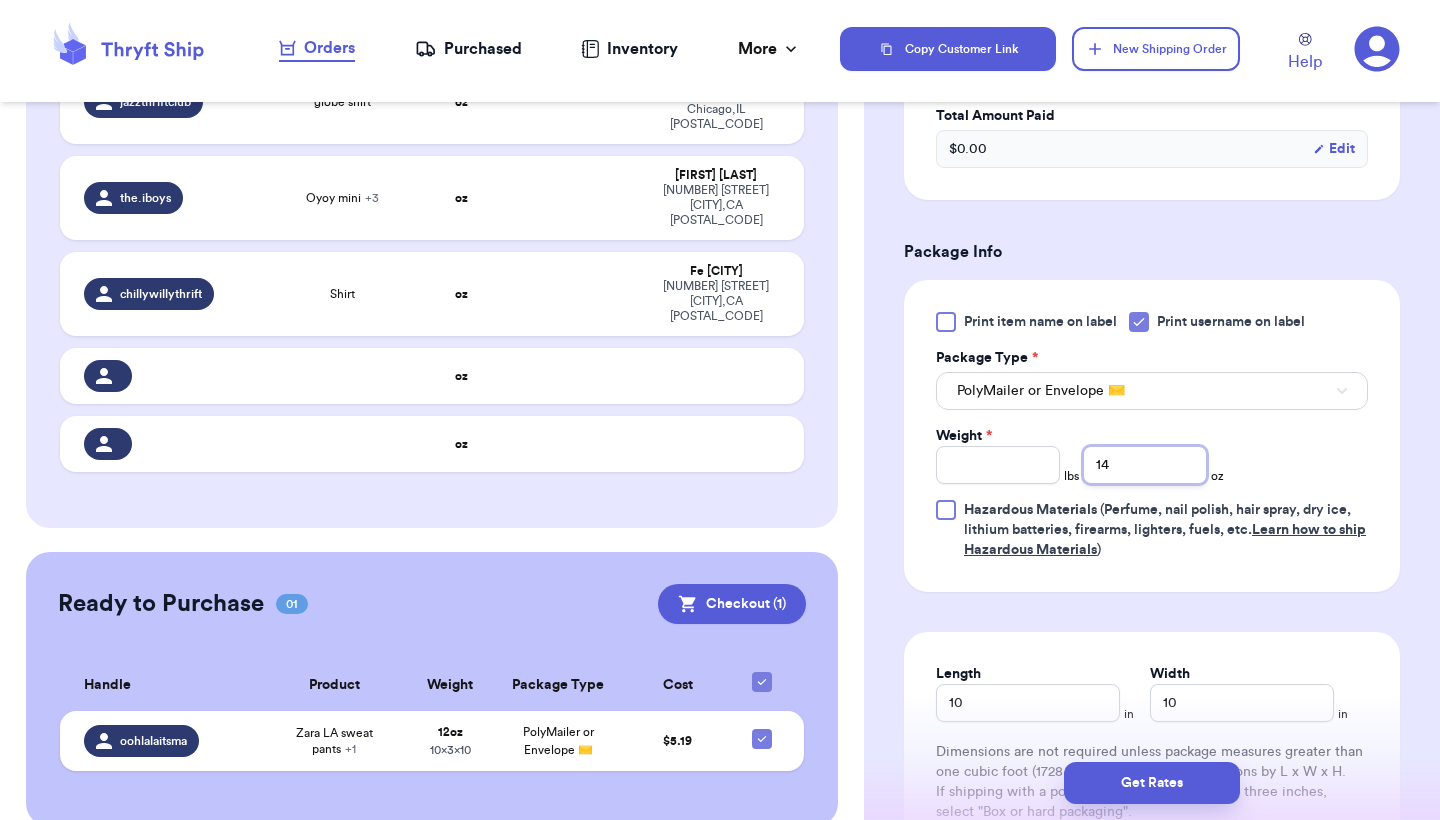 type on "14" 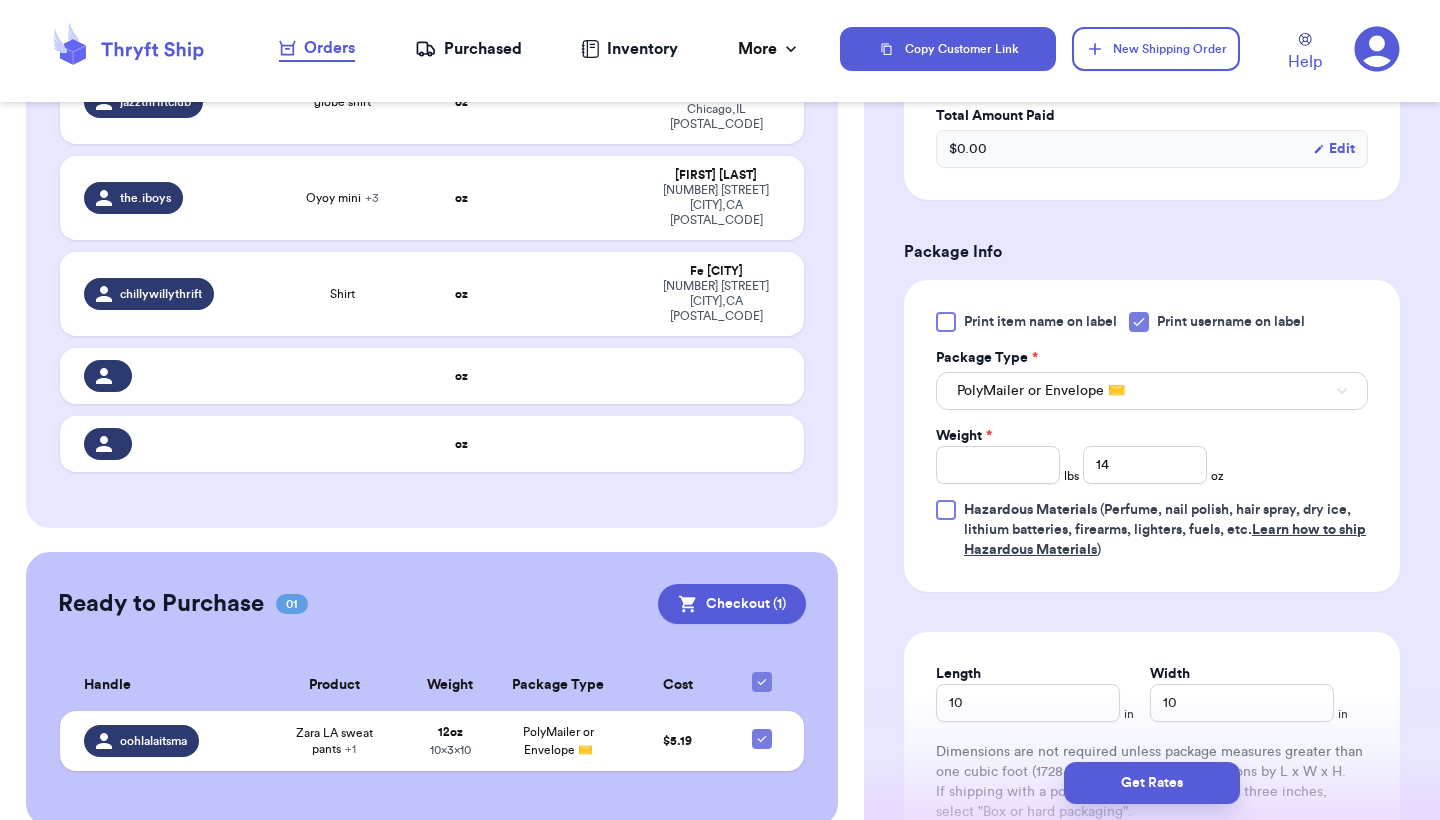 click on "Print item name on label Print username on label Package Type * PolyMailer or Envelope ✉️ Weight * lbs 14 oz Hazardous Materials   (Perfume, nail polish, hair spray, dry ice, lithium batteries, firearms, lighters, fuels, etc.  Learn how to ship Hazardous Materials )" at bounding box center [1152, 436] 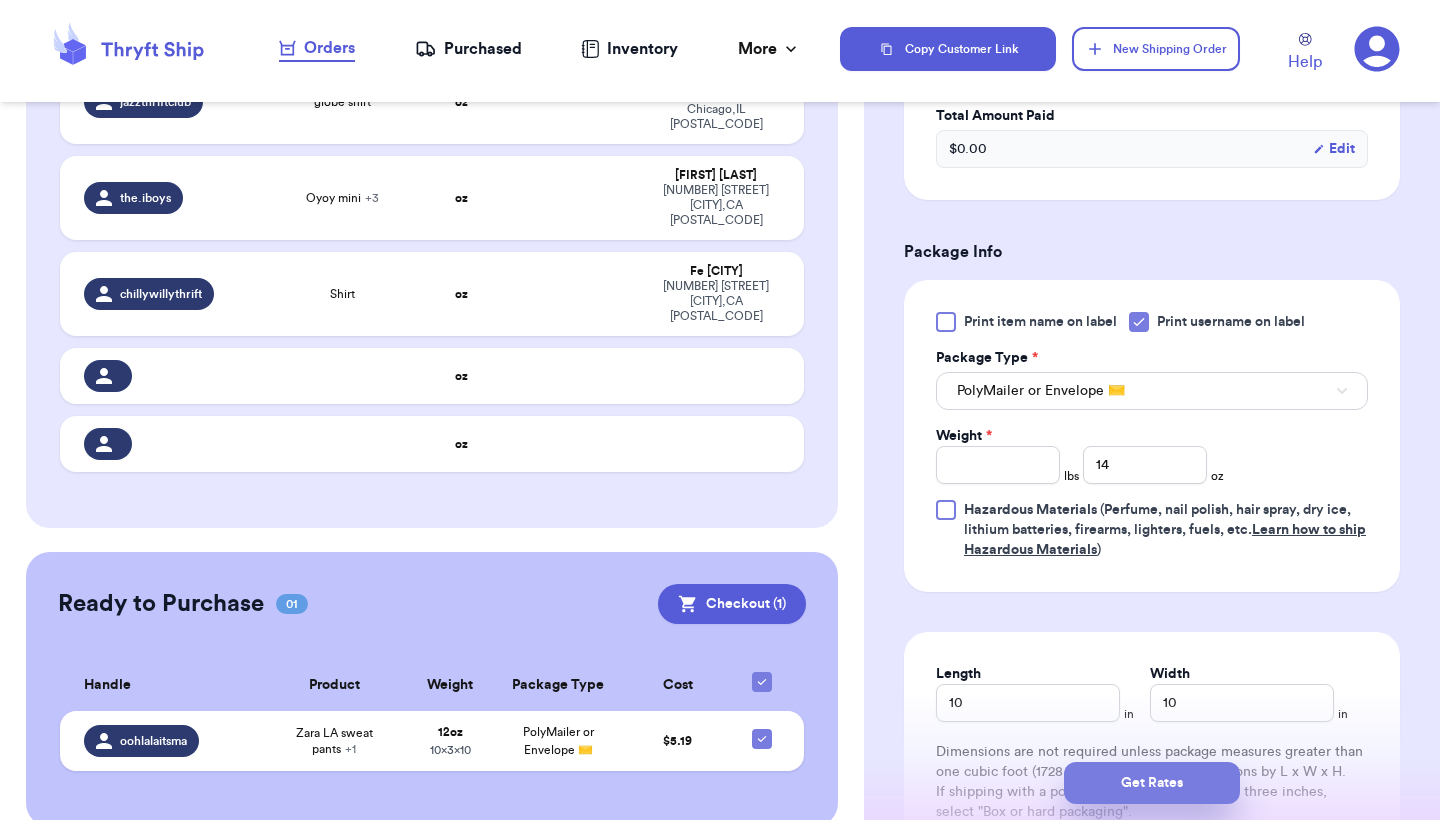 click on "Get Rates" at bounding box center (1152, 783) 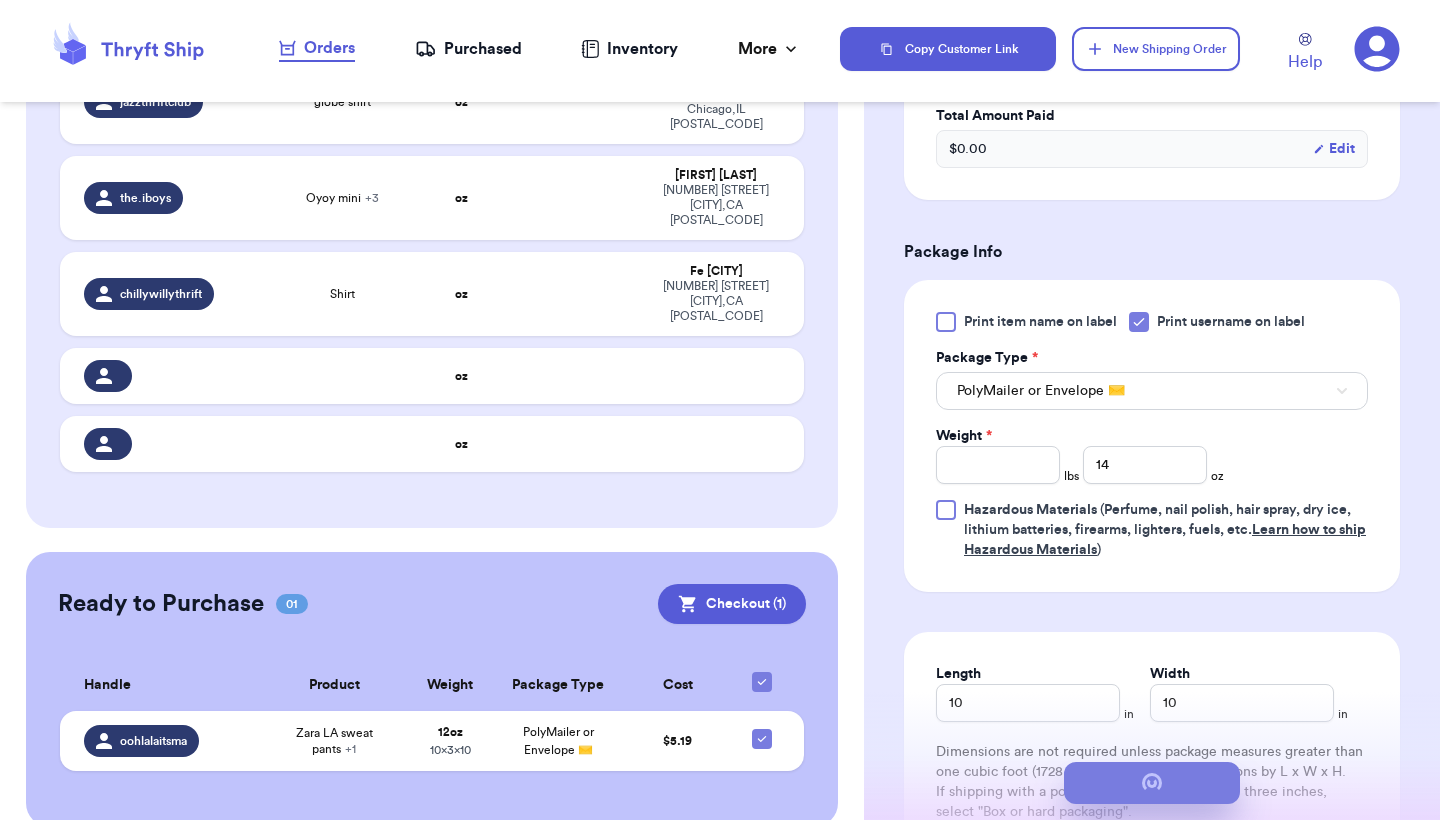 type 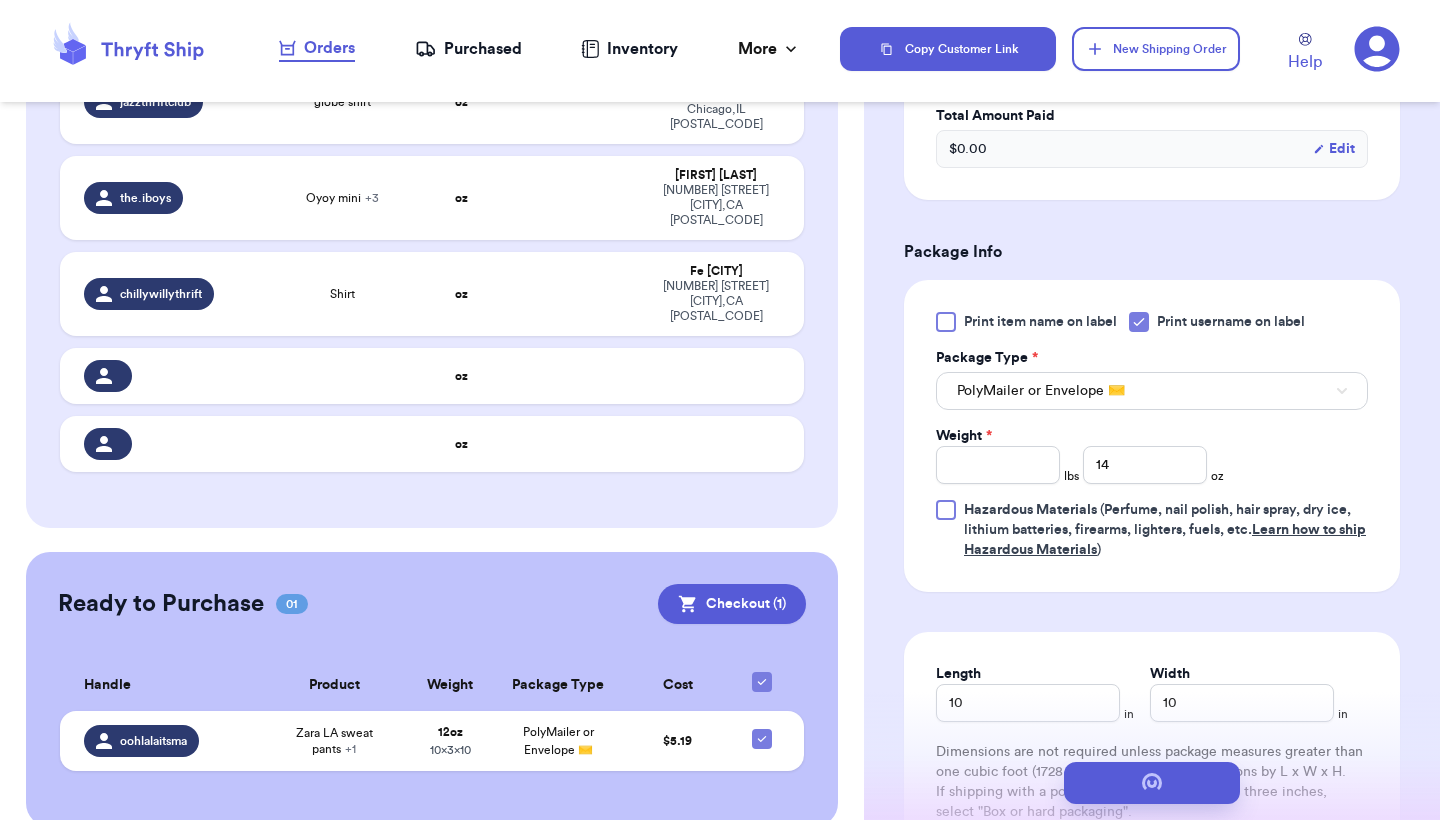 scroll, scrollTop: 0, scrollLeft: 0, axis: both 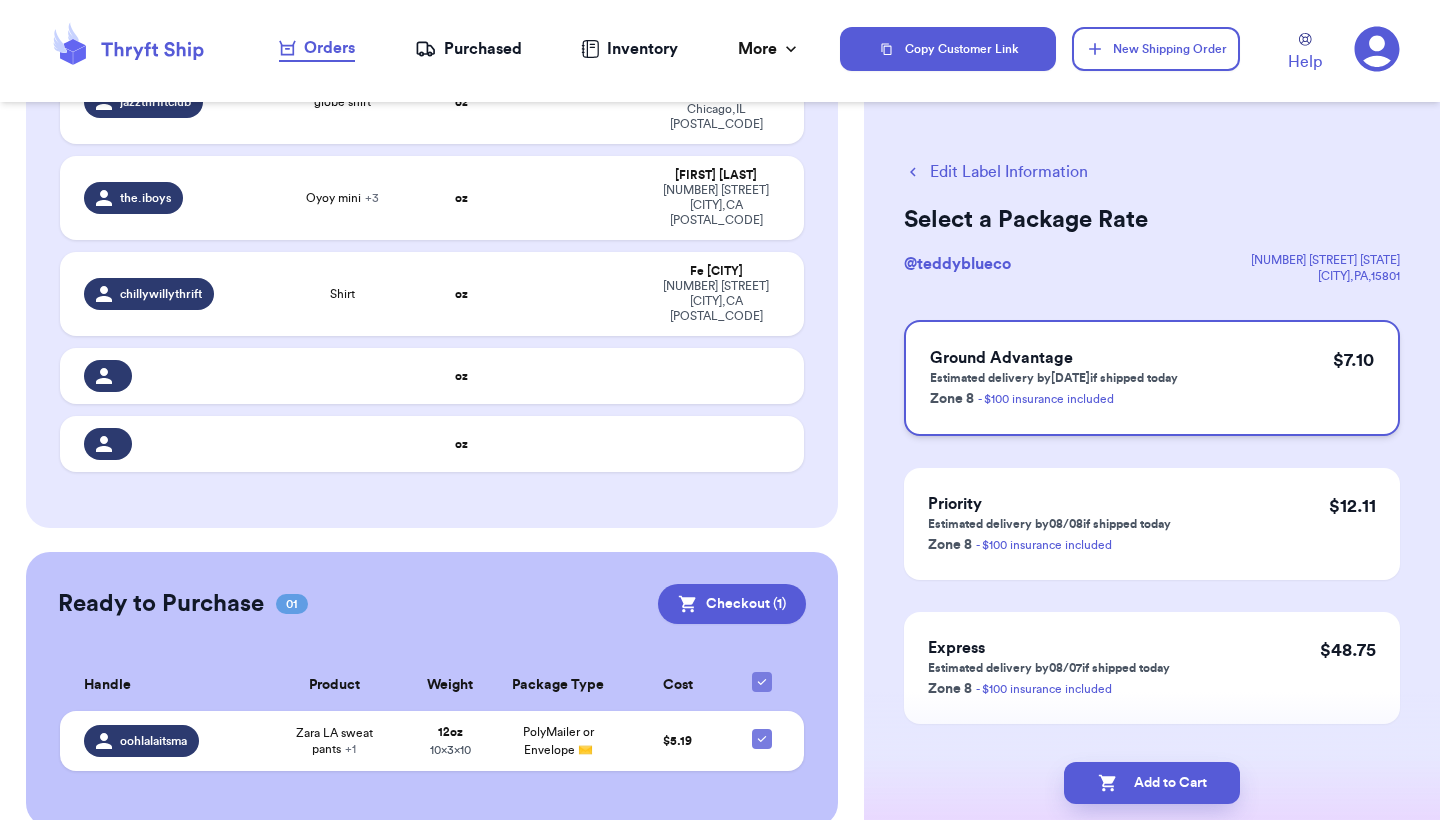 click on "Ground Advantage" at bounding box center (1054, 358) 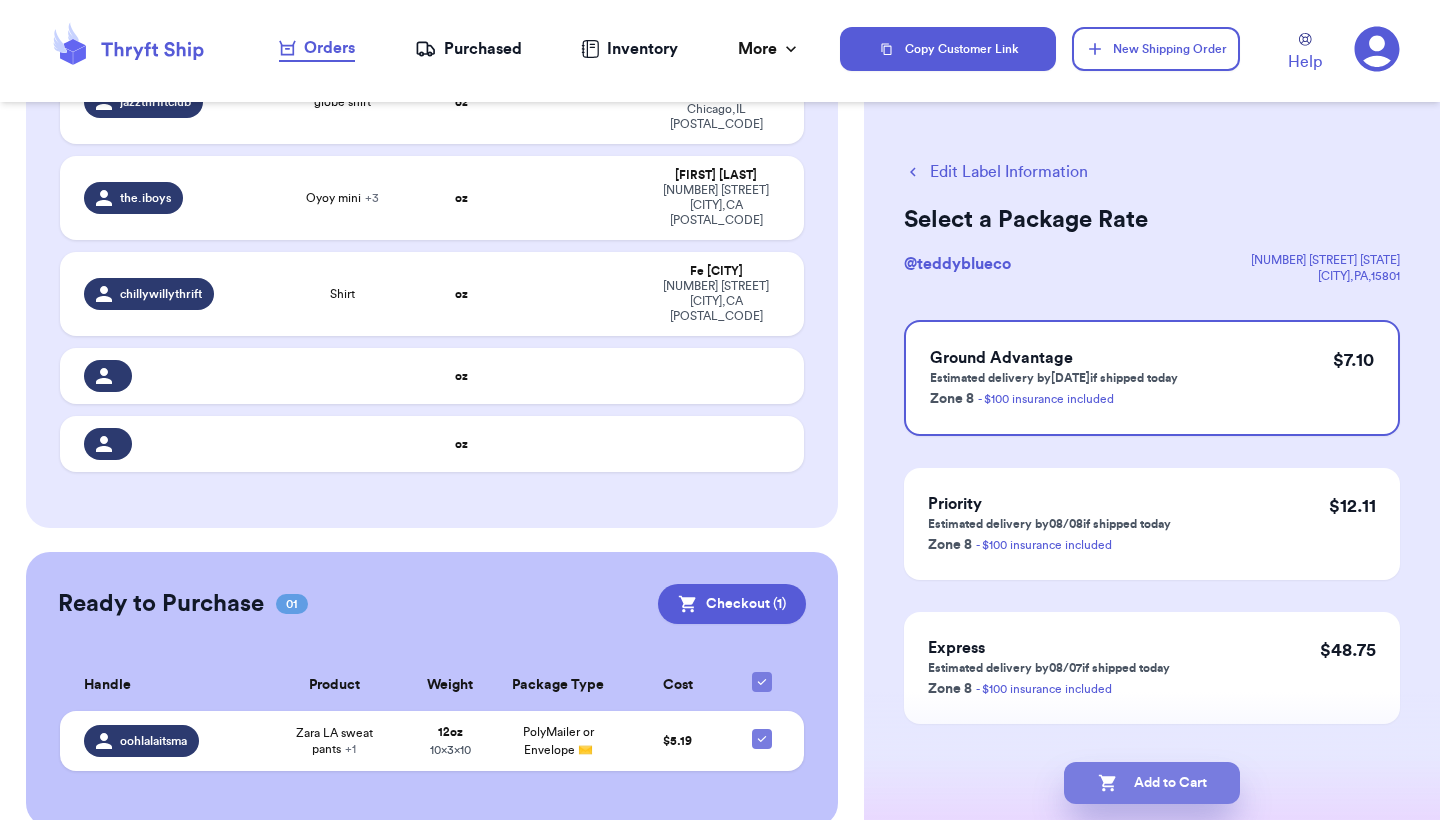 click on "Add to Cart" at bounding box center [1152, 783] 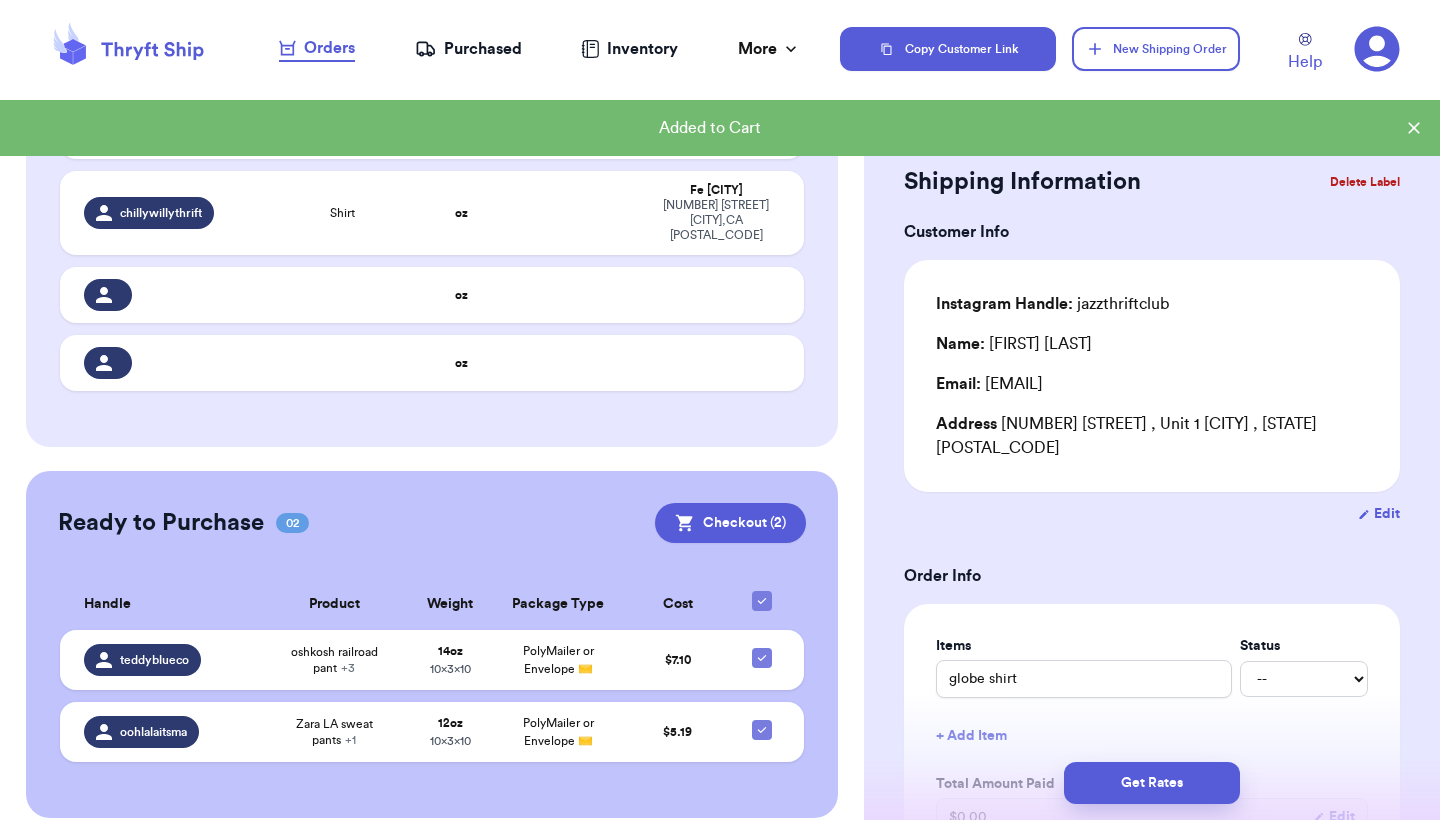 scroll, scrollTop: 341, scrollLeft: 0, axis: vertical 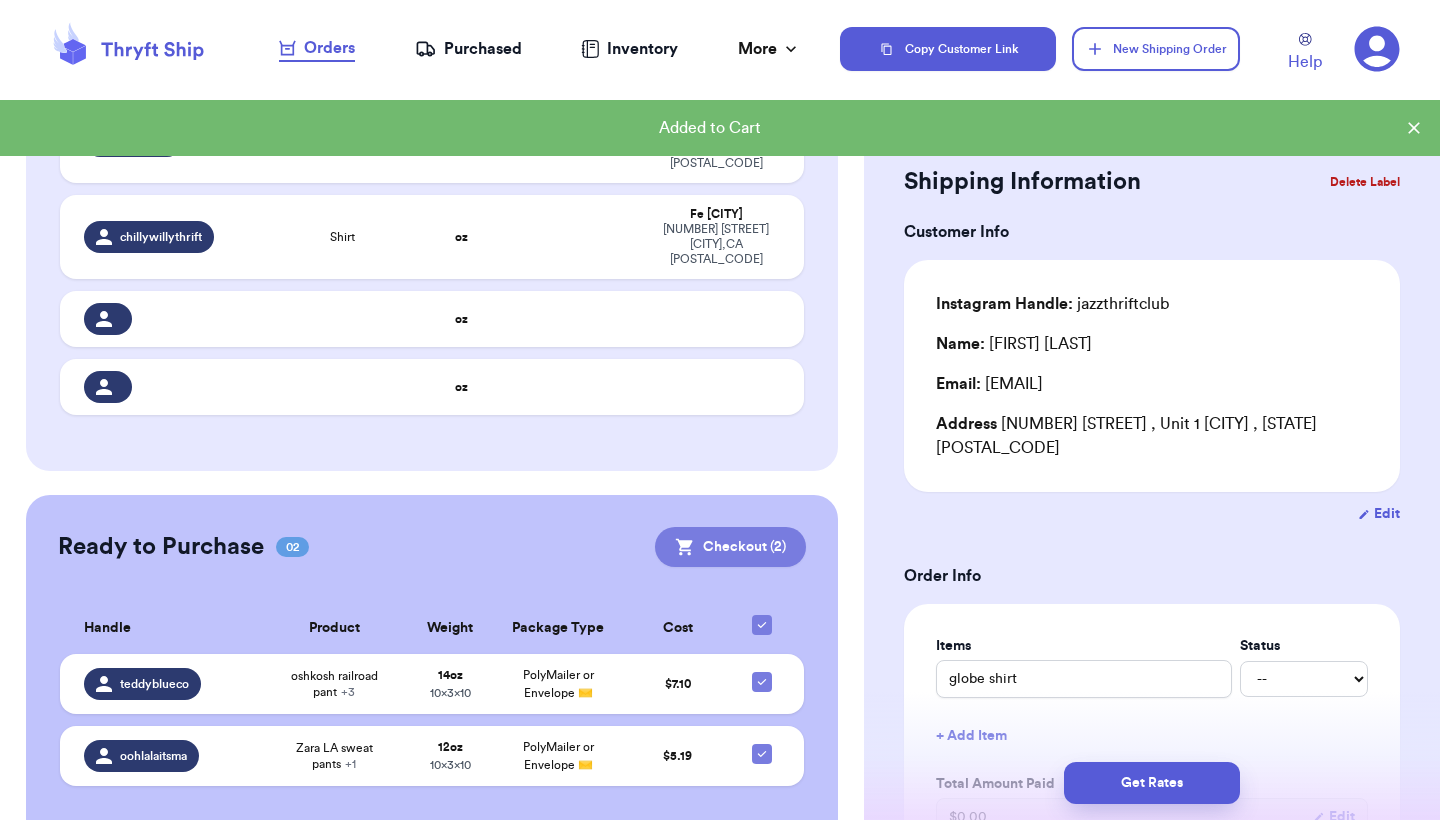 click on "Checkout ( 2 )" at bounding box center (730, 547) 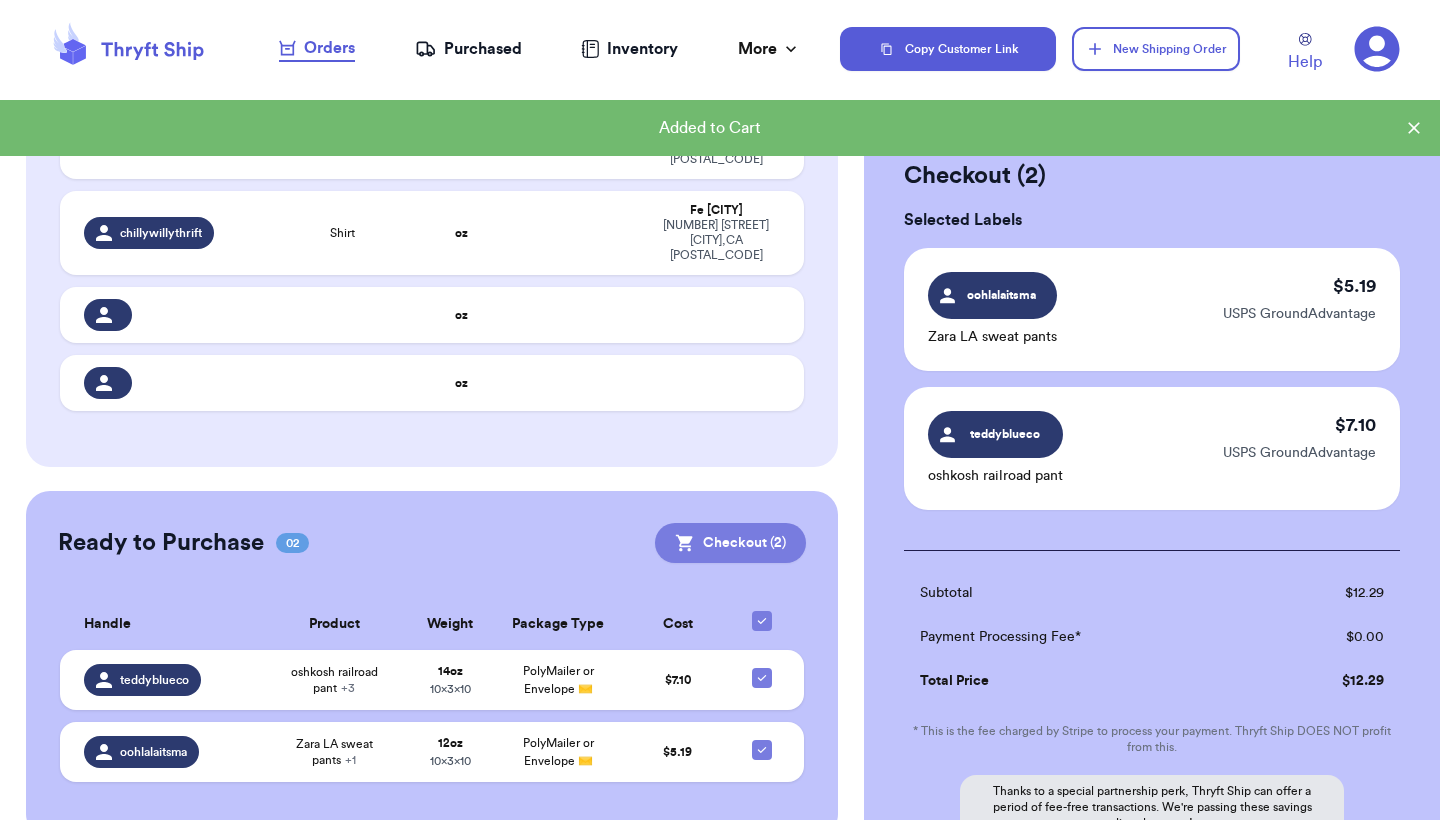 scroll, scrollTop: 337, scrollLeft: 0, axis: vertical 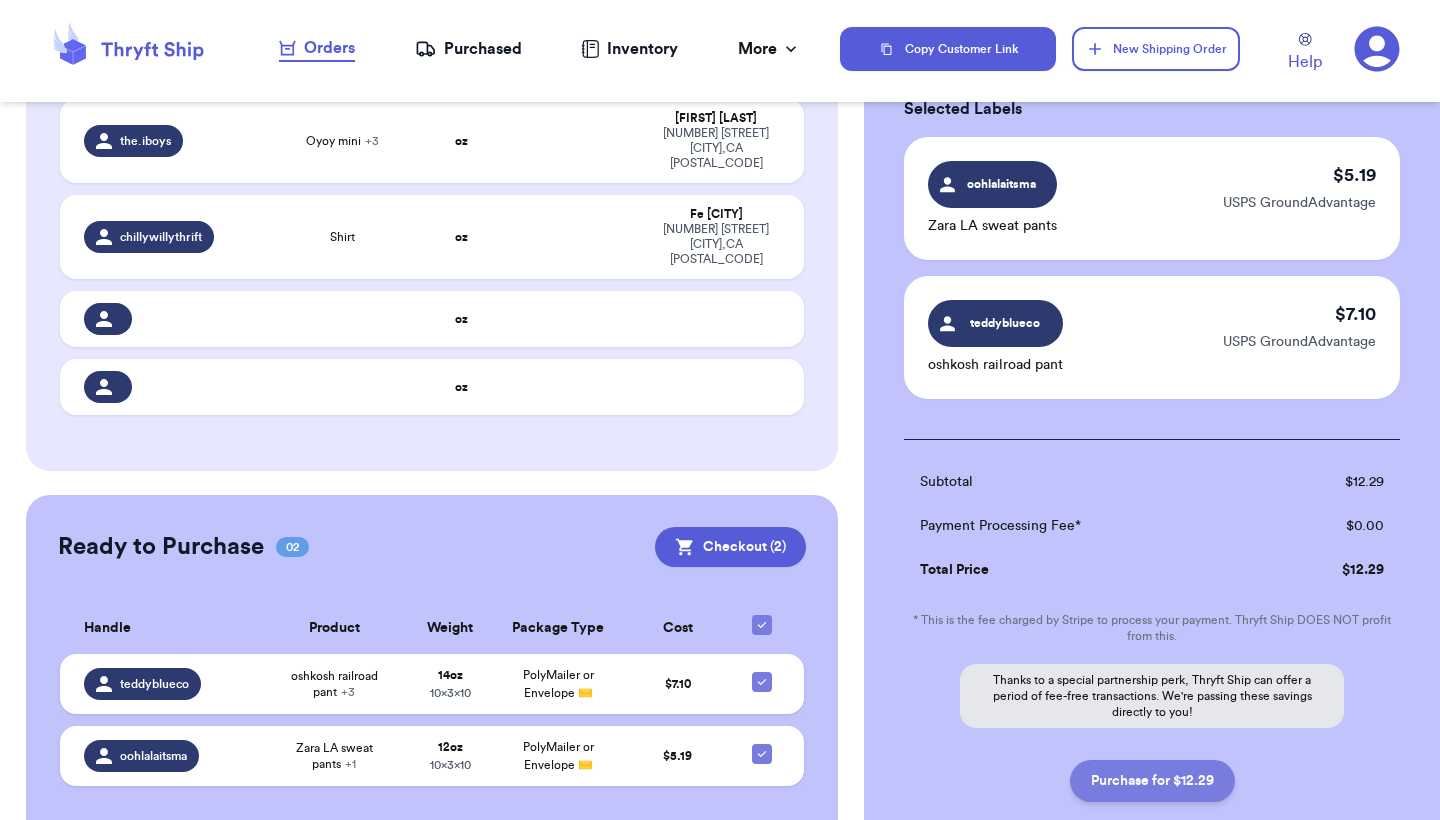 click on "Purchase for $12.29" at bounding box center [1152, 781] 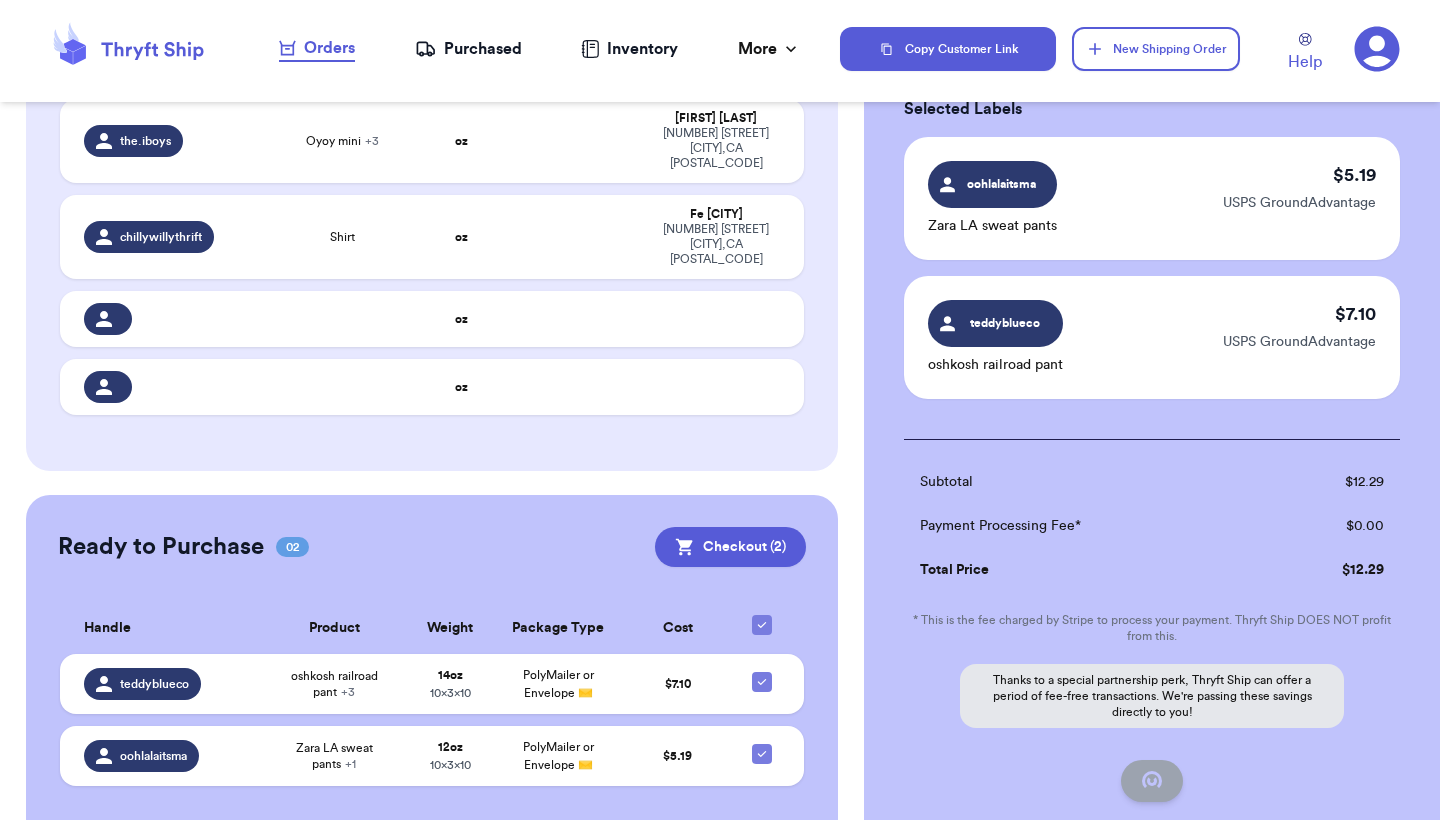 checkbox on "false" 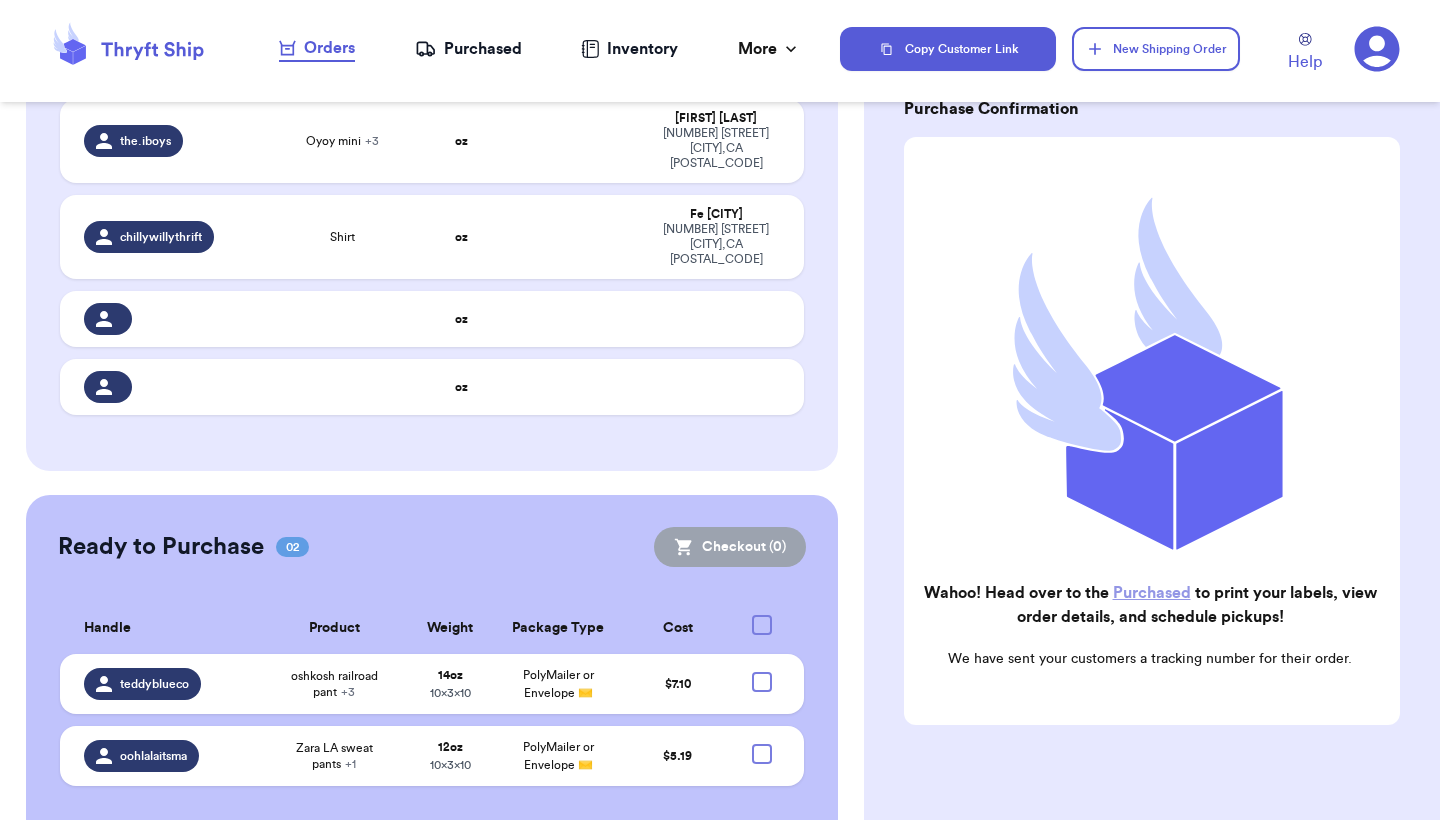 checkbox on "true" 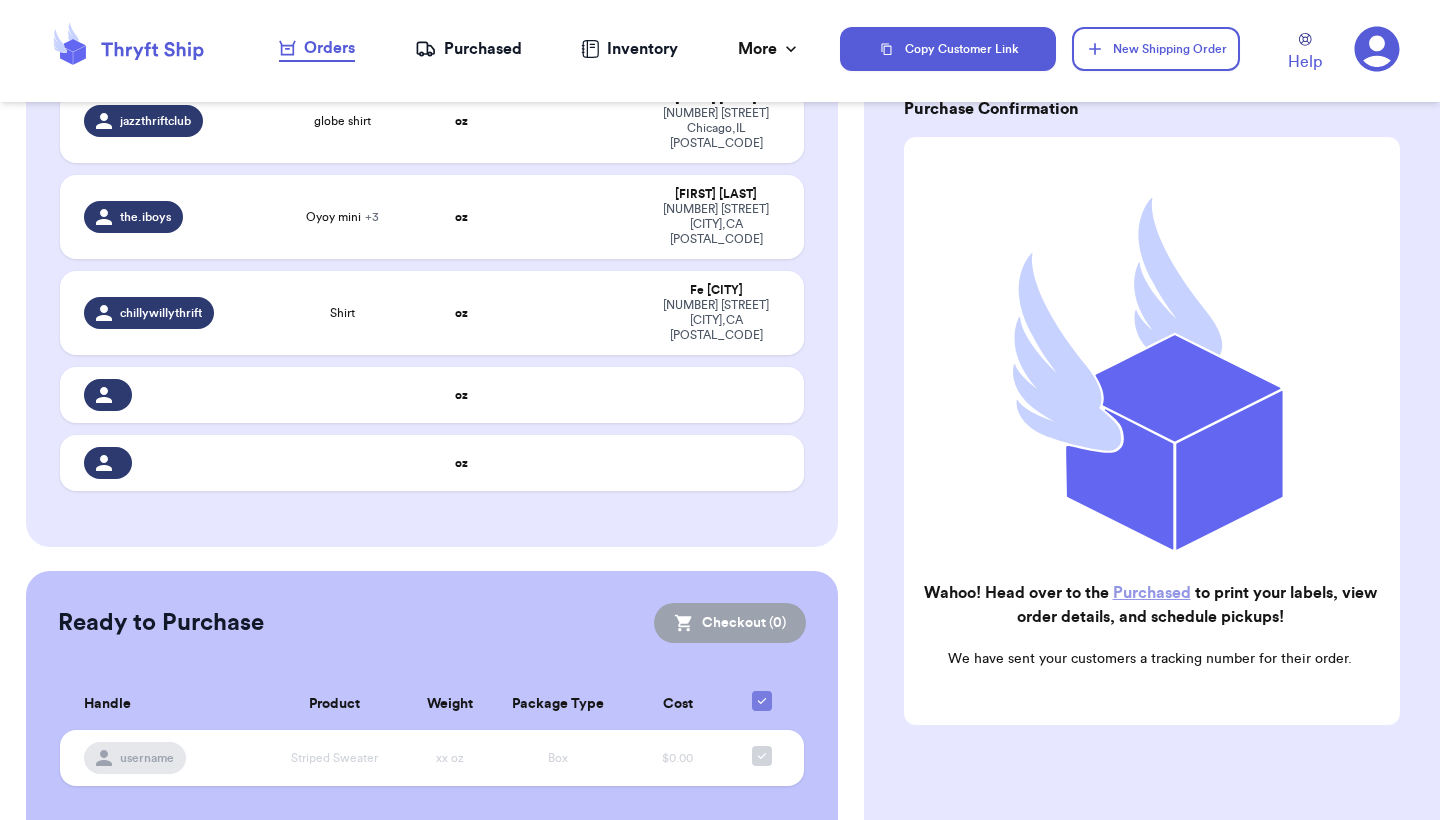 click on "Purchased" at bounding box center [468, 49] 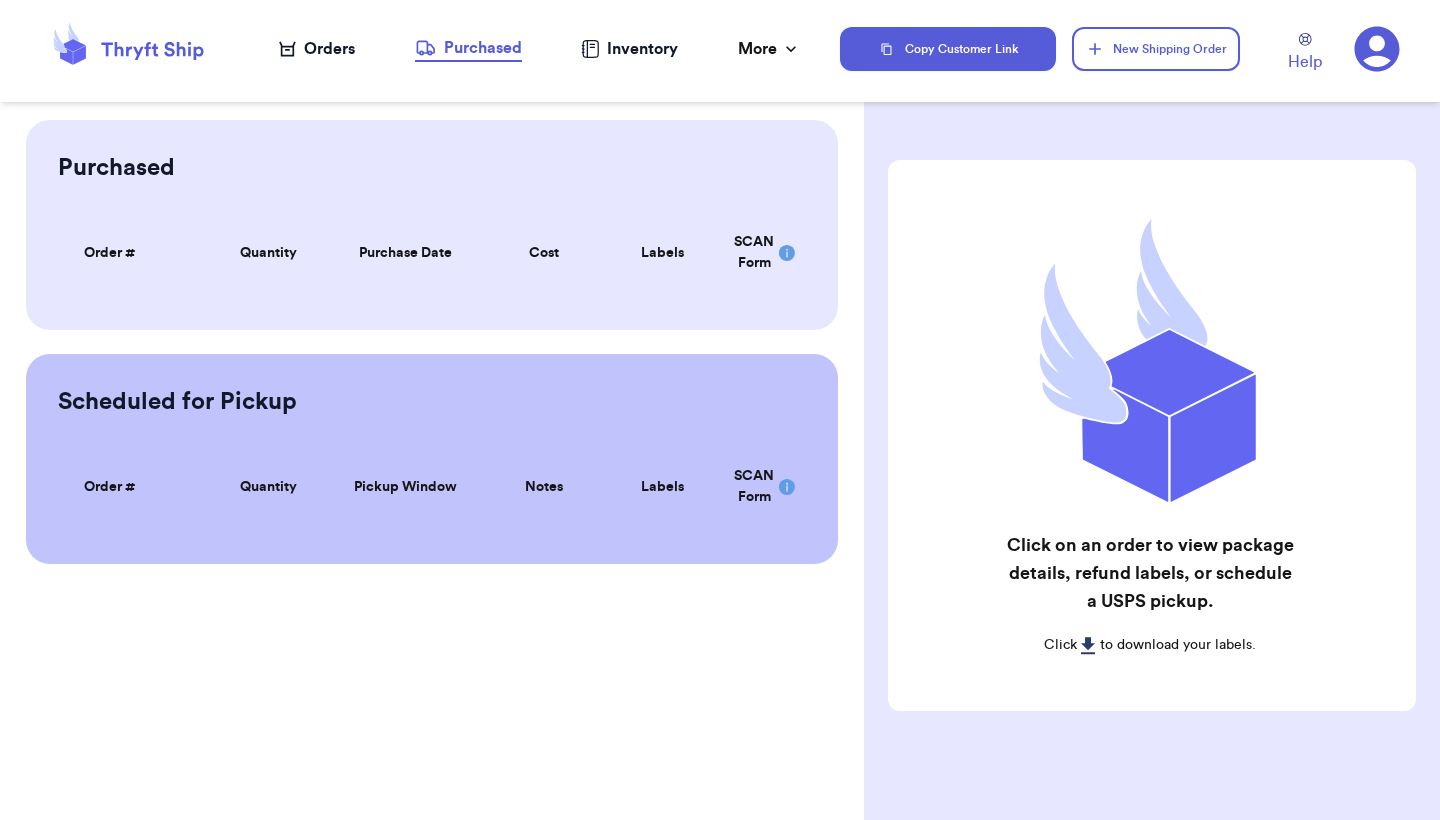 scroll, scrollTop: 0, scrollLeft: 0, axis: both 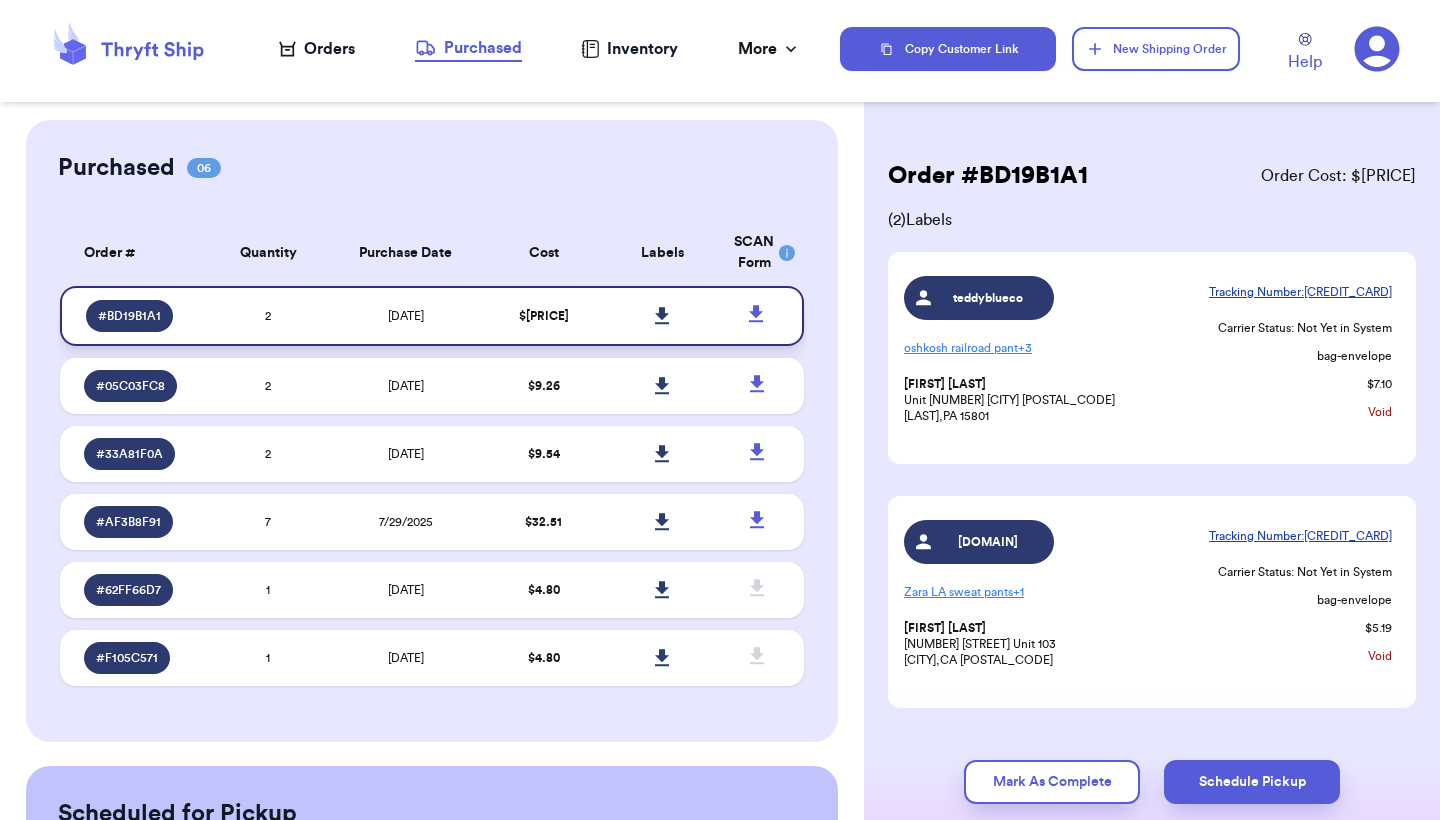 click 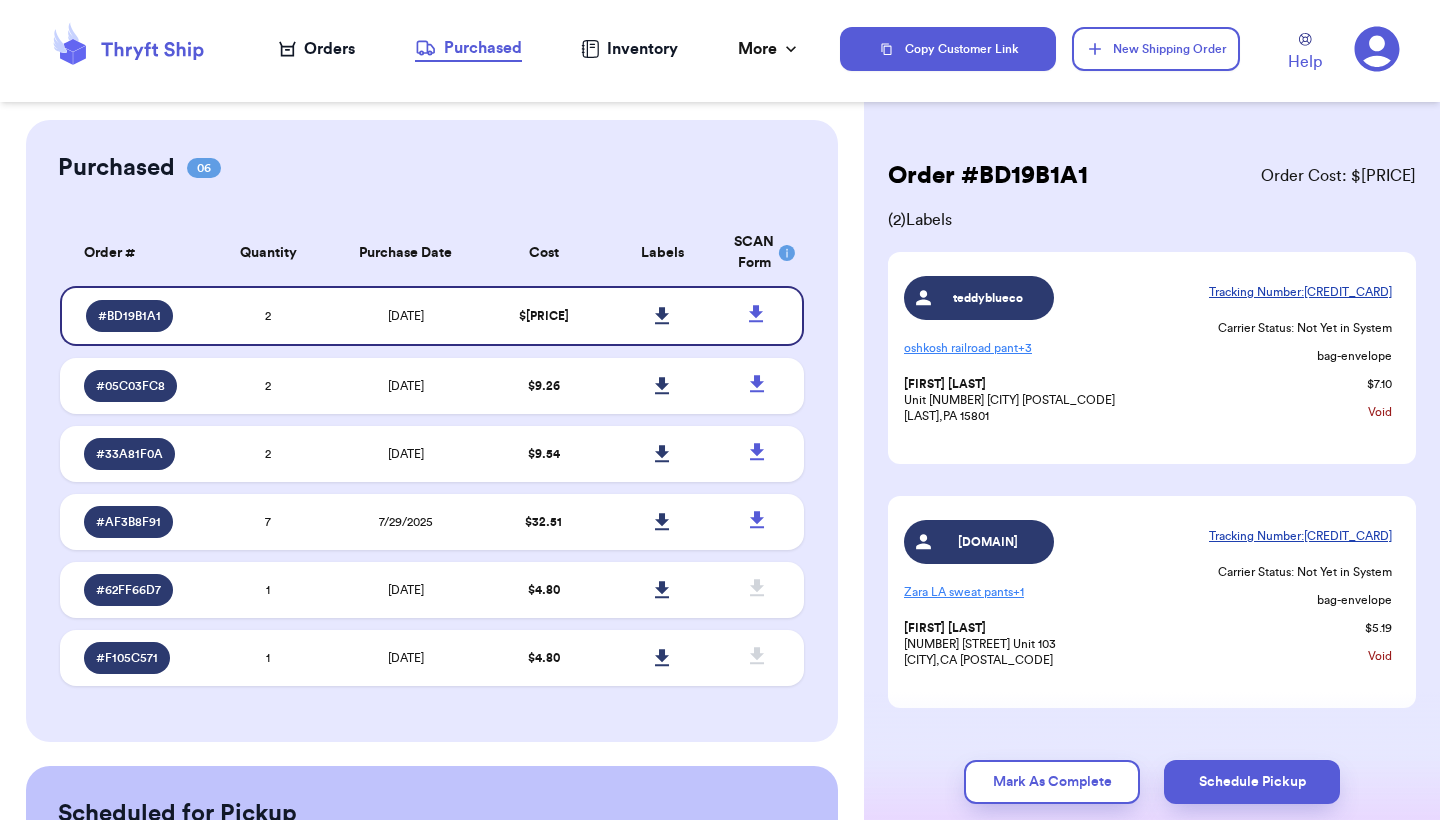 scroll, scrollTop: 13, scrollLeft: 0, axis: vertical 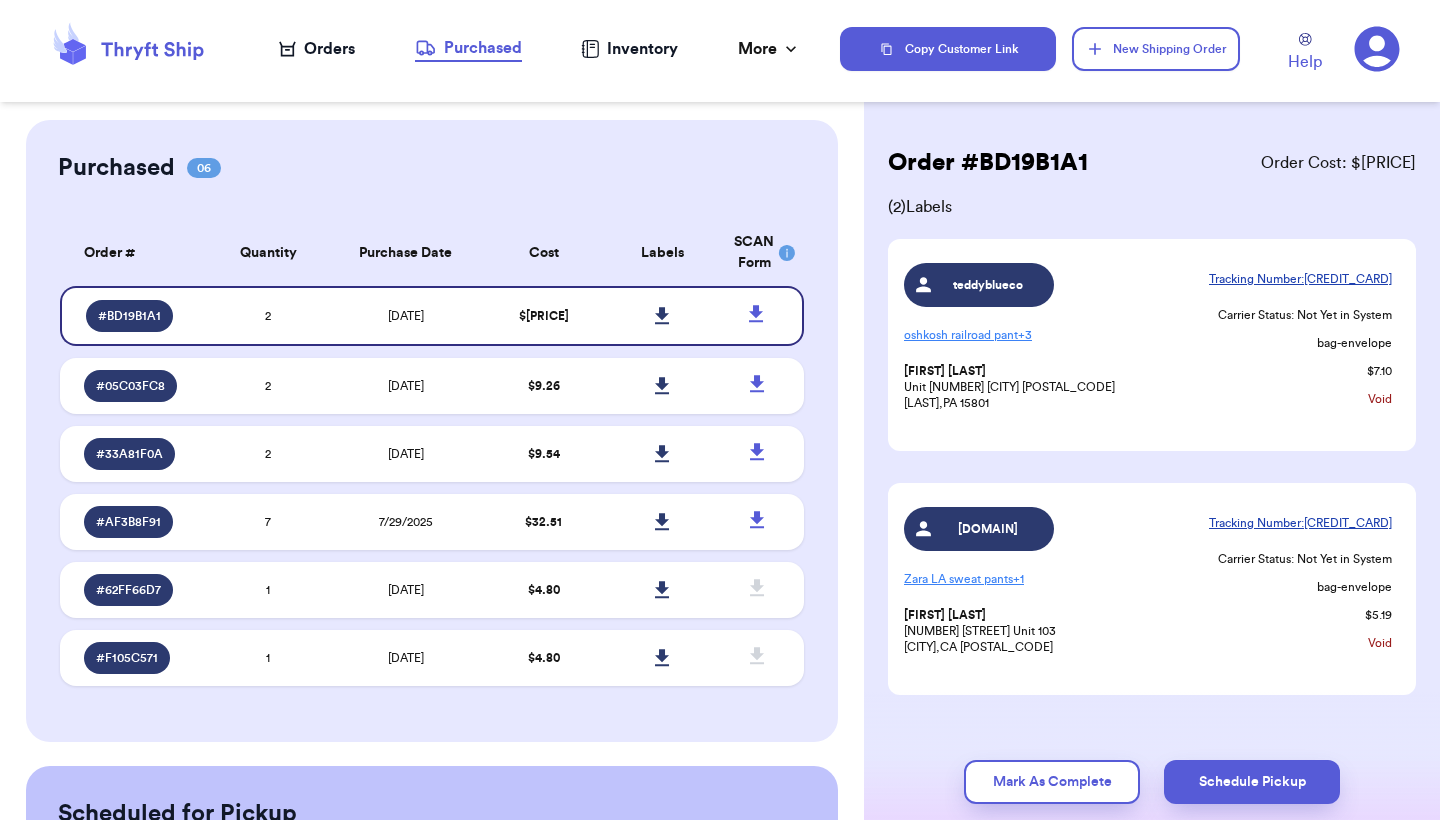 click on "oshkosh railroad pant + 3" at bounding box center (968, 335) 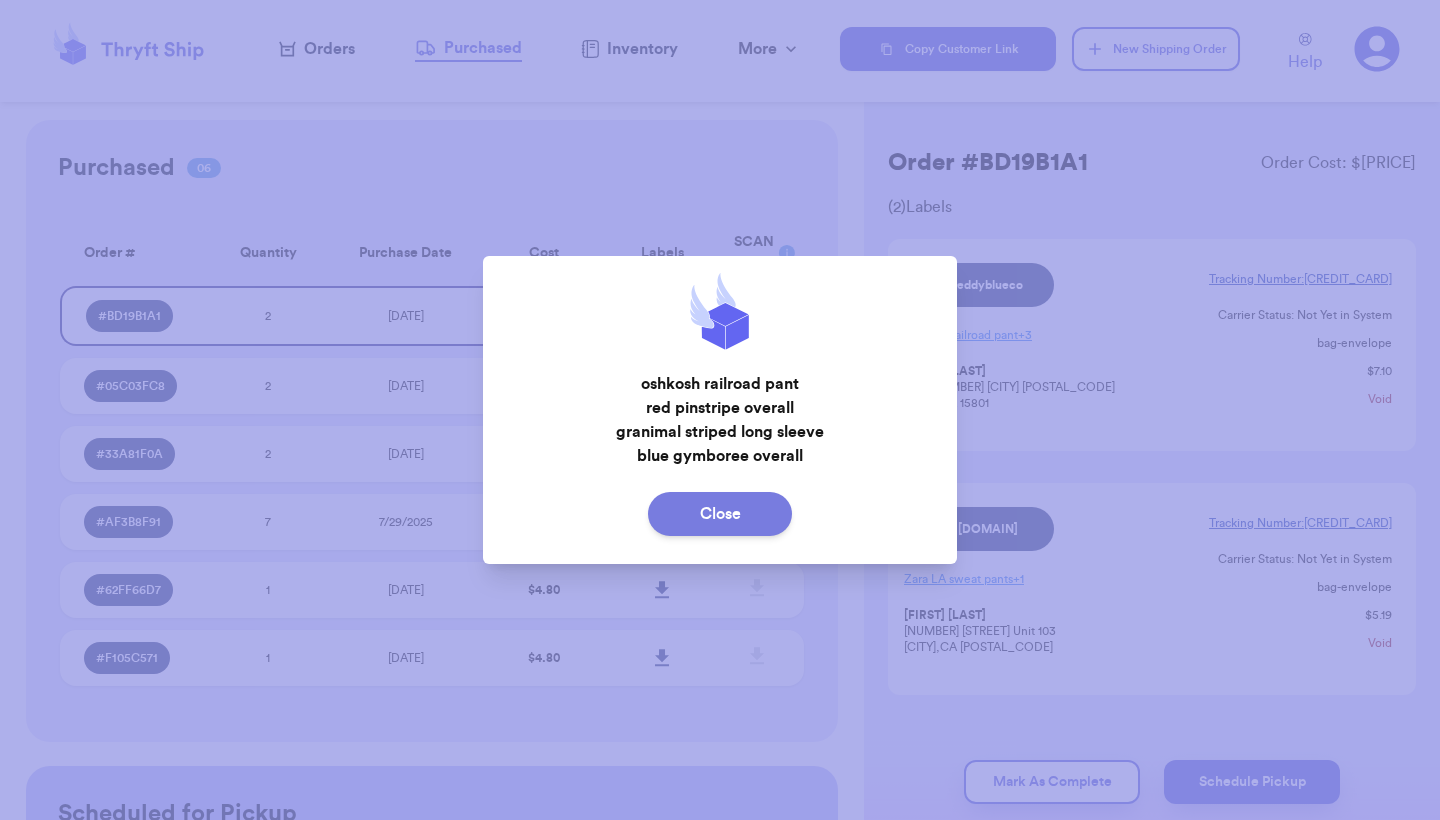 click on "Close" at bounding box center [720, 514] 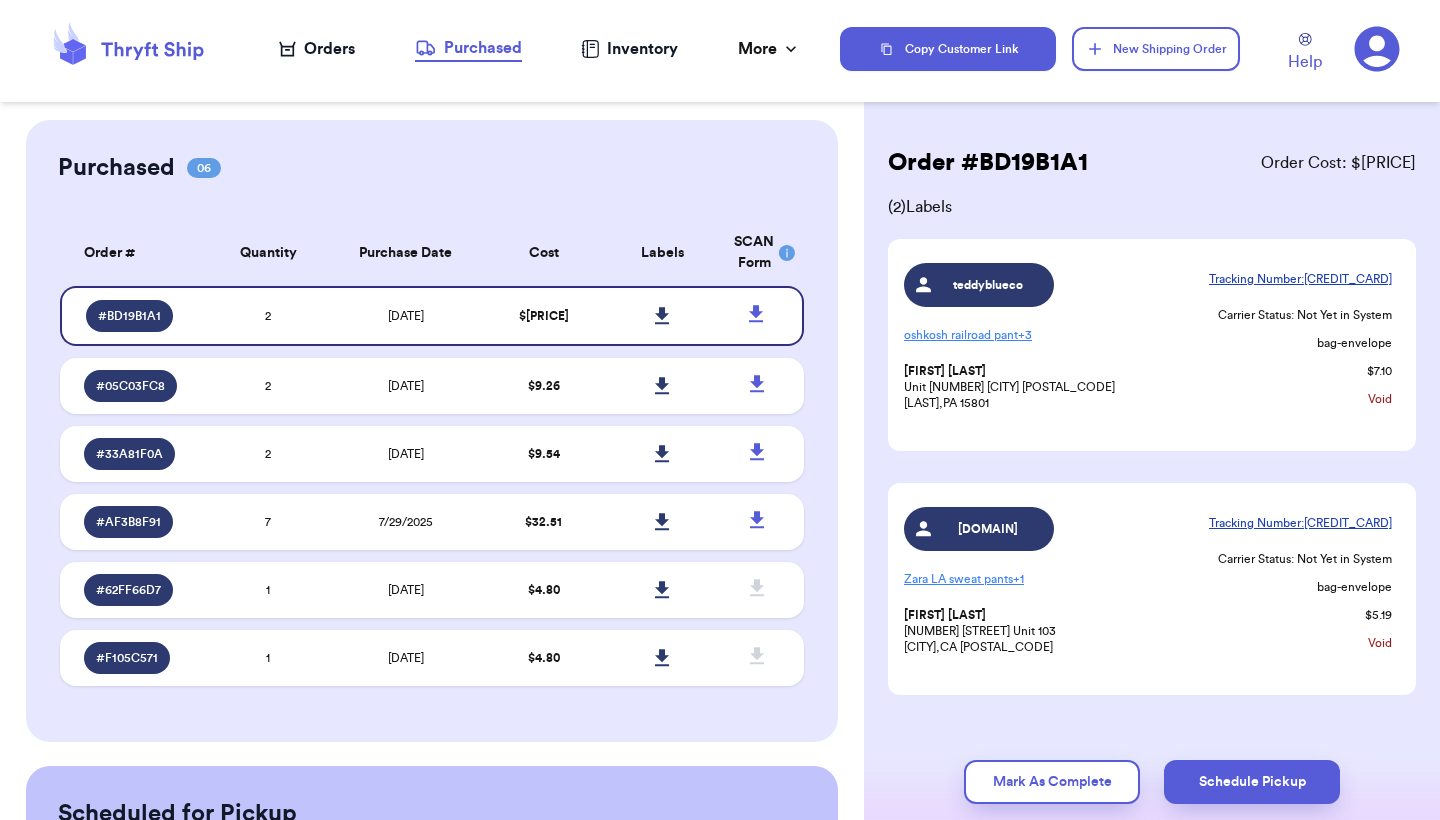 click on "Orders" at bounding box center [317, 49] 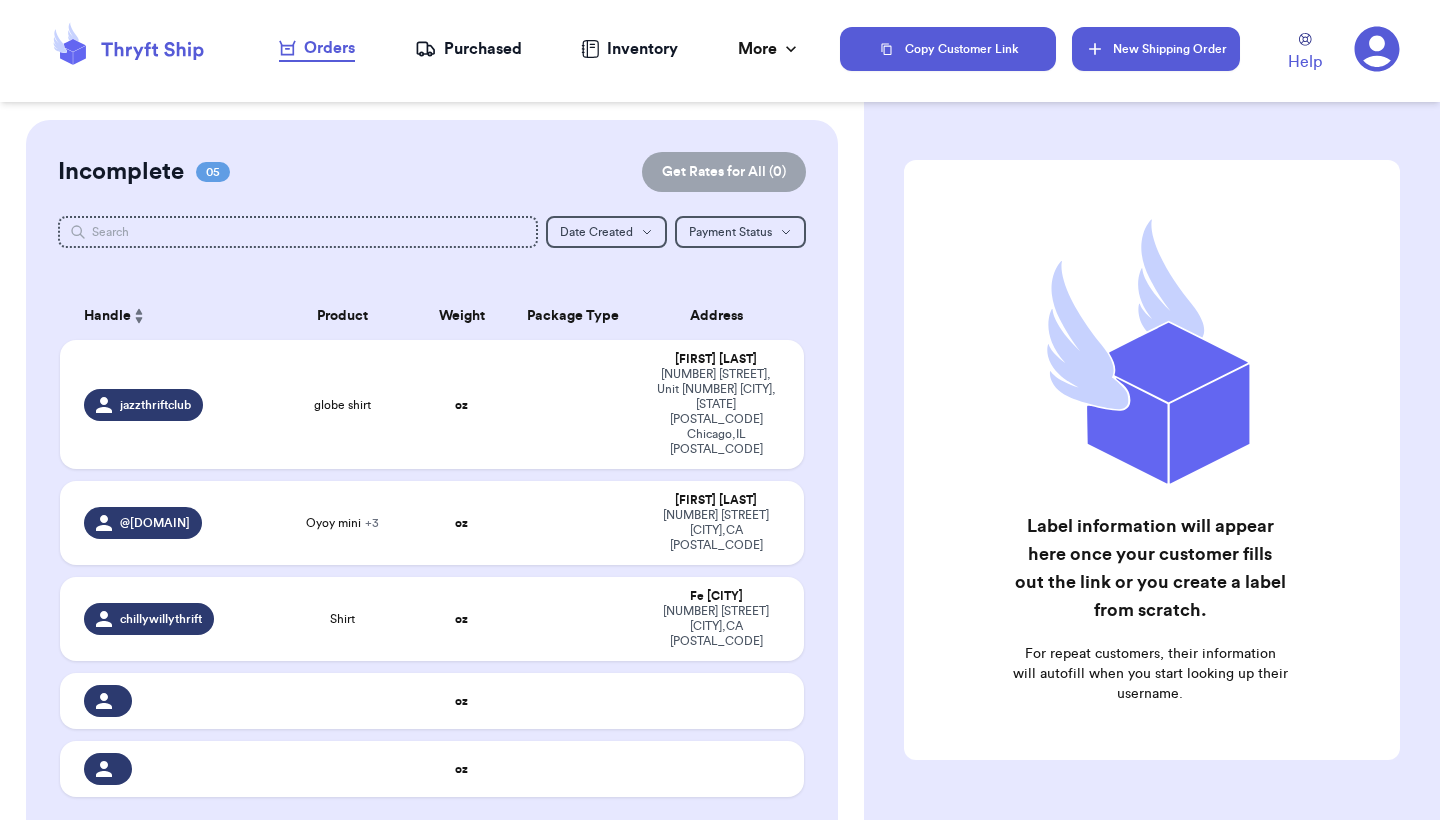 click on "New Shipping Order" at bounding box center [1156, 49] 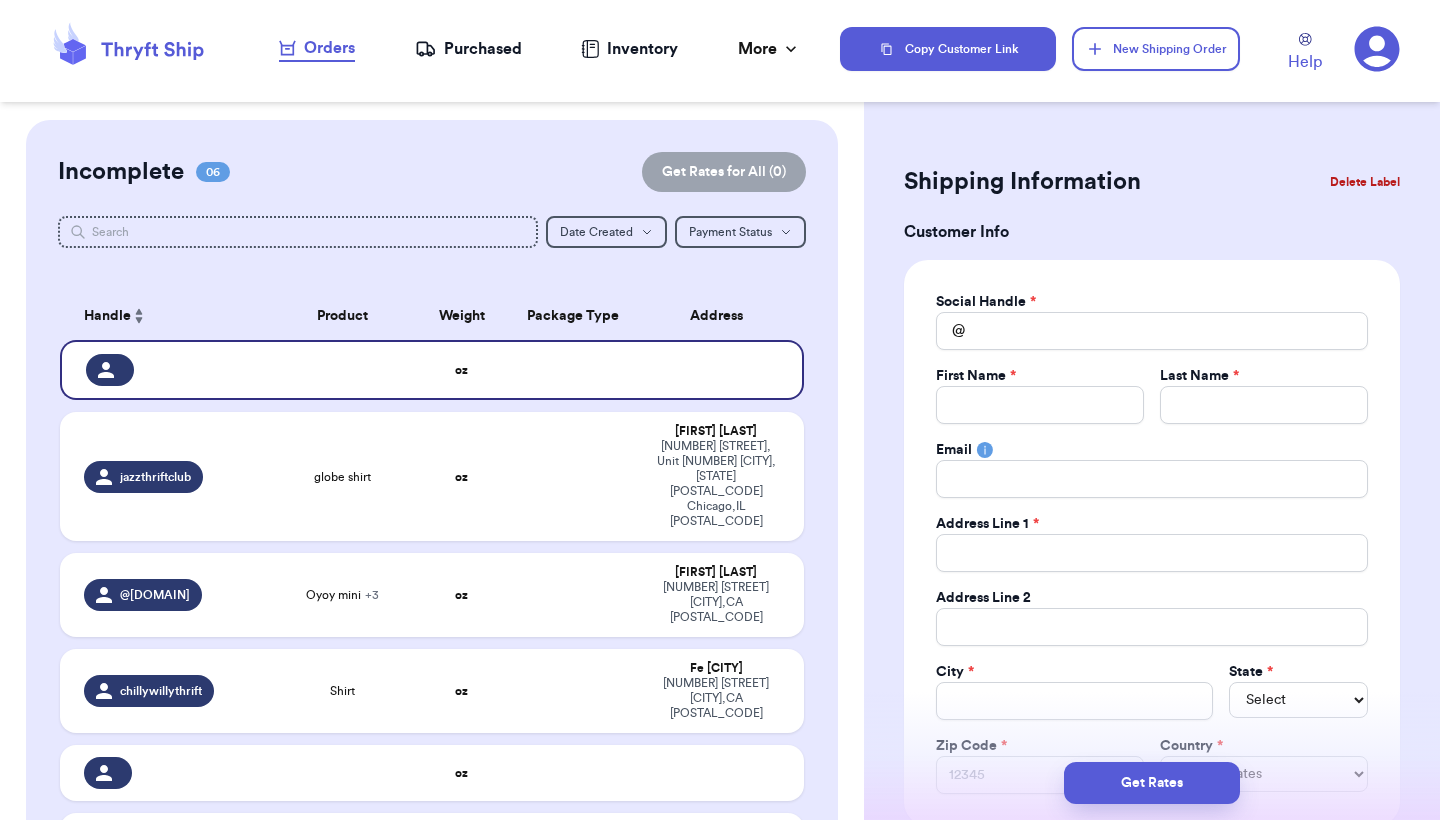 type 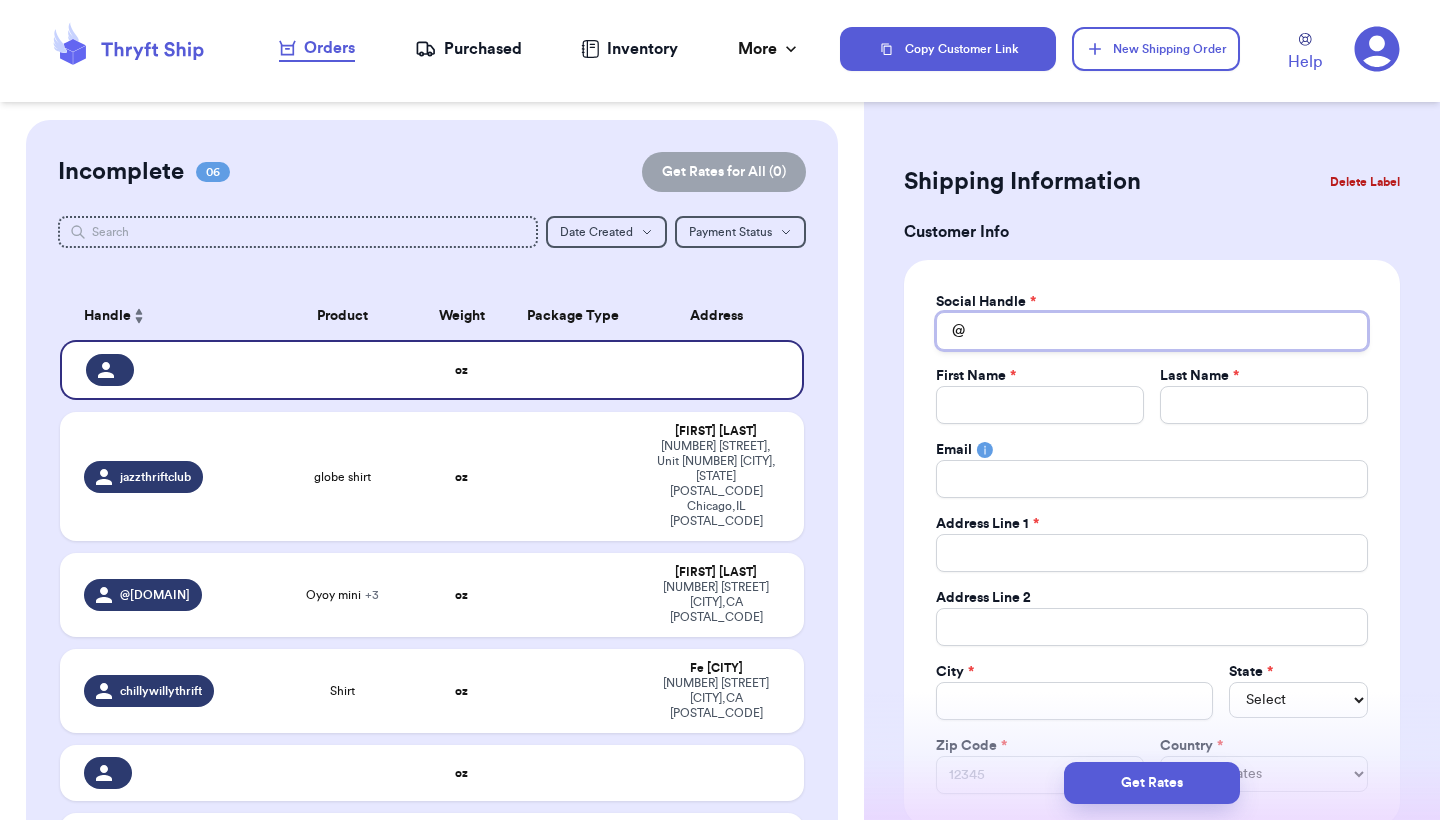 click on "Total Amount Paid" at bounding box center [1152, 331] 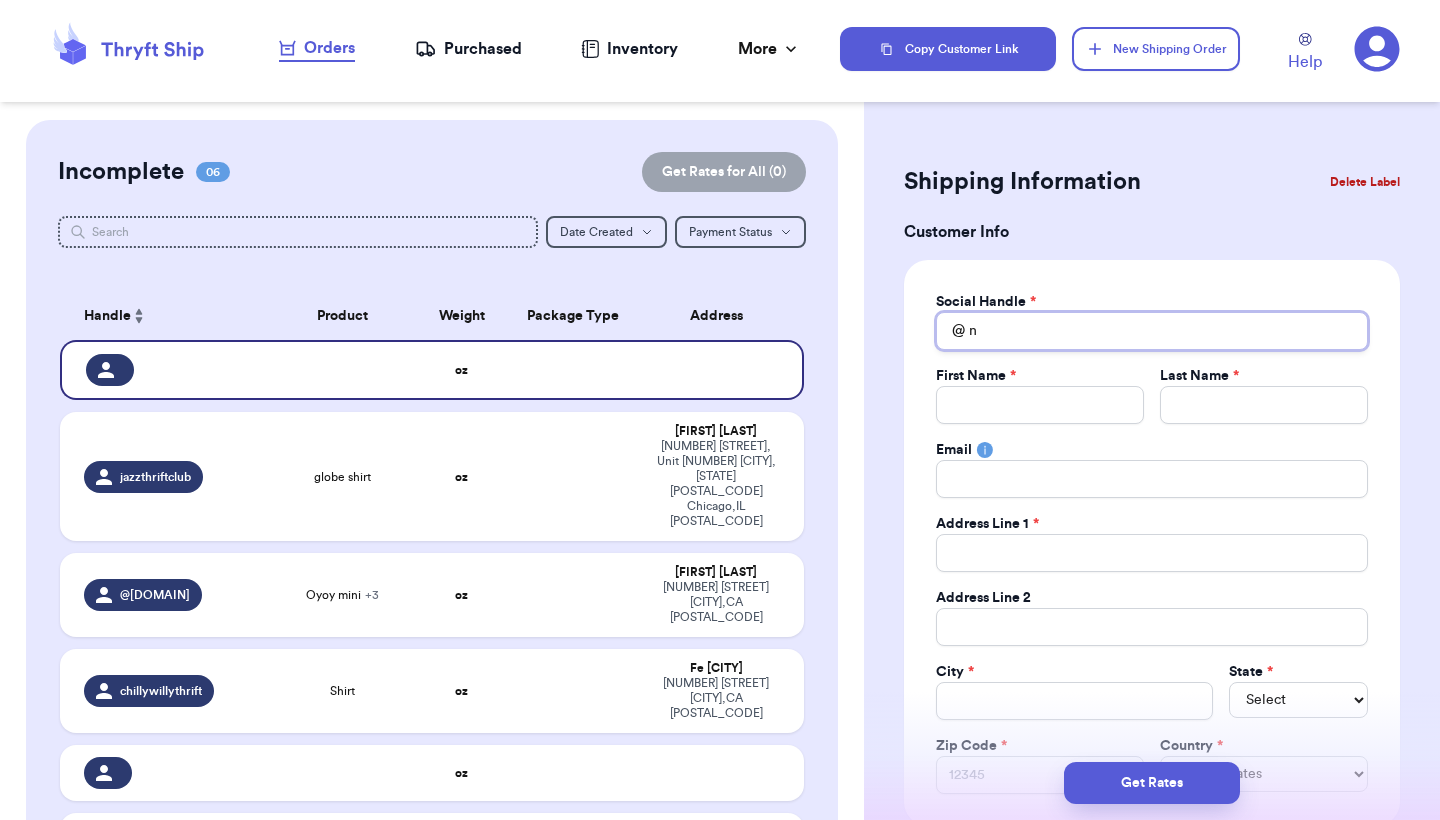 type 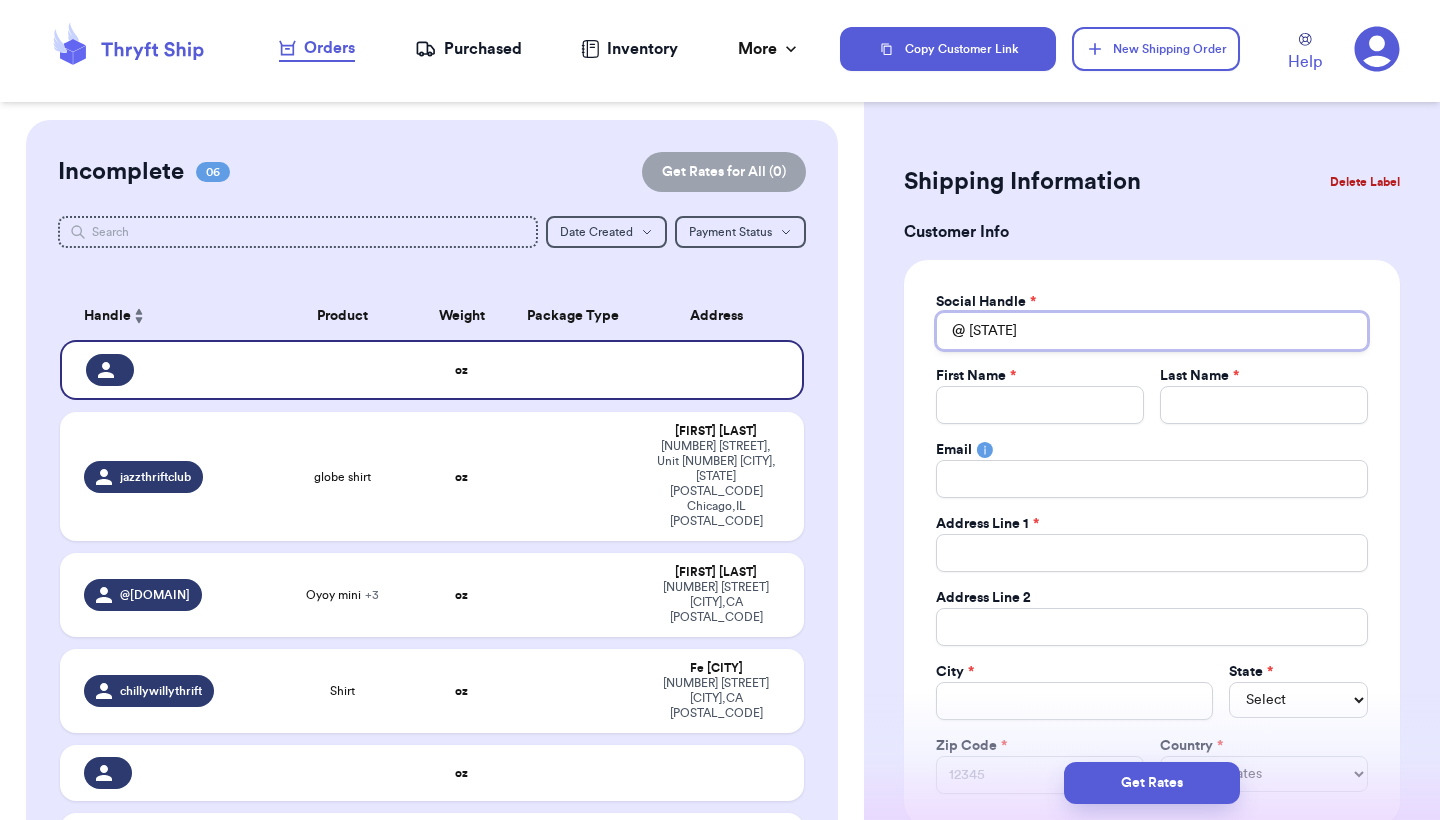type 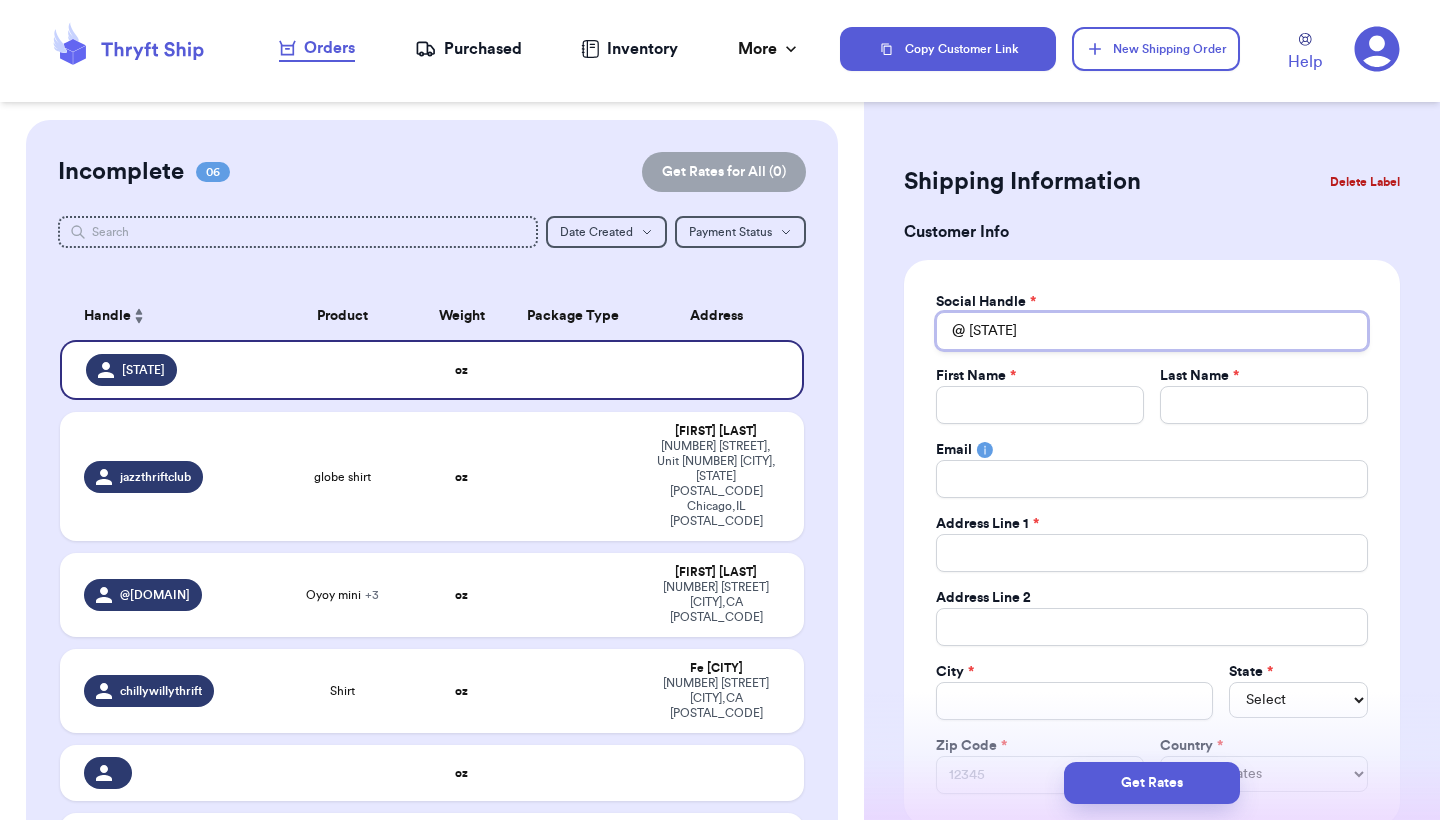type on "nysh" 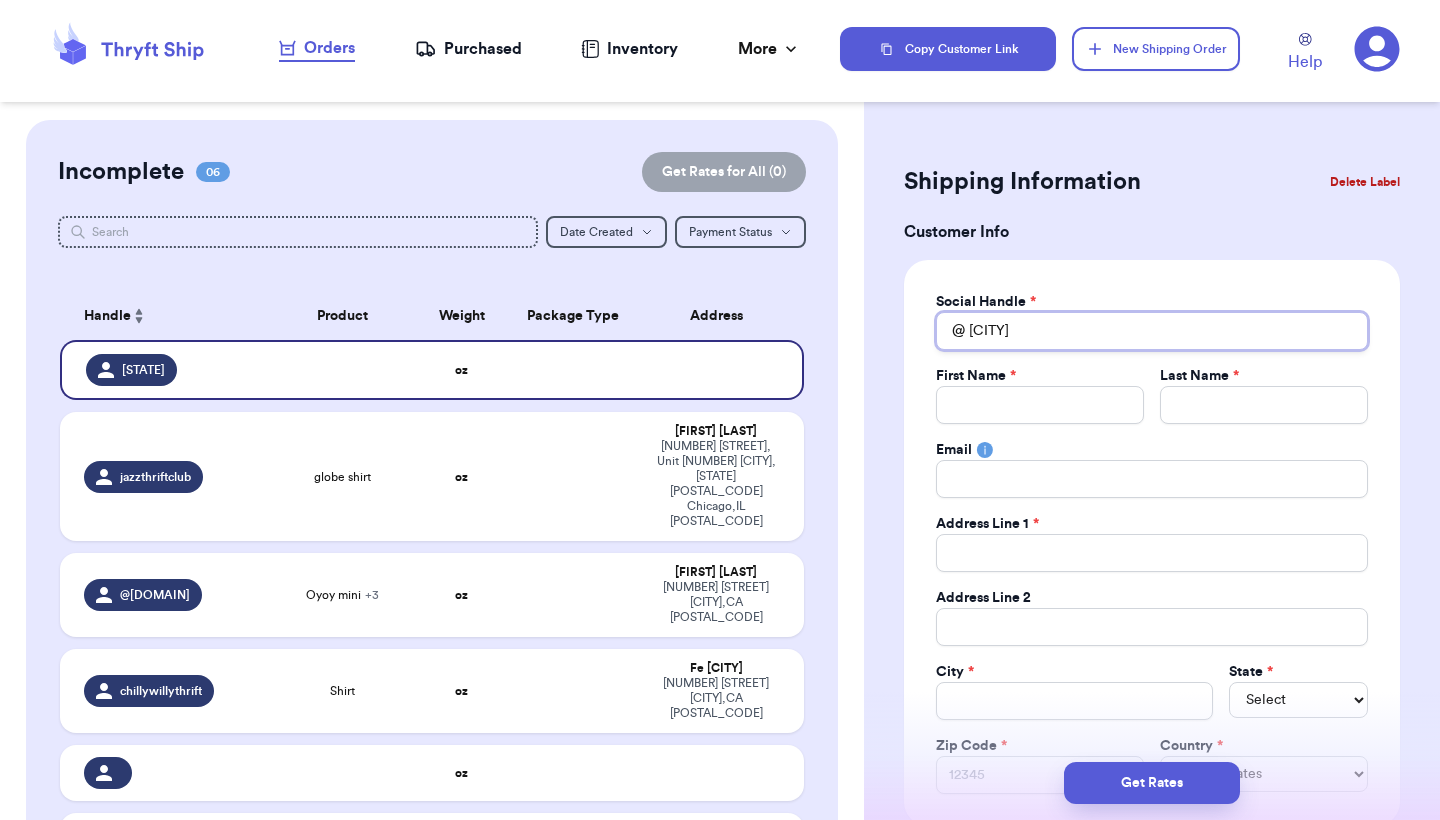 type 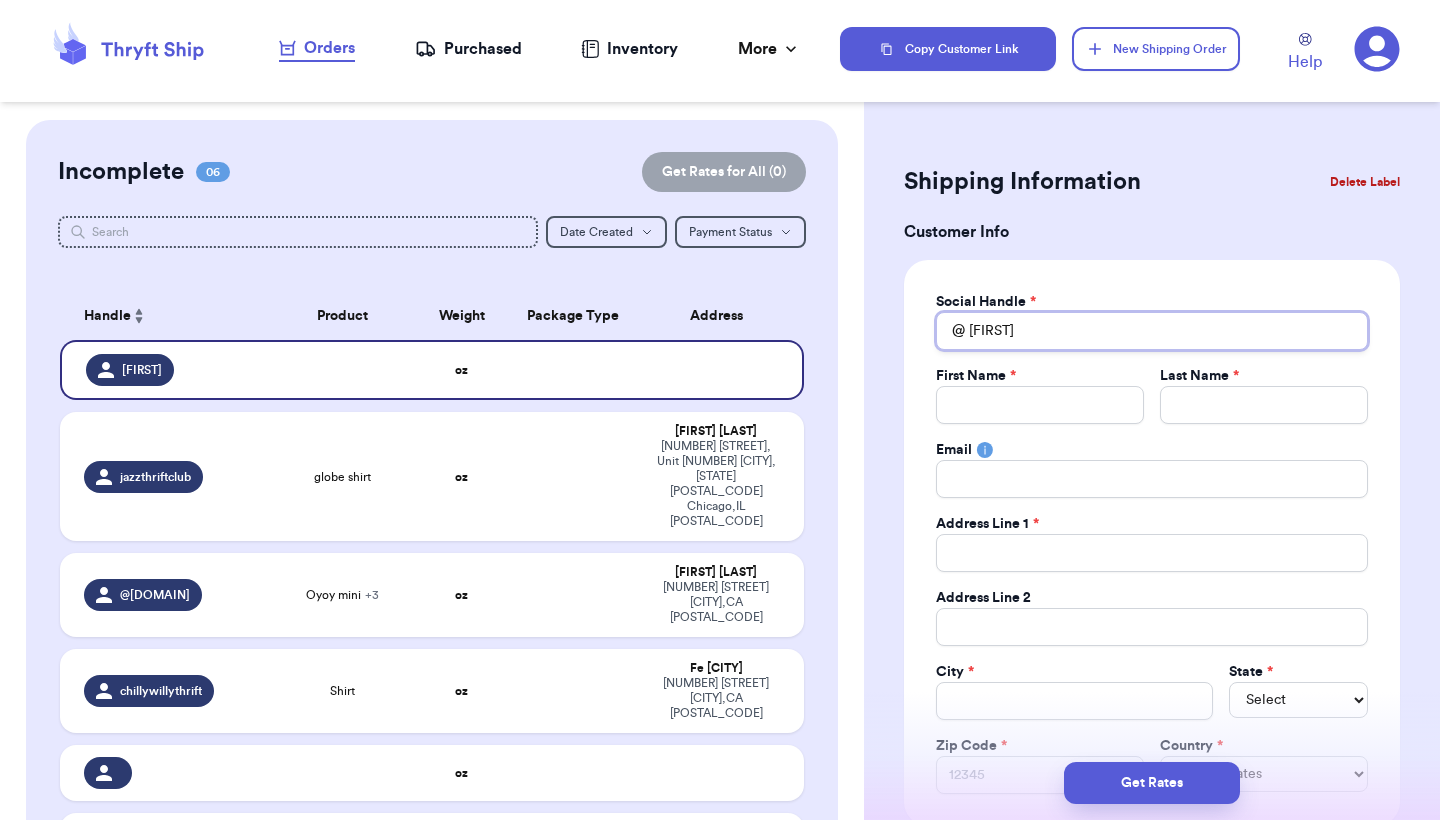 type 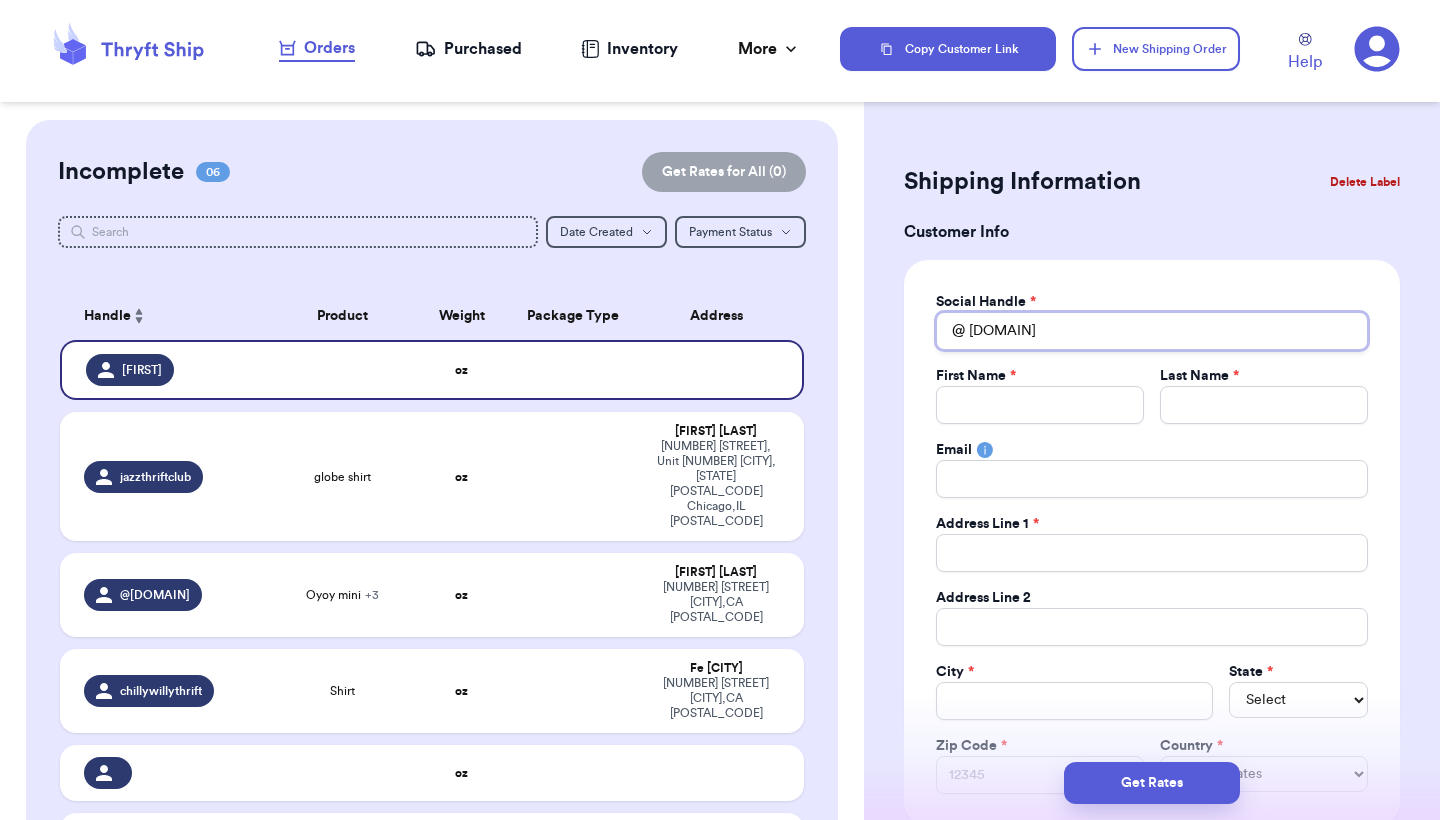 type 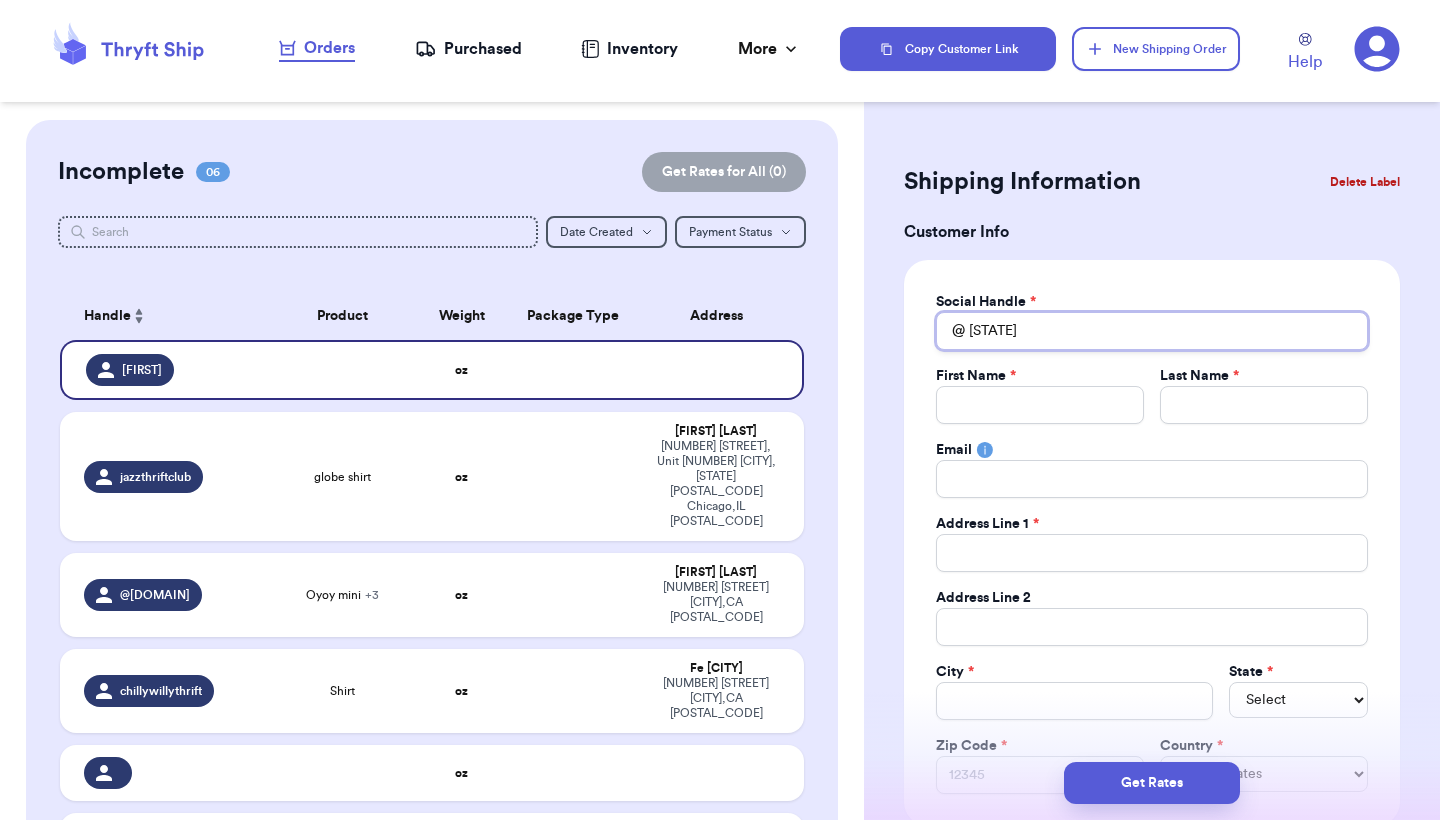 type 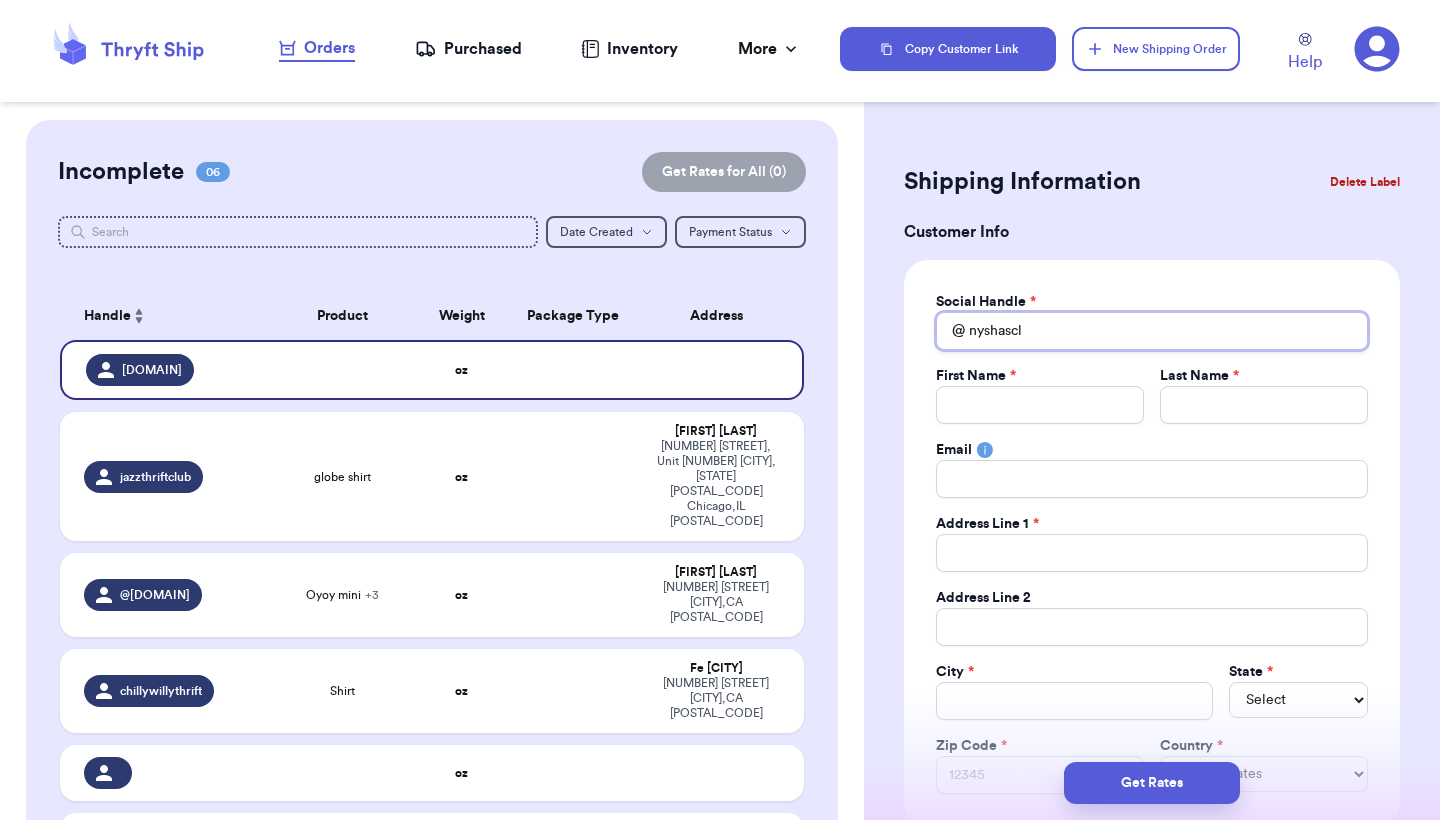 type 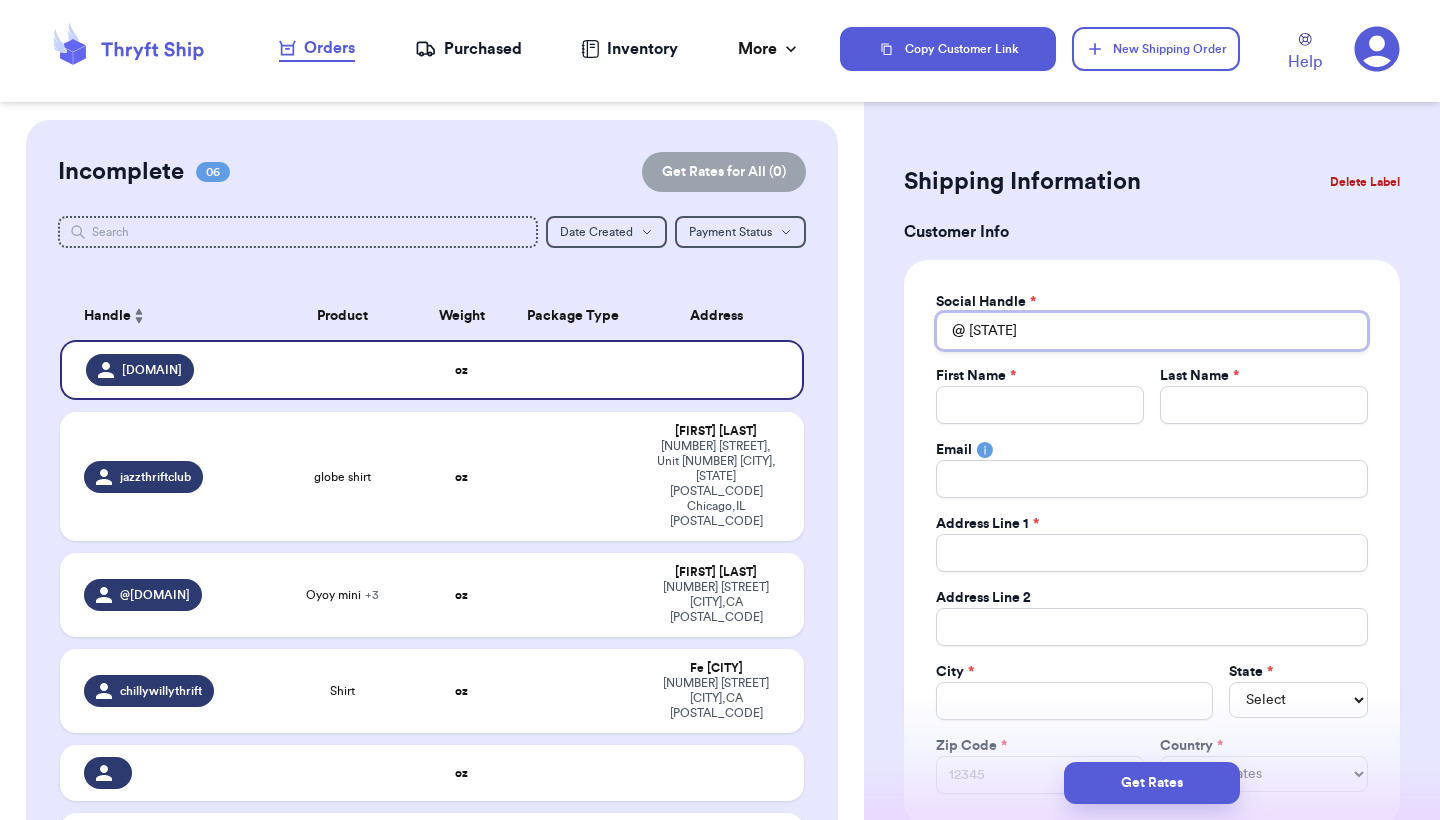 type 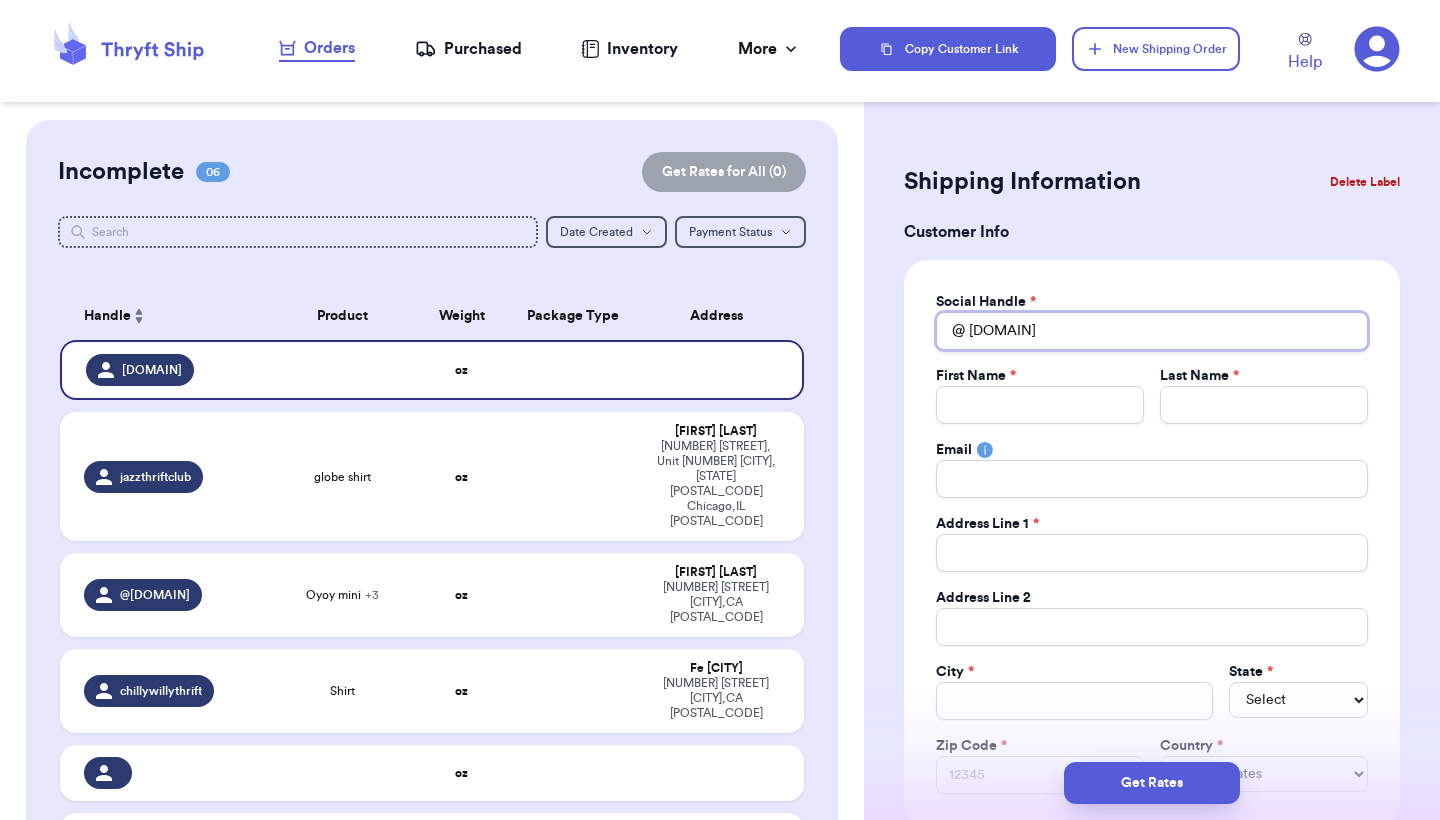 type 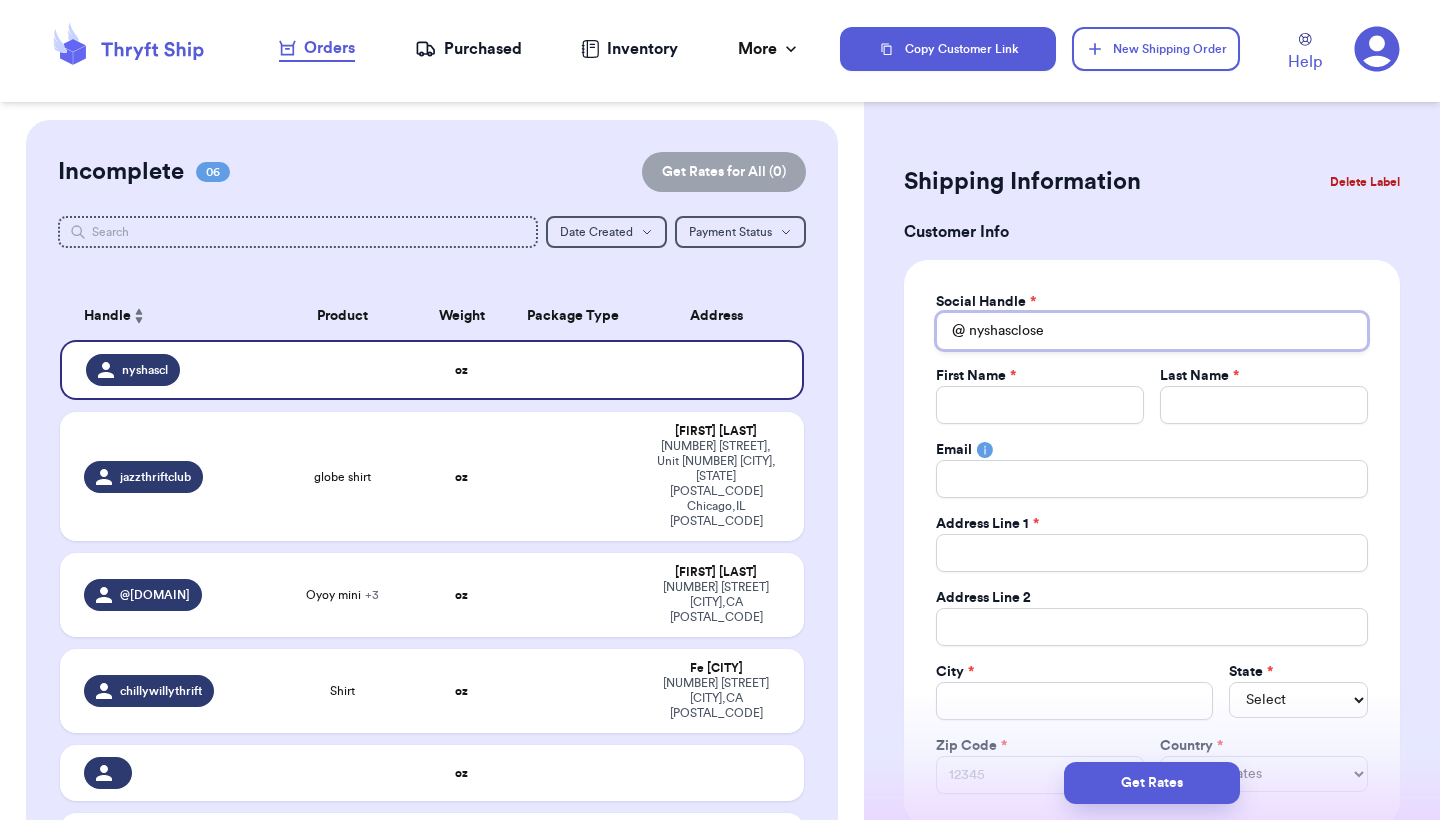 type 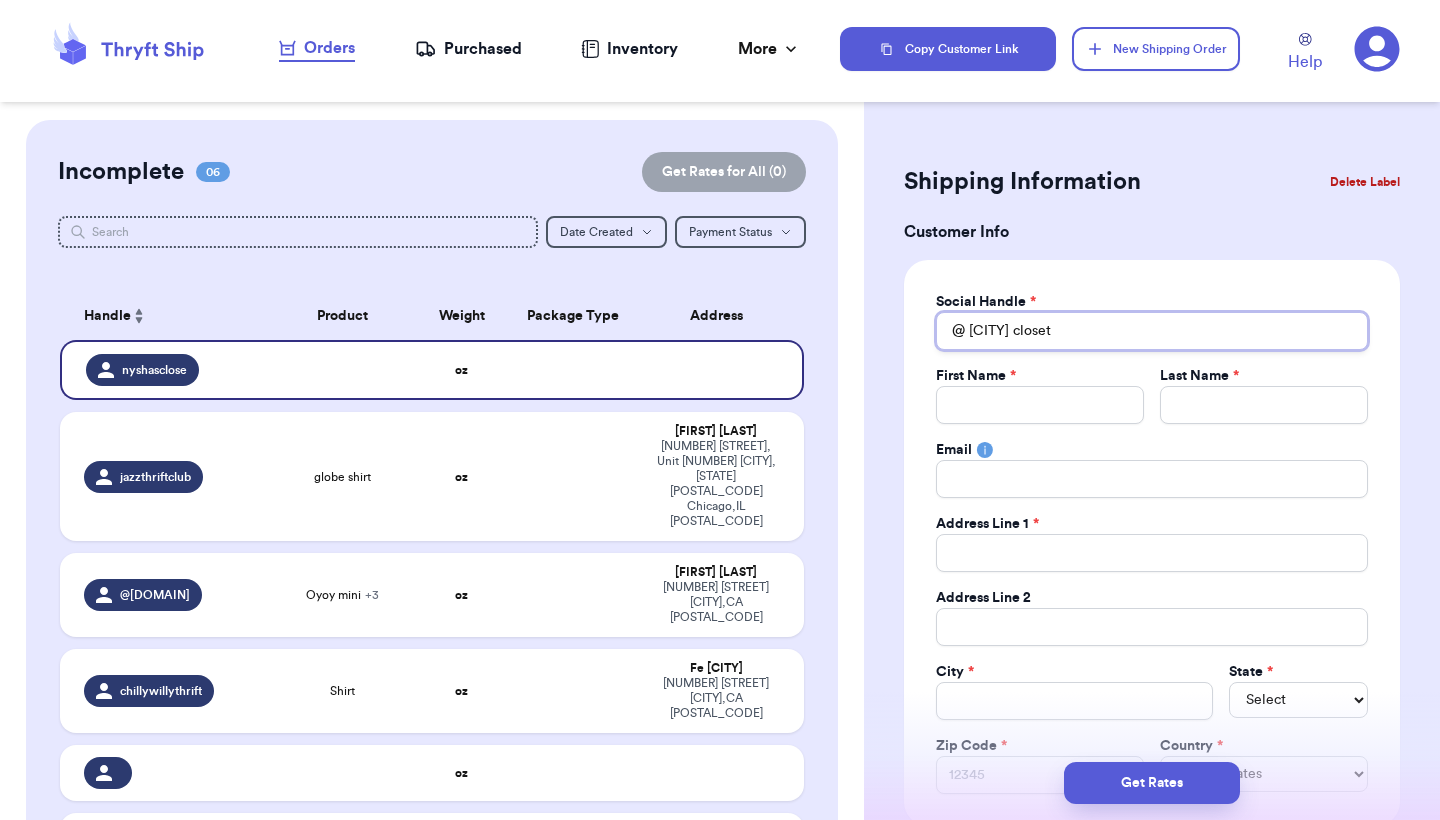type 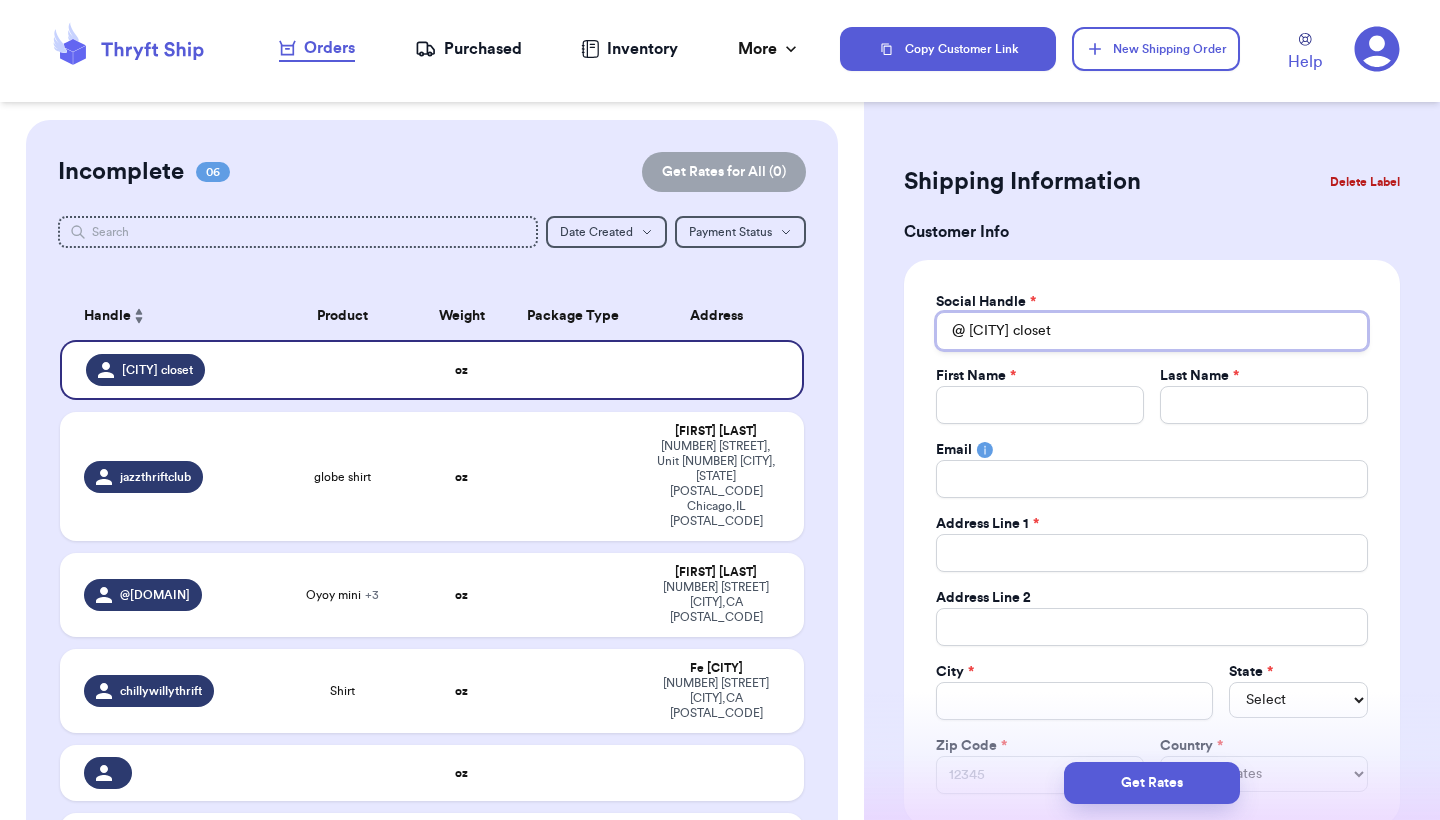 type on "nyshascloset" 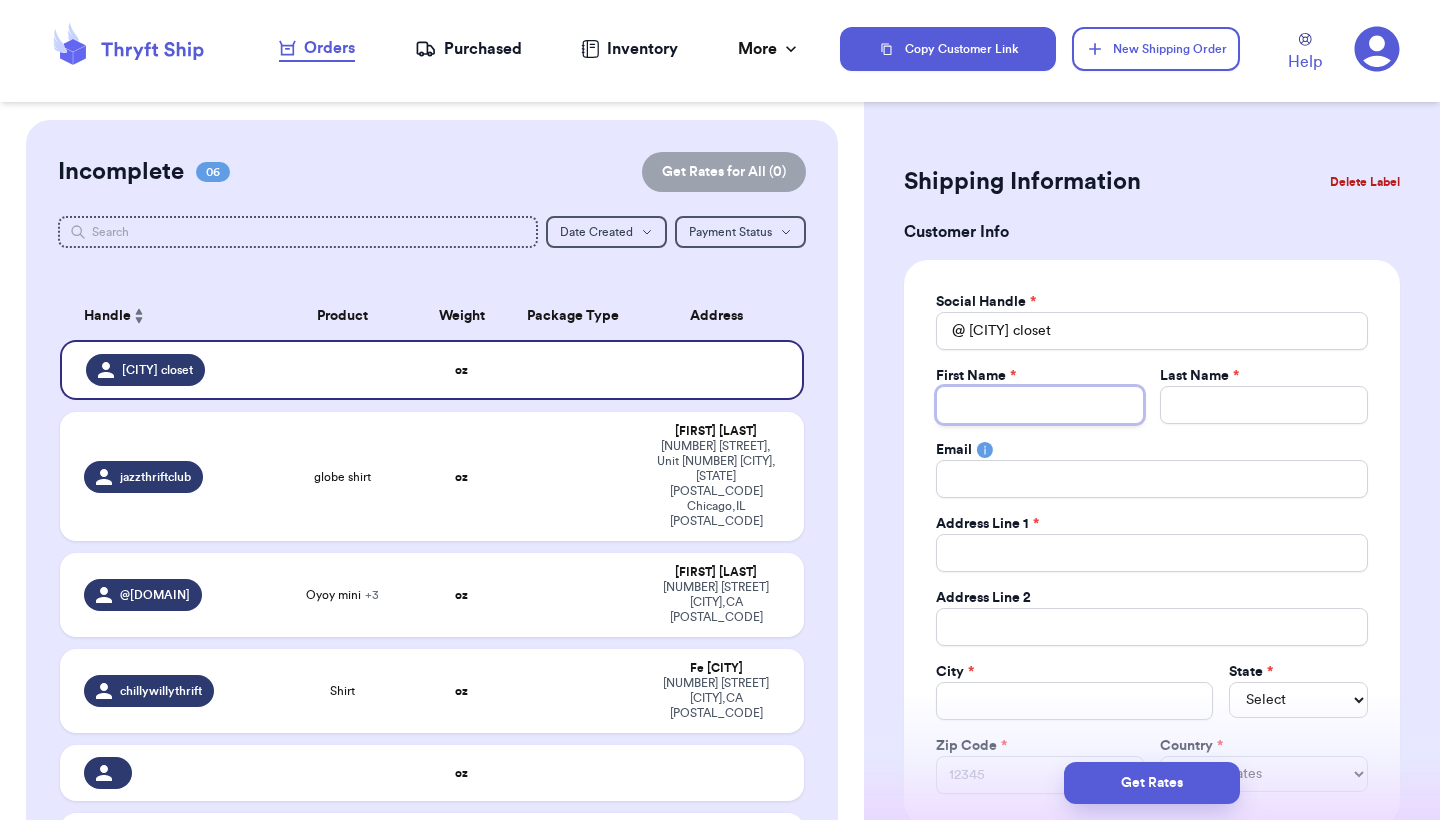 type 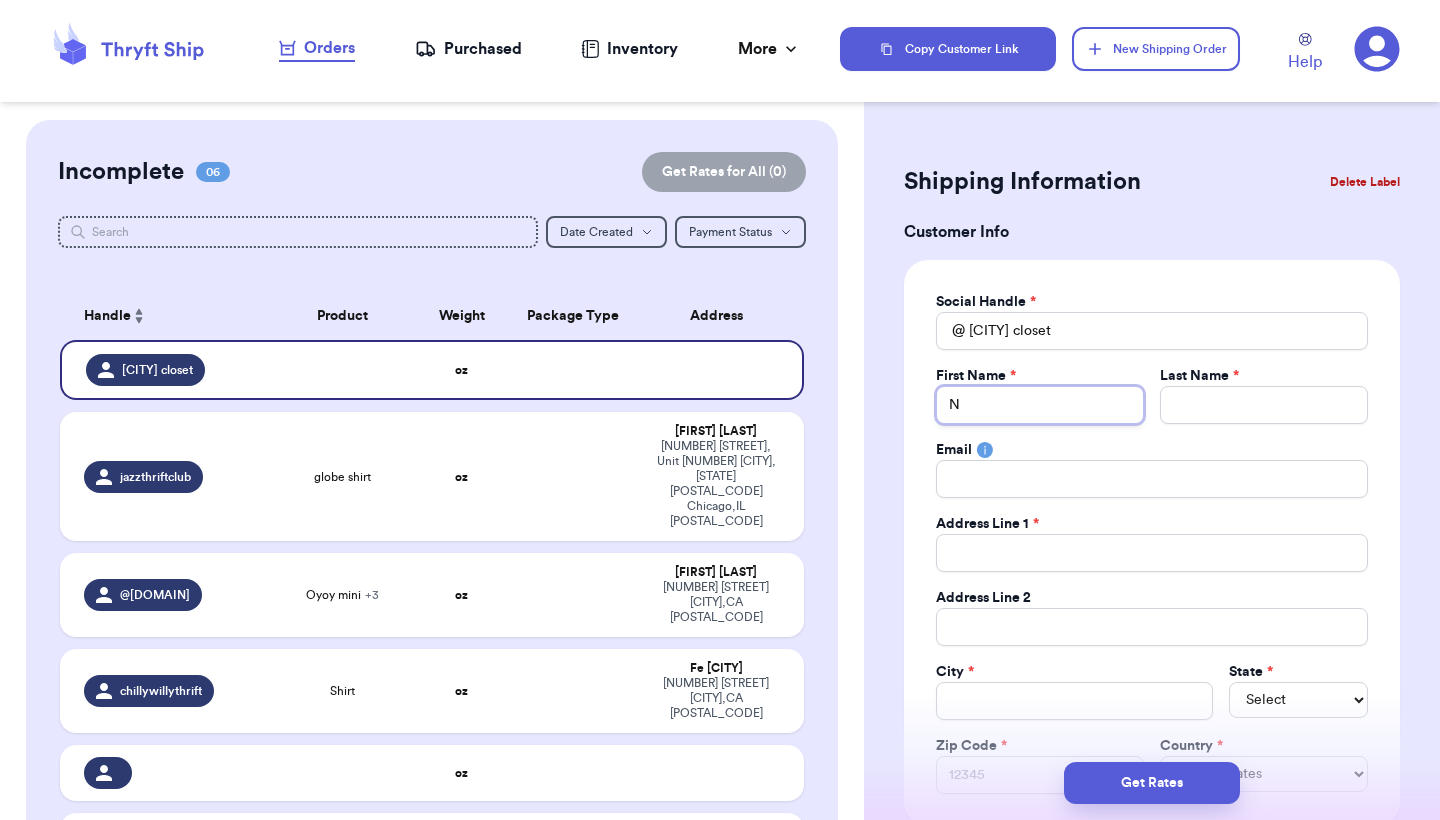 type on "Ny" 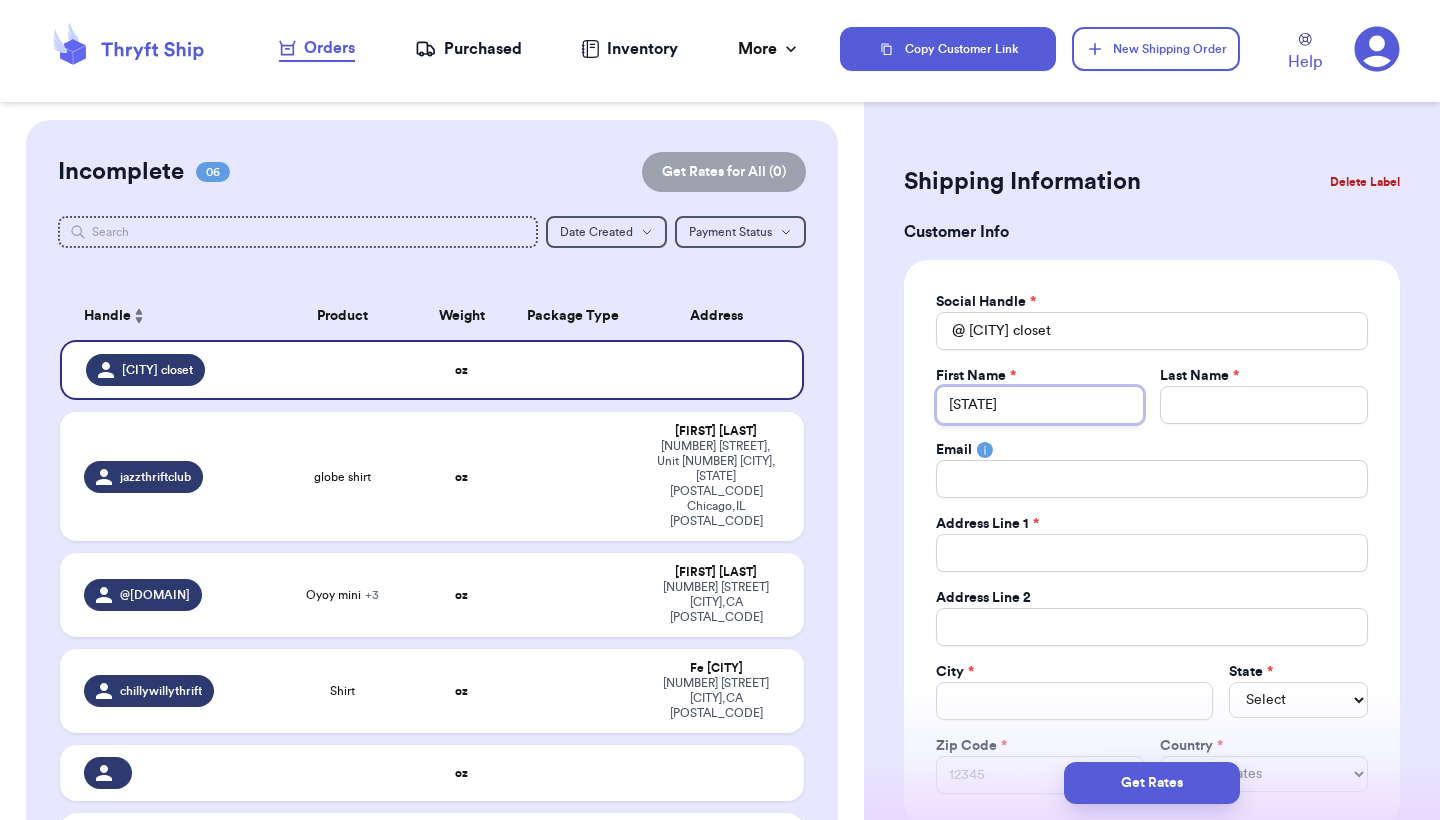 type on "Nys" 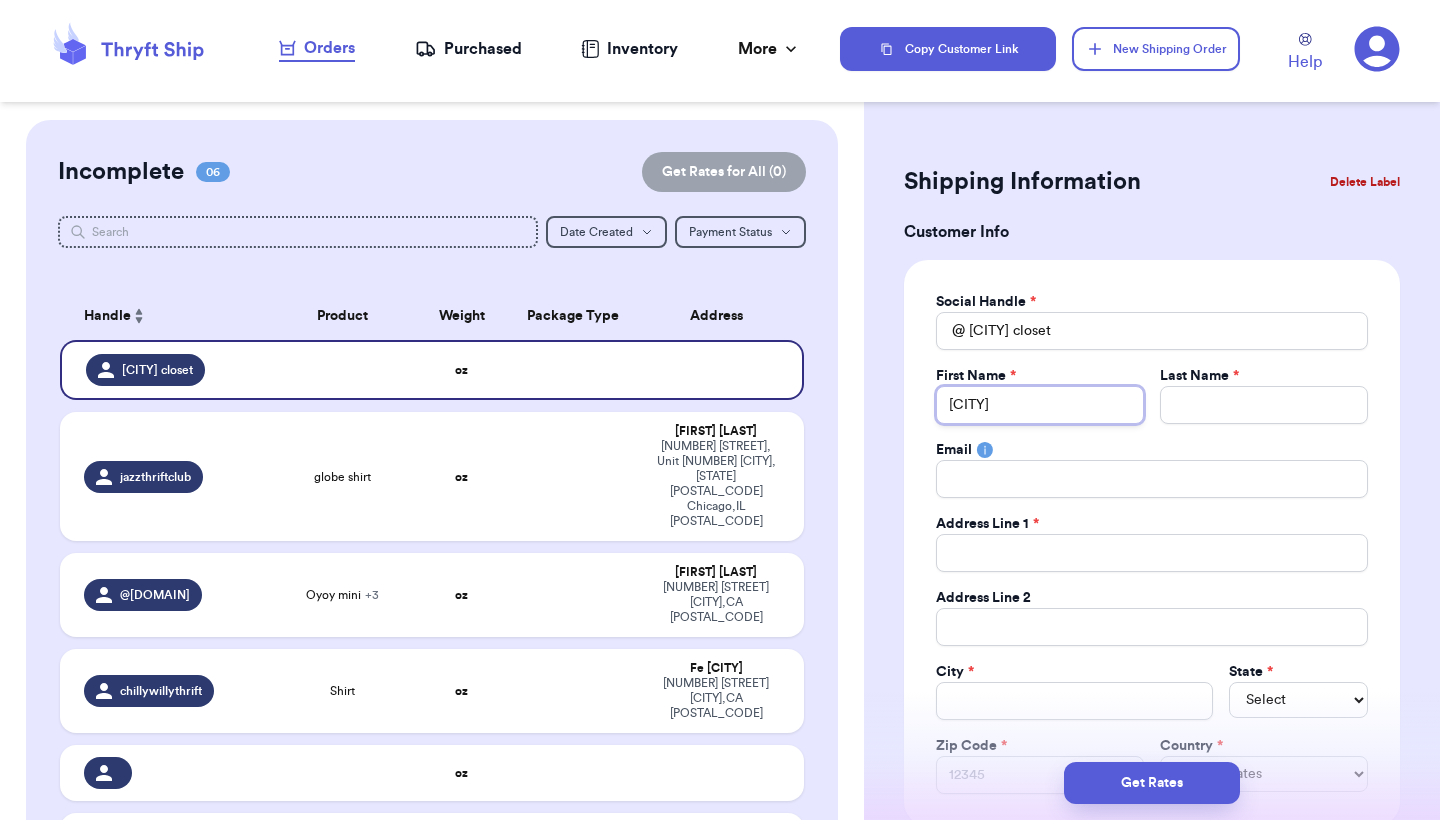 type on "Nysha" 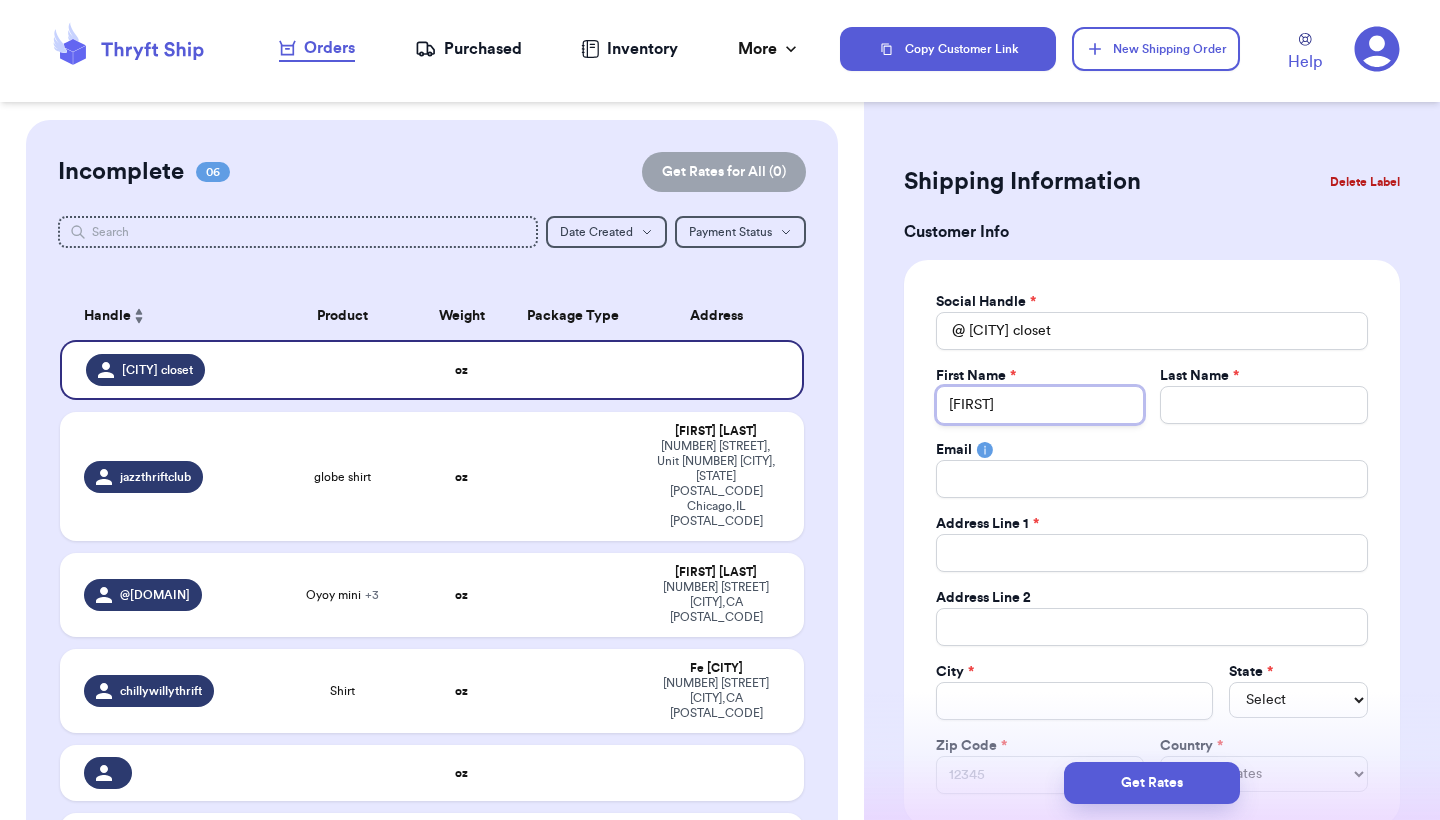 type 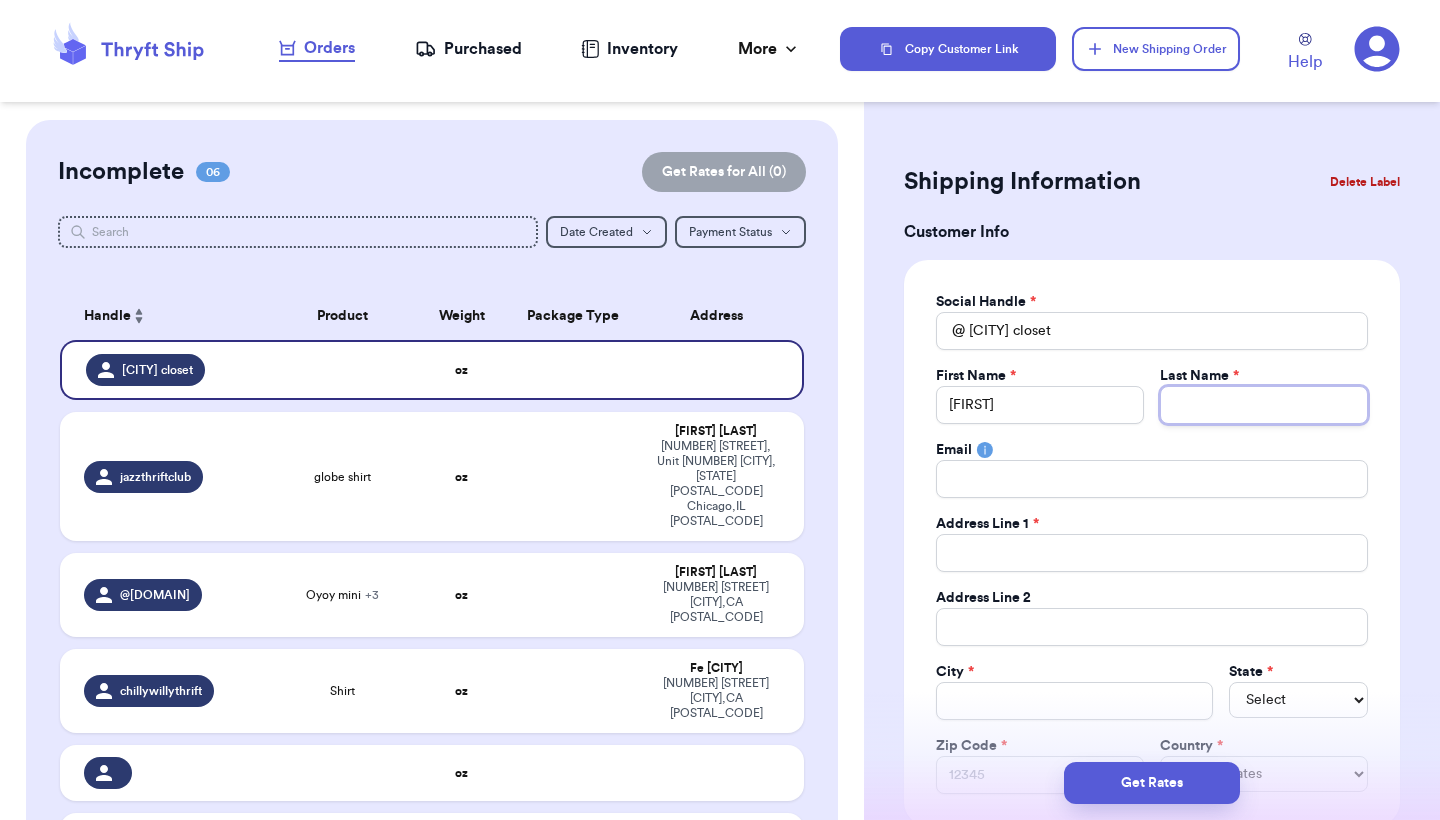 type 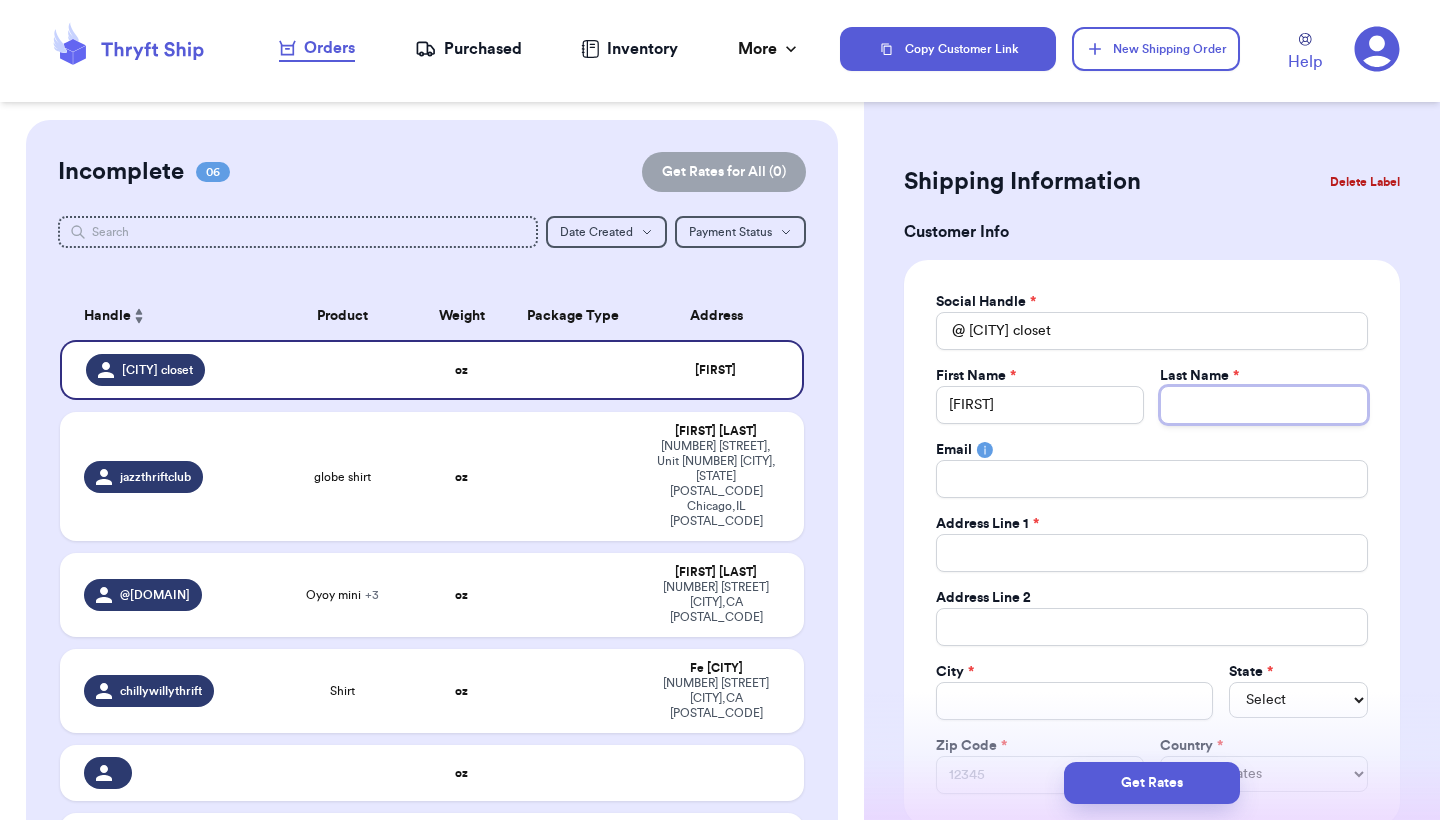 type on "N" 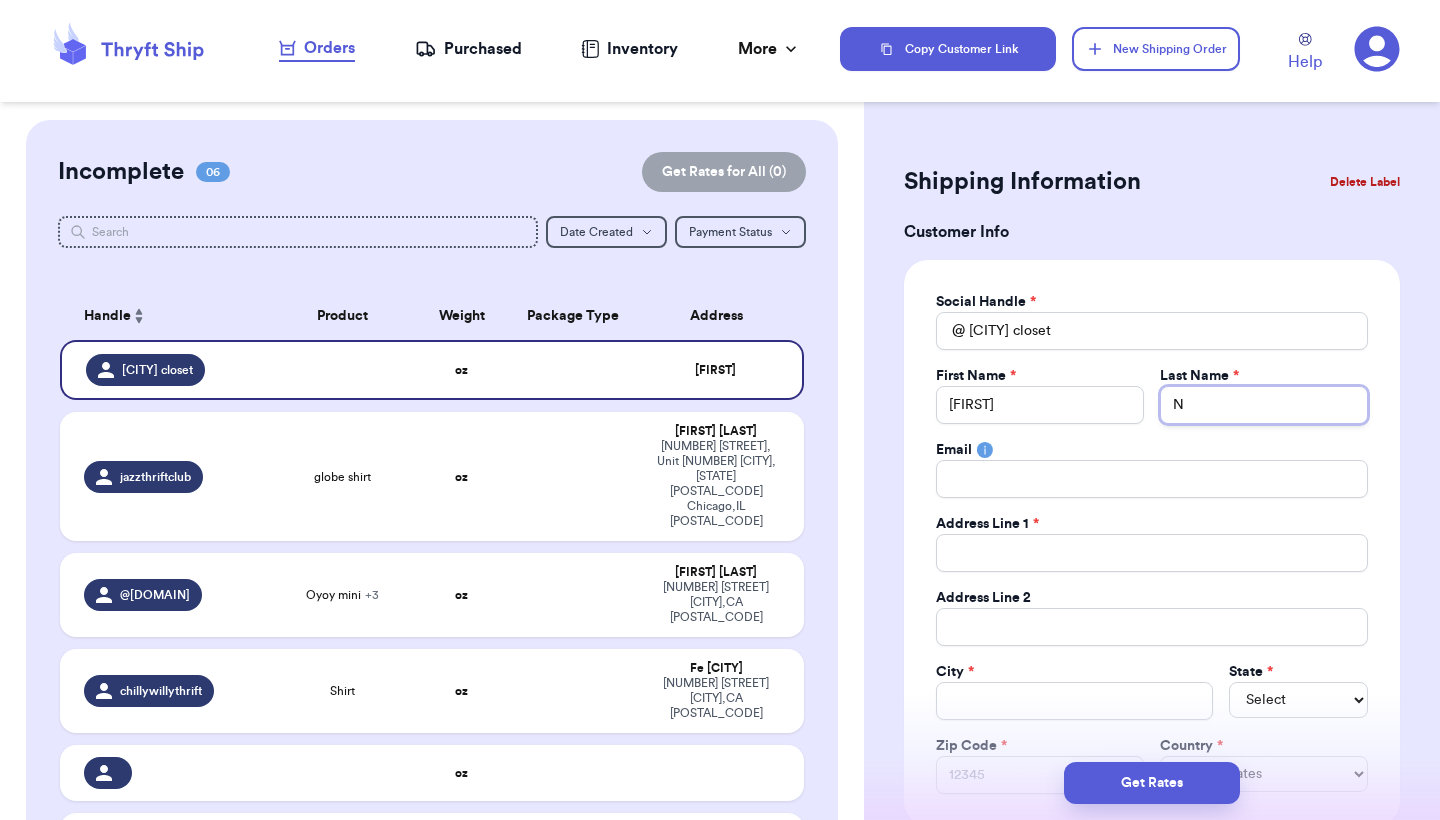 type on "Ny" 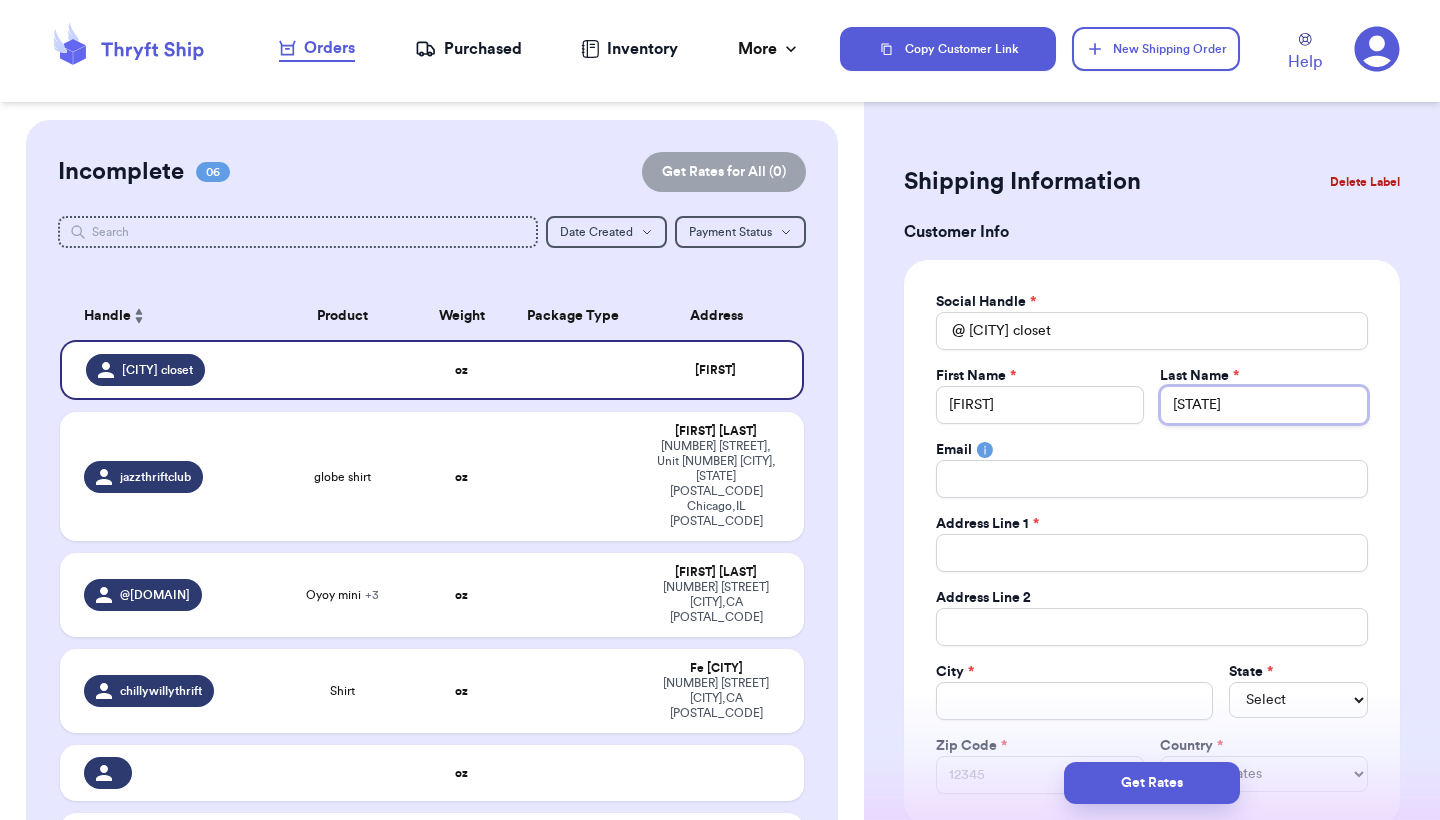 type on "Nys" 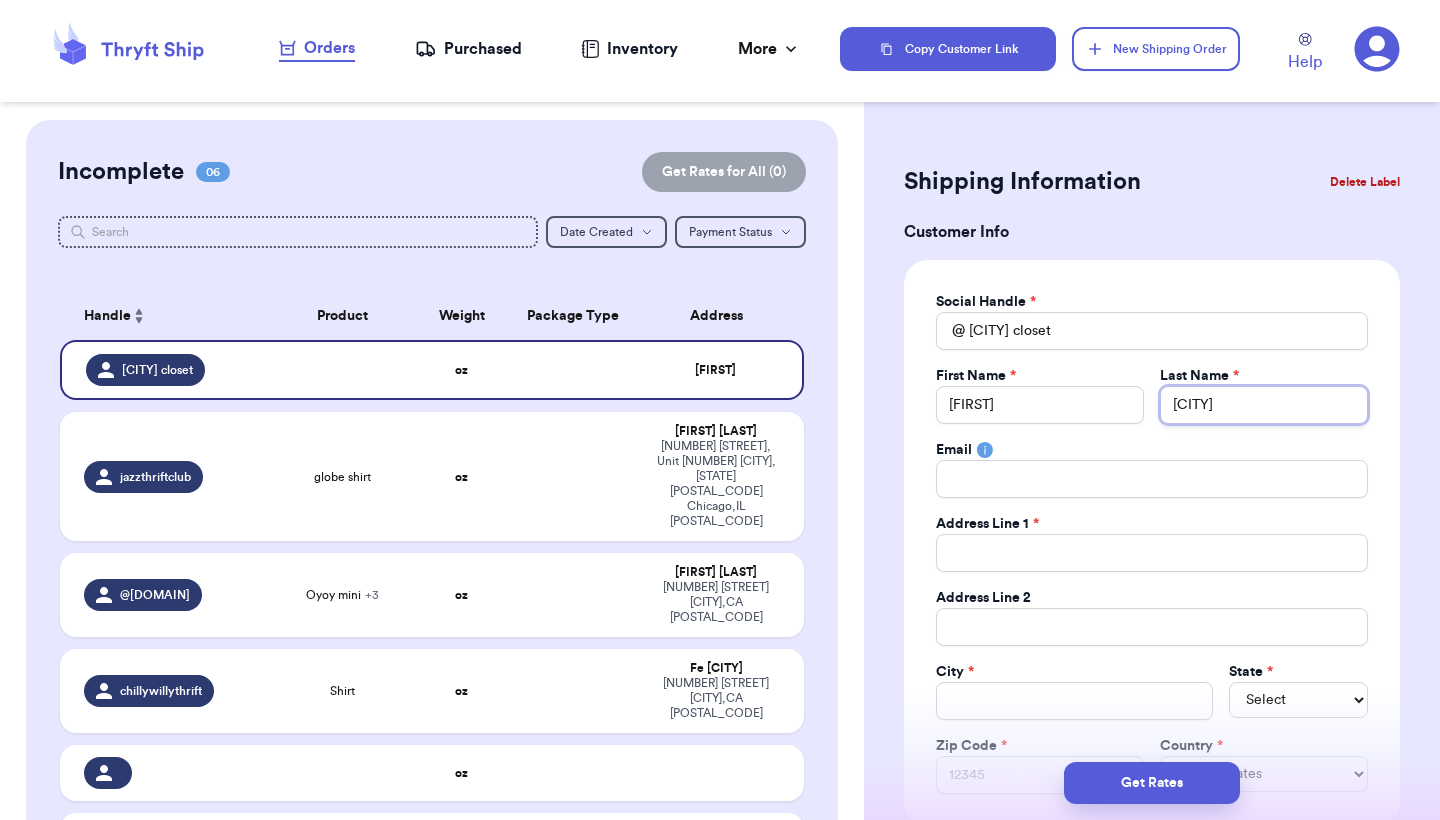 type 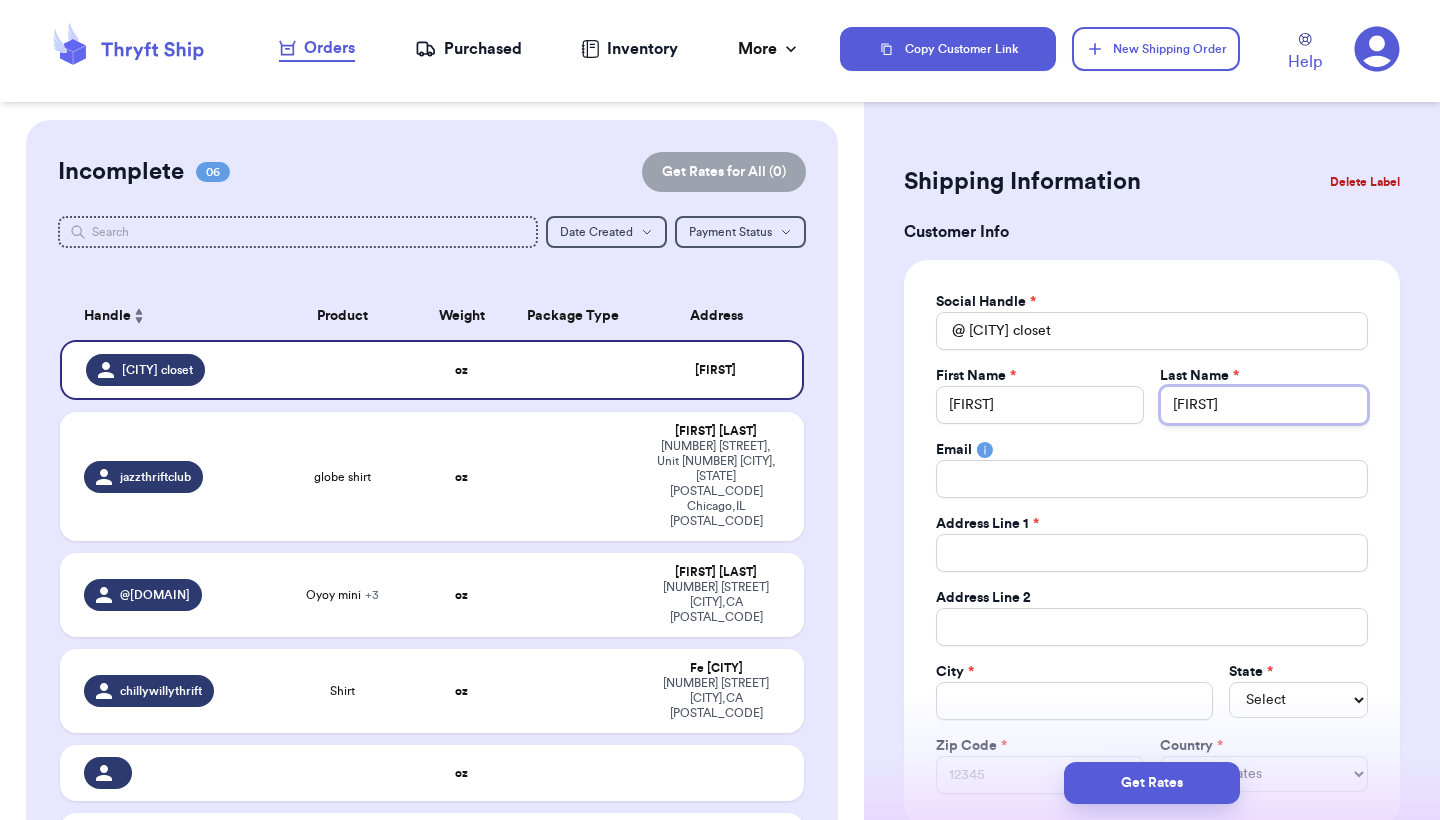 type on "Nysha" 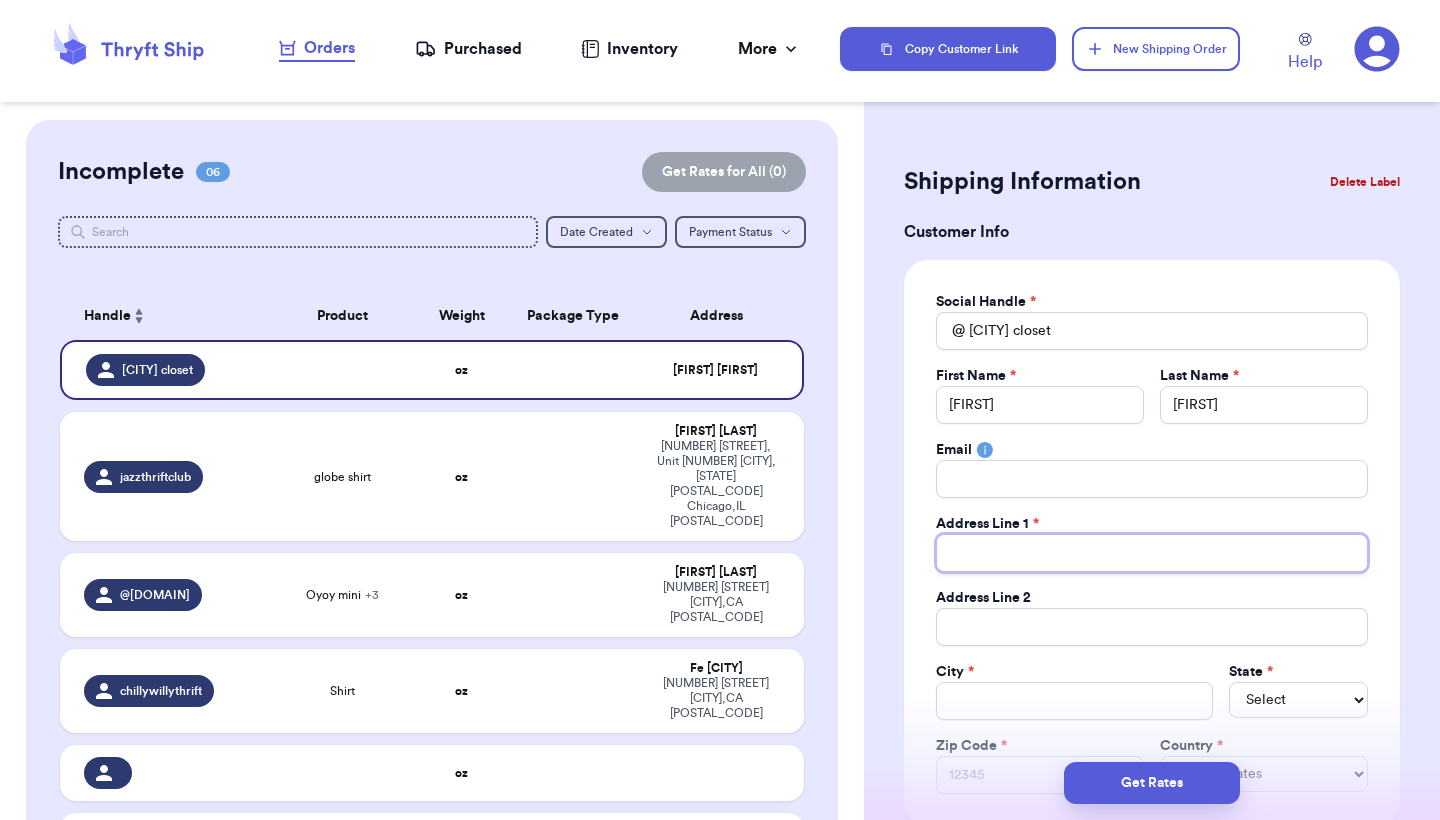 type 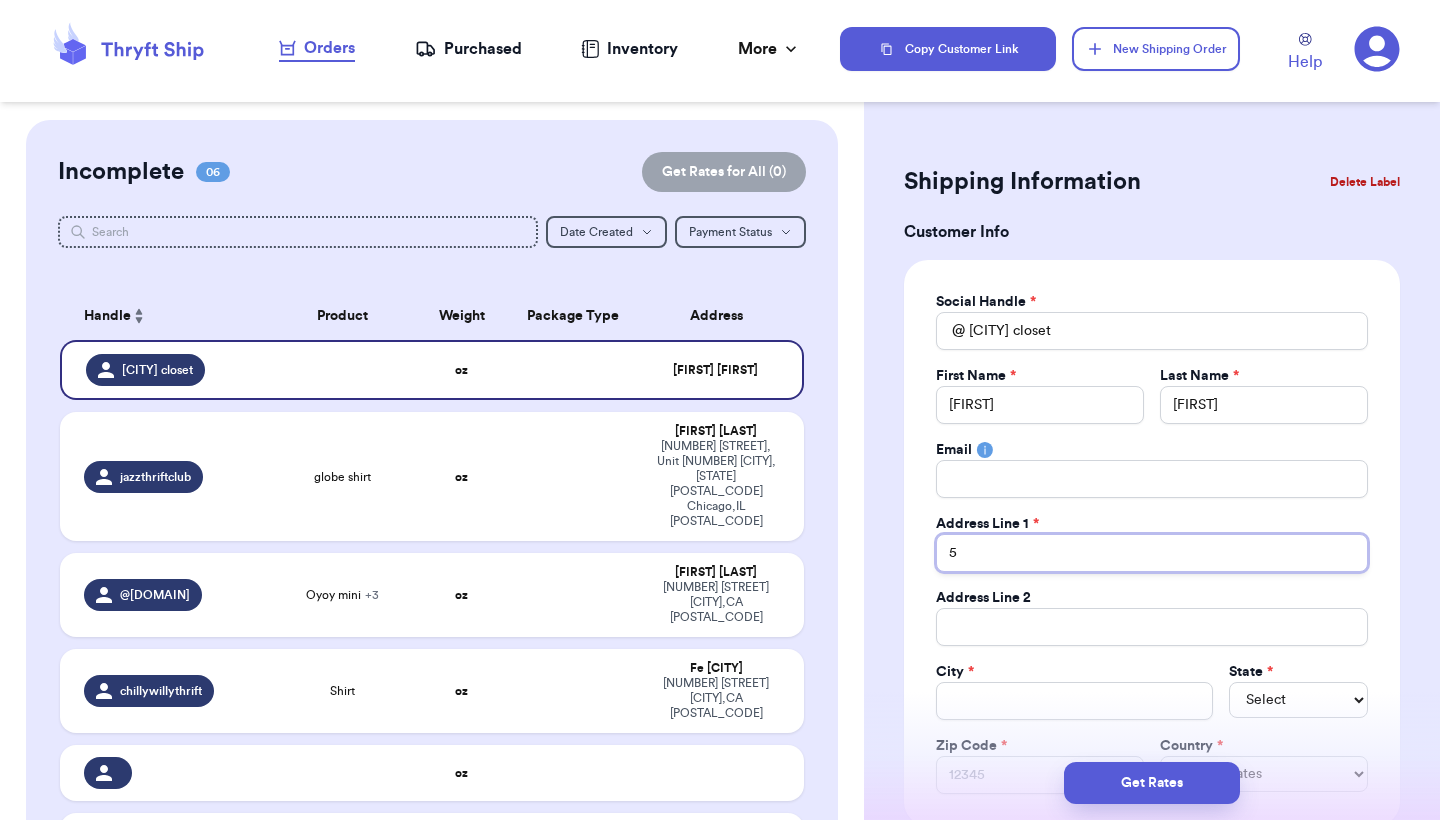 type on "56" 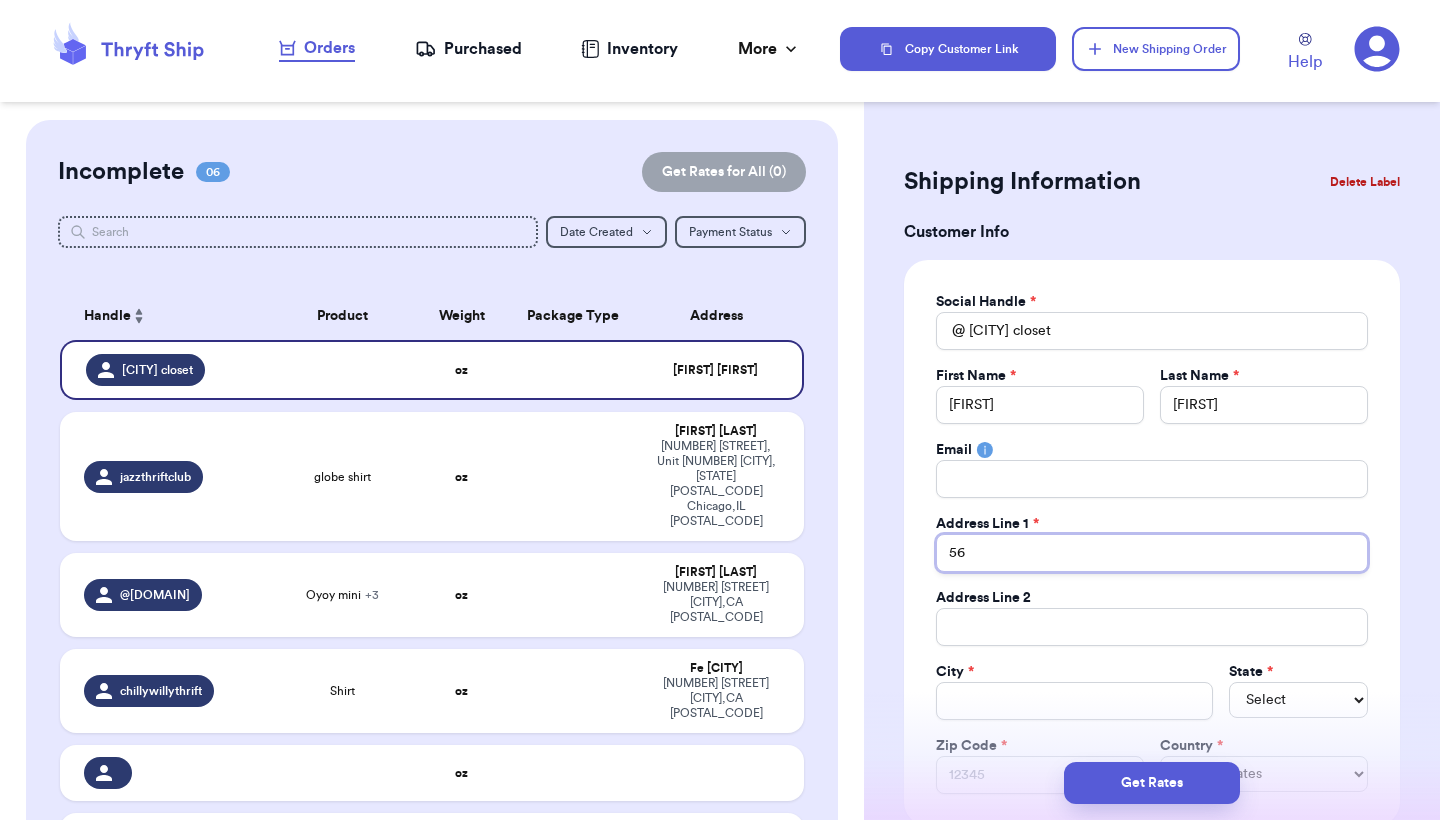 type 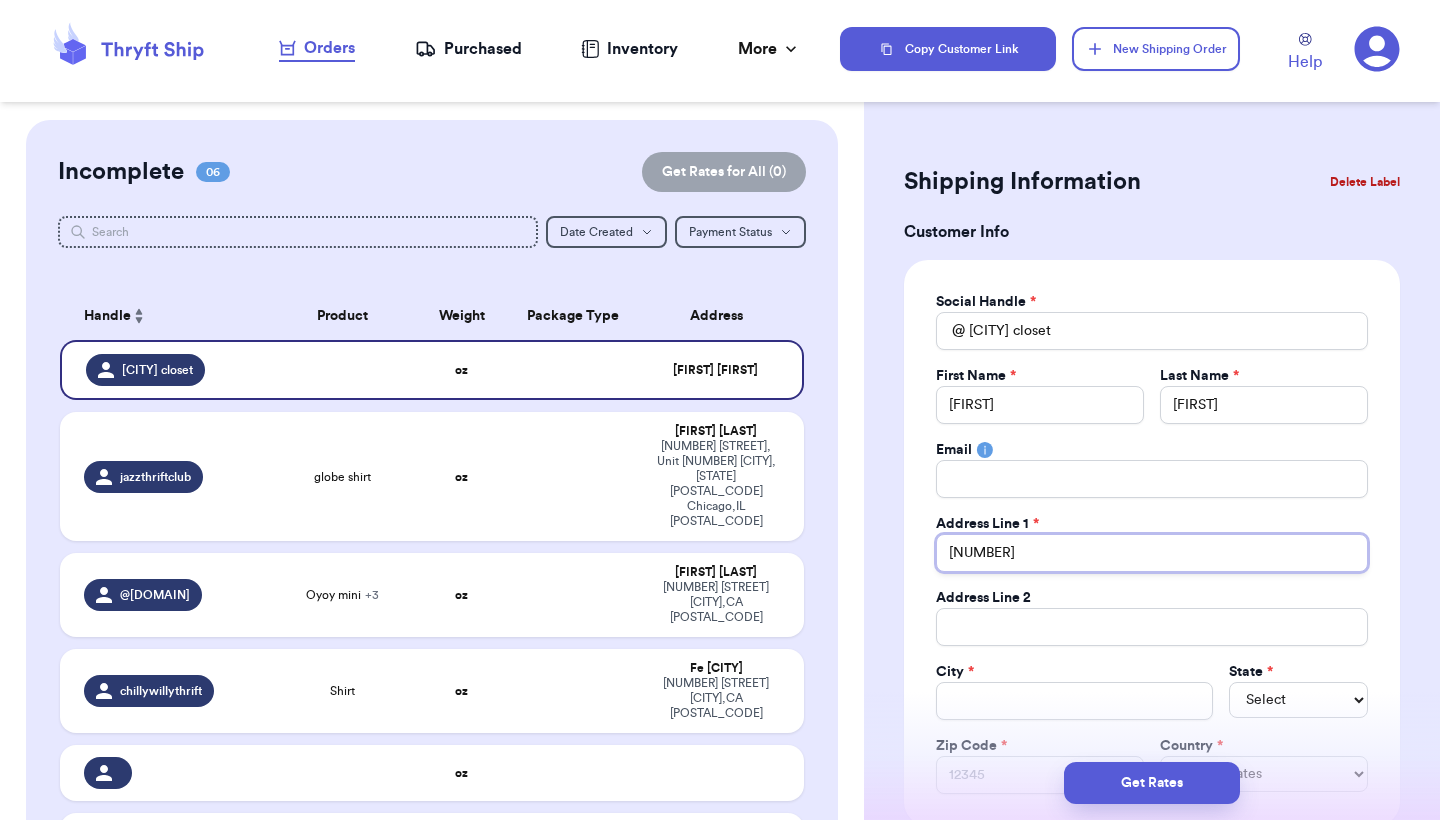 type 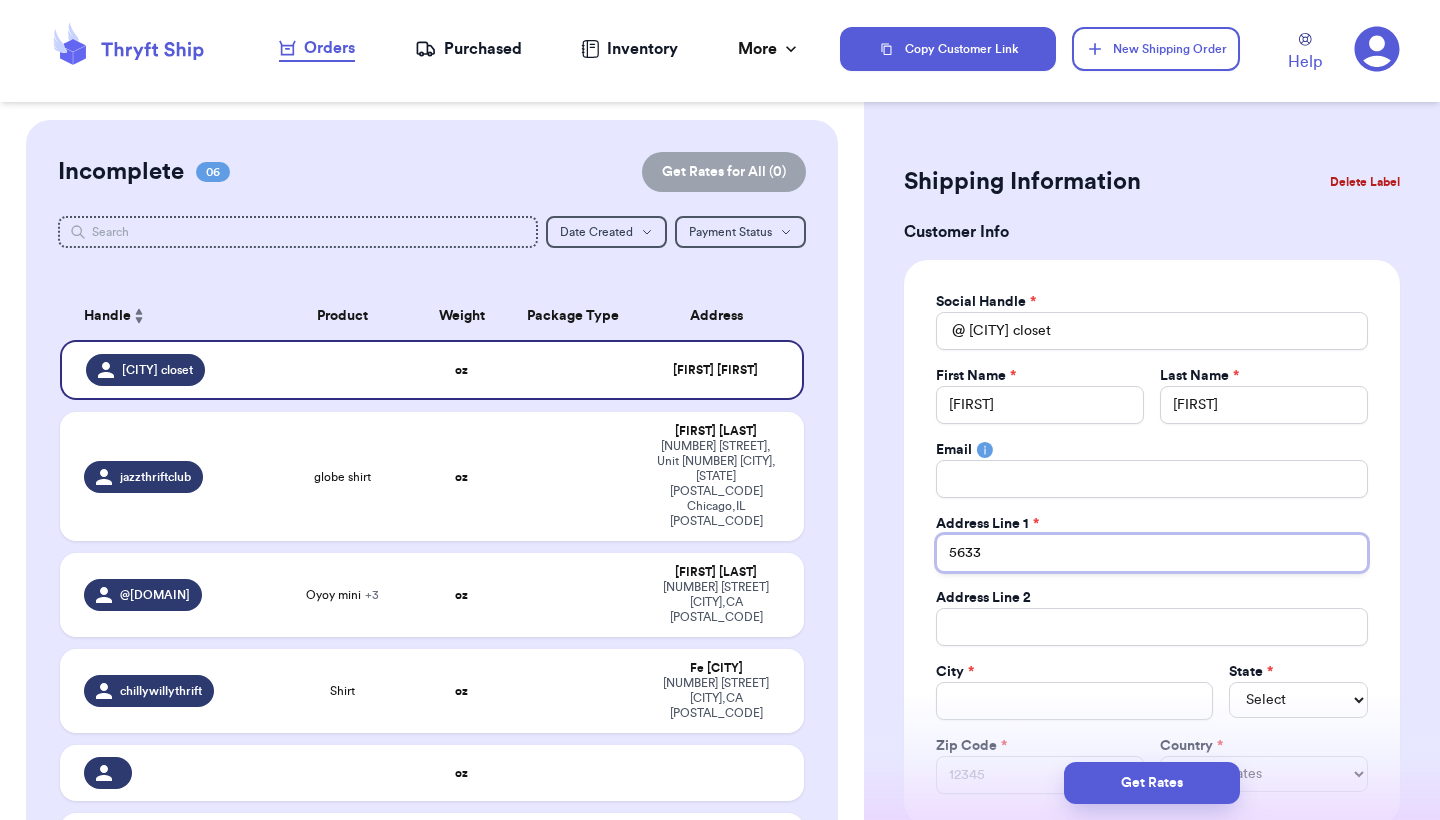 type on "5633" 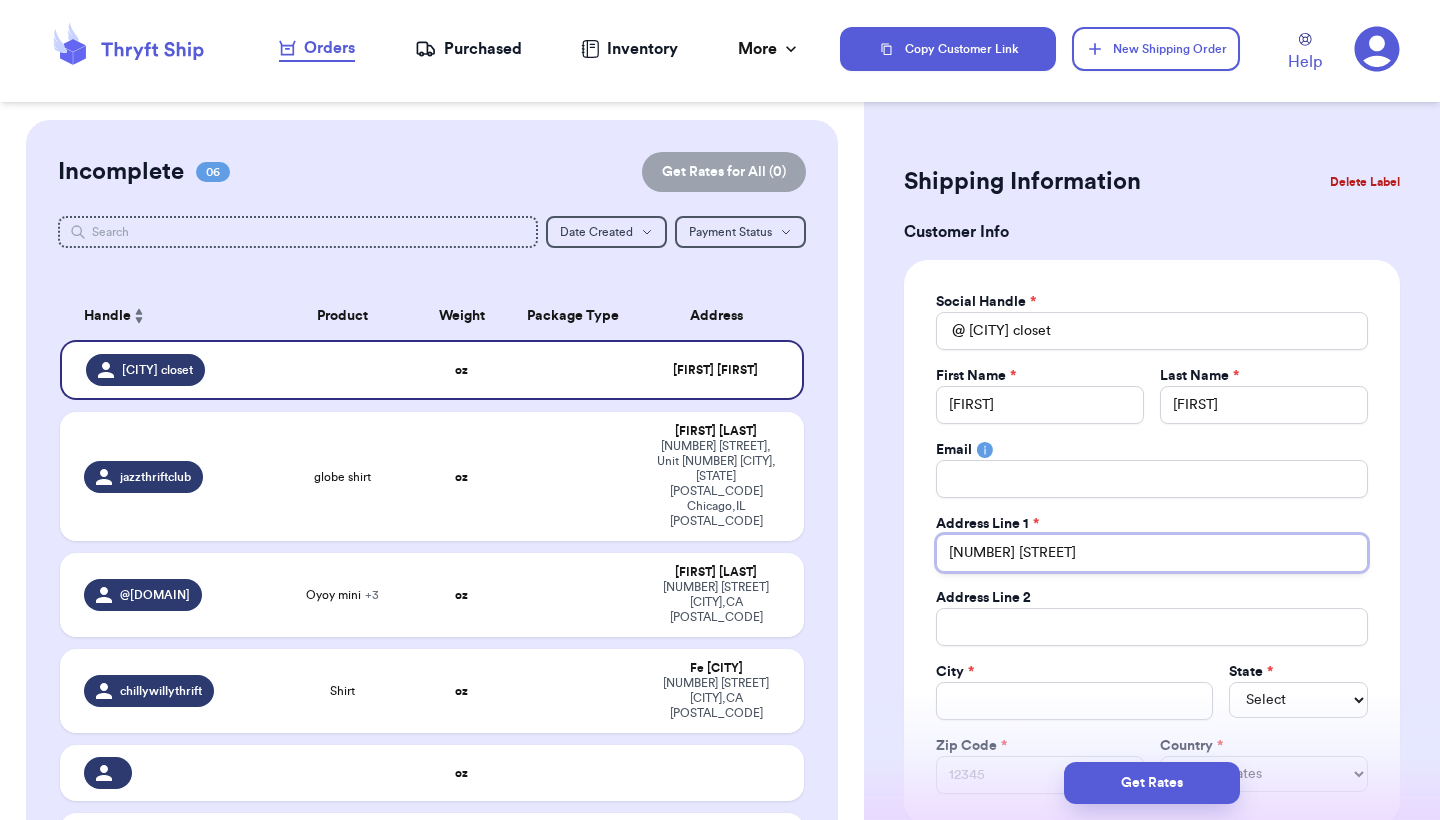 type on "5633 e" 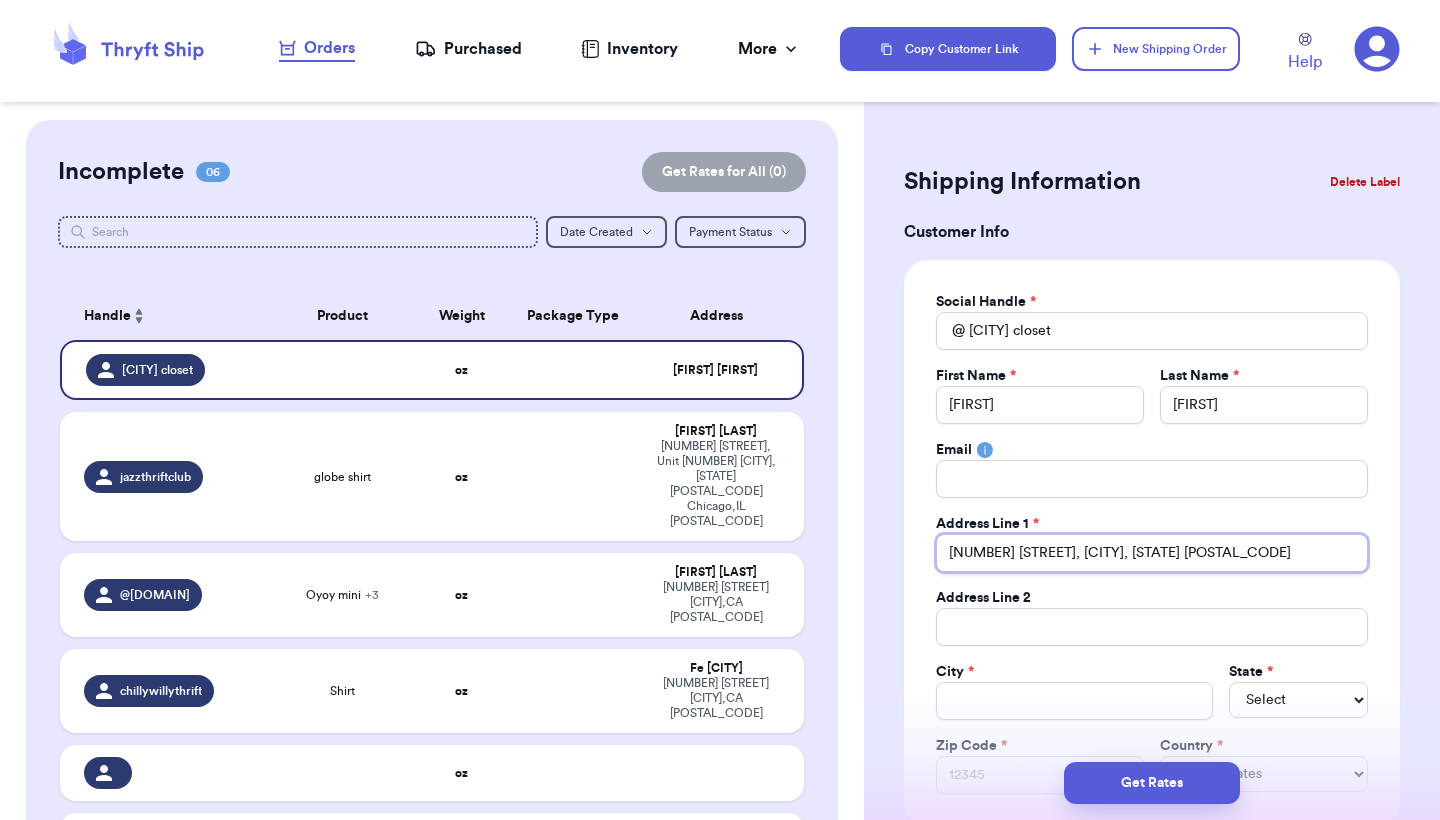 type on "5633 e vista del vall" 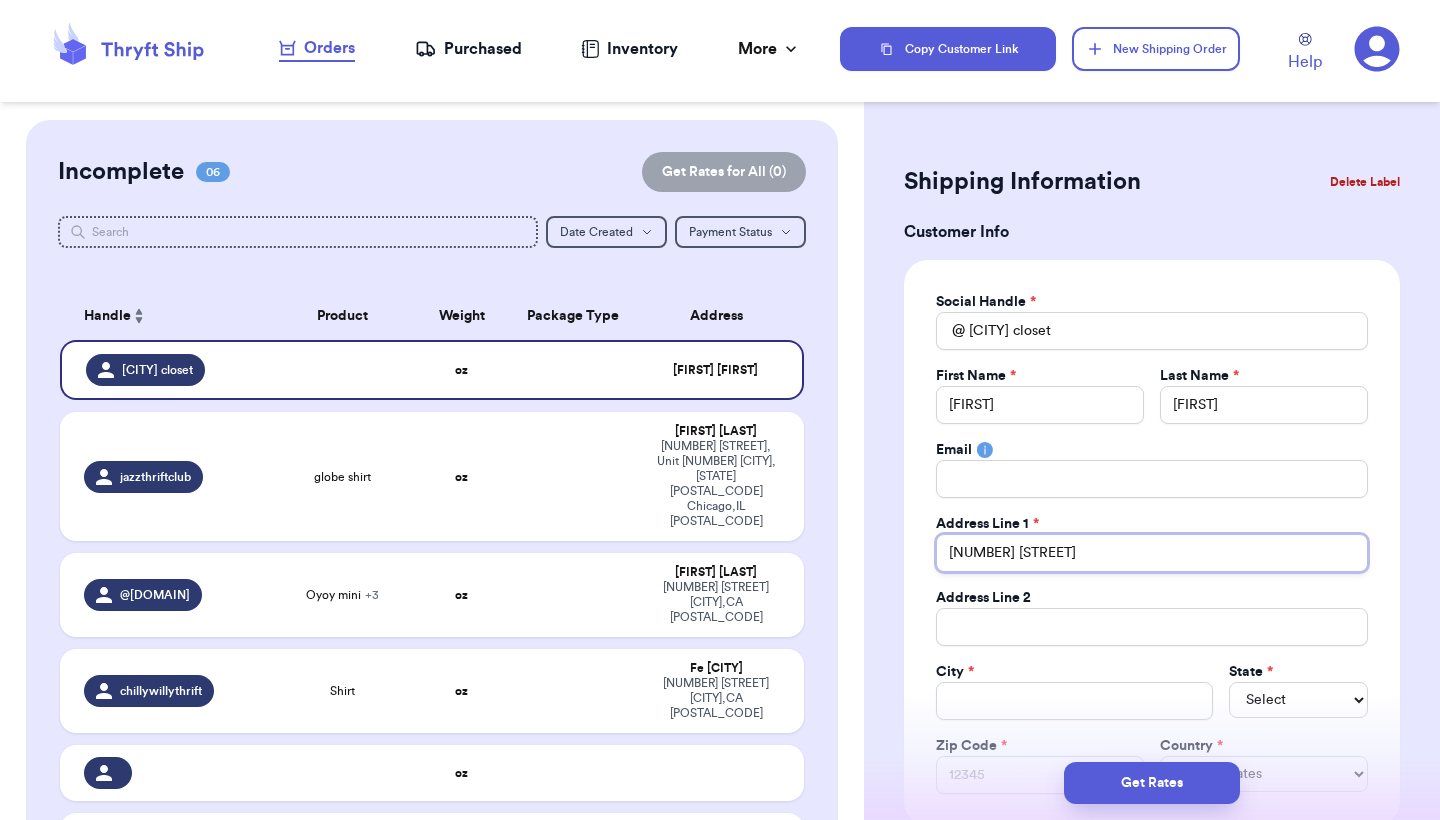 type on "5633 e vista del valle" 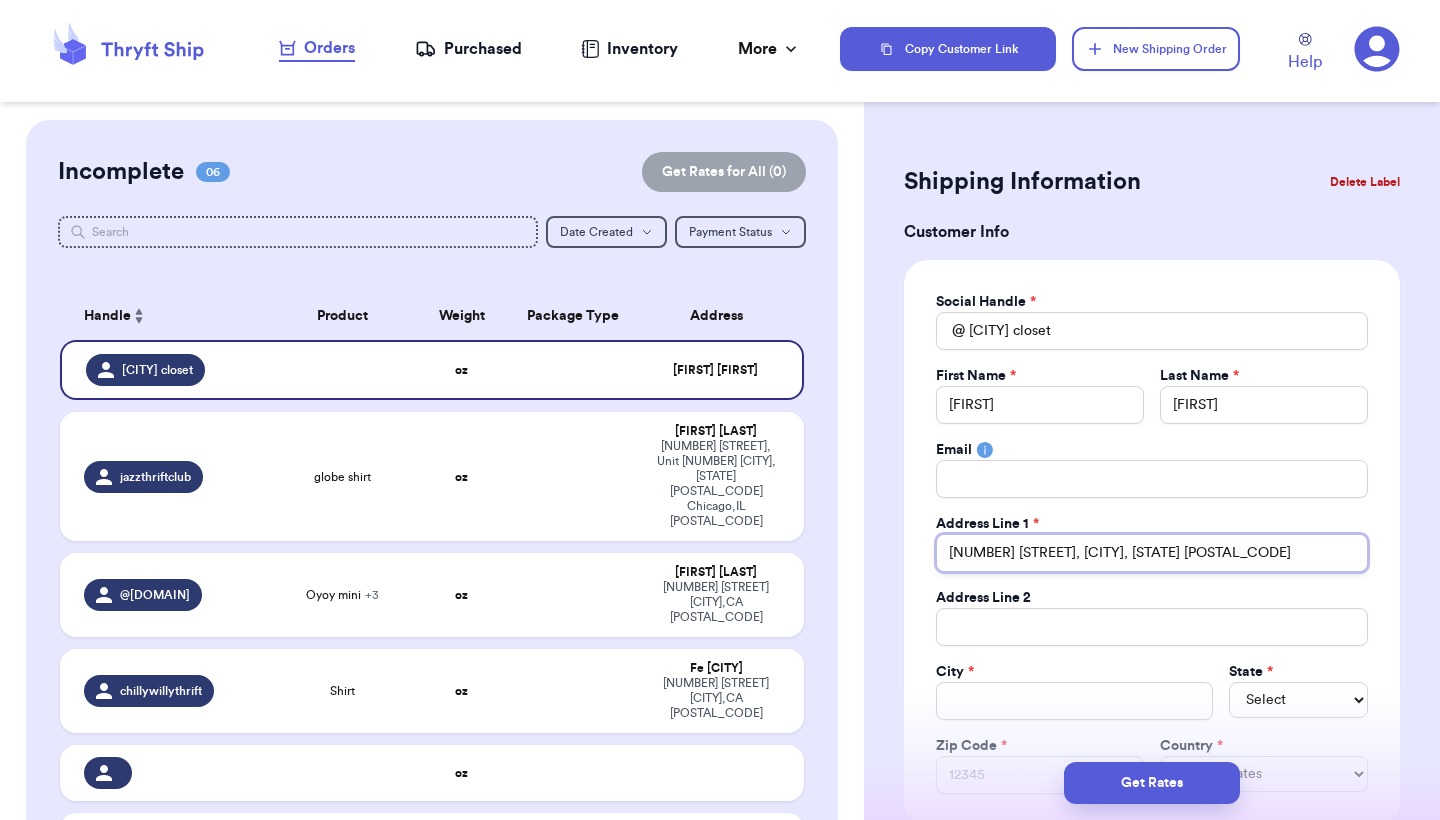 scroll, scrollTop: 89, scrollLeft: 0, axis: vertical 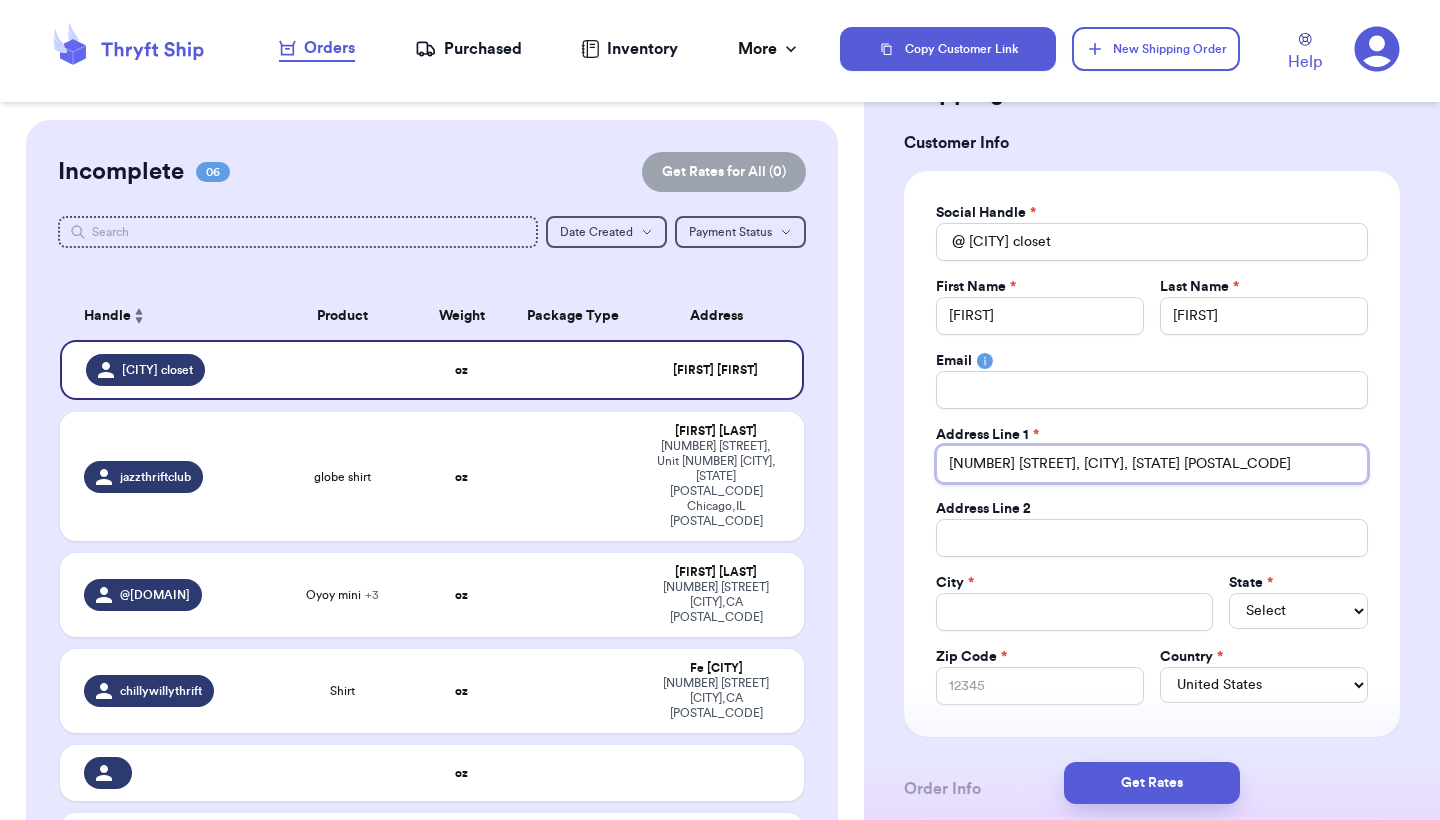 type on "5633 e vista del valle" 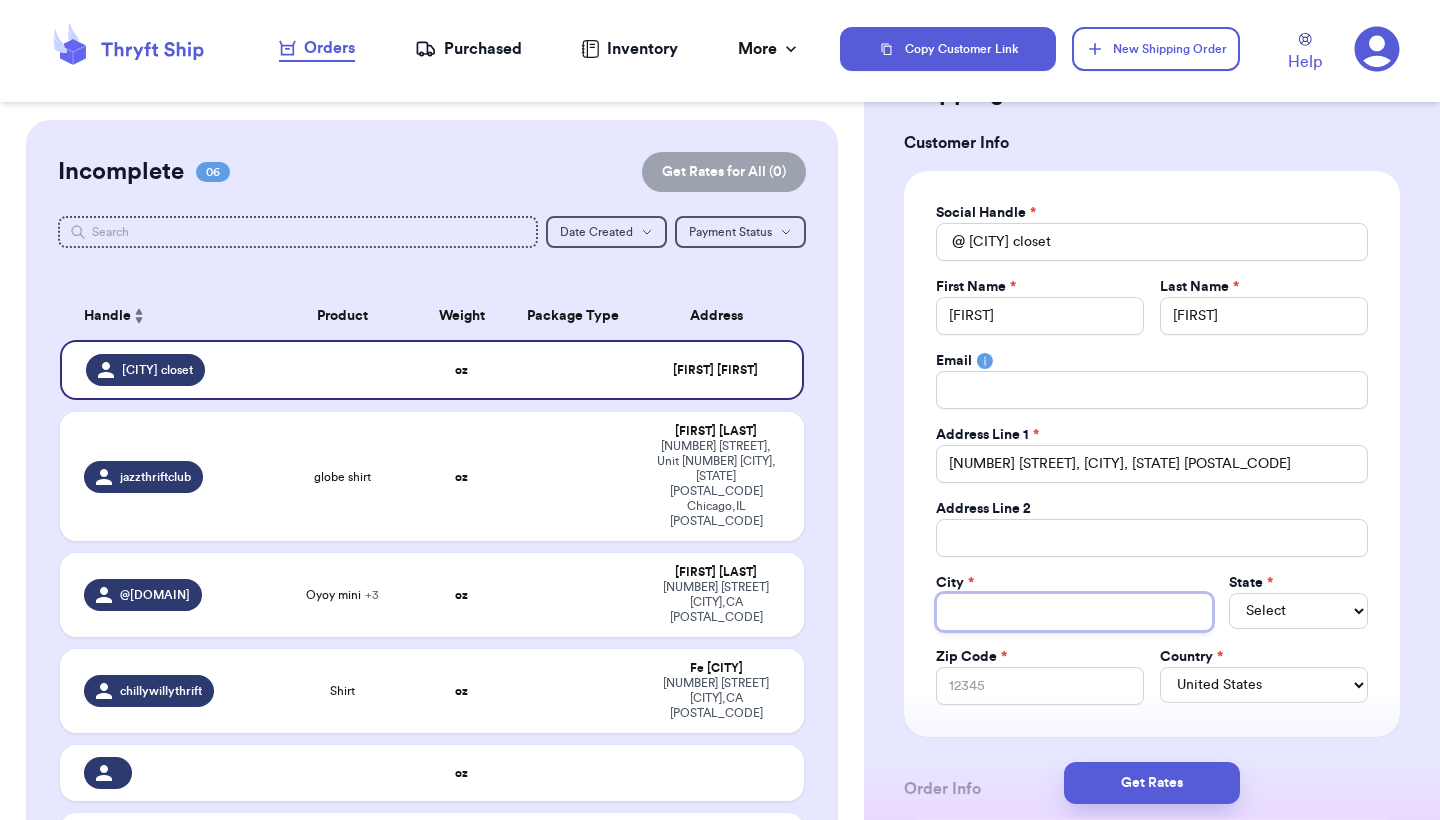type 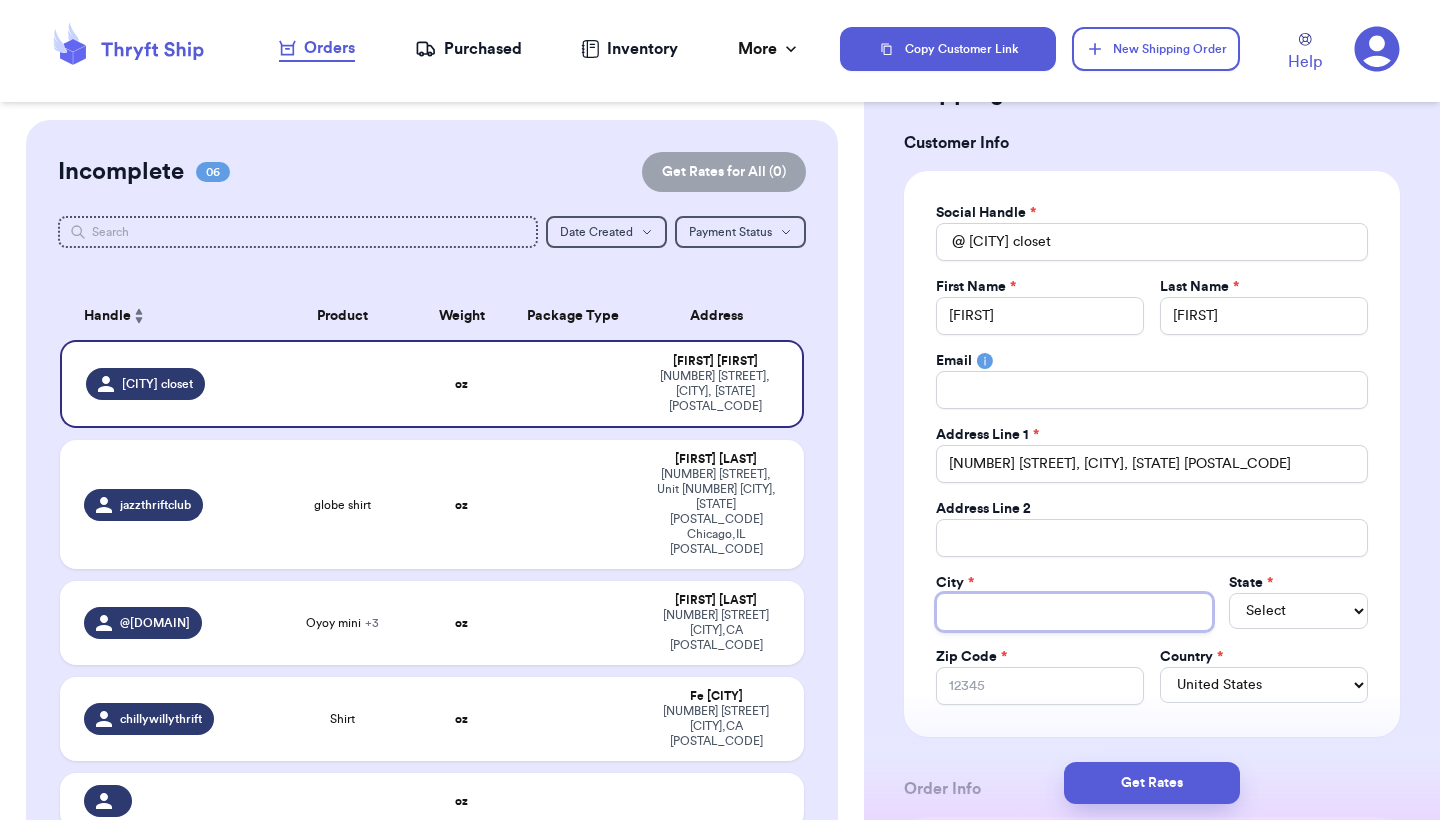 type on "a" 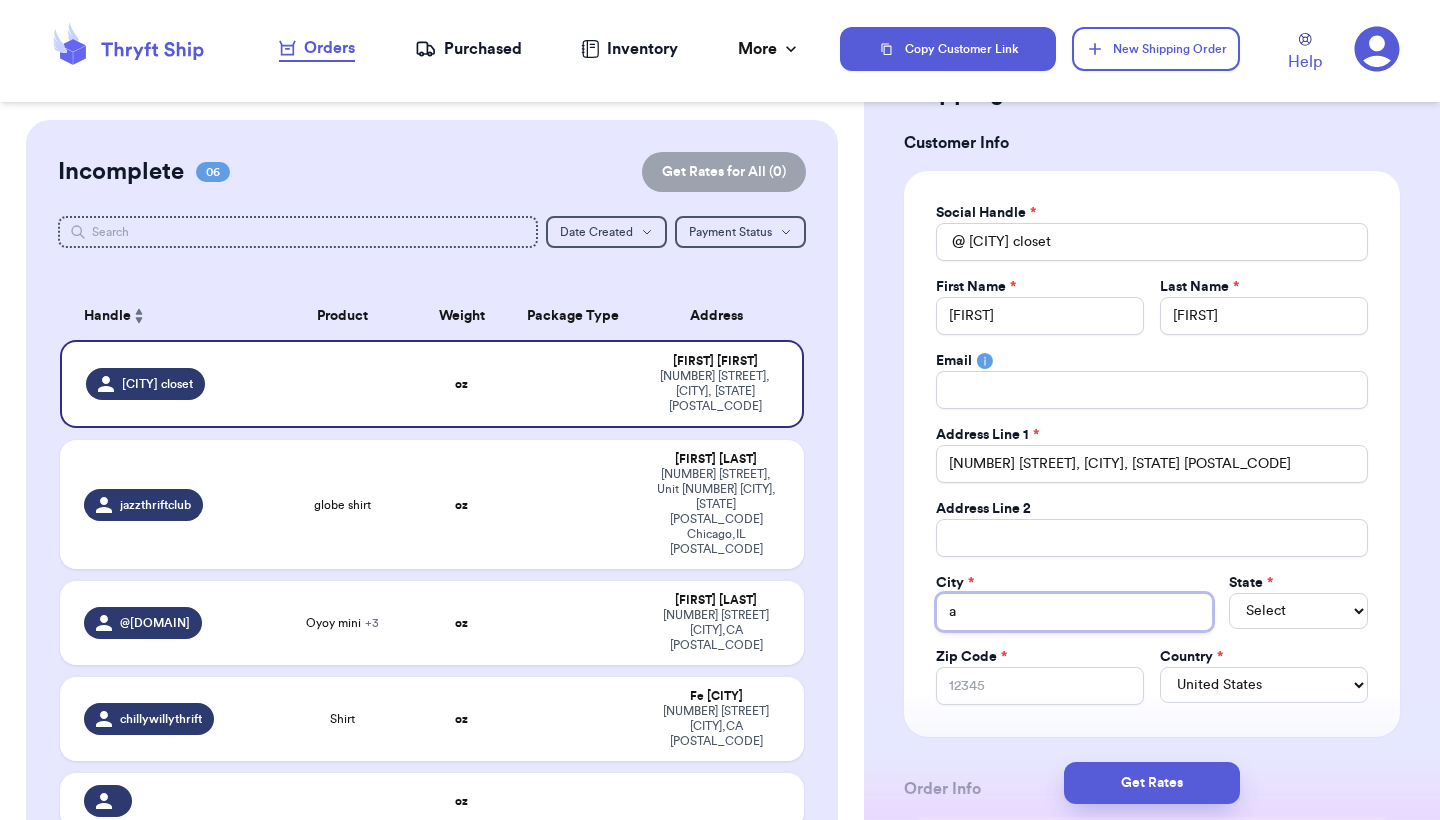 type on "an" 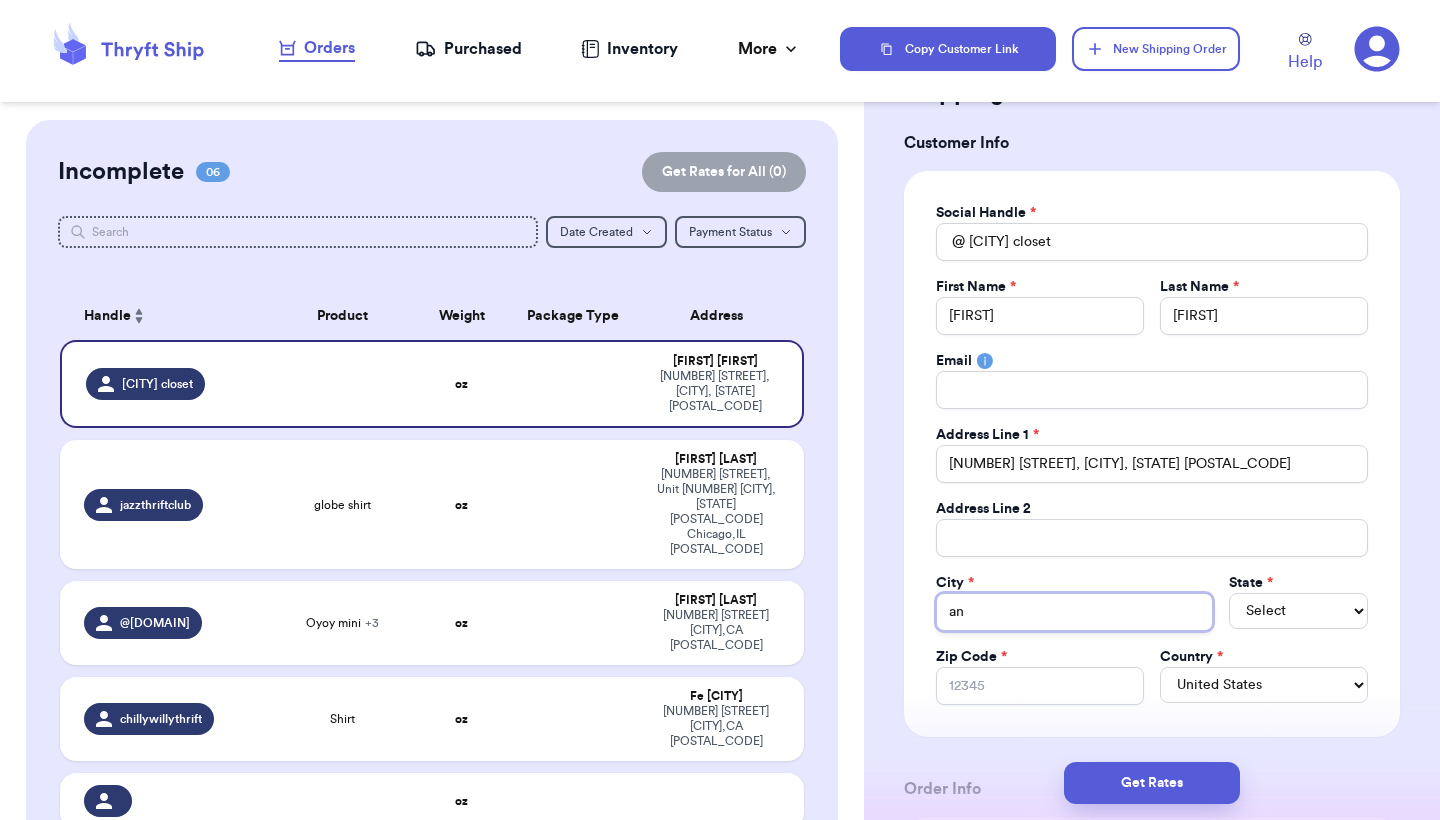 type on "ana" 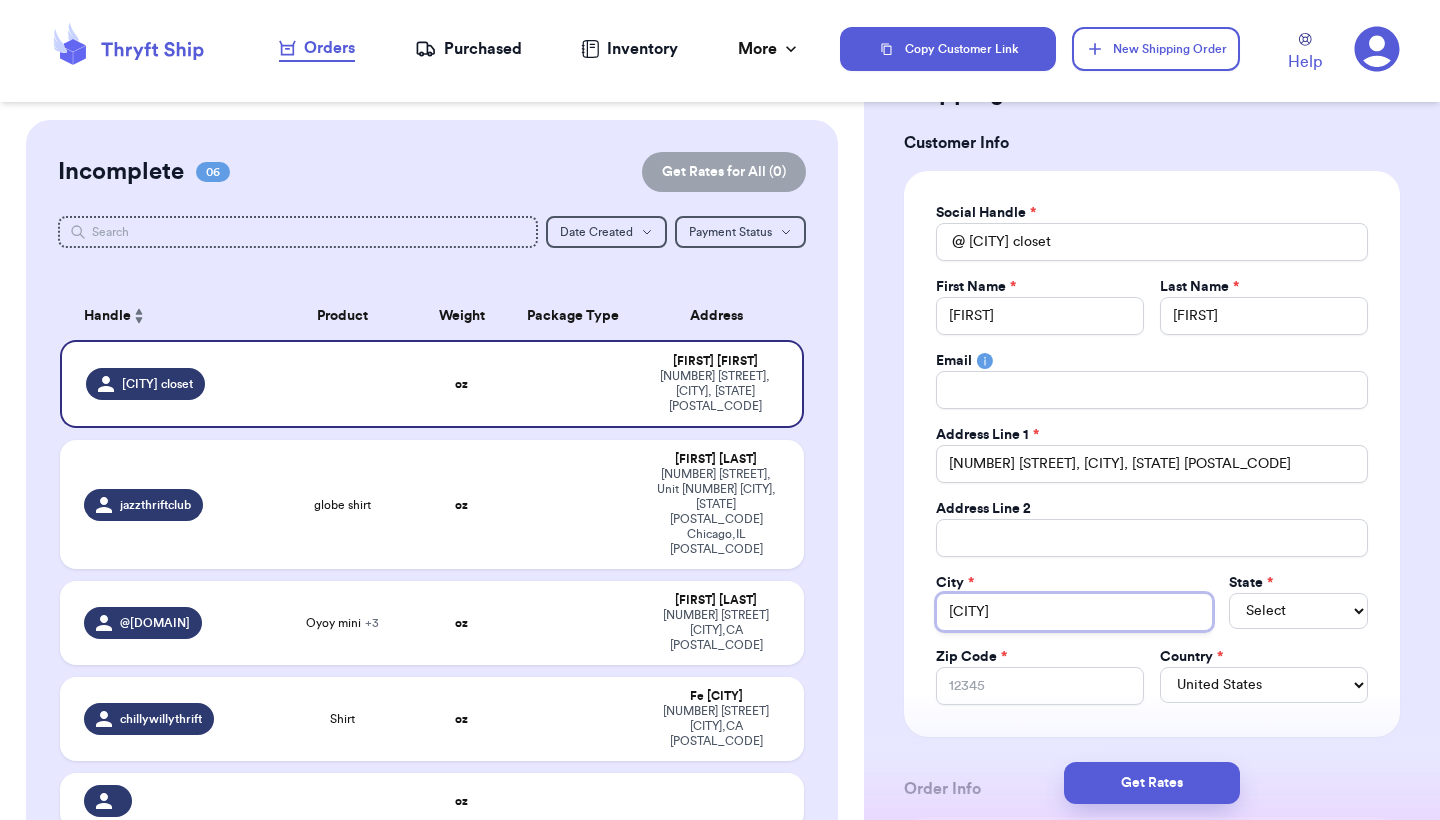 type on "anah" 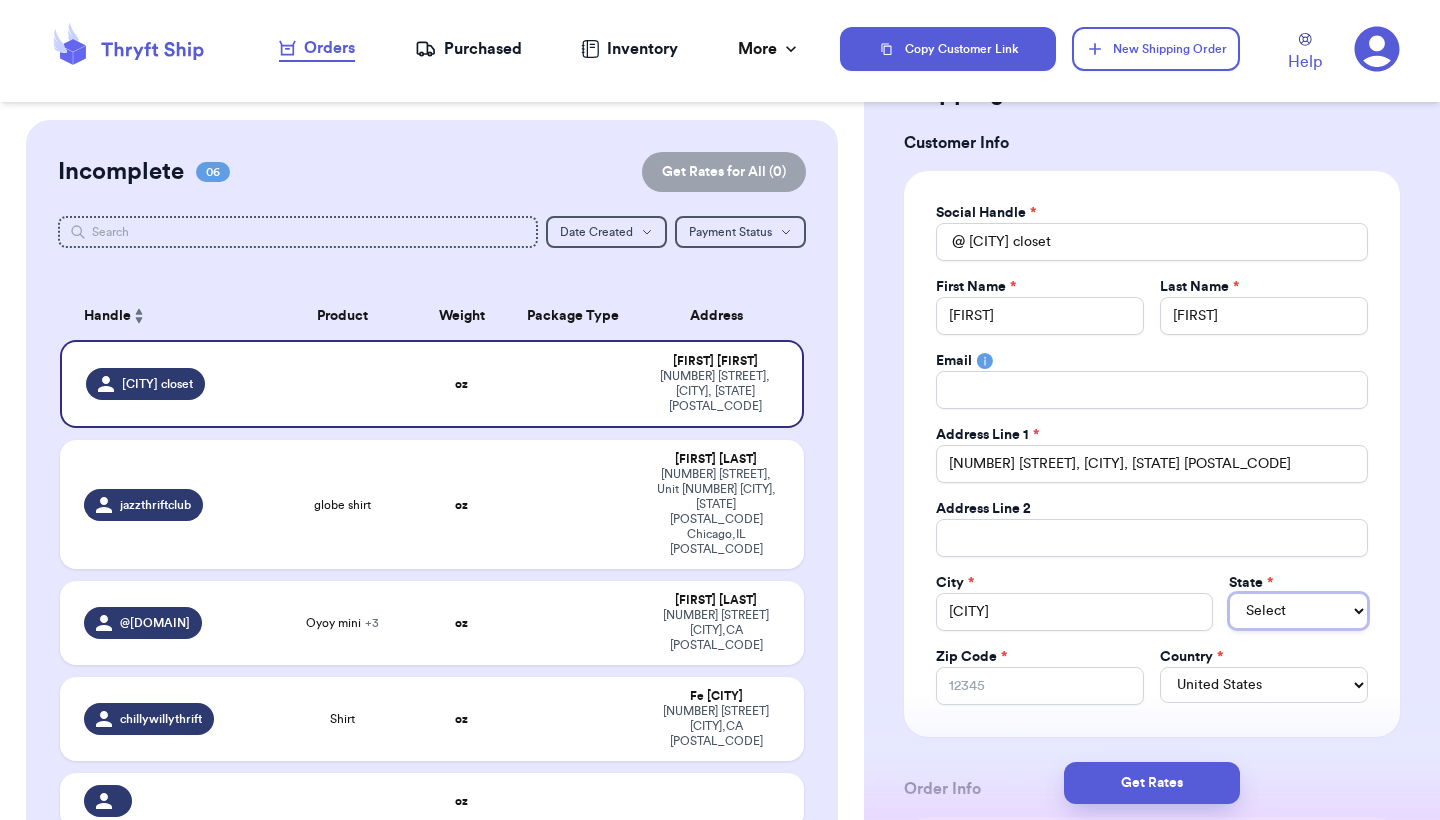 type 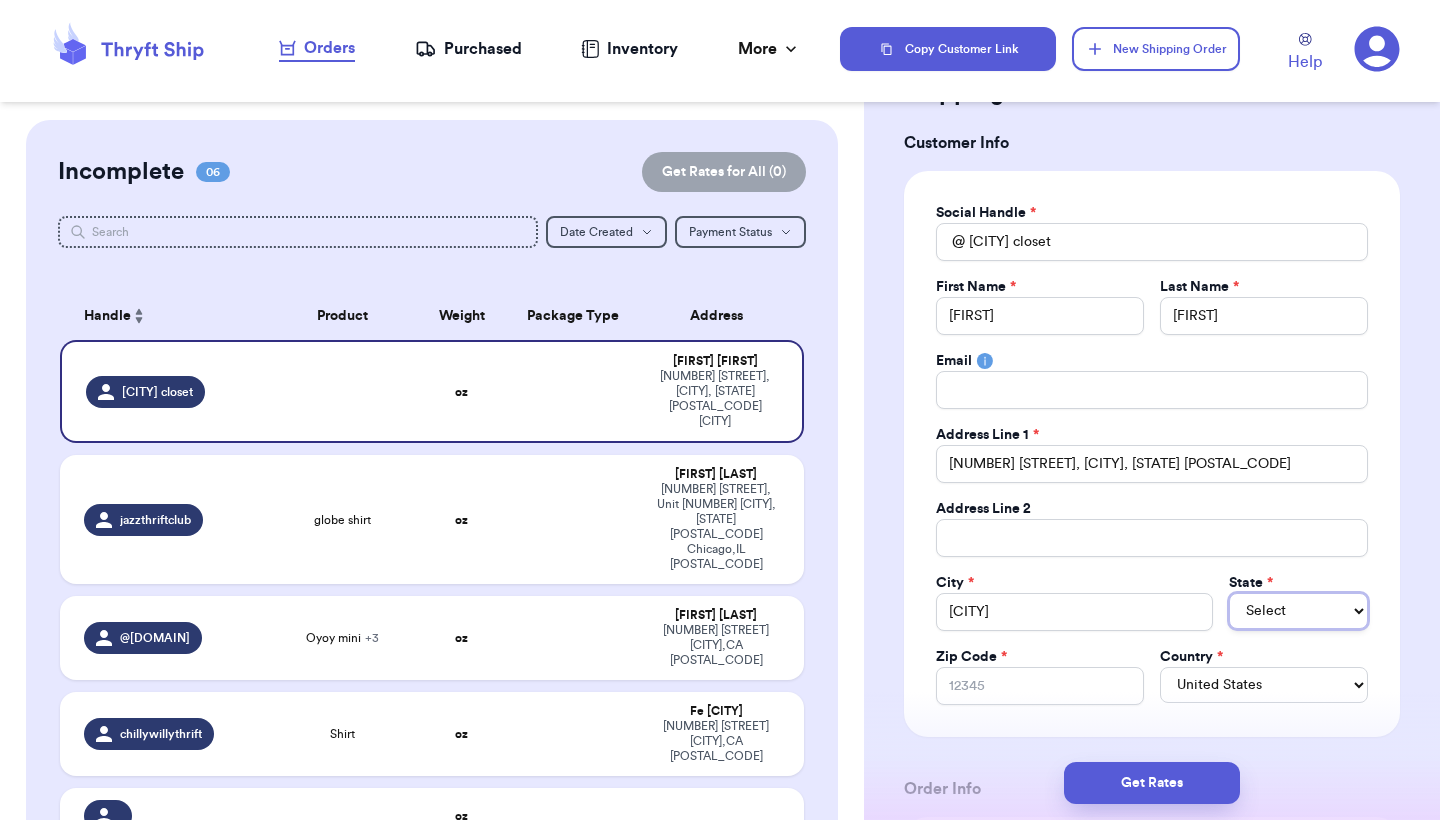 select on "CA" 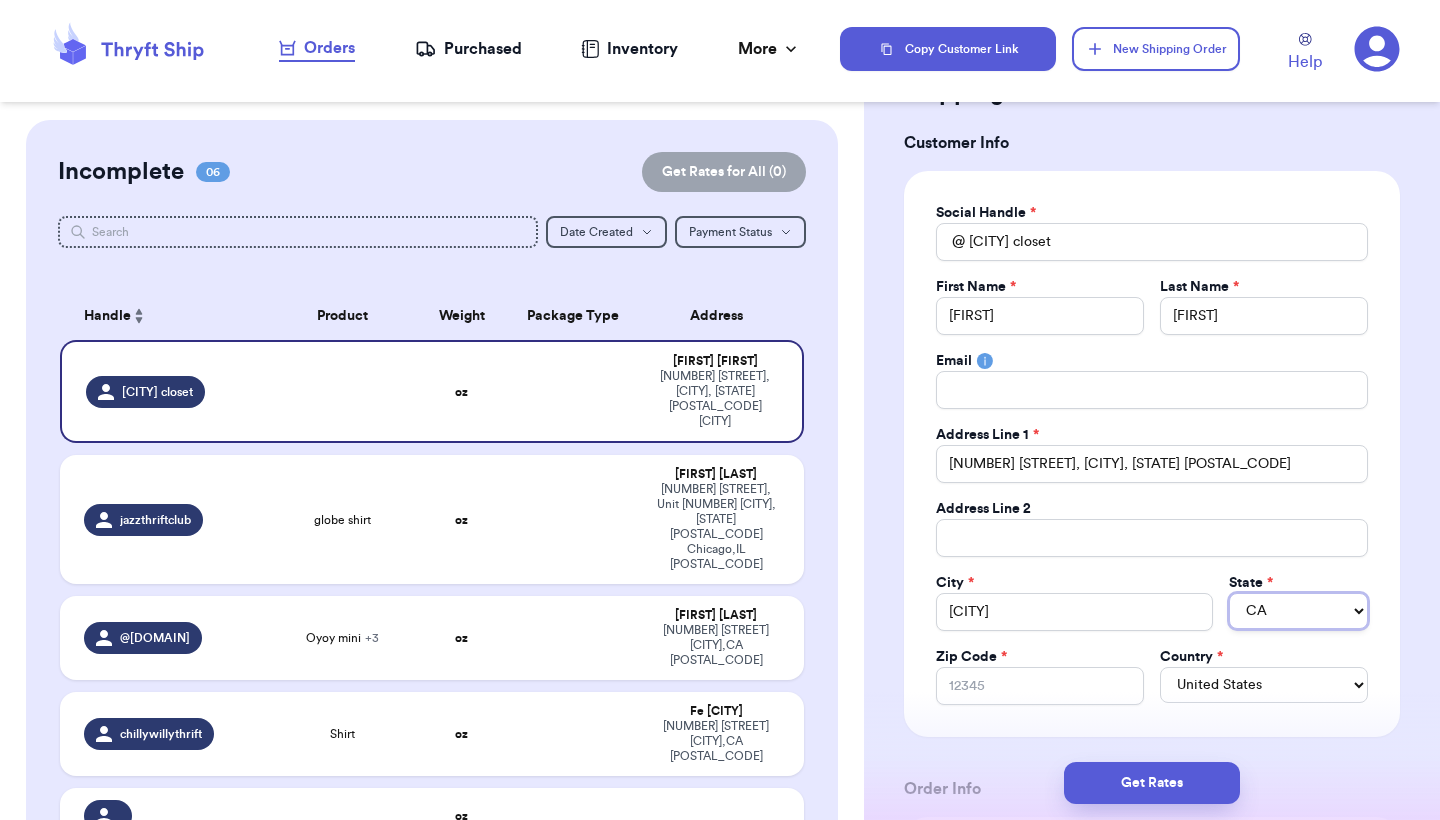 type 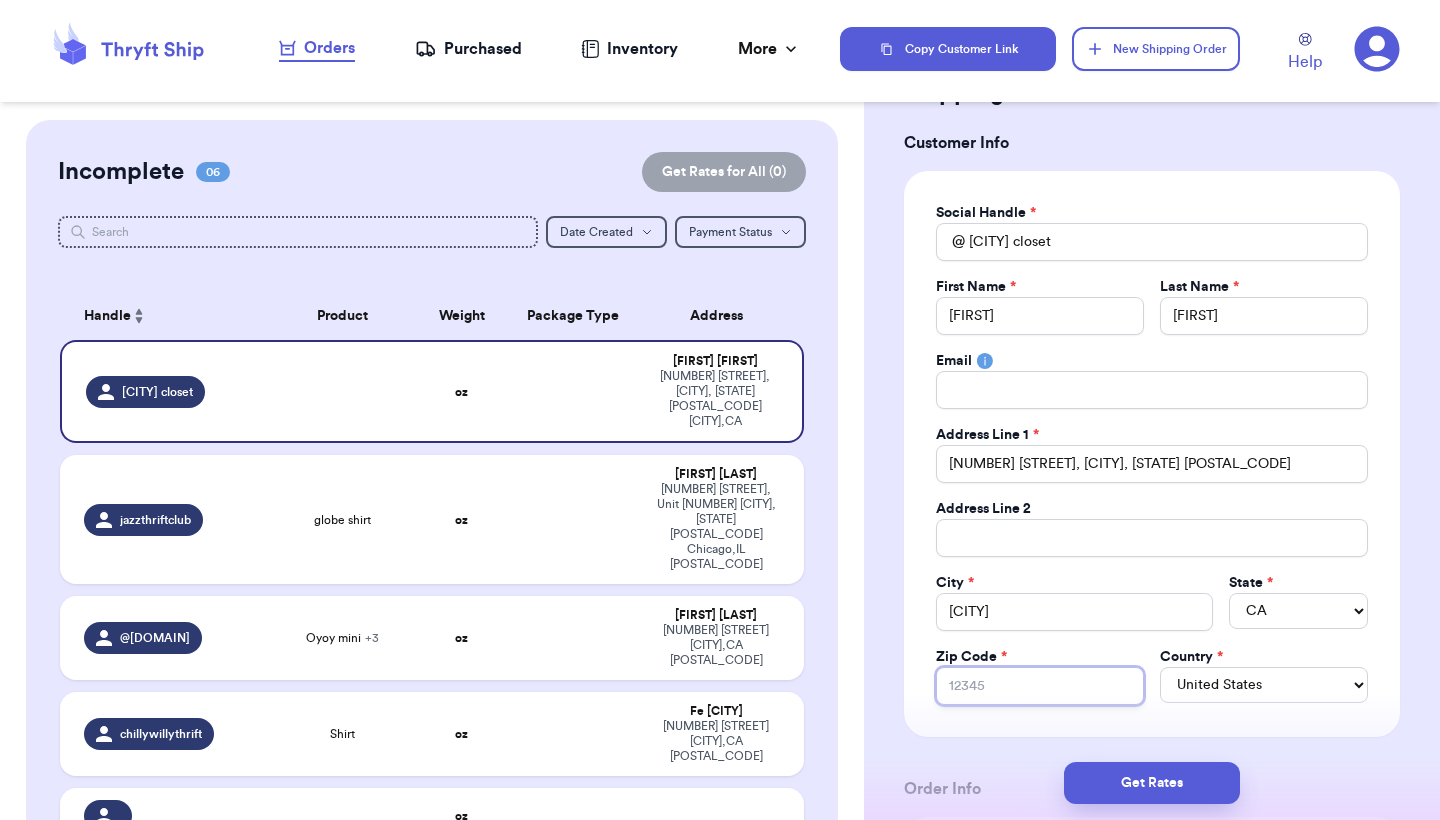 type on "9" 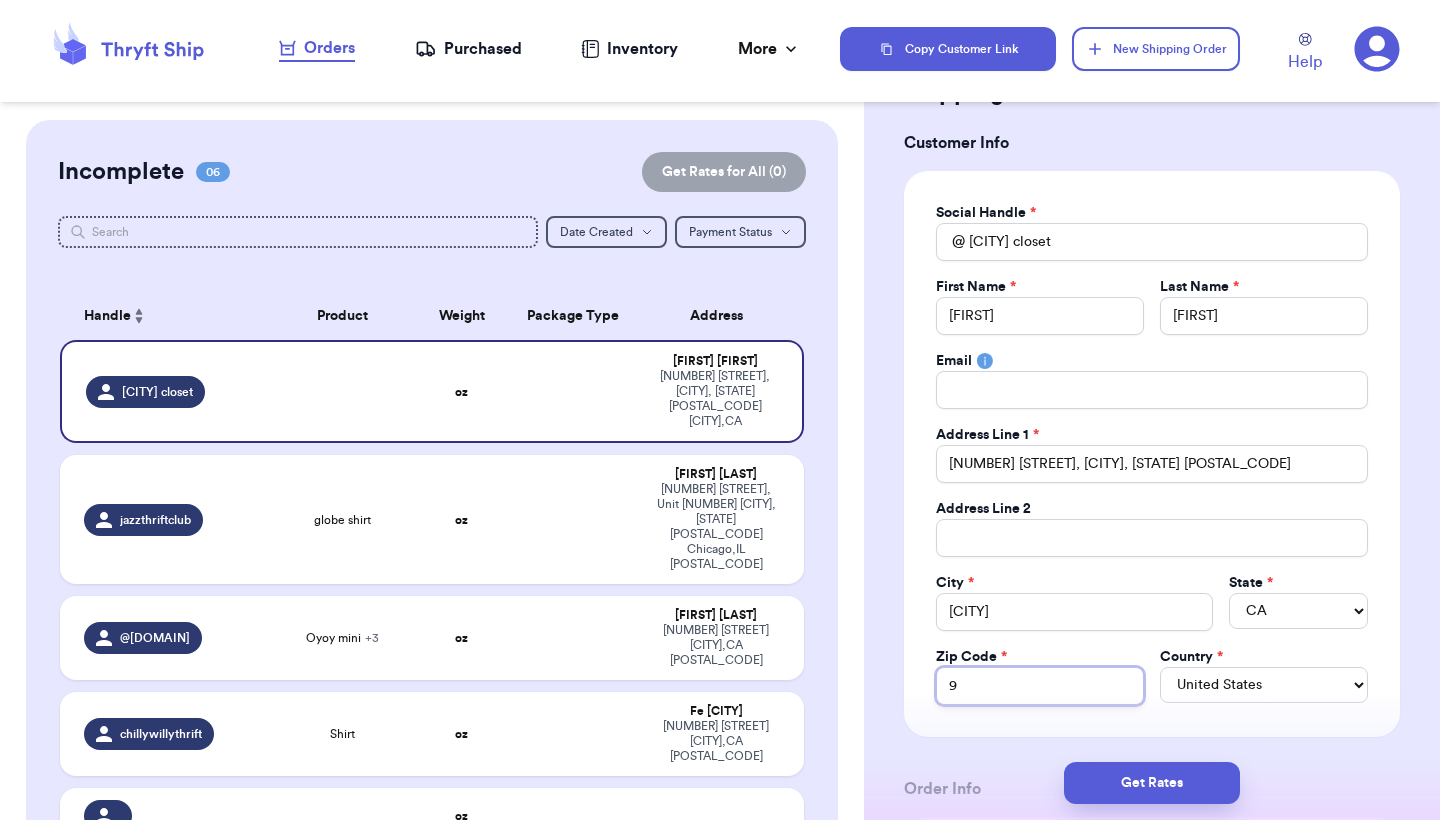 type on "92" 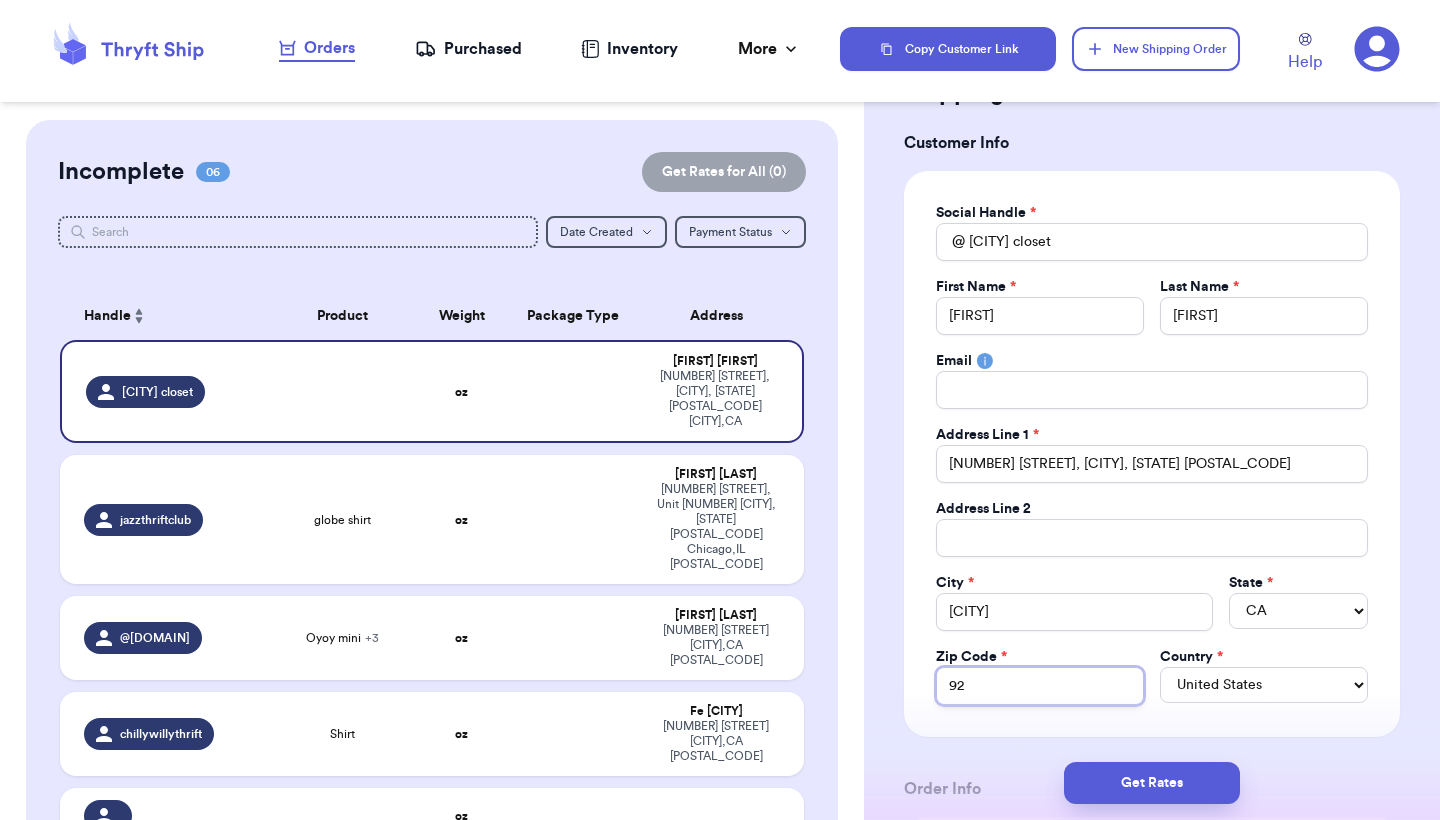 type on "928" 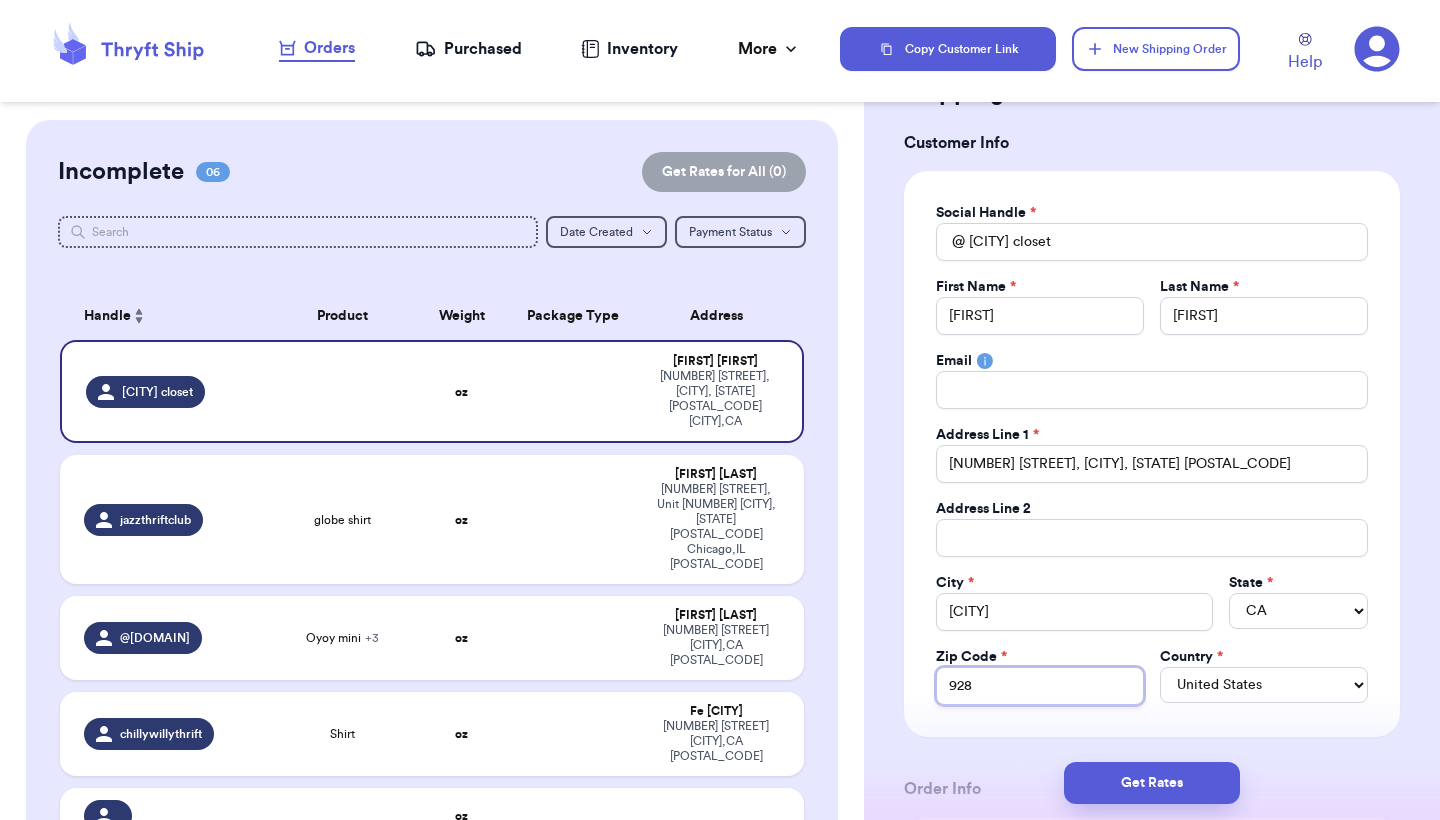 type on "9280" 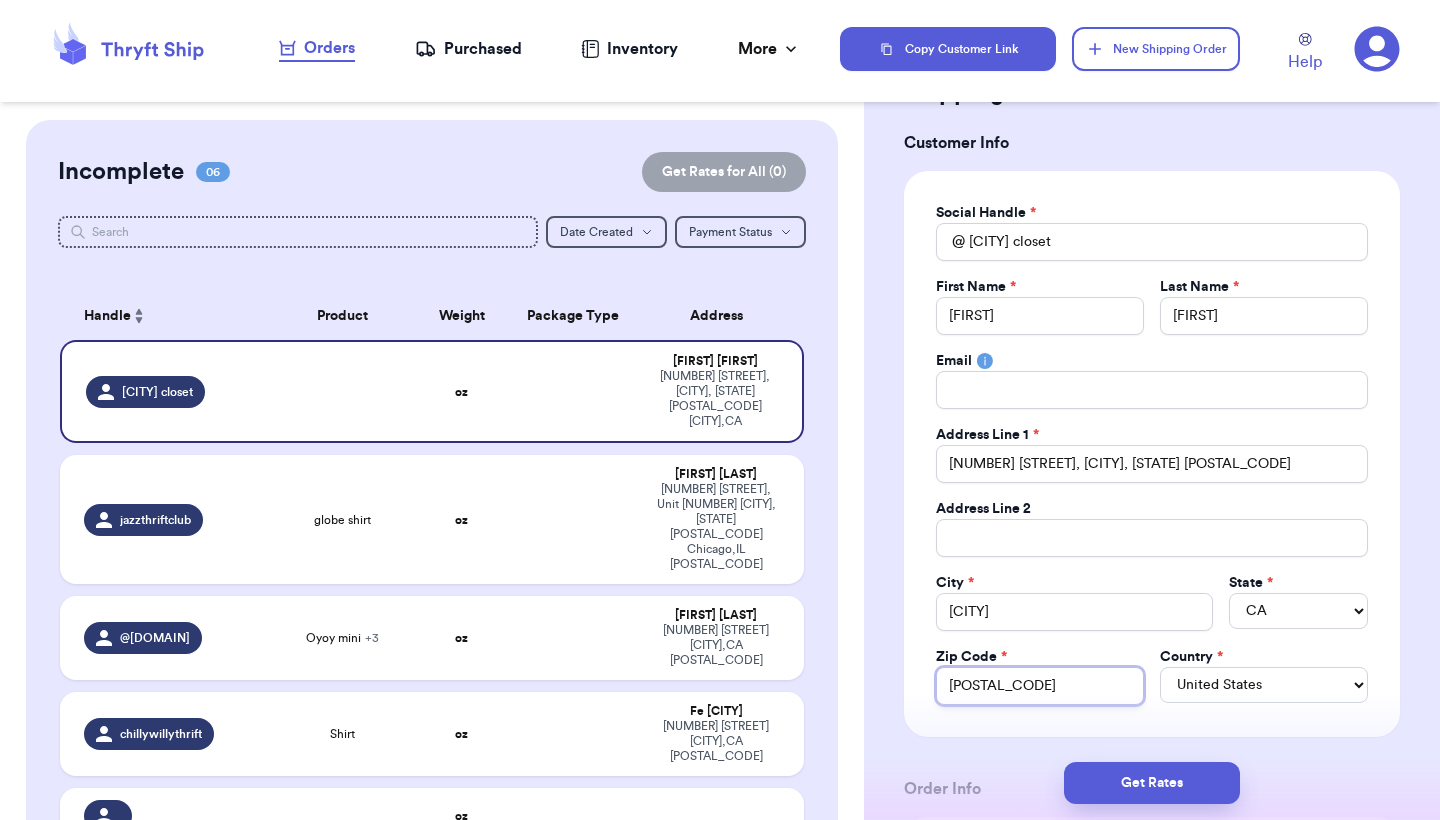 type on "[POSTAL_CODE]" 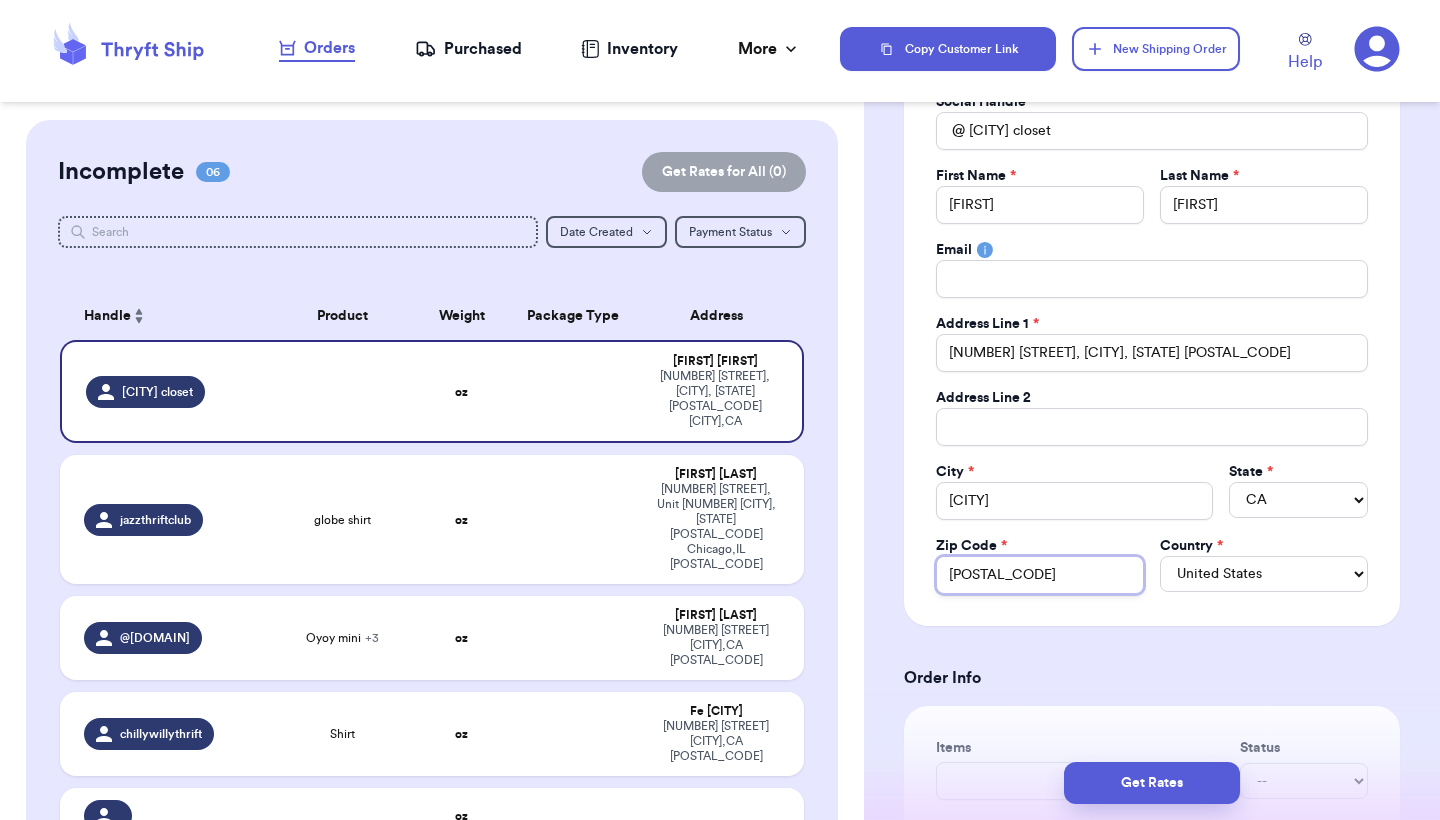 scroll, scrollTop: 432, scrollLeft: 0, axis: vertical 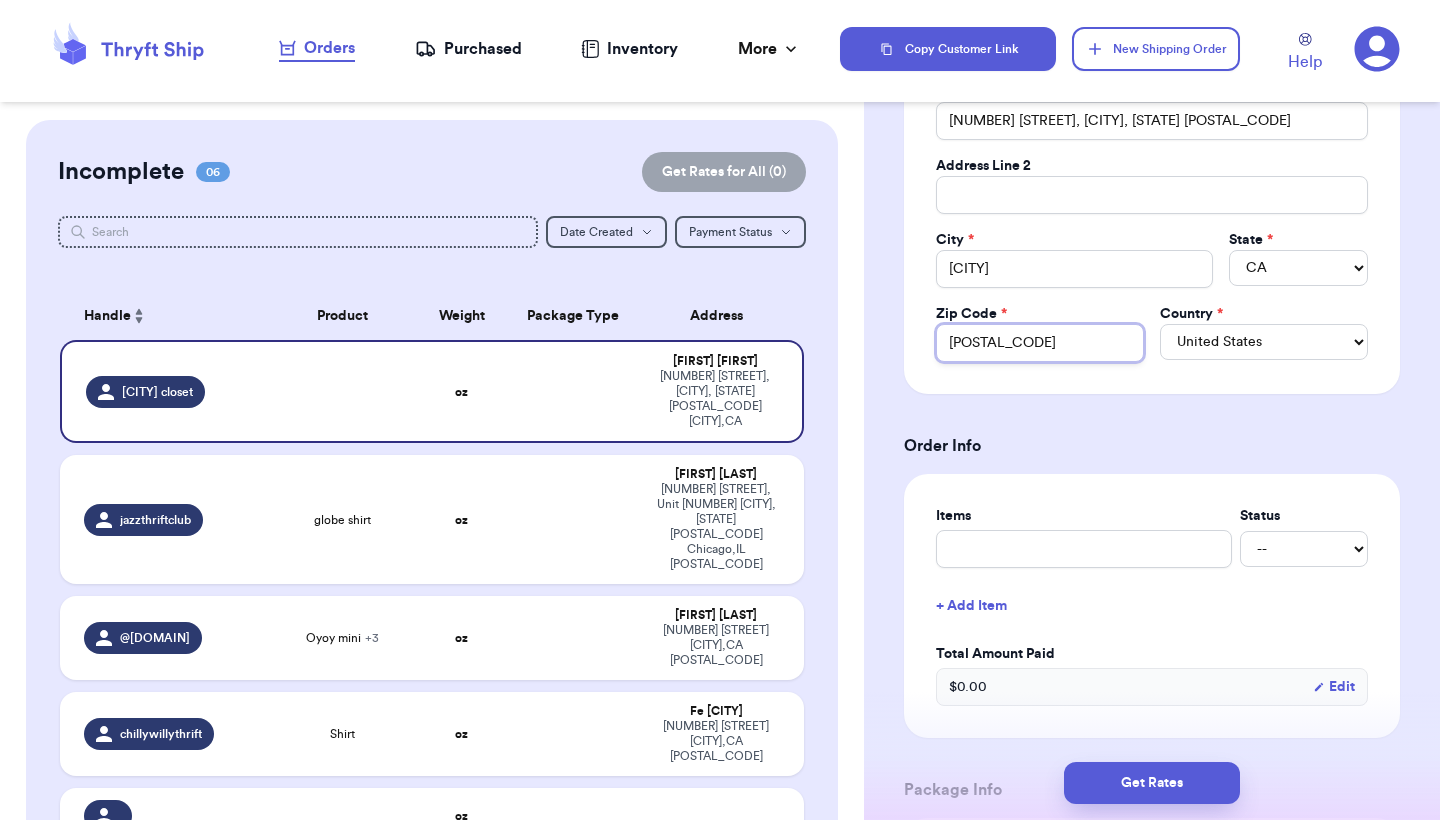 type 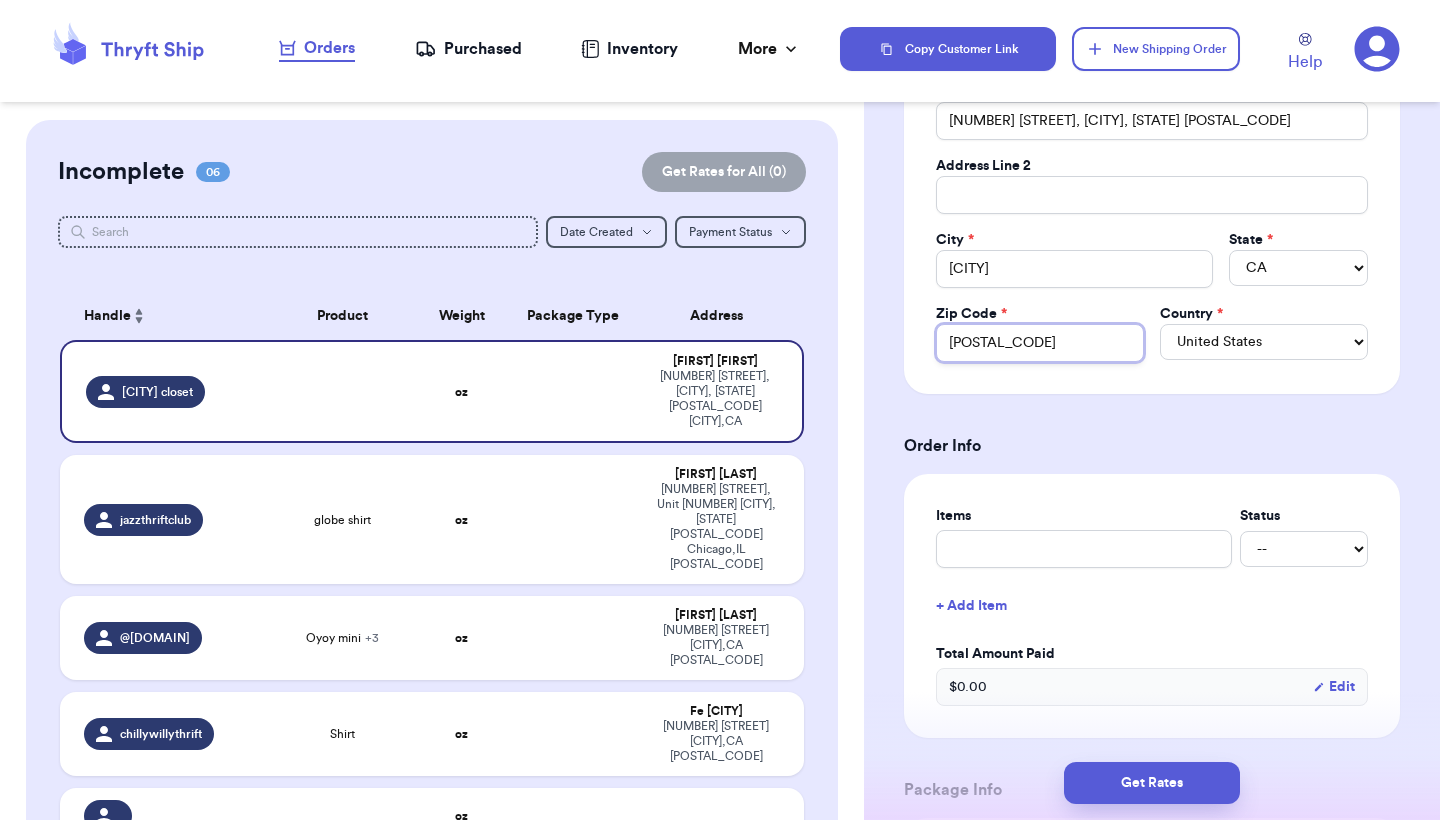type on "[POSTAL_CODE]" 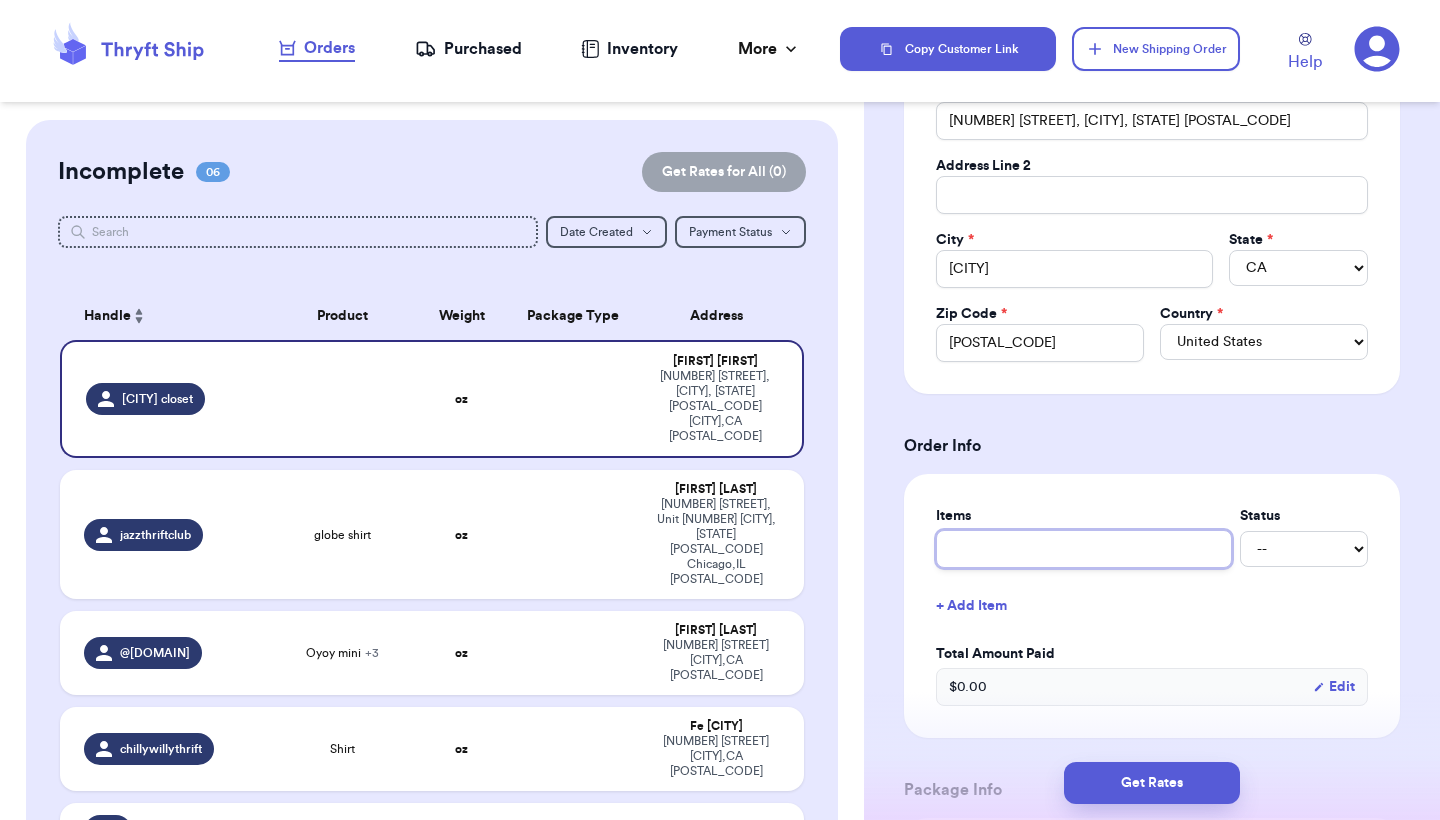 type 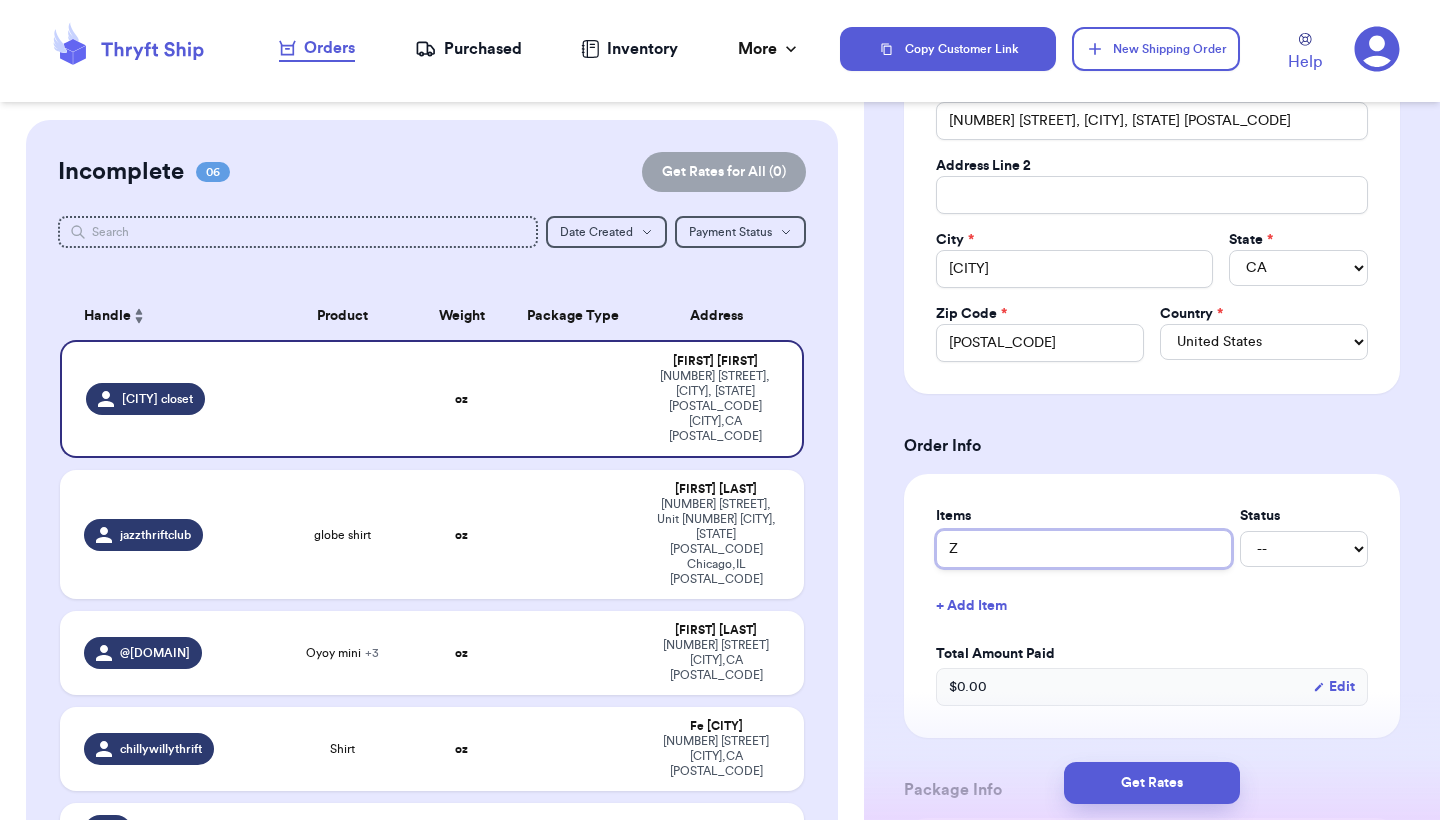 type 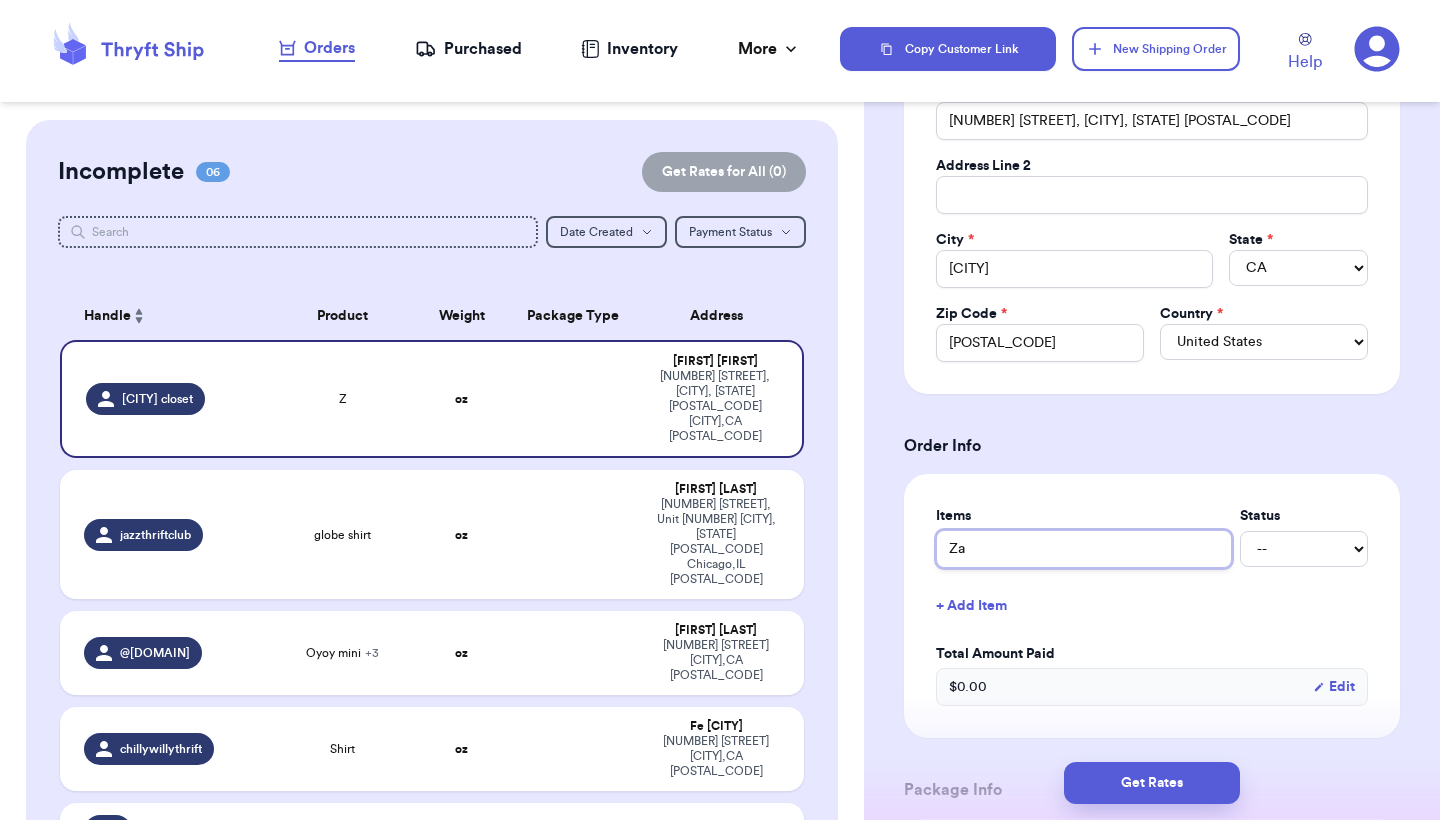type 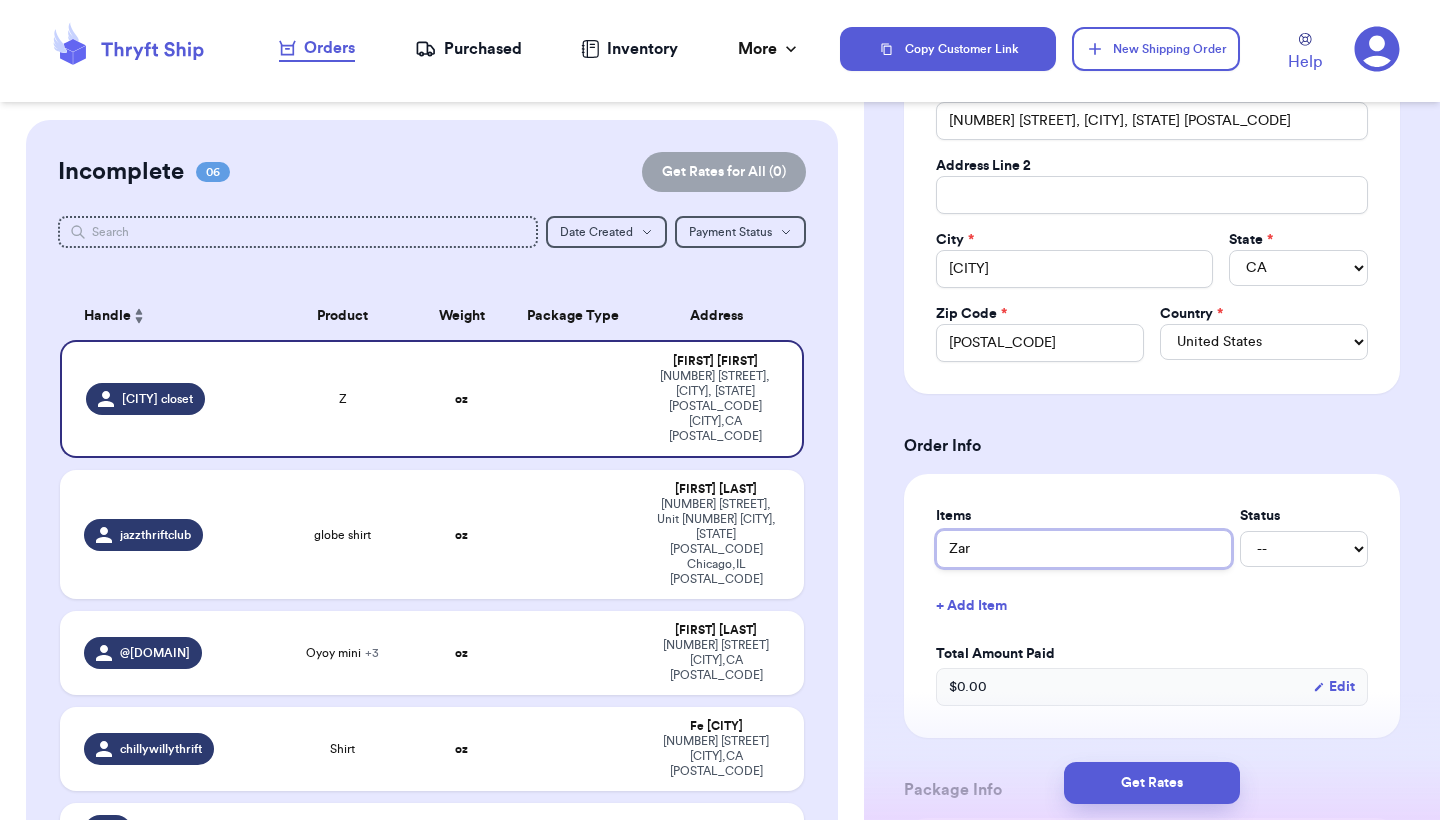 type 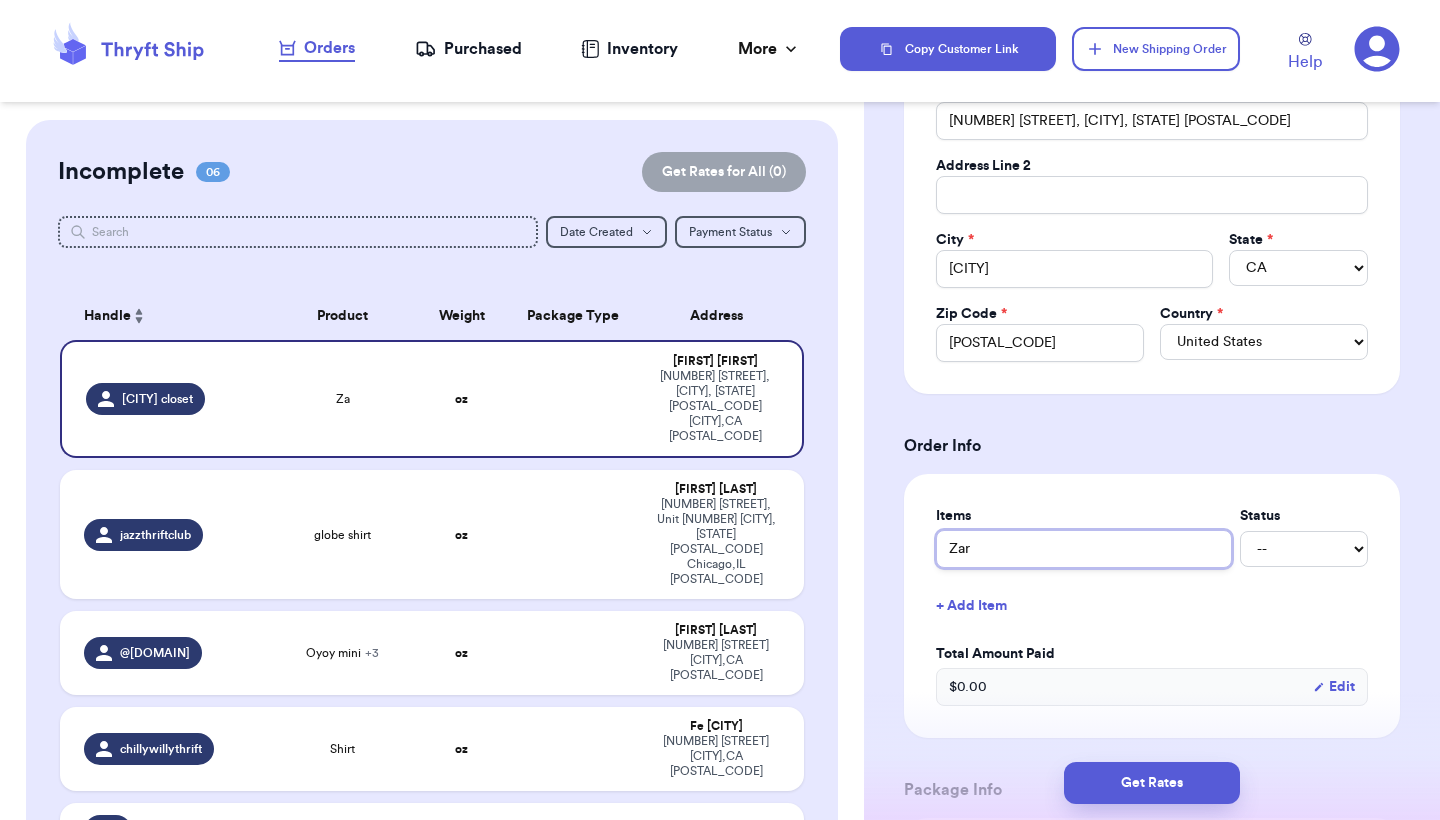 type on "Zara" 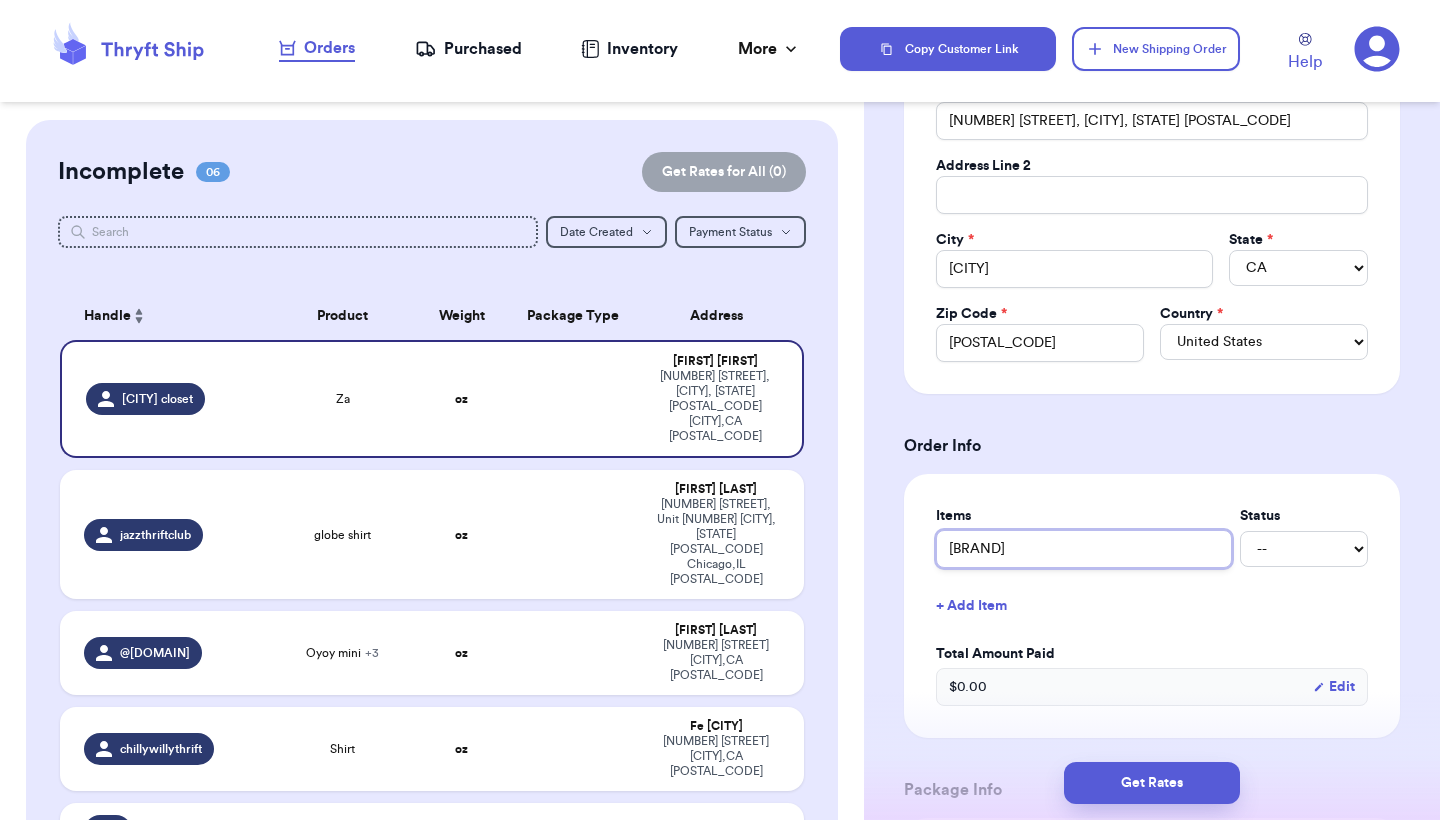 type 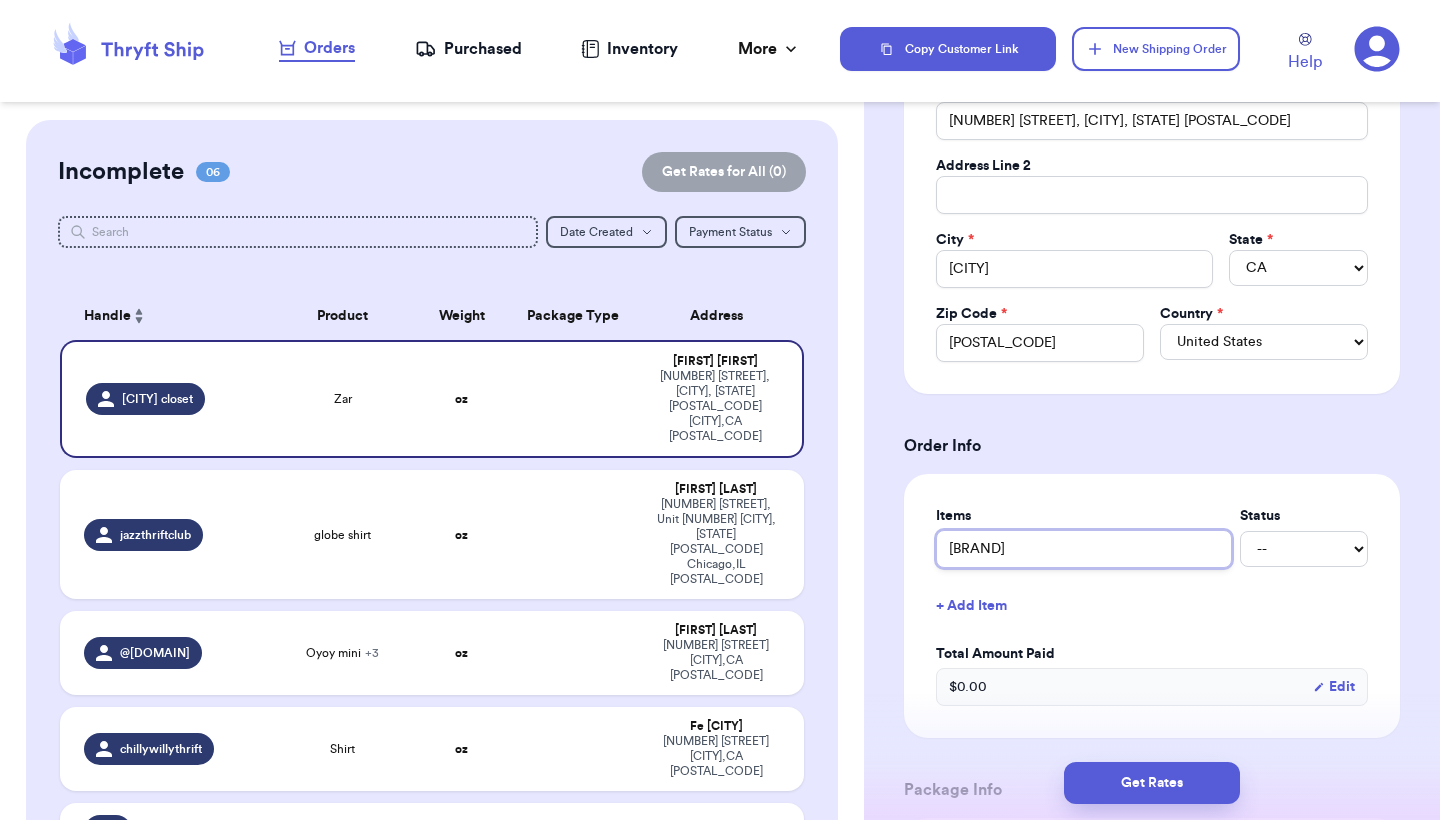 type 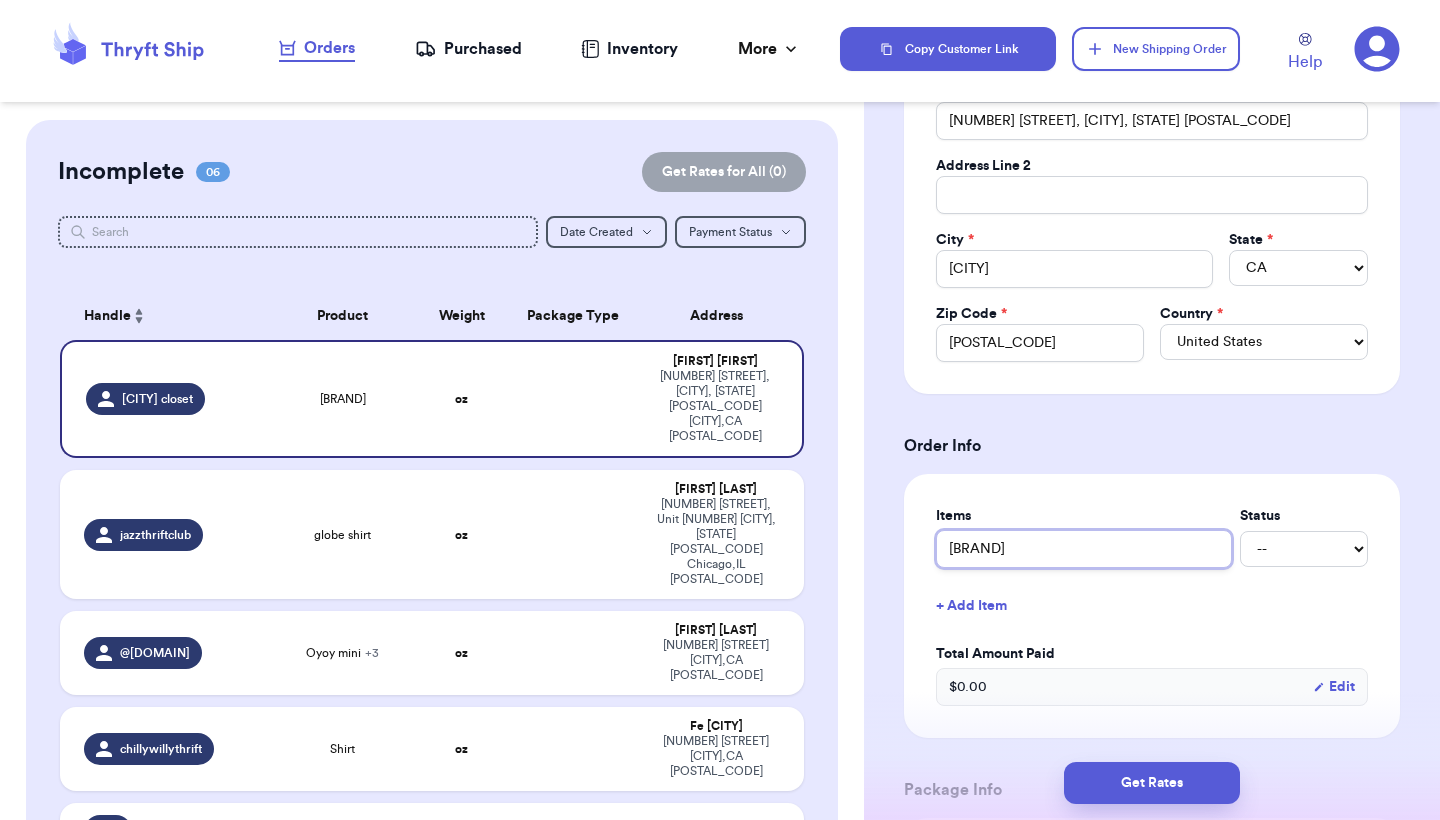 type on "Zara L" 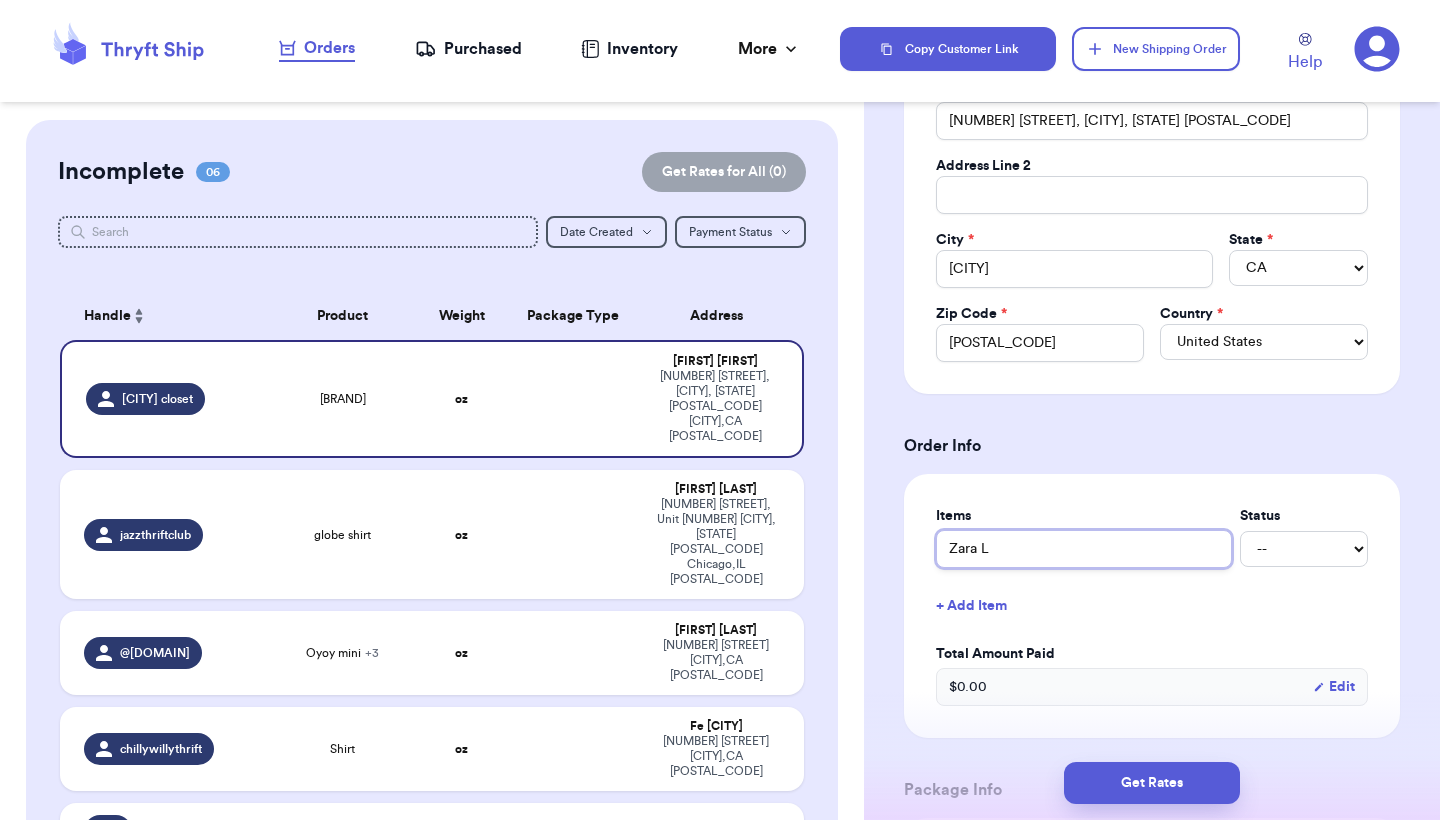 type 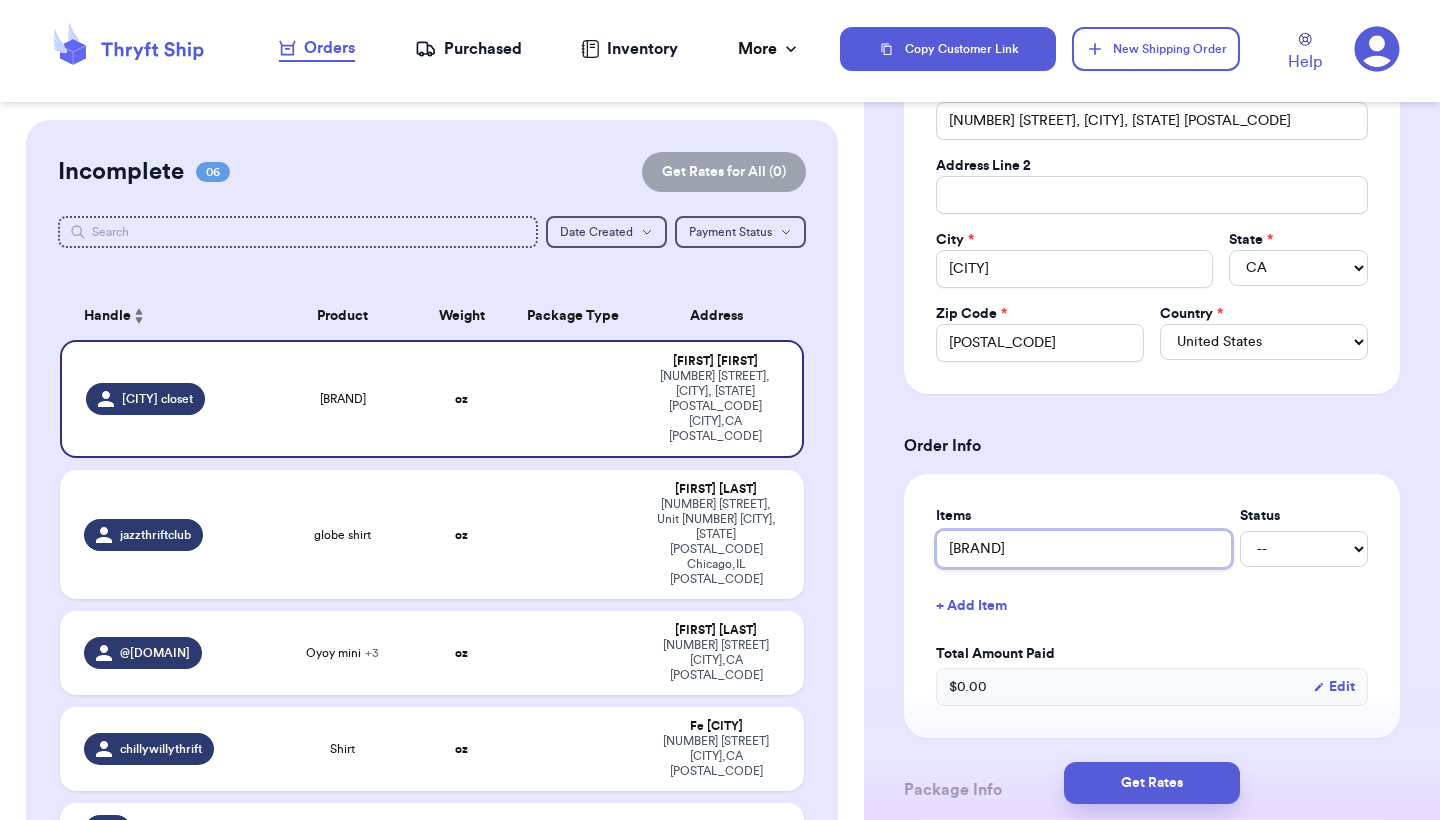 type 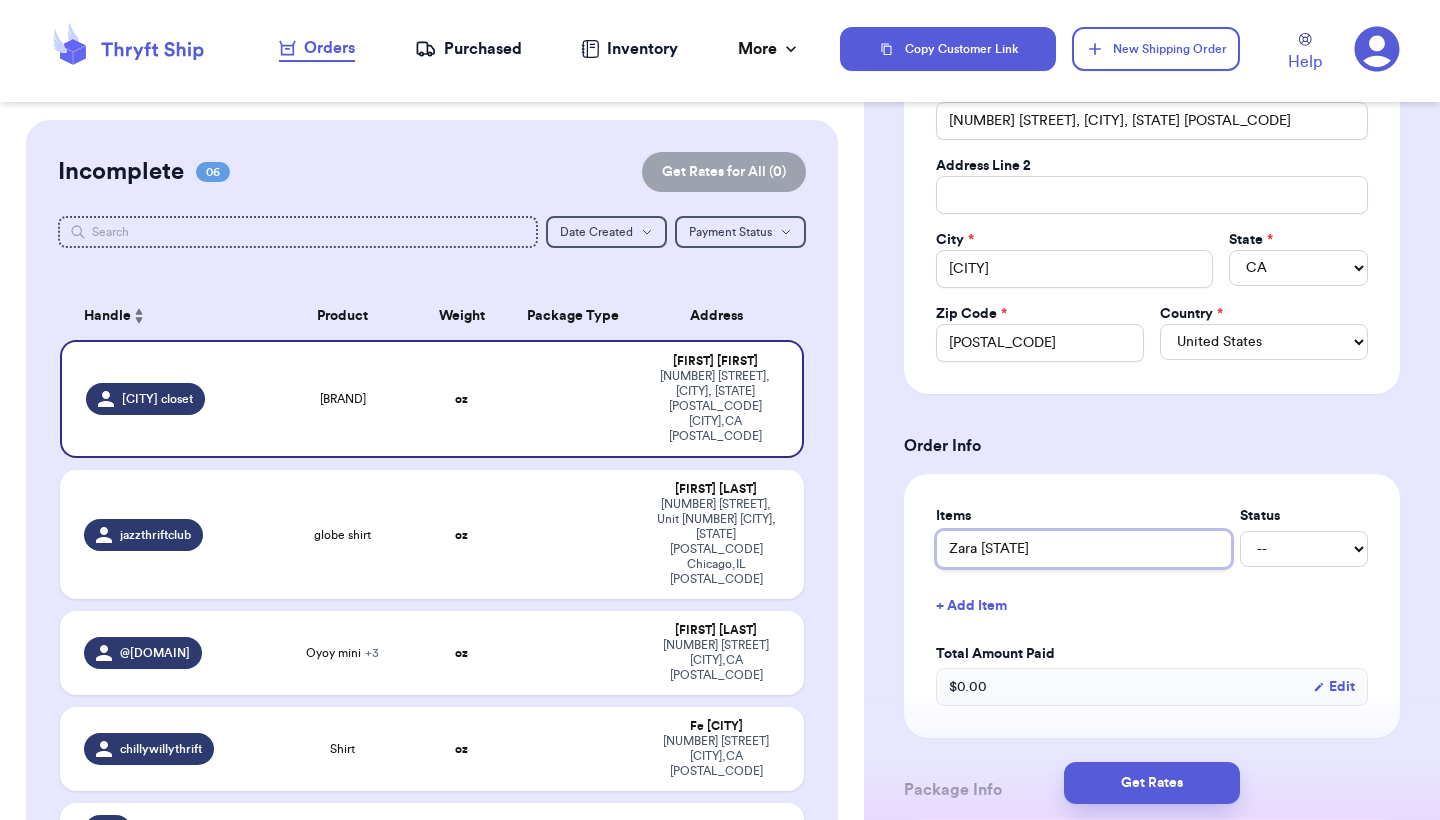 type 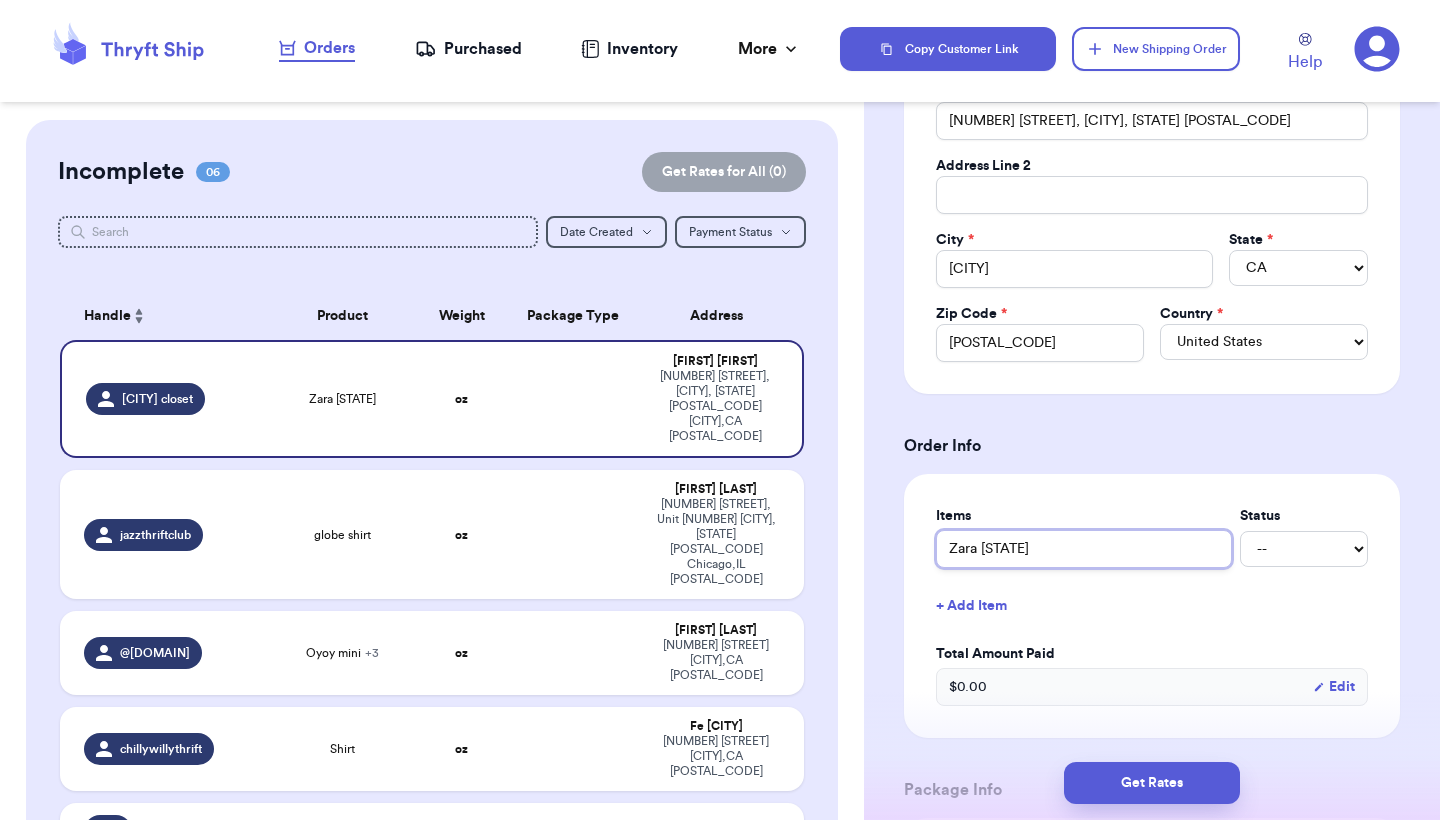 type 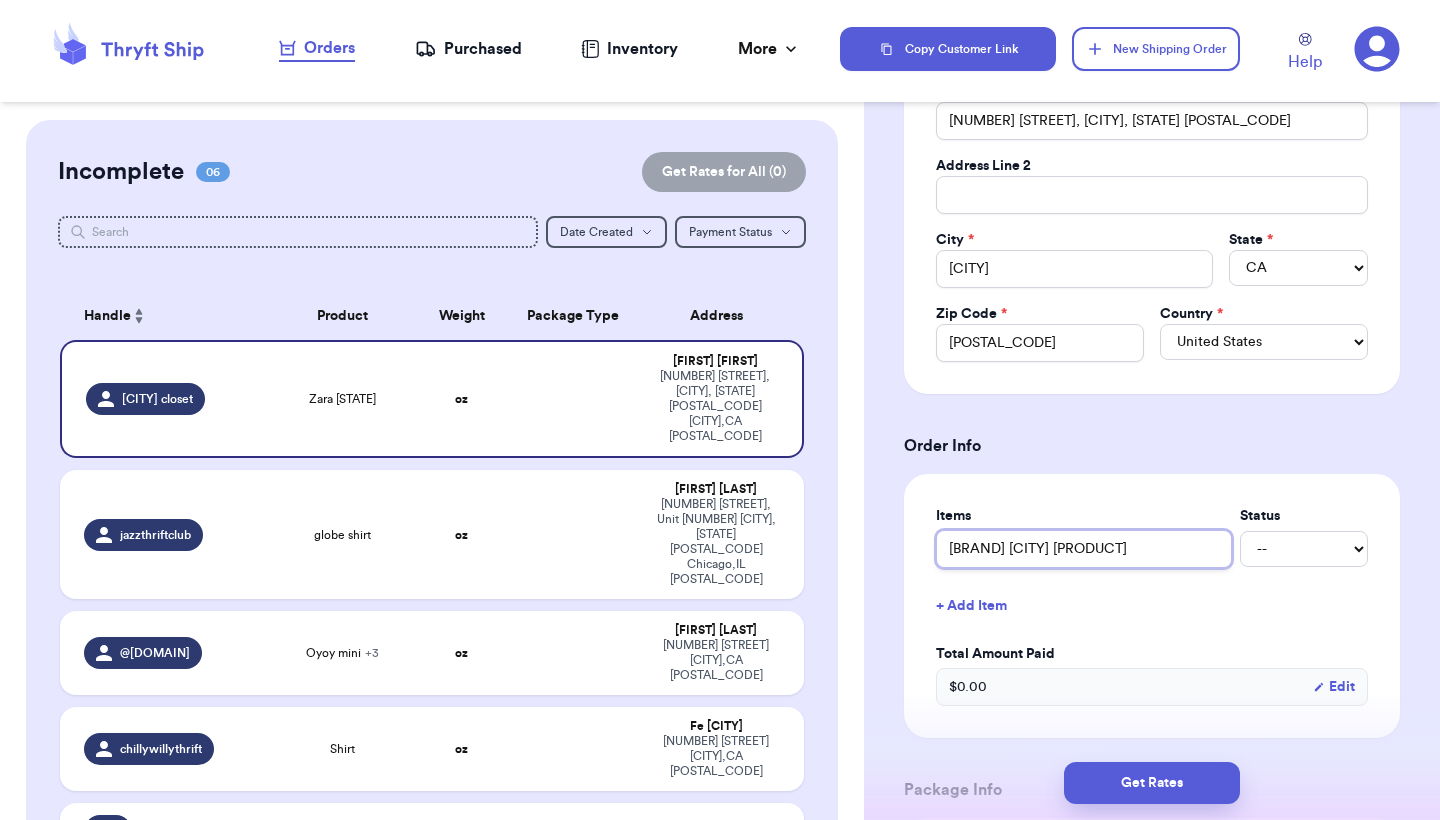 type 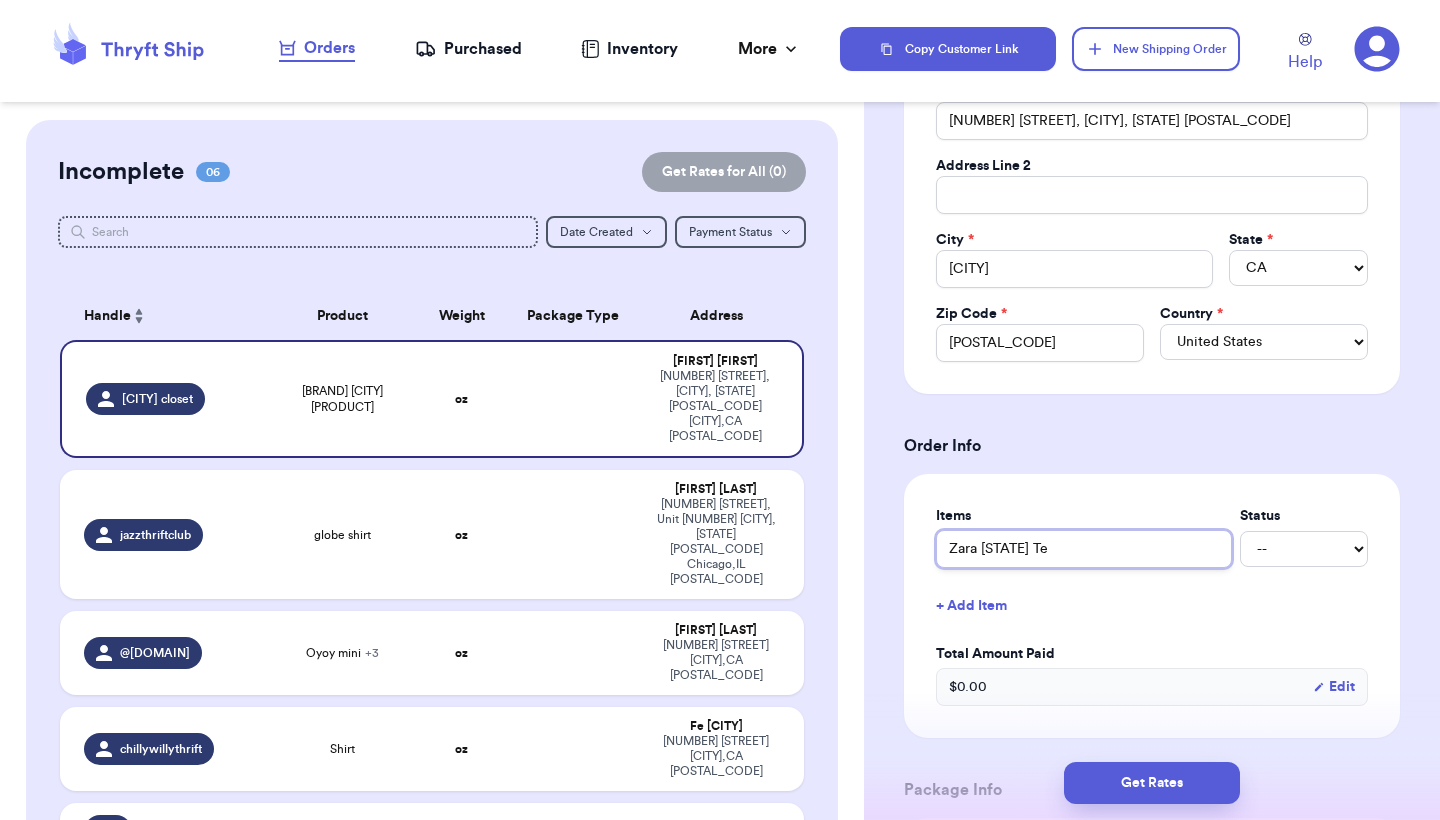 type 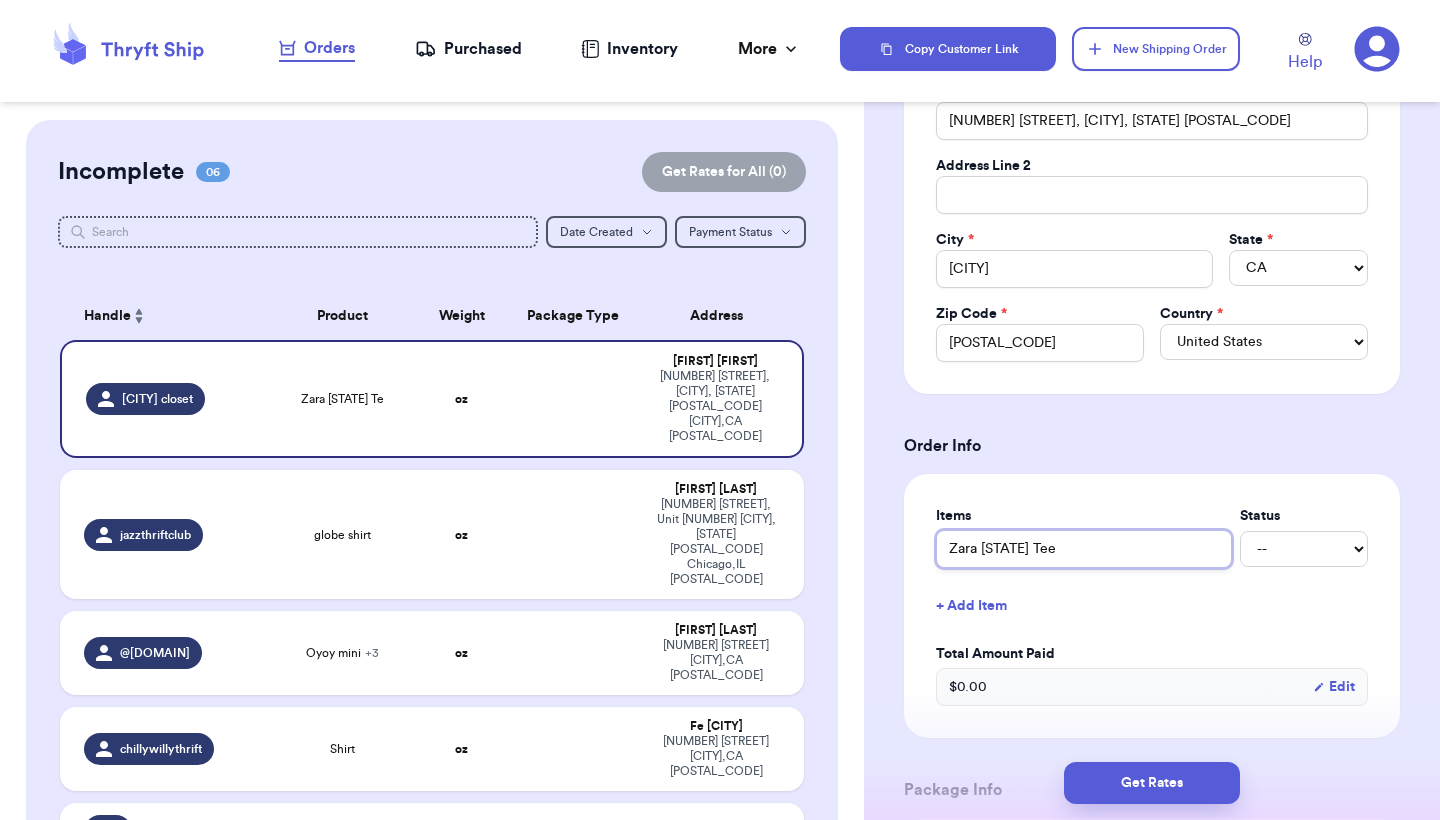 type 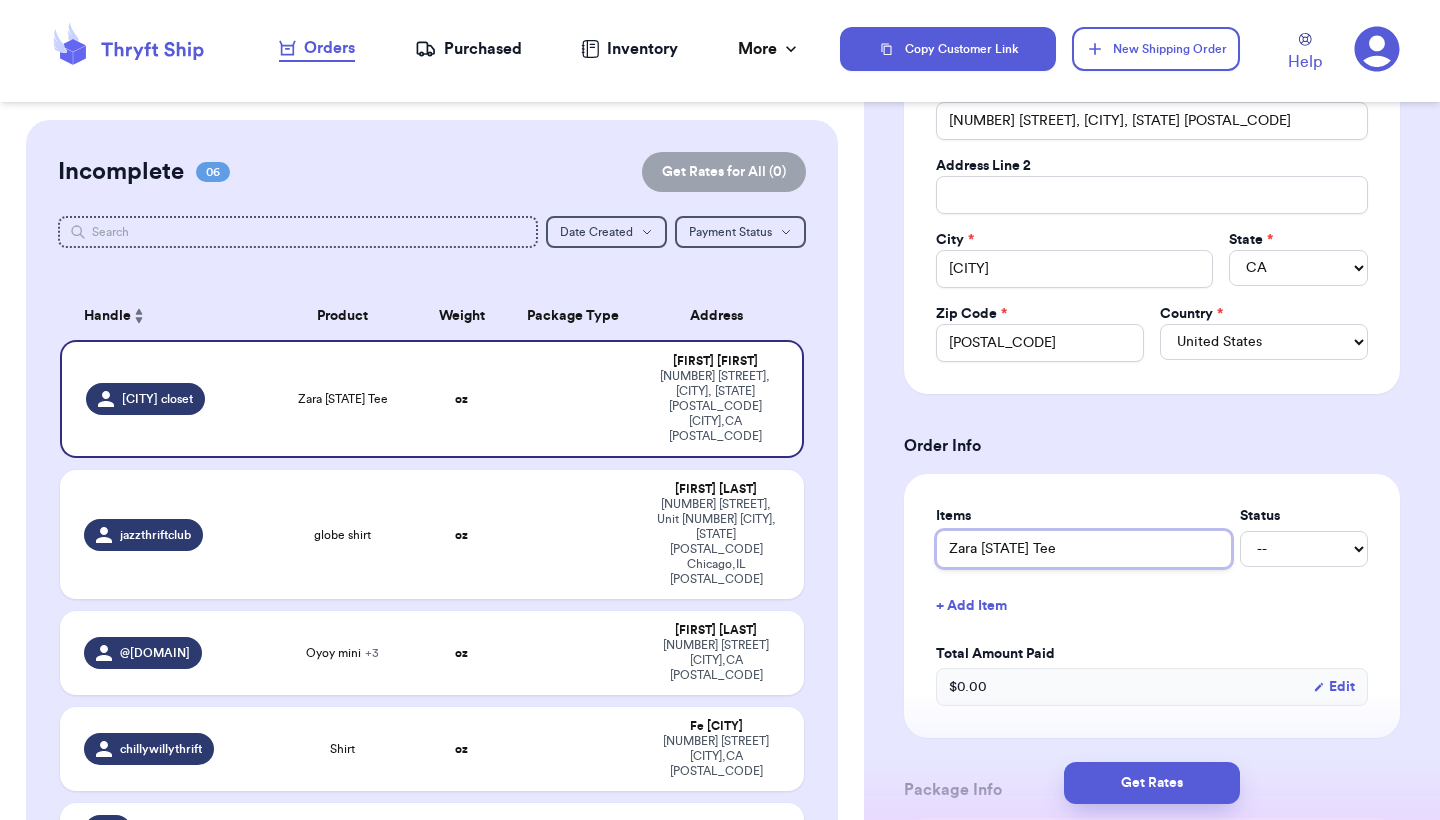 type on "[BRAND] [STATE] Tee" 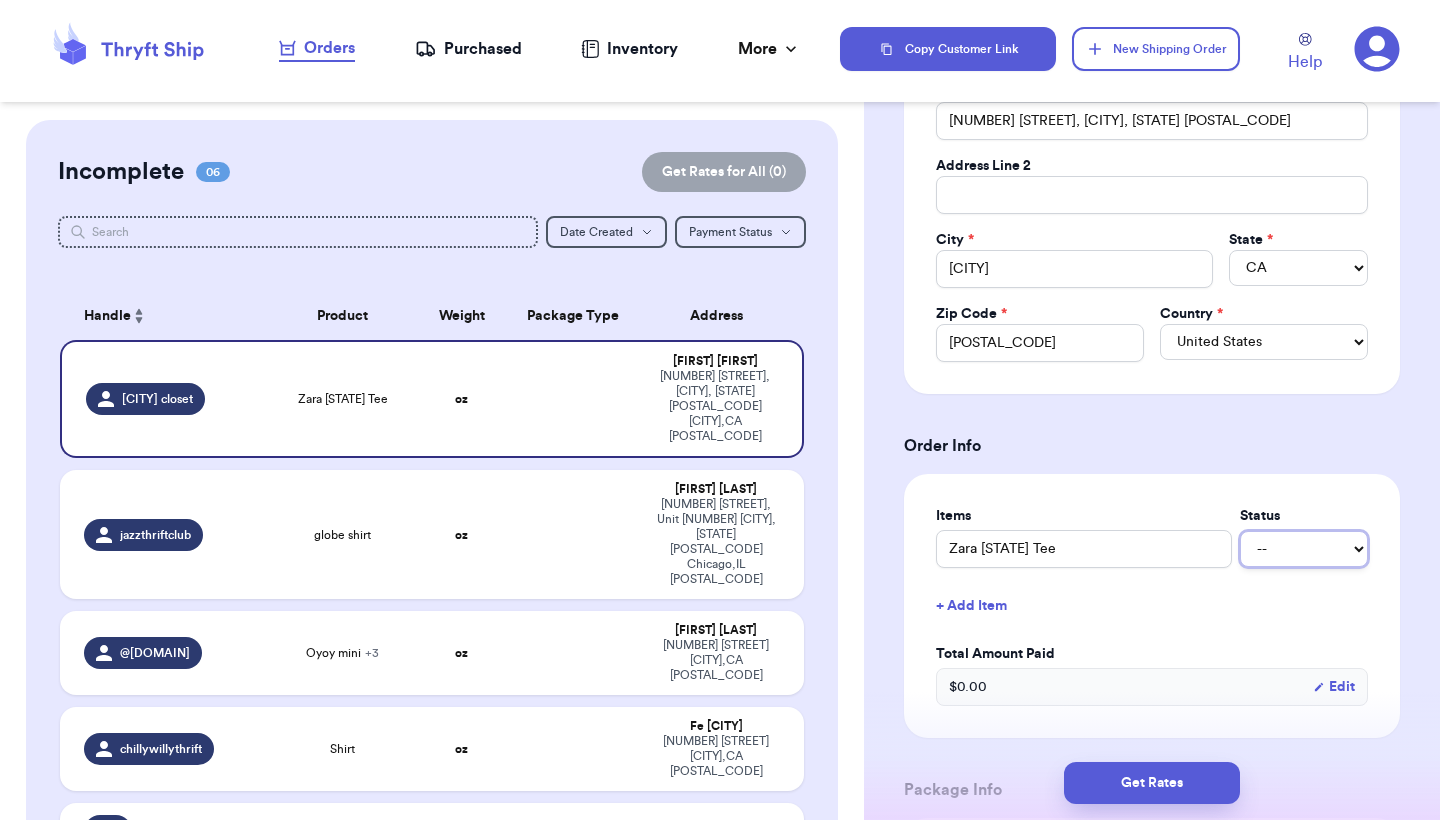 type 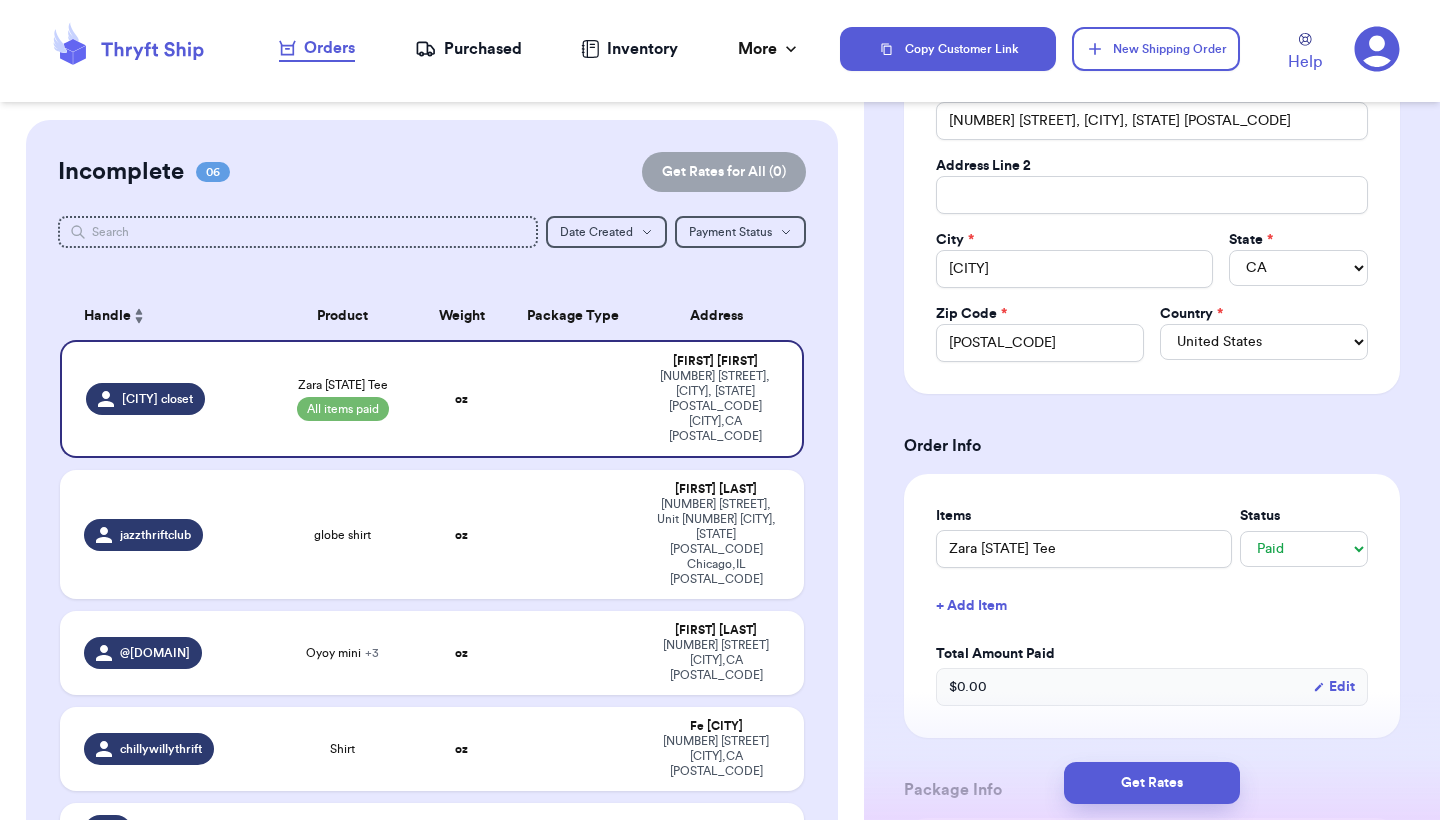 click on "+ Add Item" at bounding box center (1152, 606) 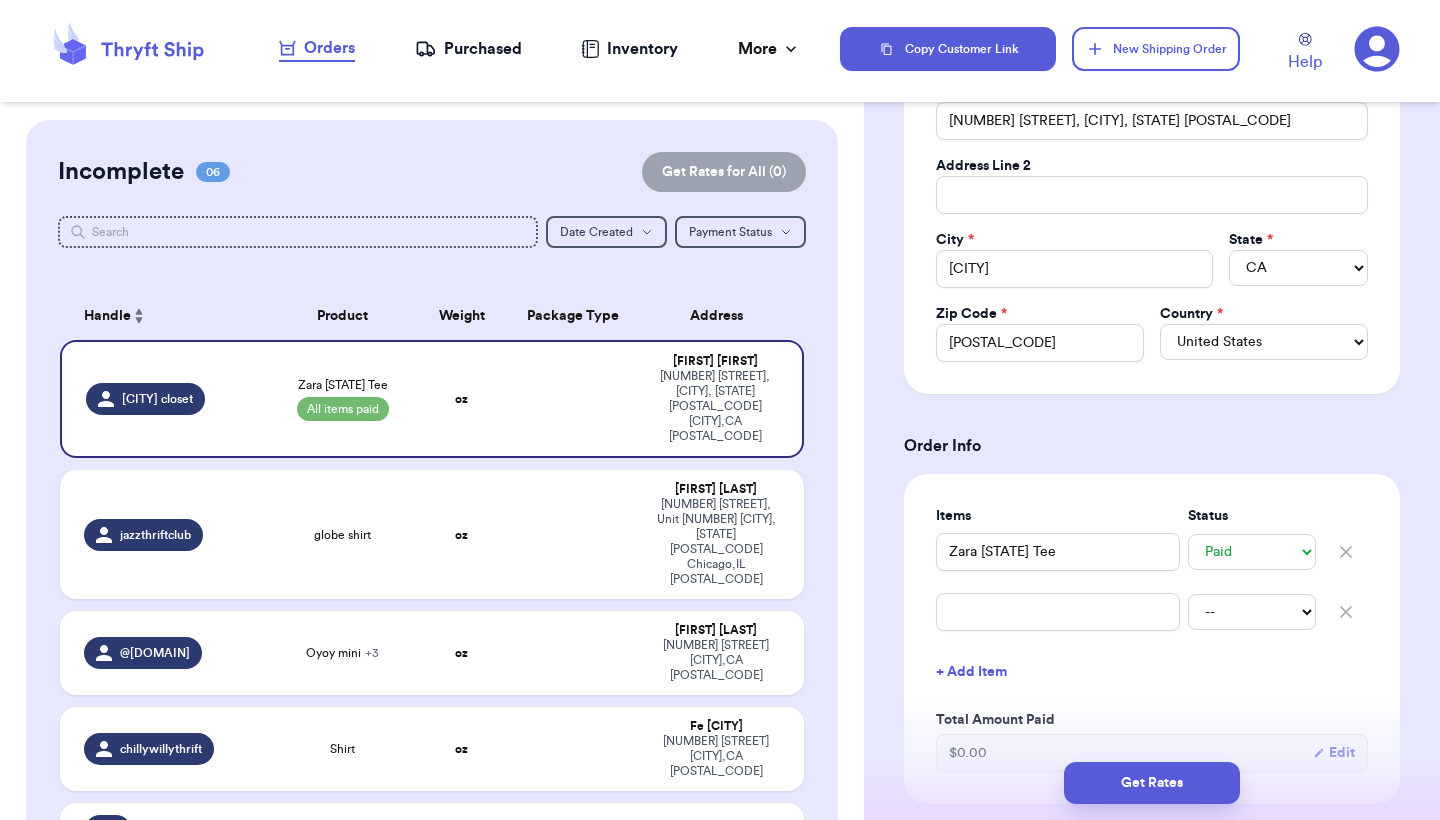 scroll, scrollTop: 458, scrollLeft: 0, axis: vertical 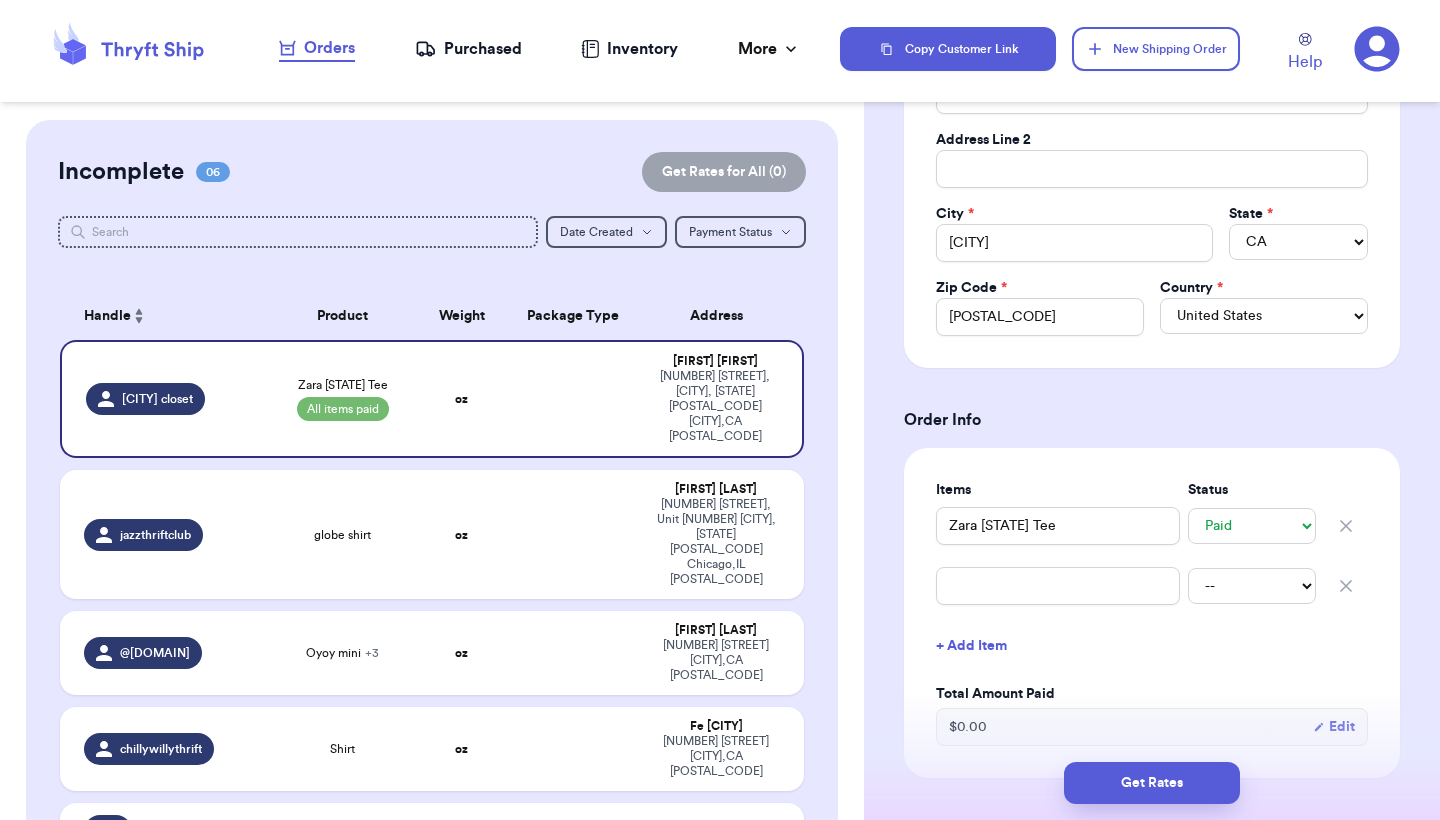click 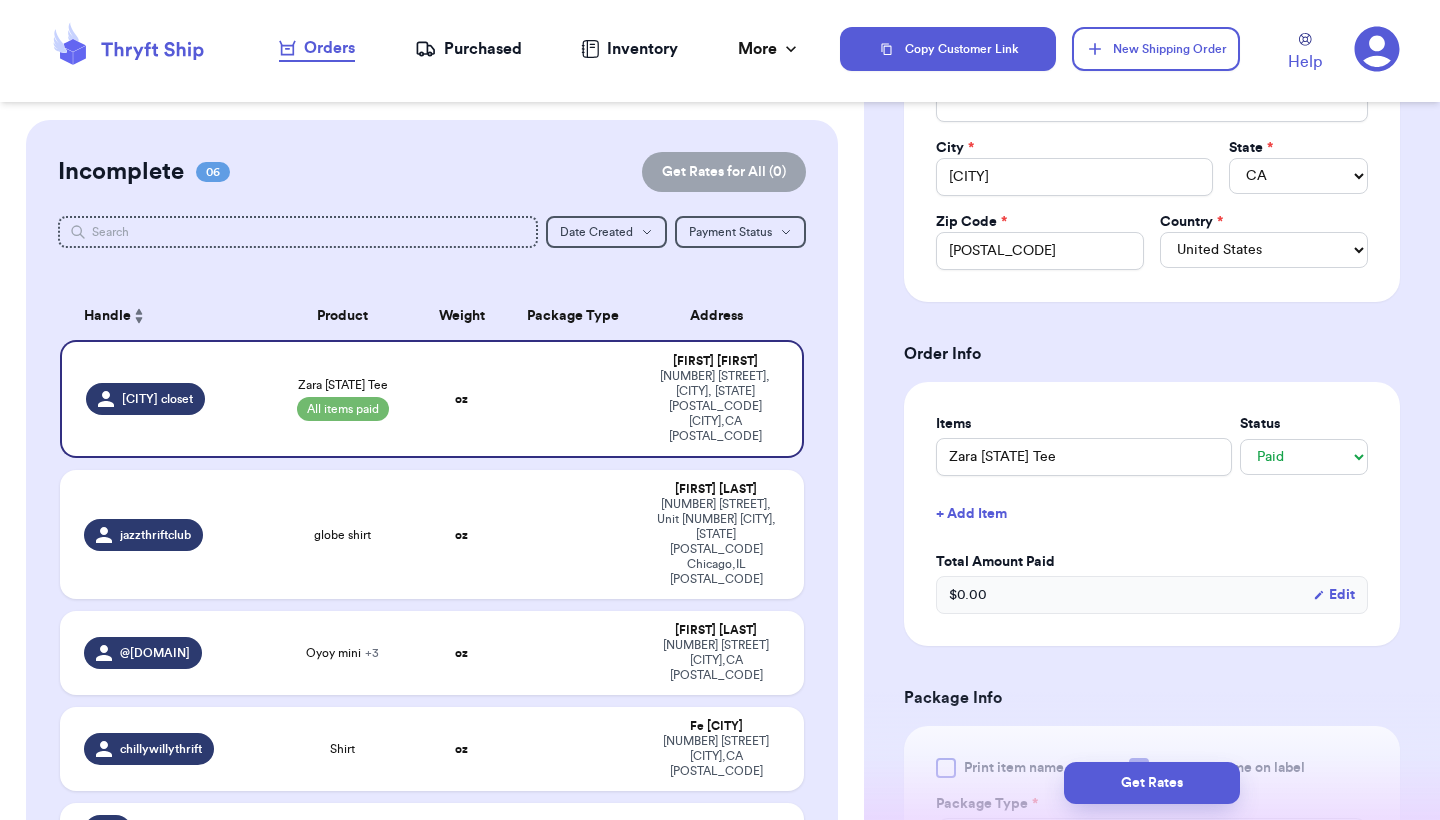 type 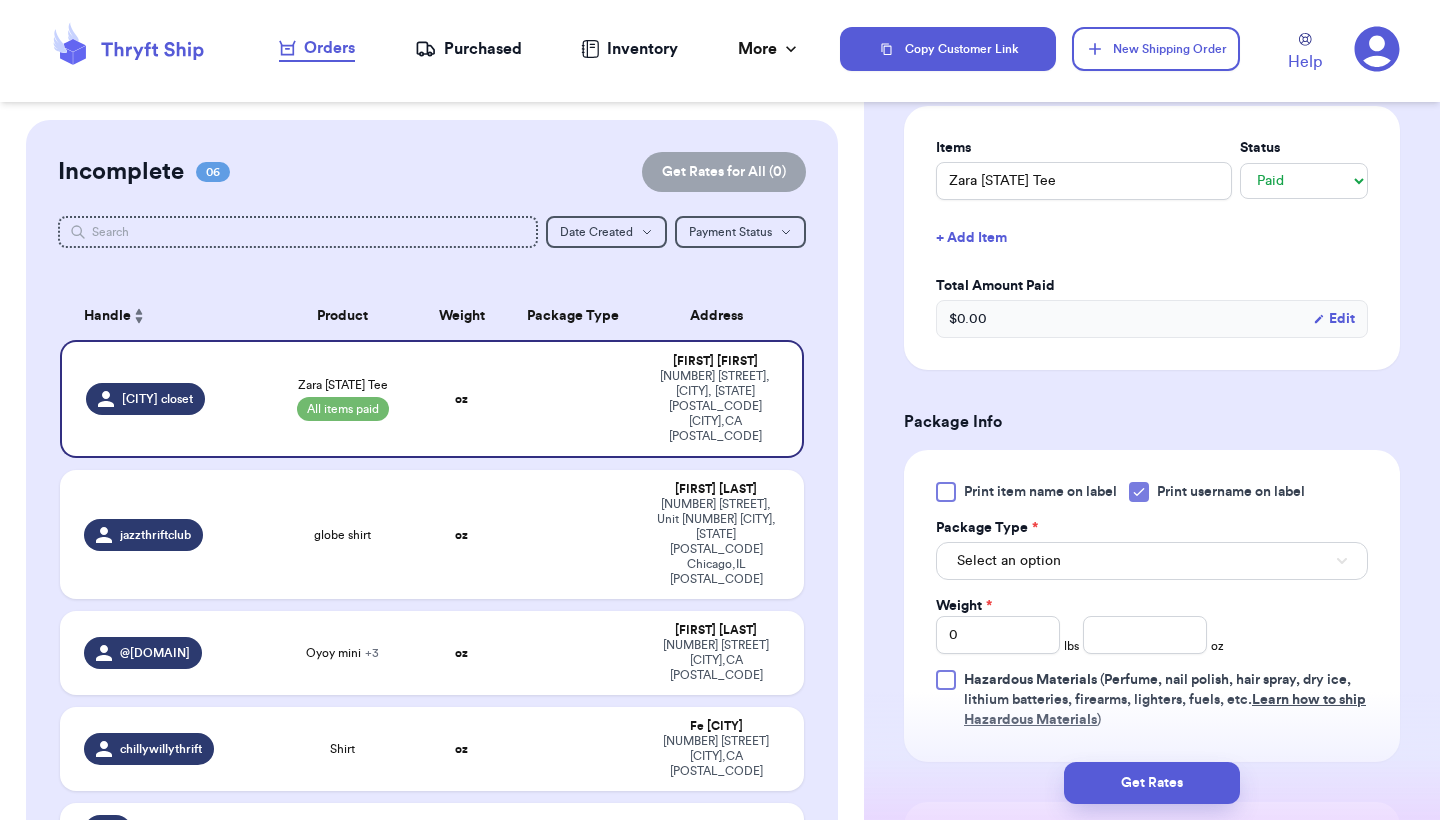 scroll, scrollTop: 915, scrollLeft: 0, axis: vertical 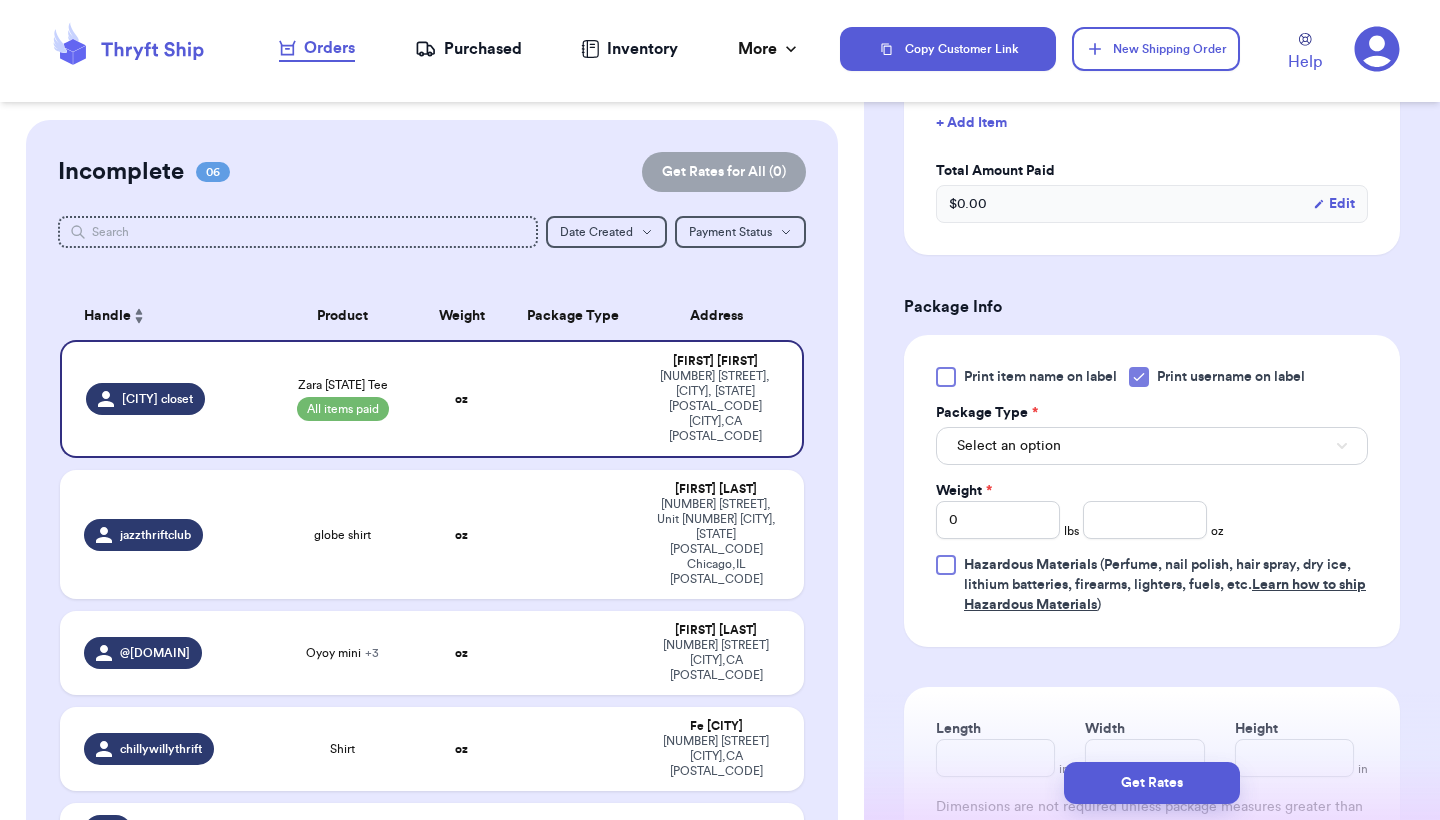 click on "Edit" at bounding box center [1334, 204] 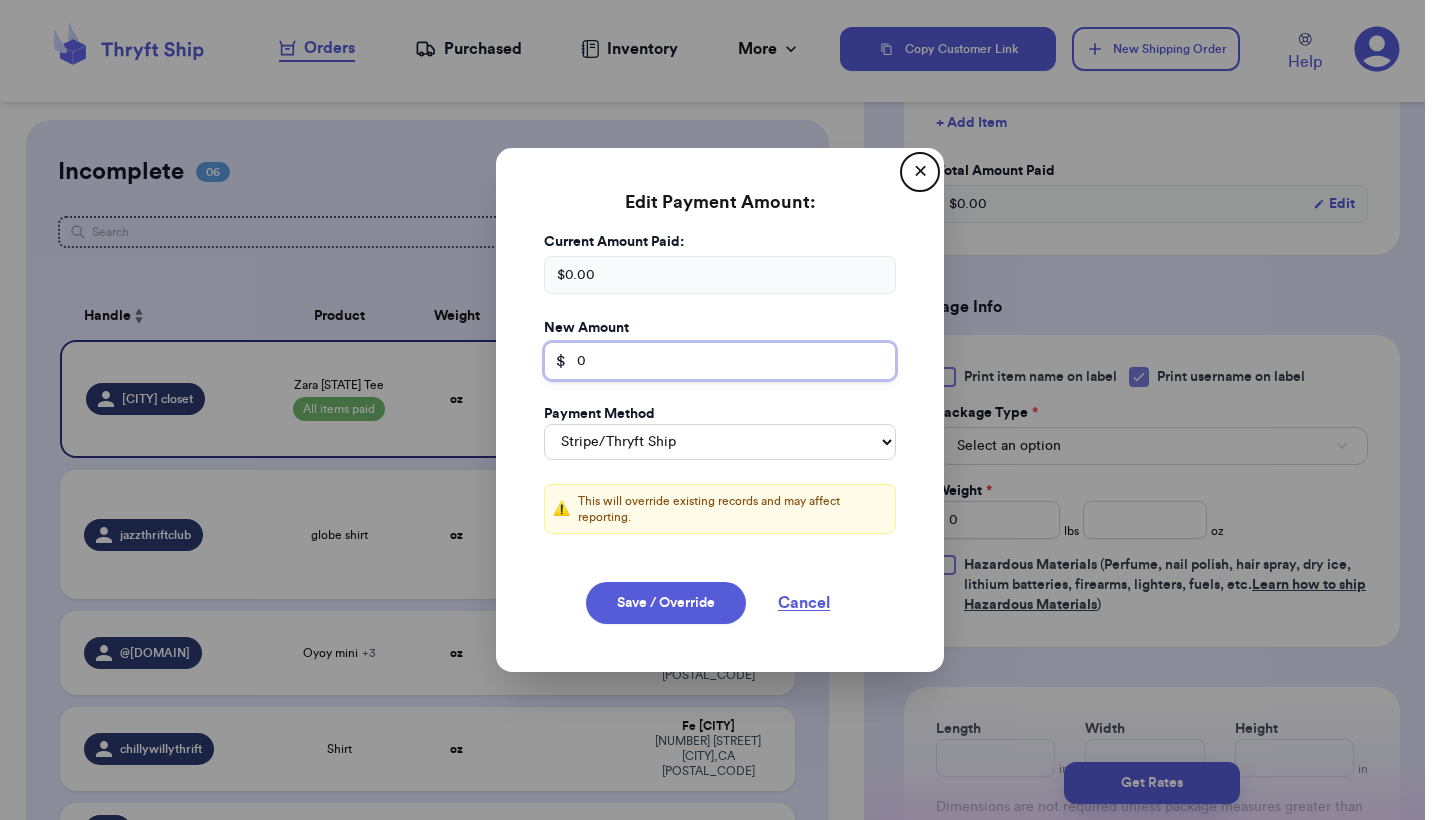 click on "0" at bounding box center [720, 361] 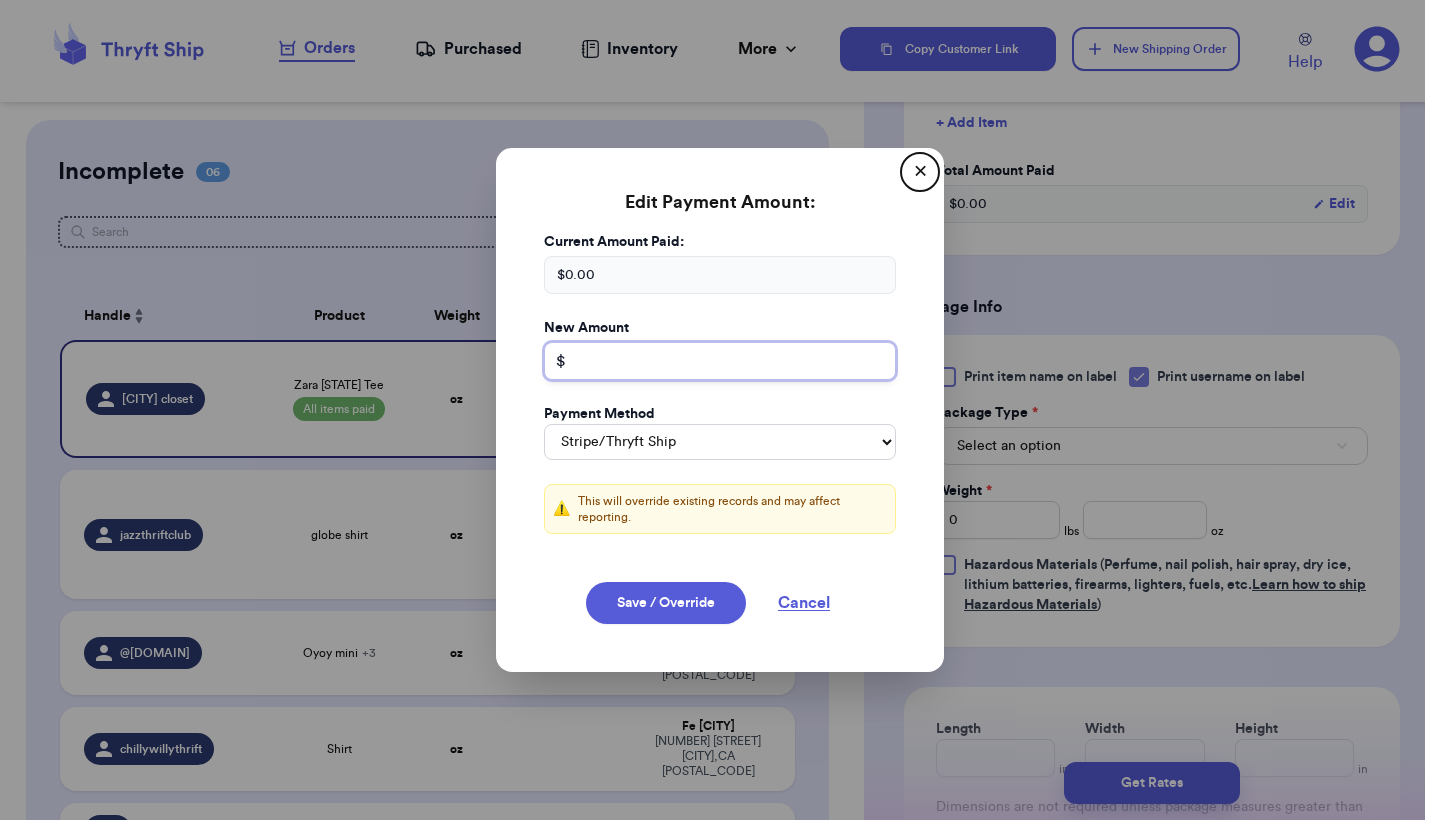 type on "1" 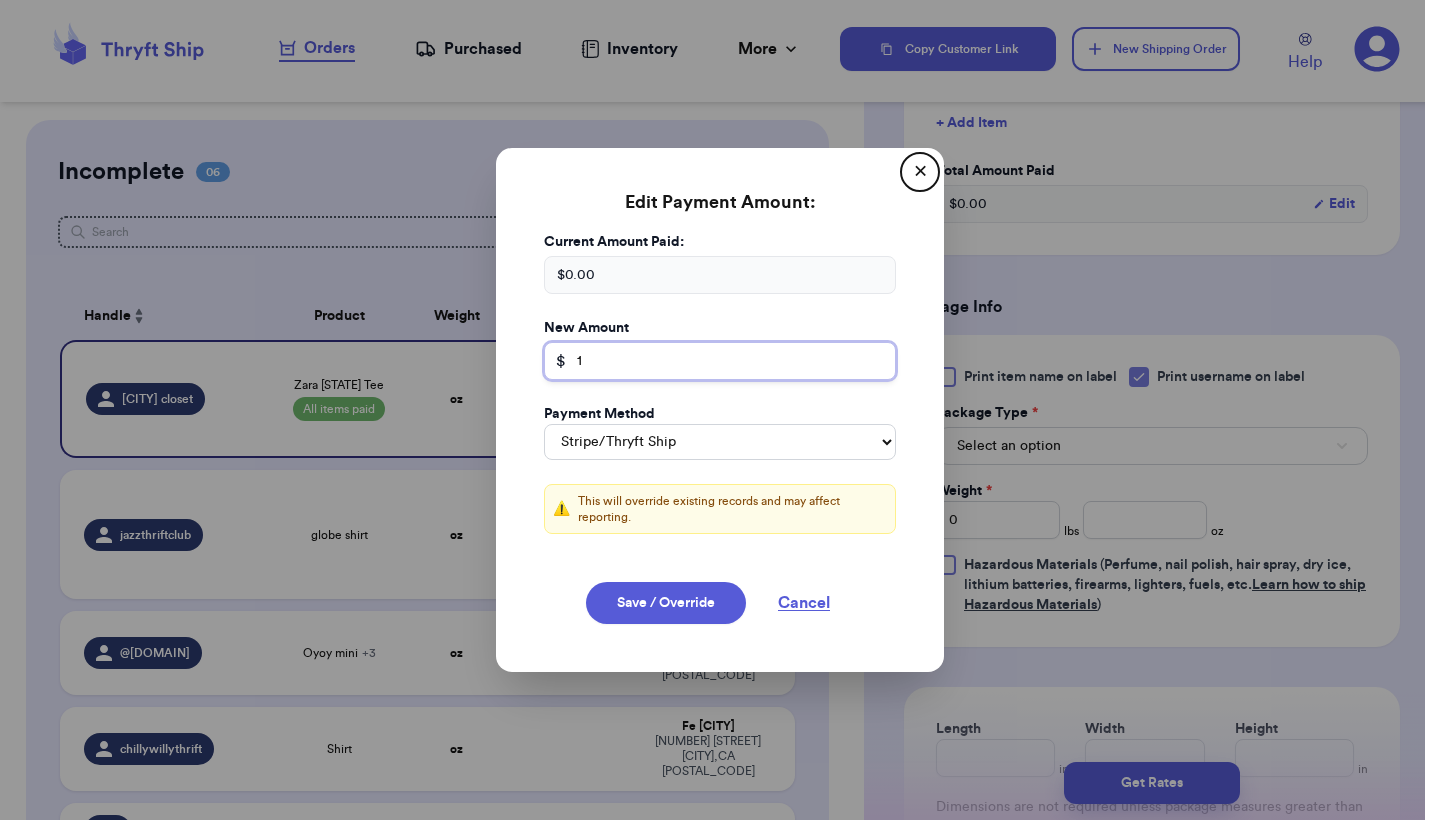 type 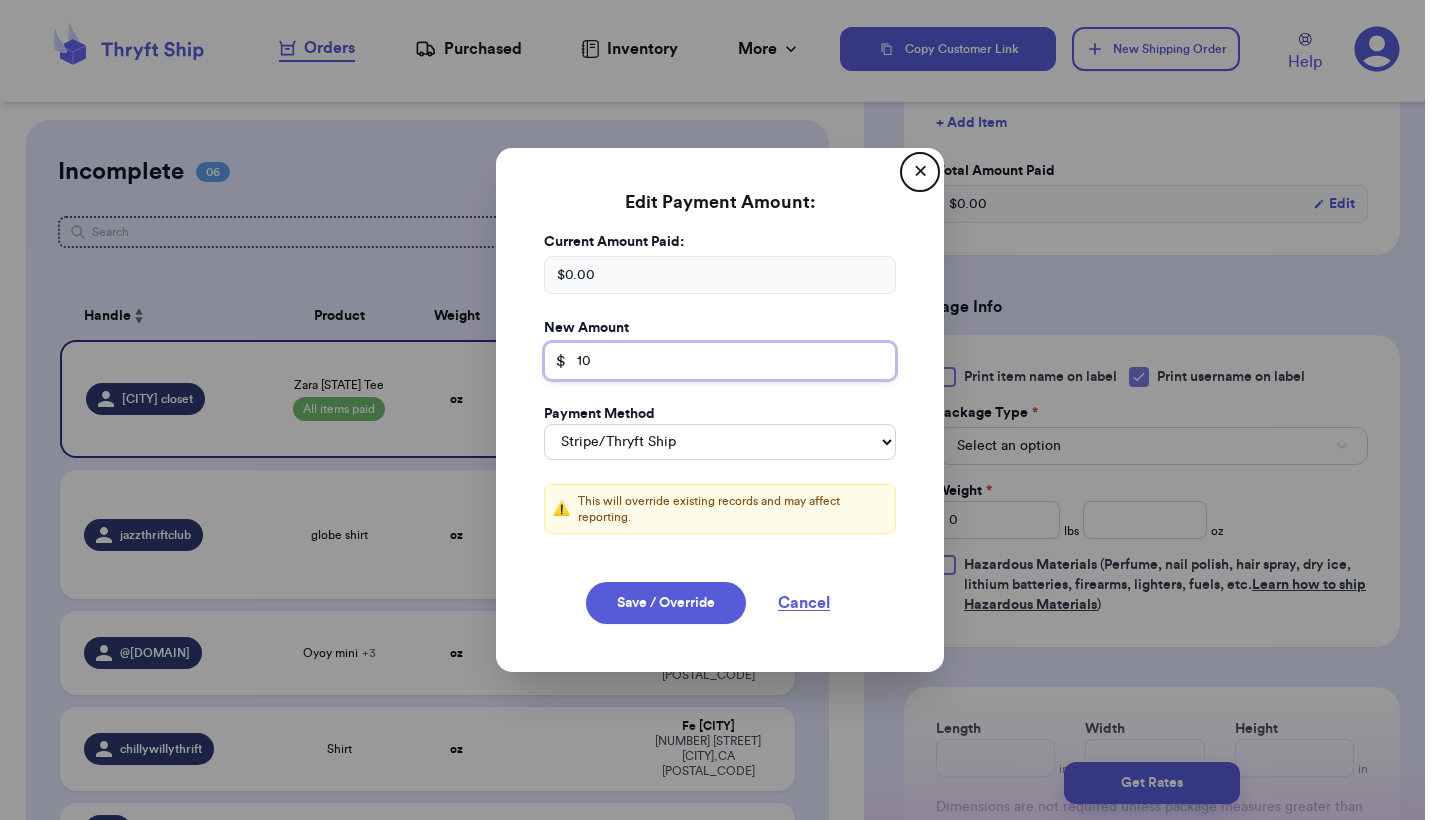 type 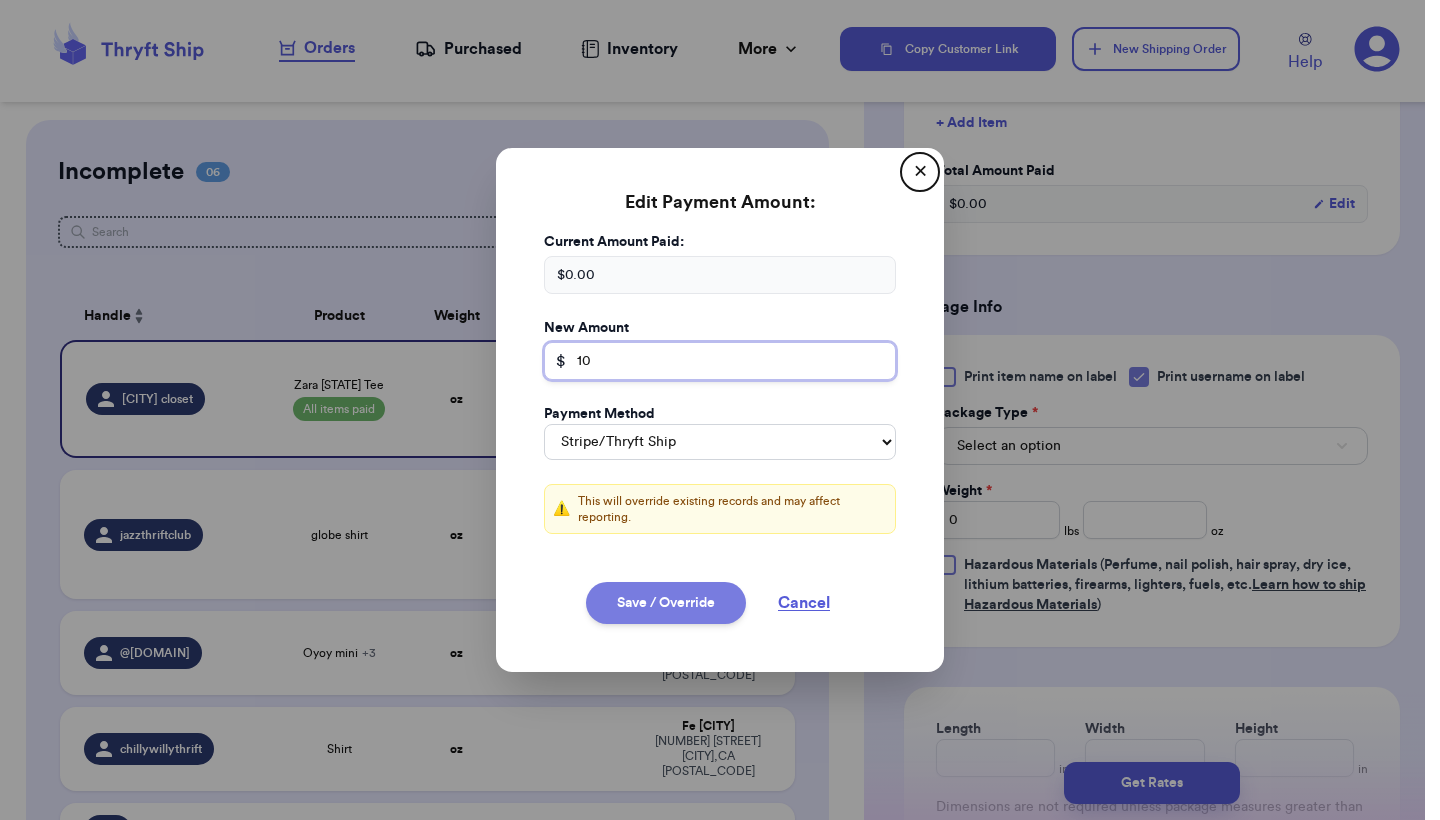 type on "10" 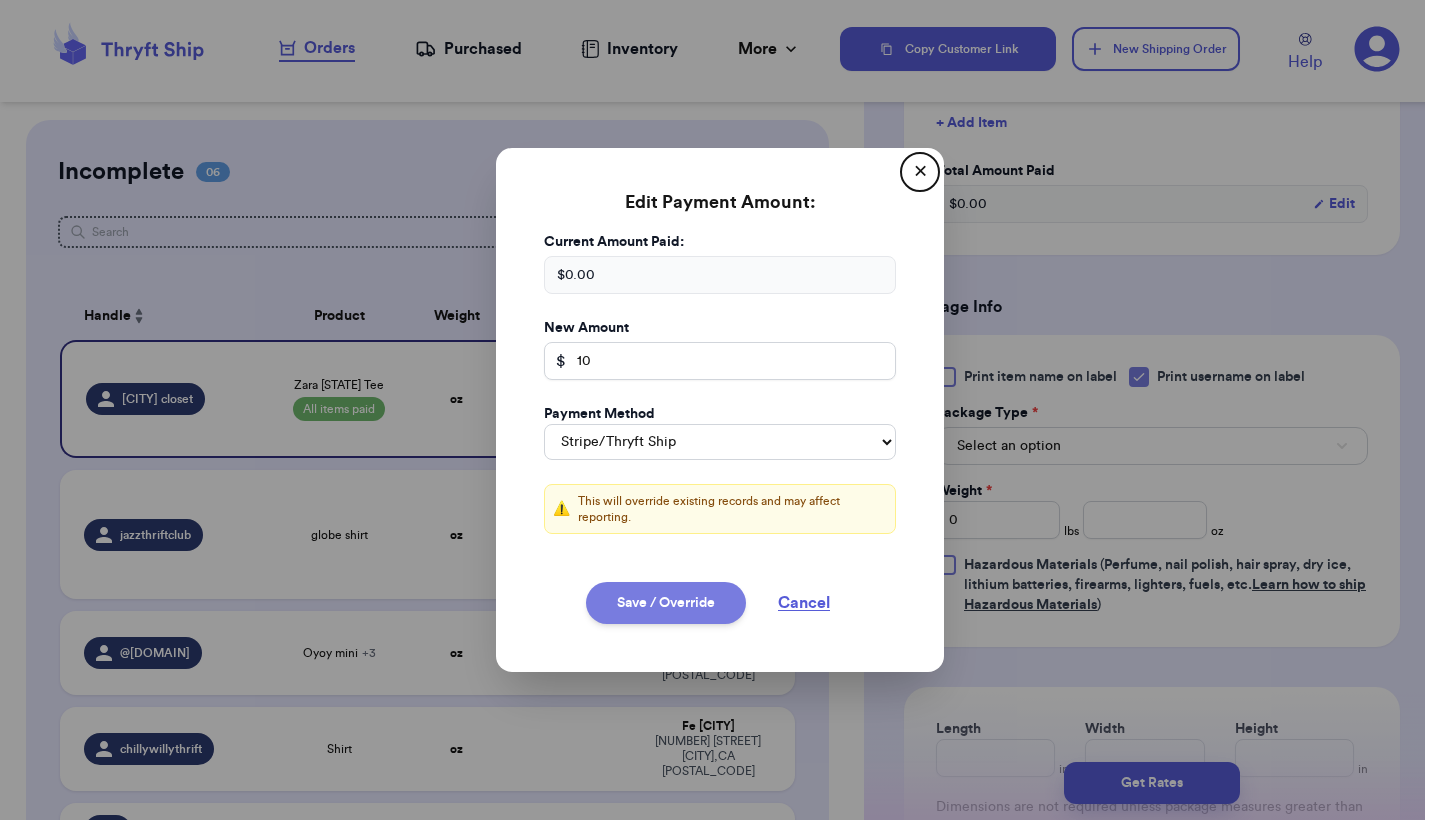 click on "Save / Override" at bounding box center (666, 603) 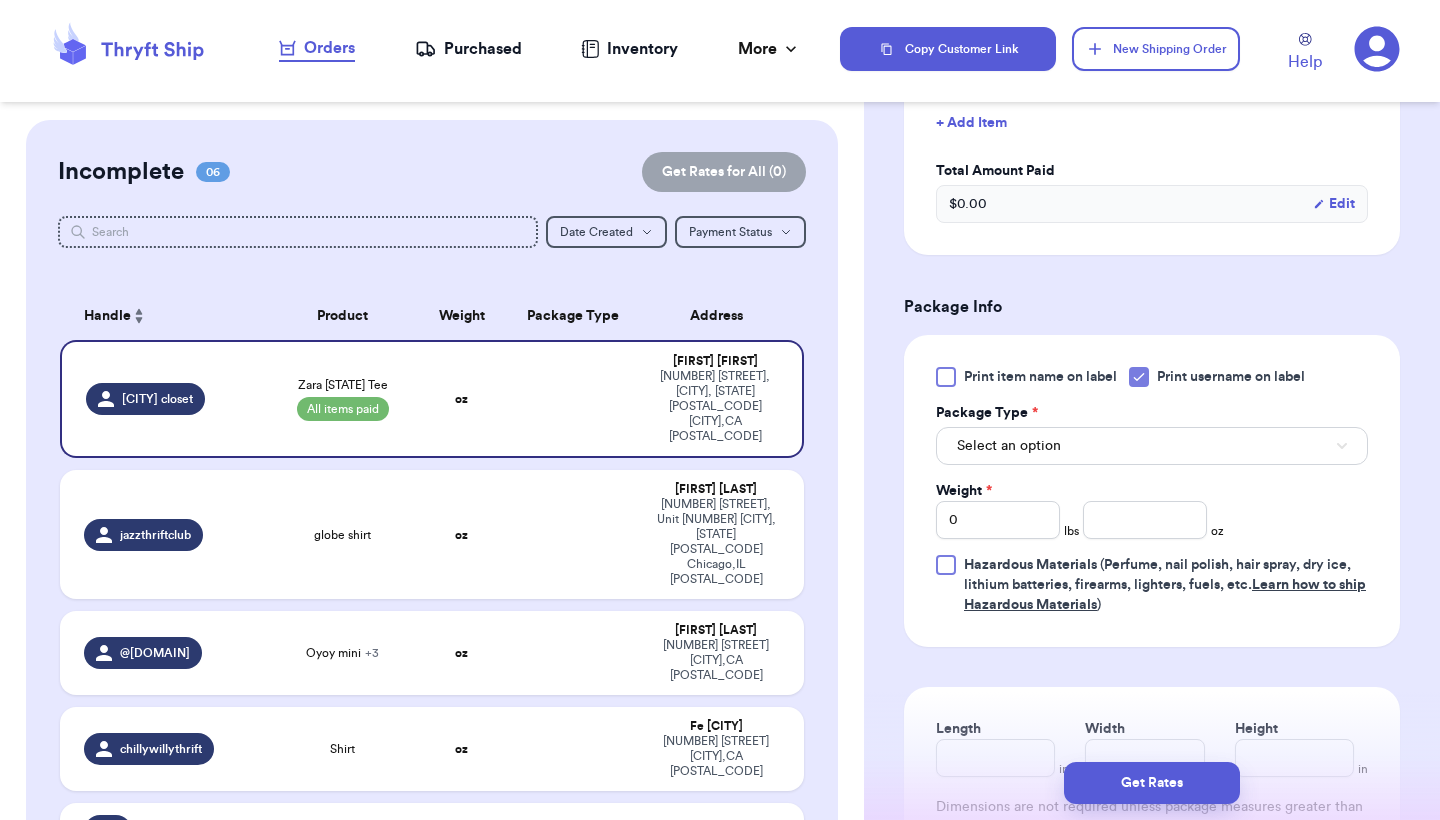 type 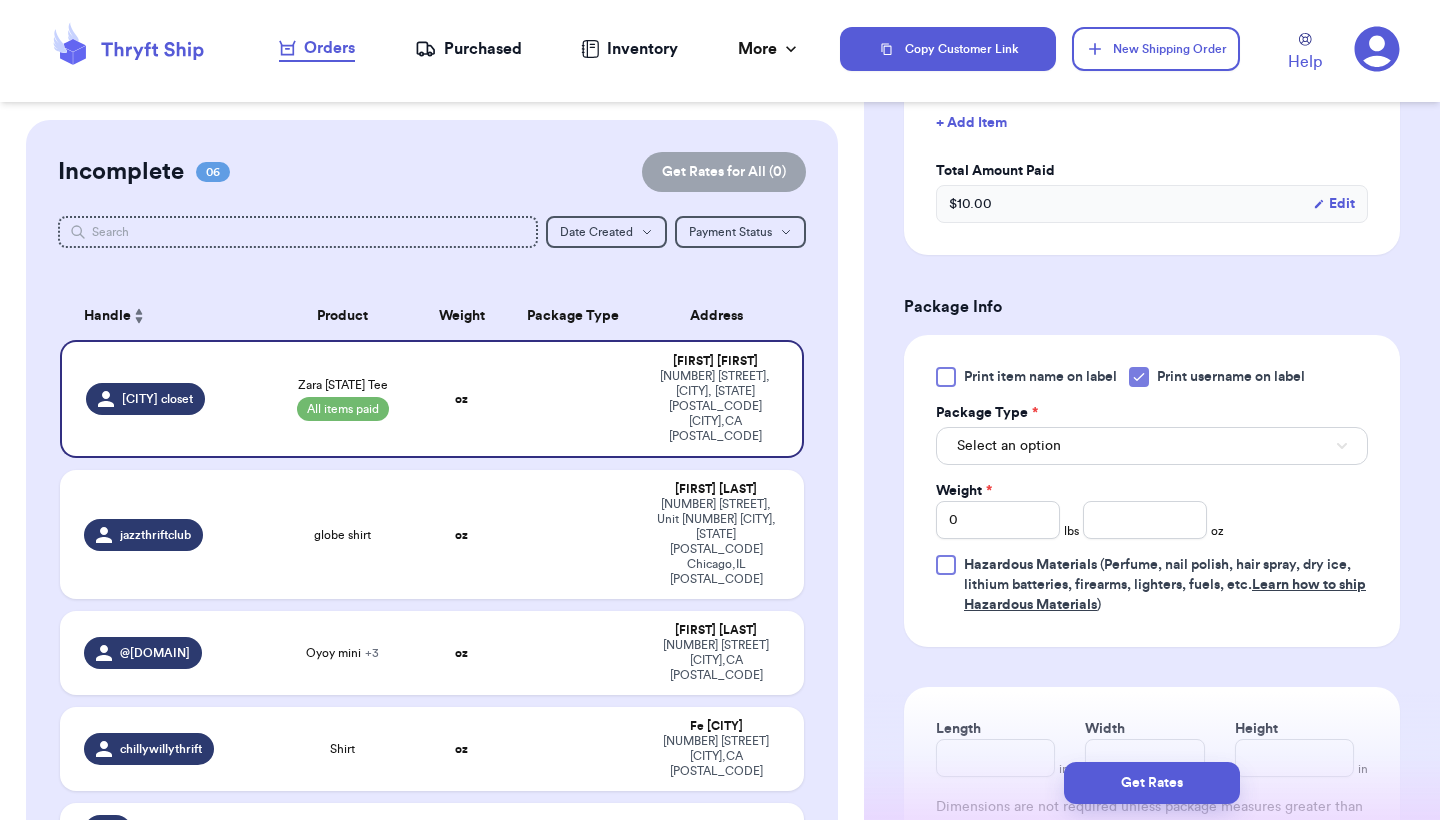 type 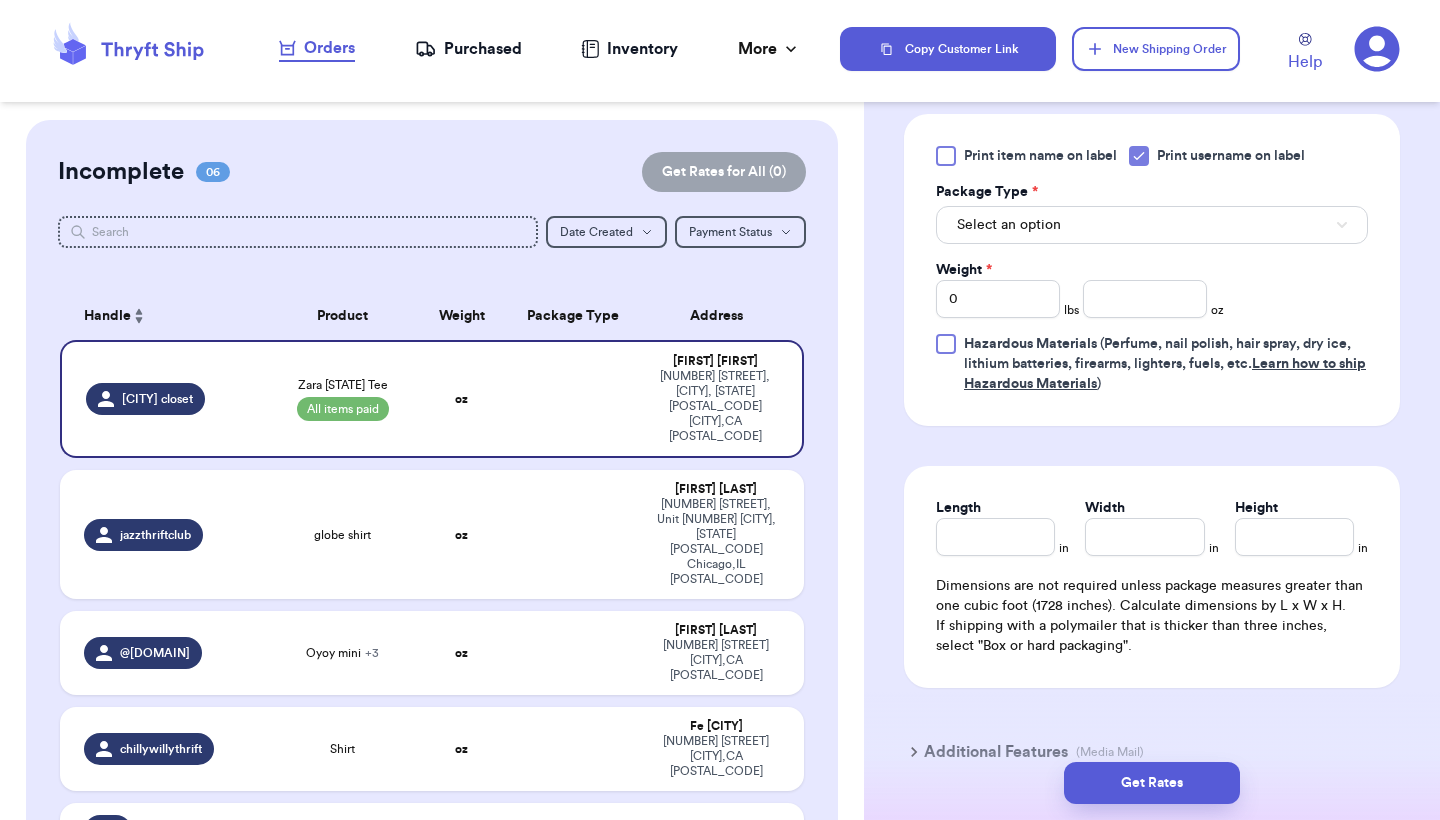 scroll, scrollTop: 1158, scrollLeft: 0, axis: vertical 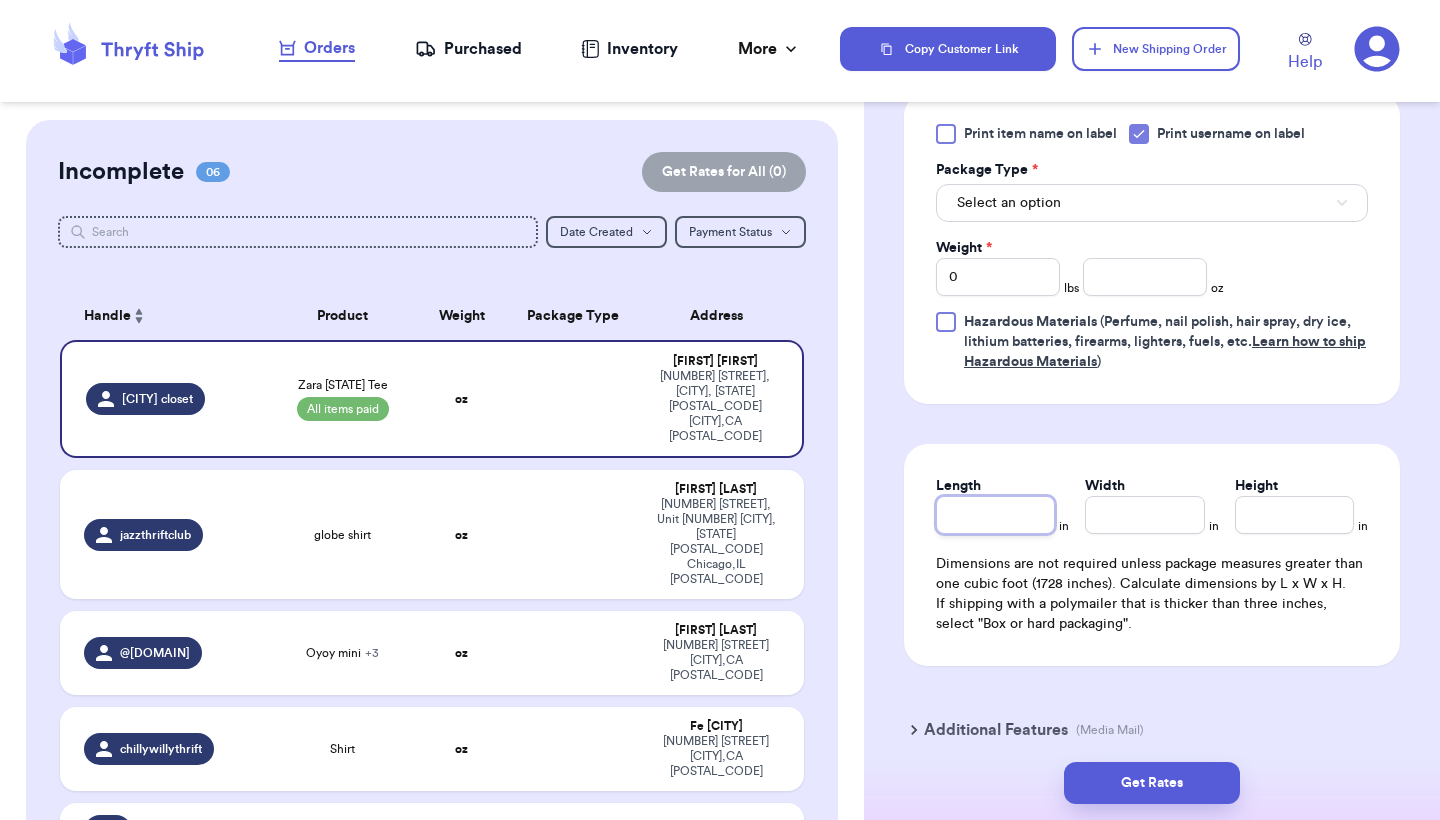 click on "Length" at bounding box center [995, 515] 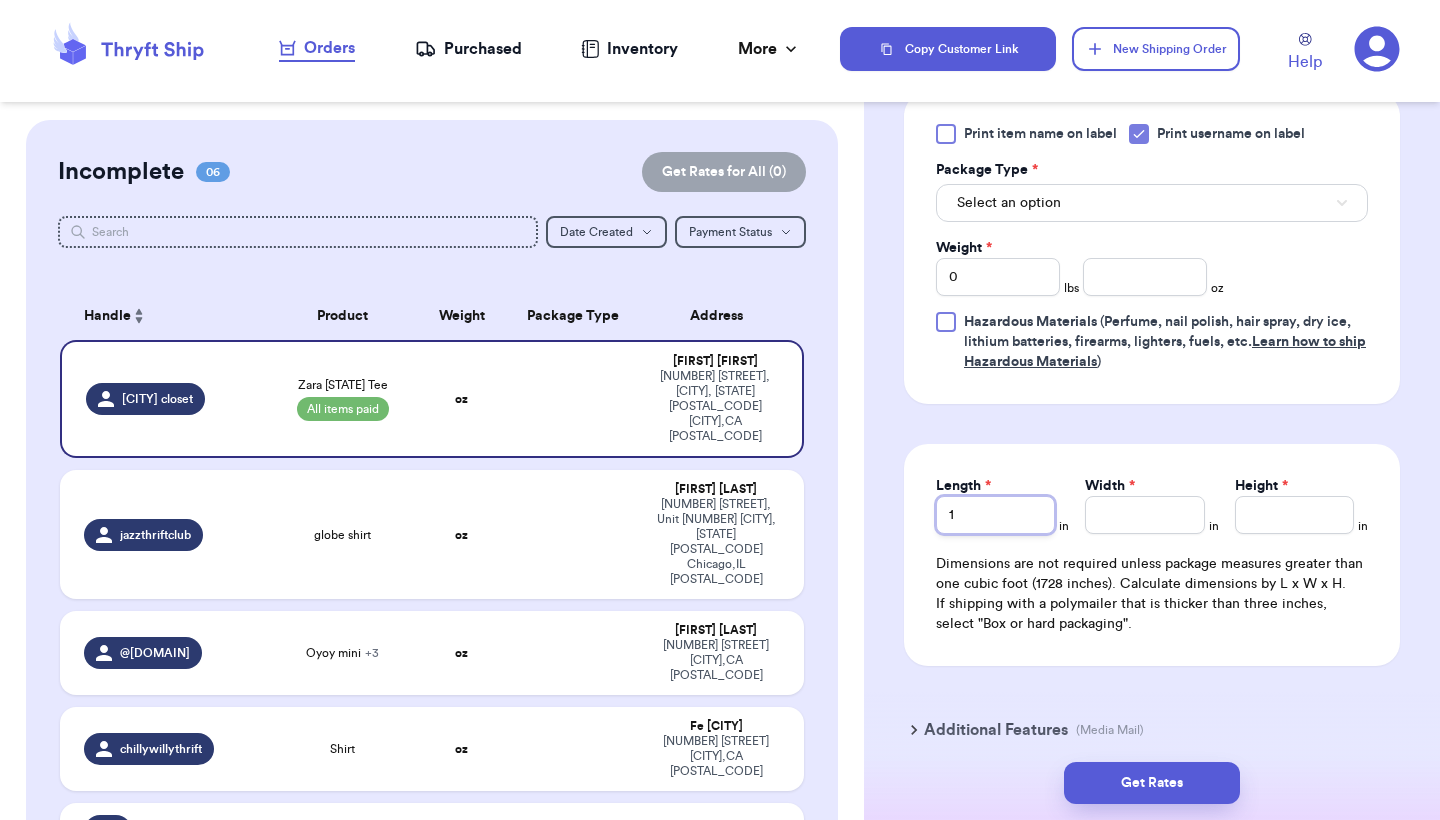 type 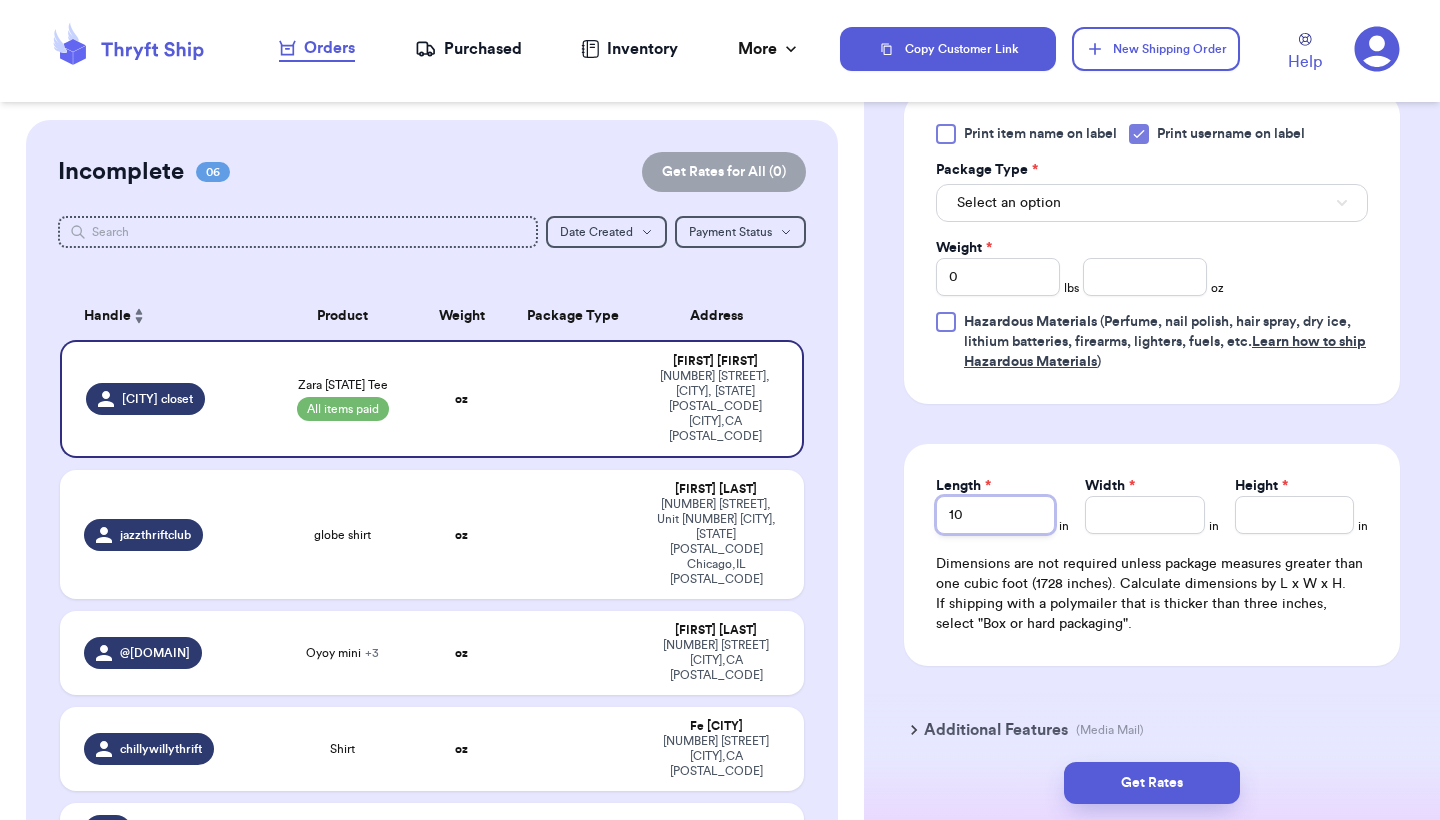 type on "10" 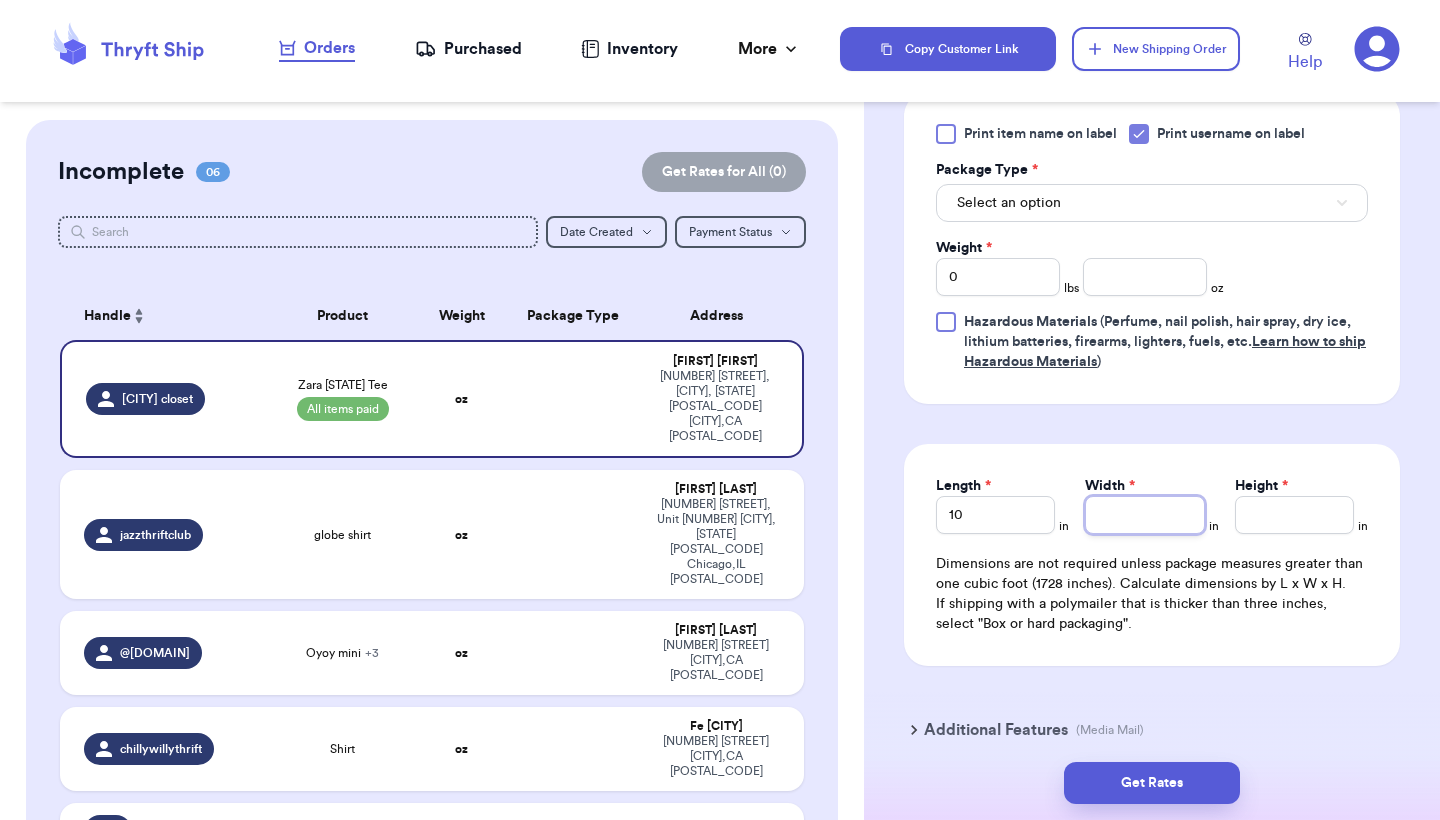 type 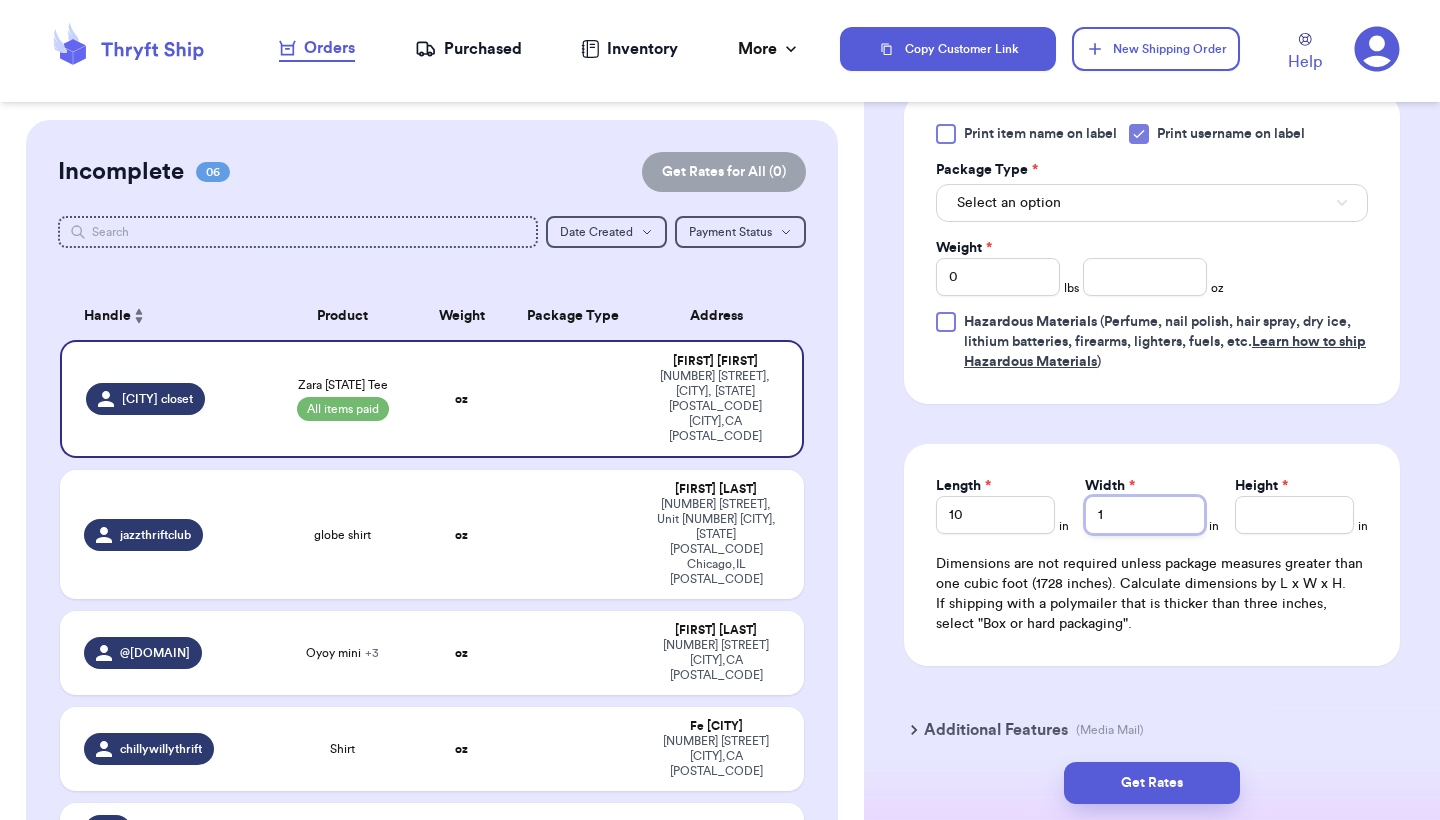 type 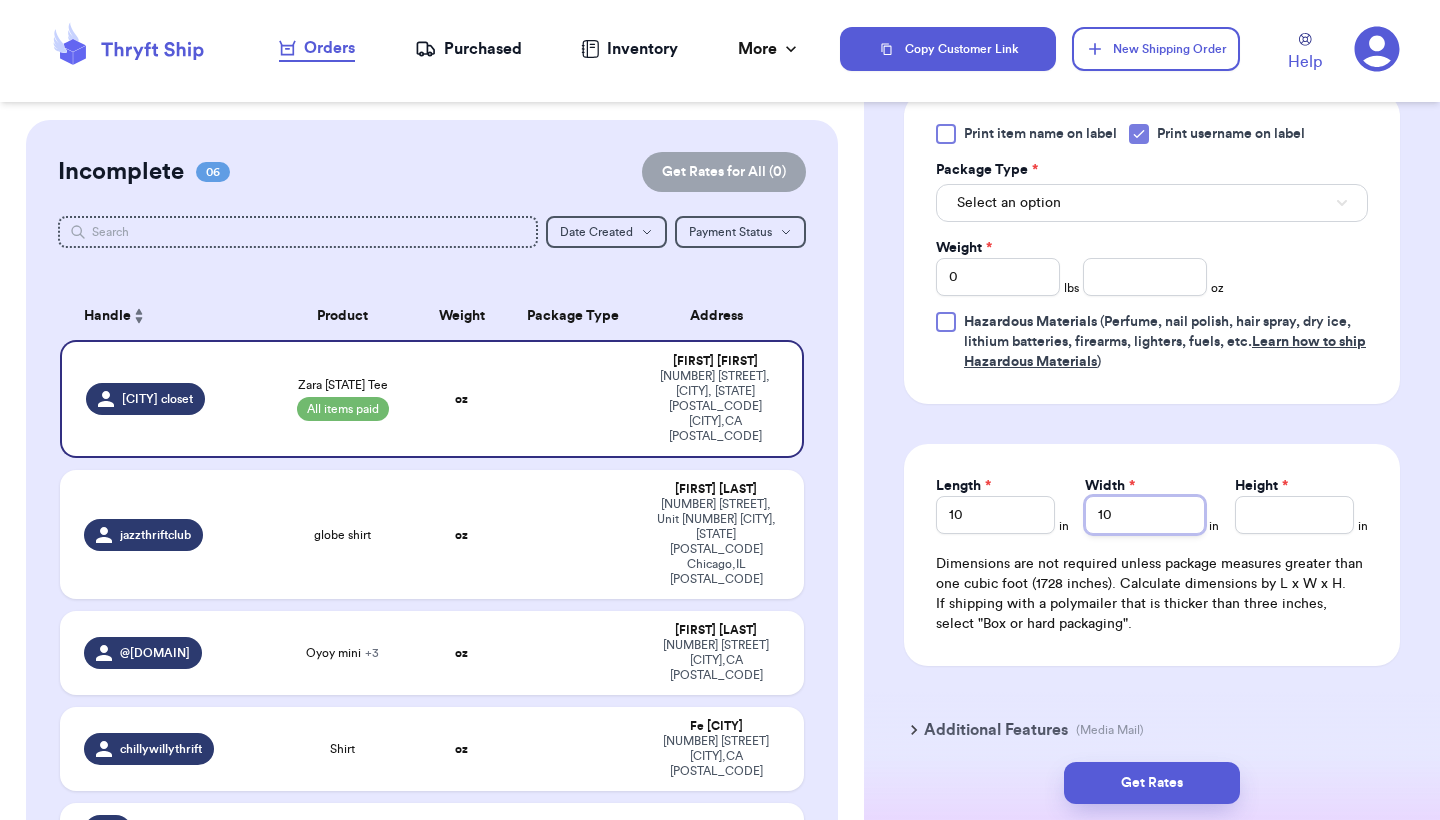 type 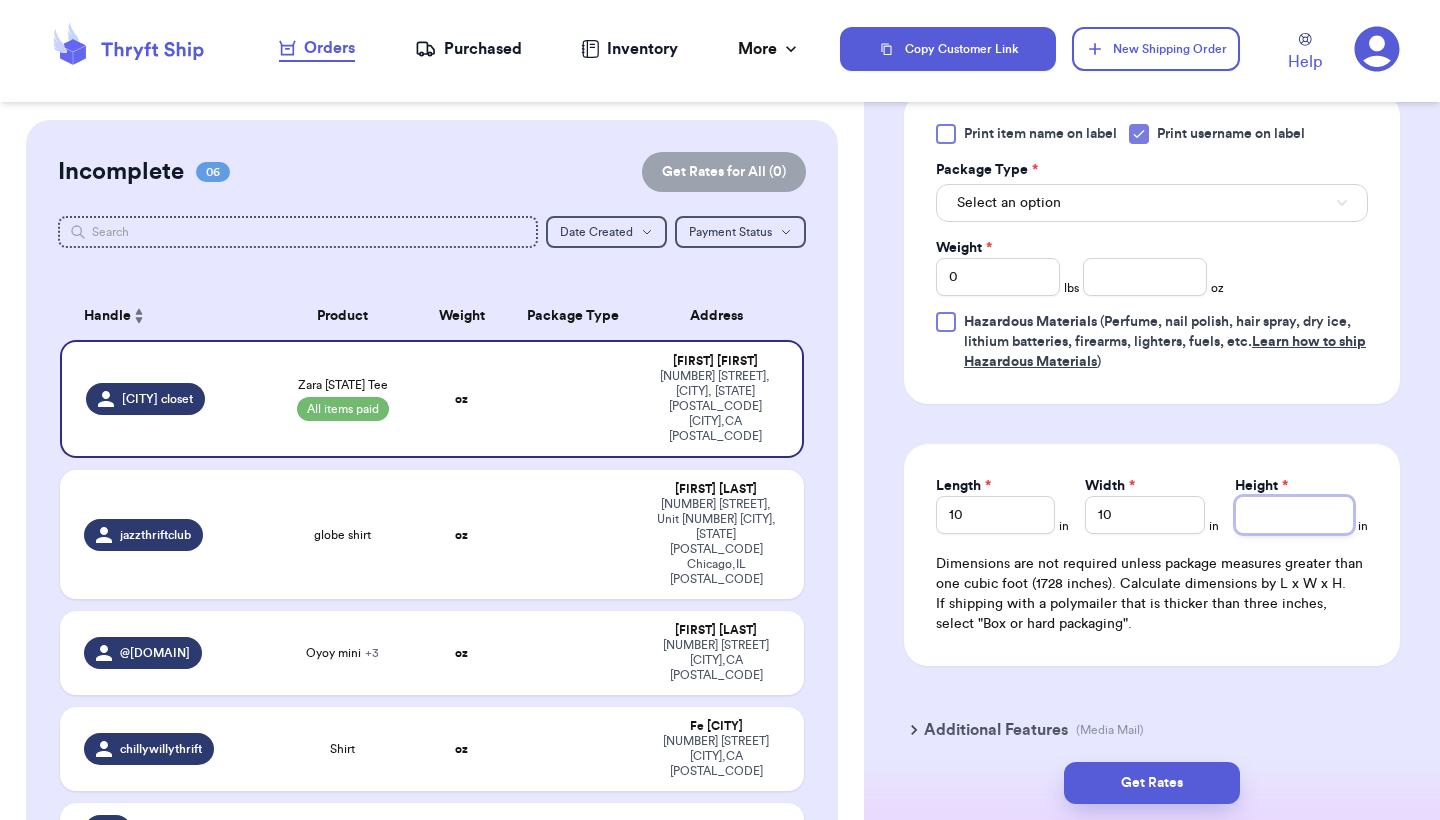 type 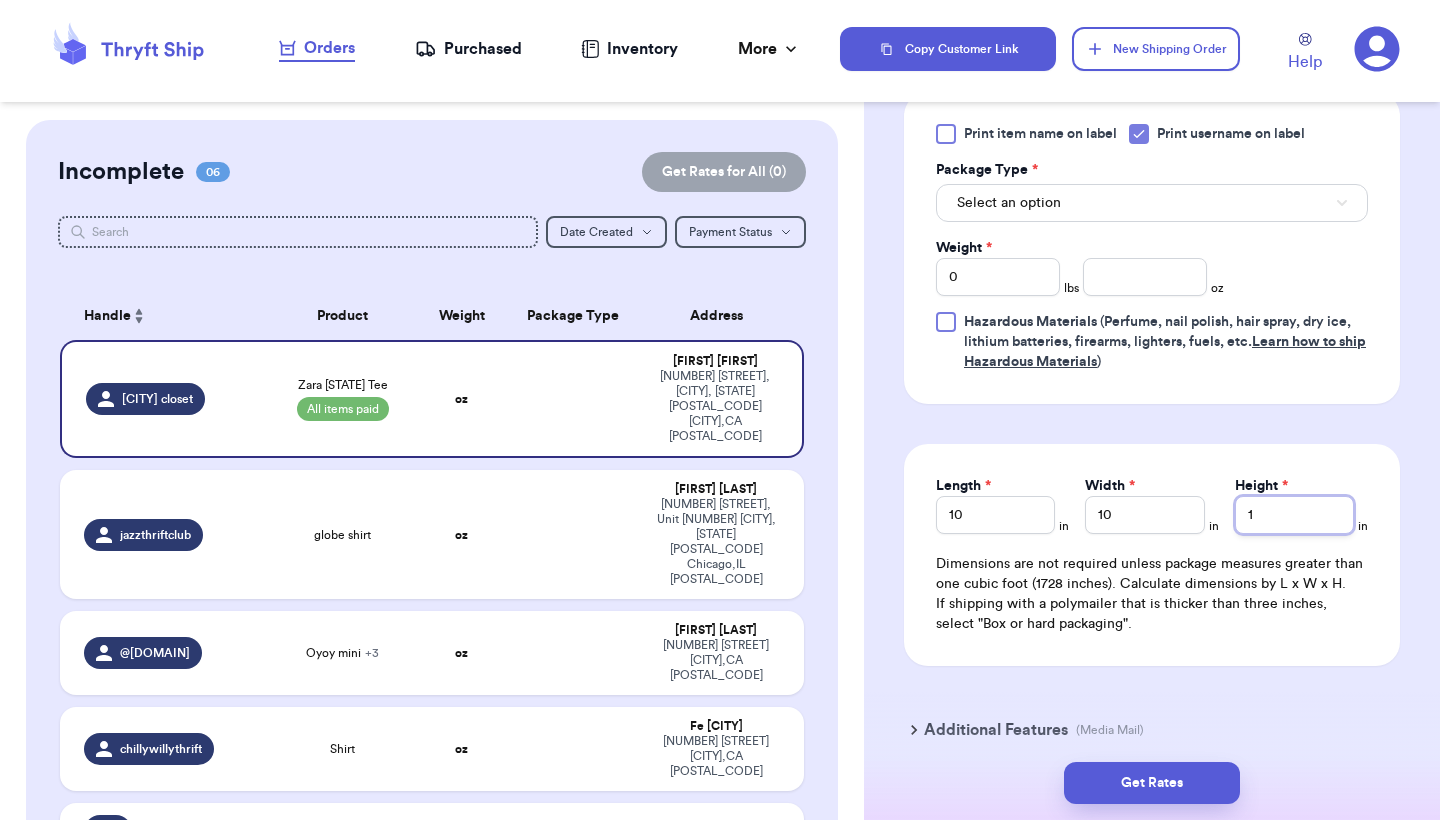 type 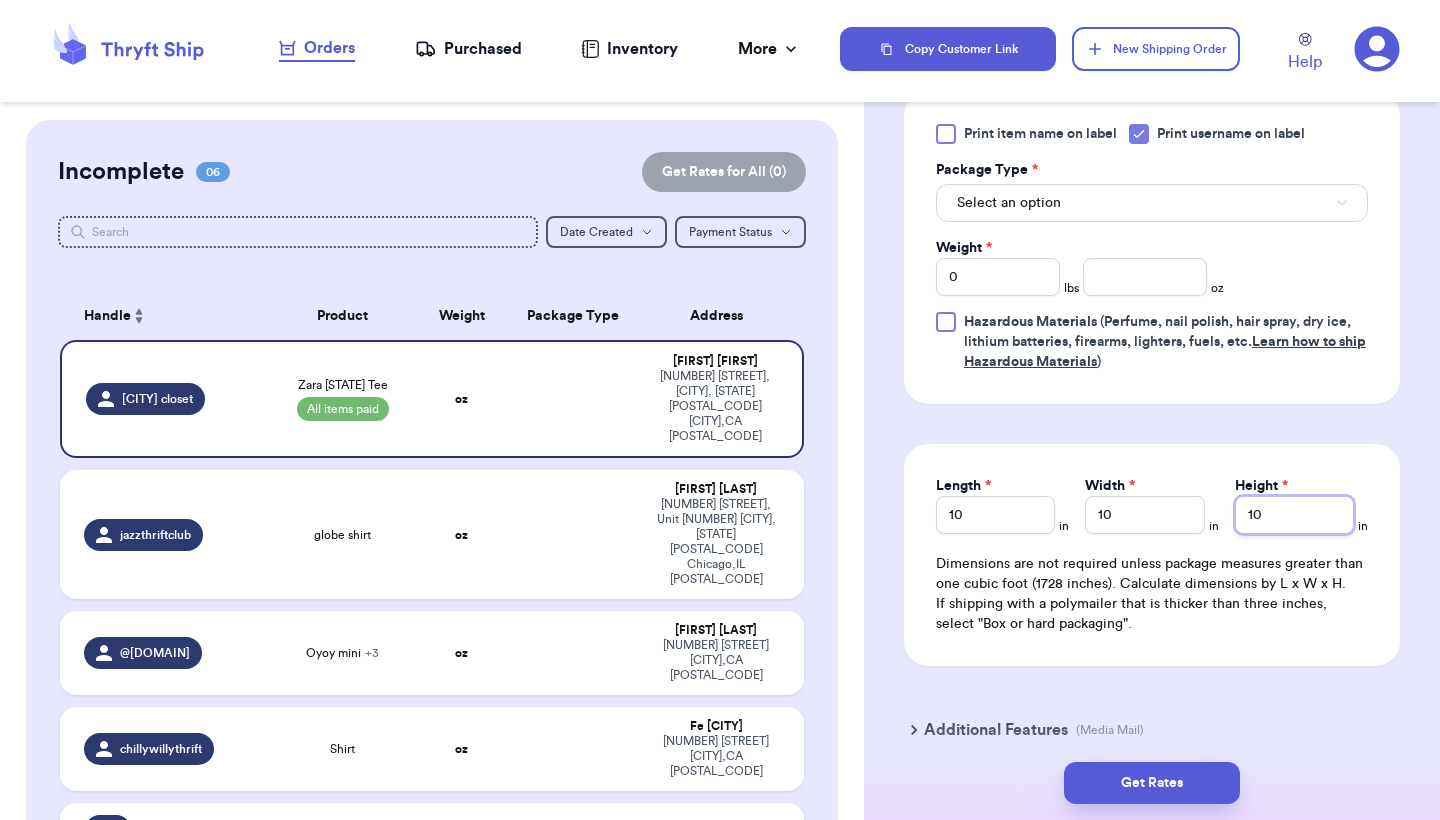 type 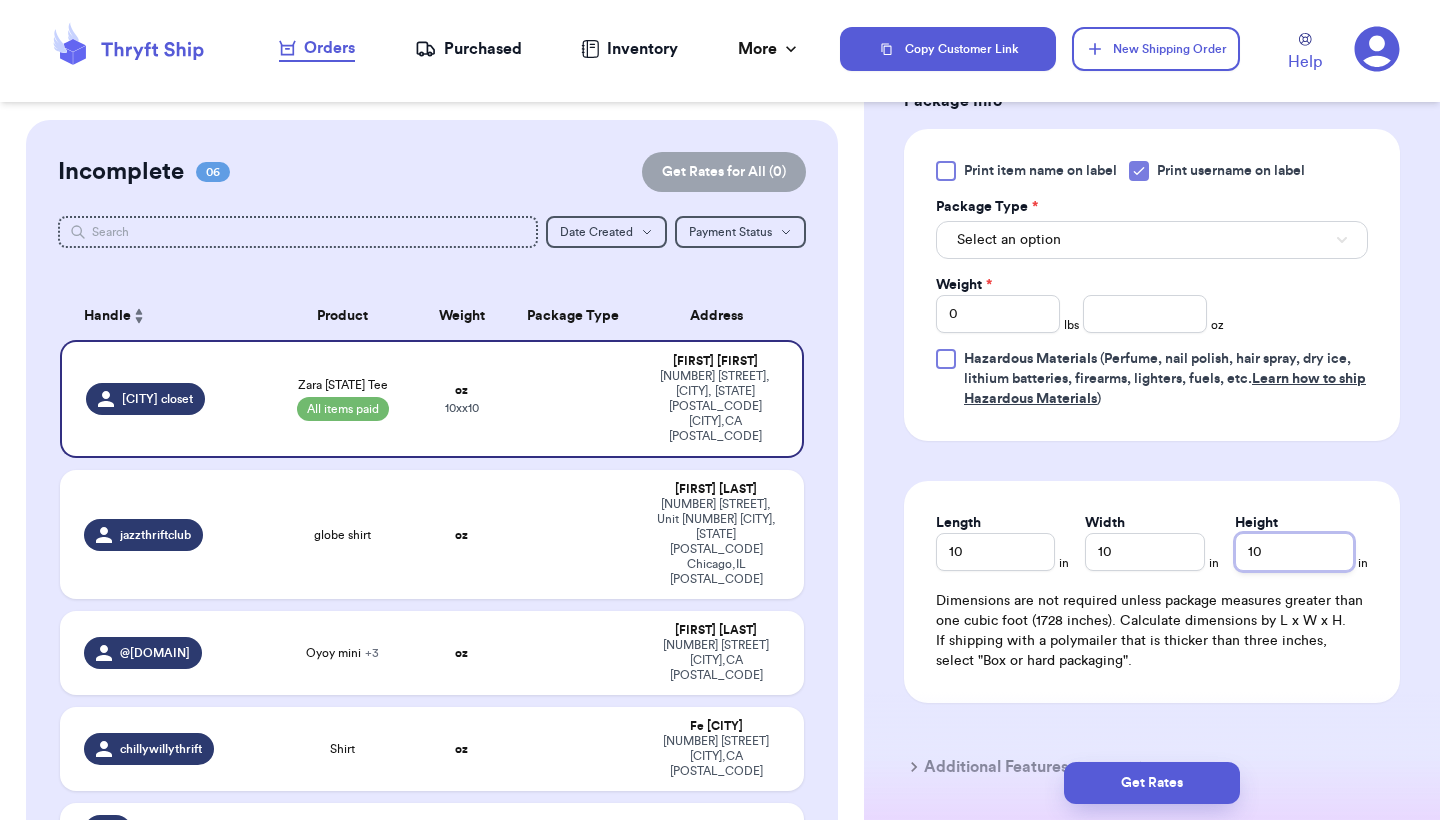 scroll, scrollTop: 1113, scrollLeft: 0, axis: vertical 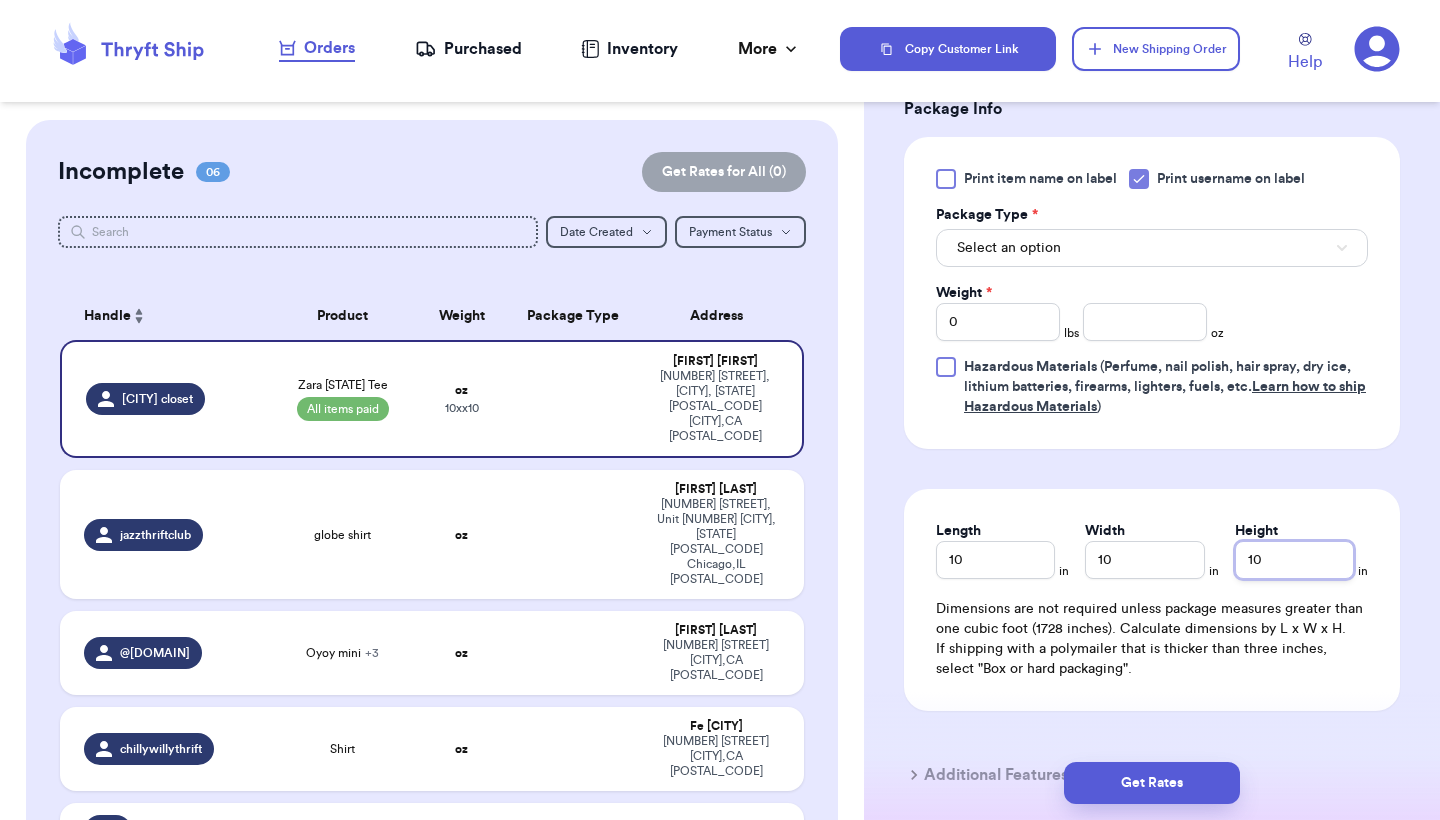 type on "10" 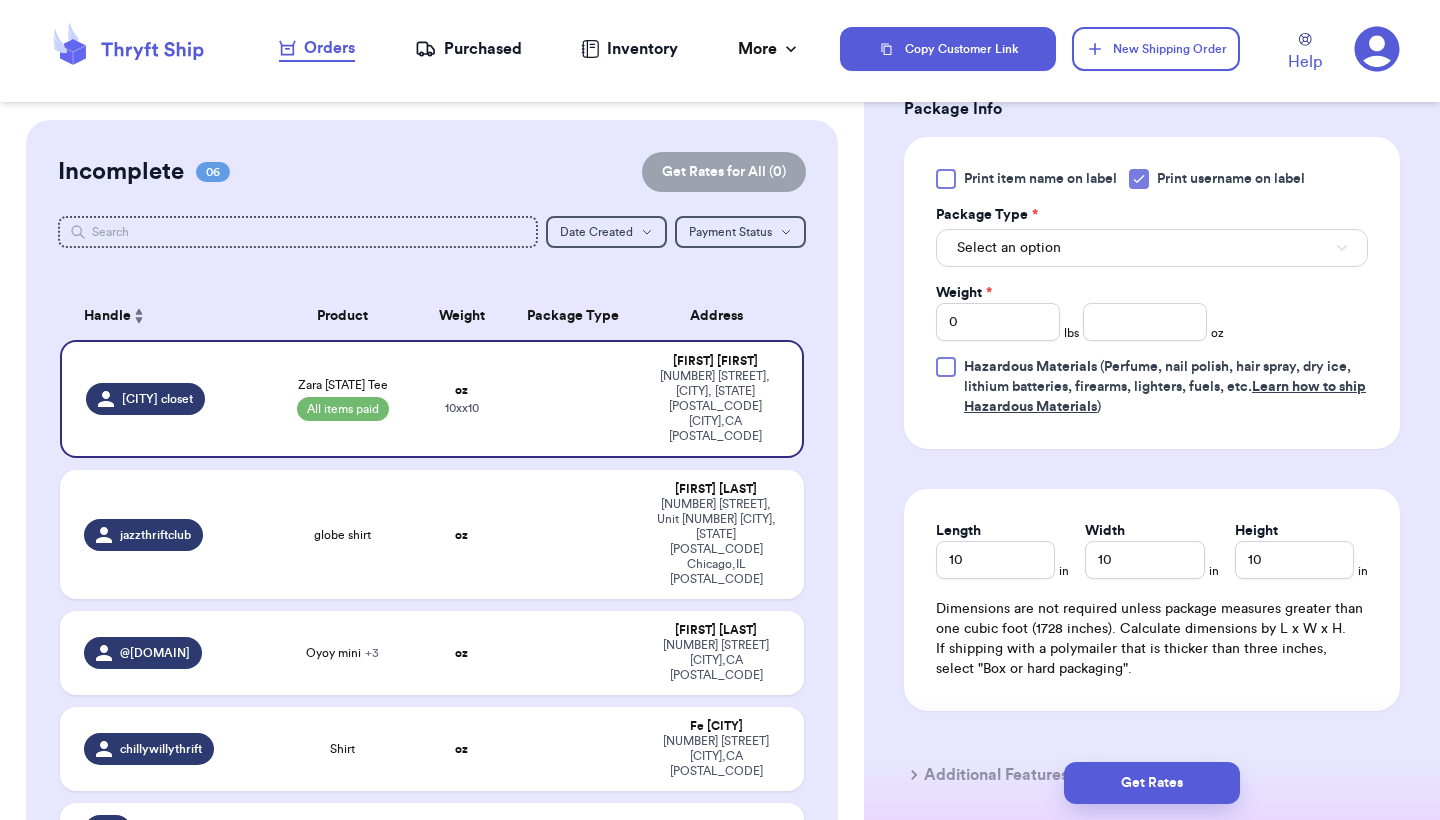 click on "Select an option" at bounding box center (1152, 248) 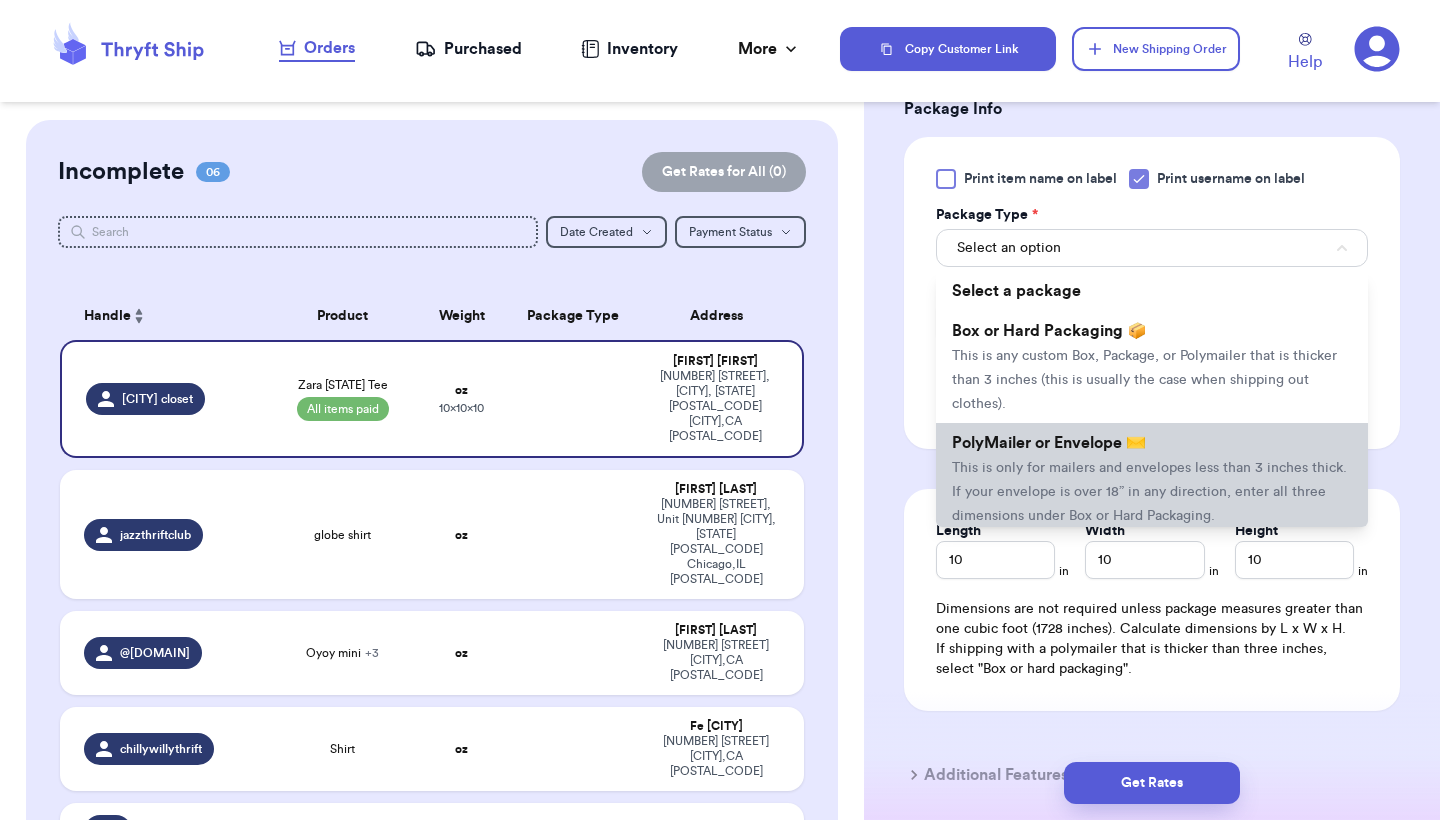 click on "This is only for mailers and envelopes less than 3 inches thick. If your envelope is over 18” in any direction, enter all three dimensions under Box or Hard Packaging." at bounding box center (1149, 492) 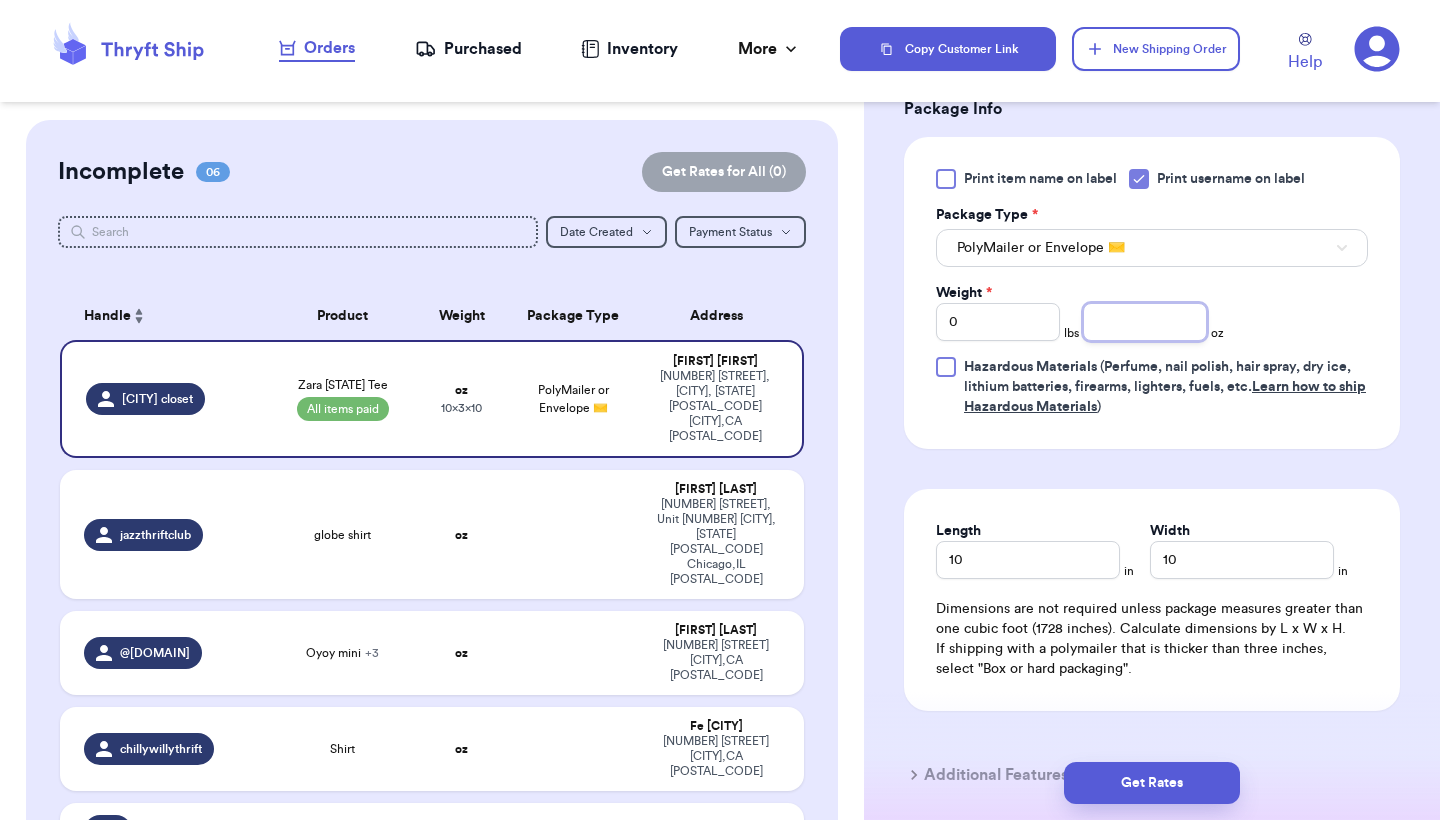 click at bounding box center (1145, 322) 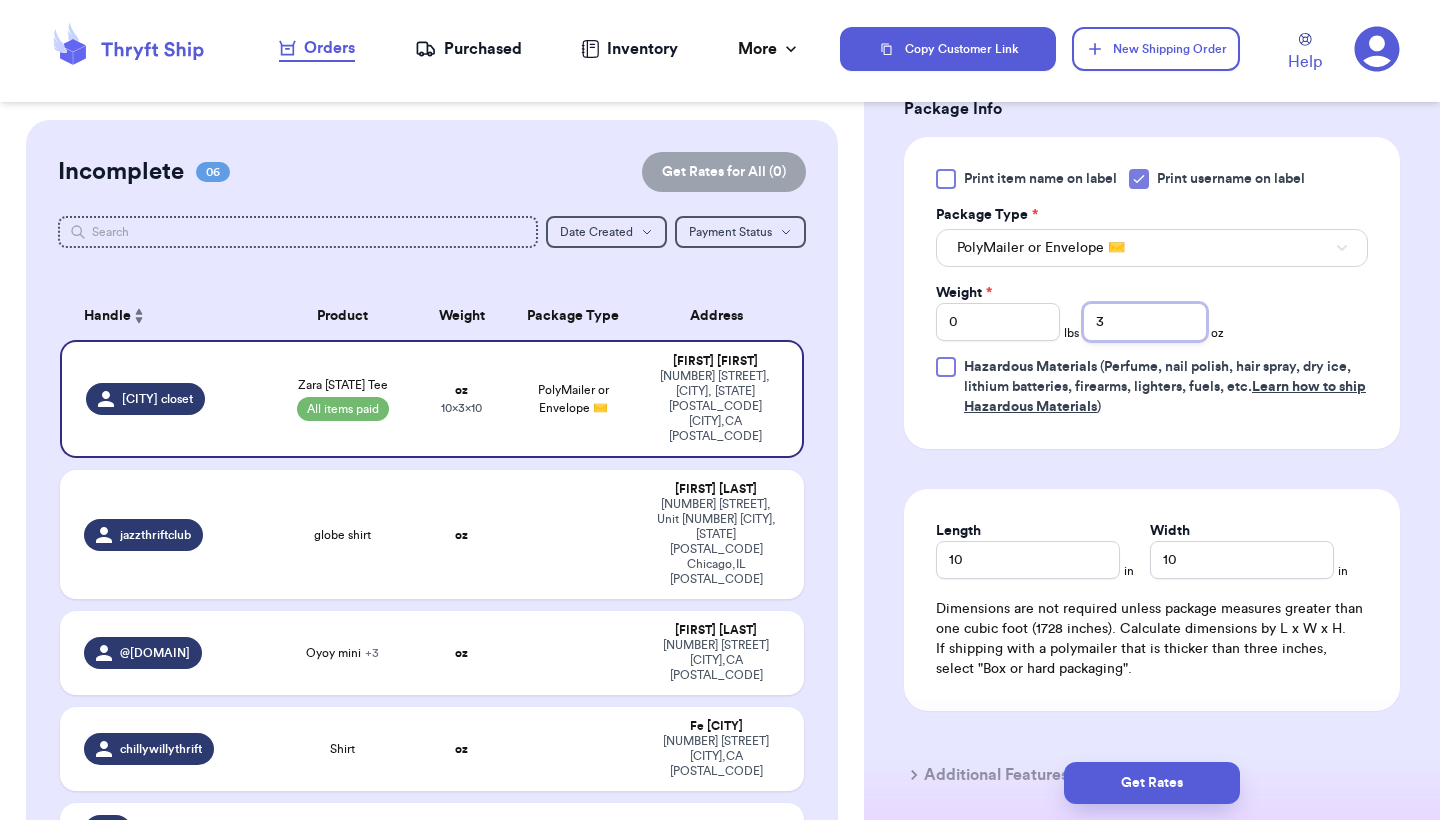 type on "3" 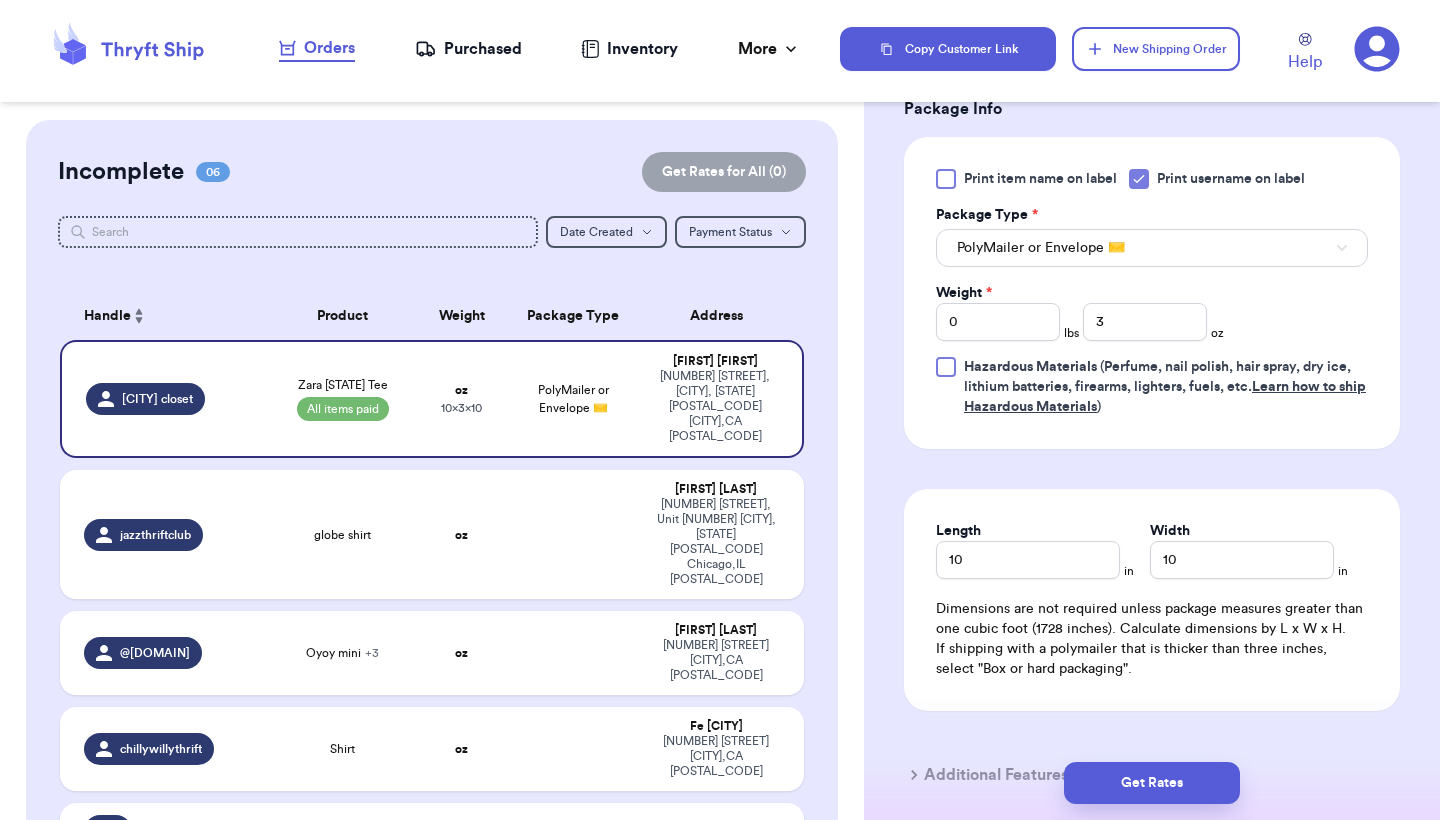 click on "Print item name on label Print username on label Package Type * PolyMailer or Envelope ✉️ Weight * 0 lbs 3 oz Hazardous Materials   (Perfume, nail polish, hair spray, dry ice, lithium batteries, firearms, lighters, fuels, etc.  Learn how to ship Hazardous Materials )" at bounding box center (1152, 293) 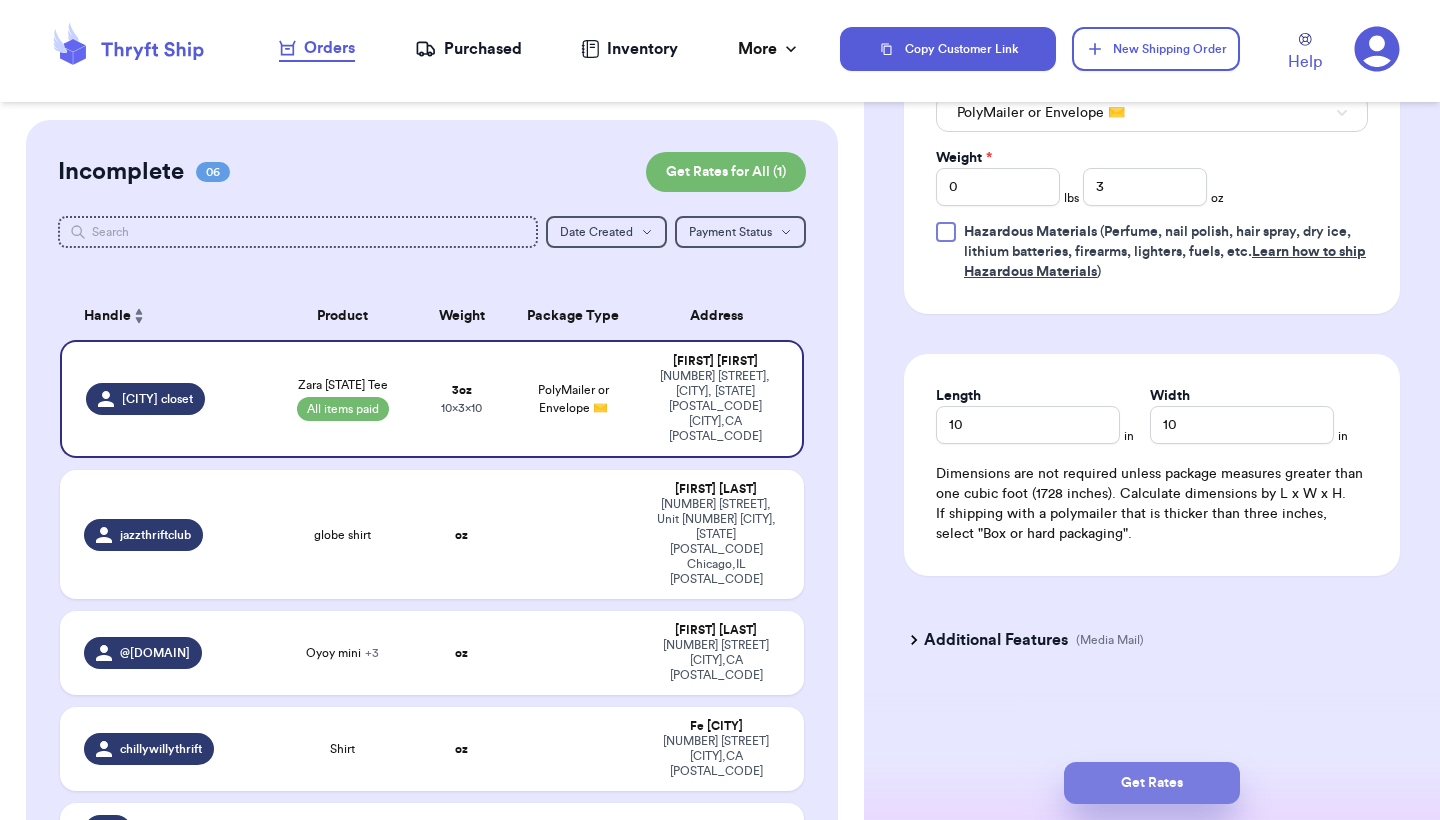 click on "Get Rates" at bounding box center (1152, 783) 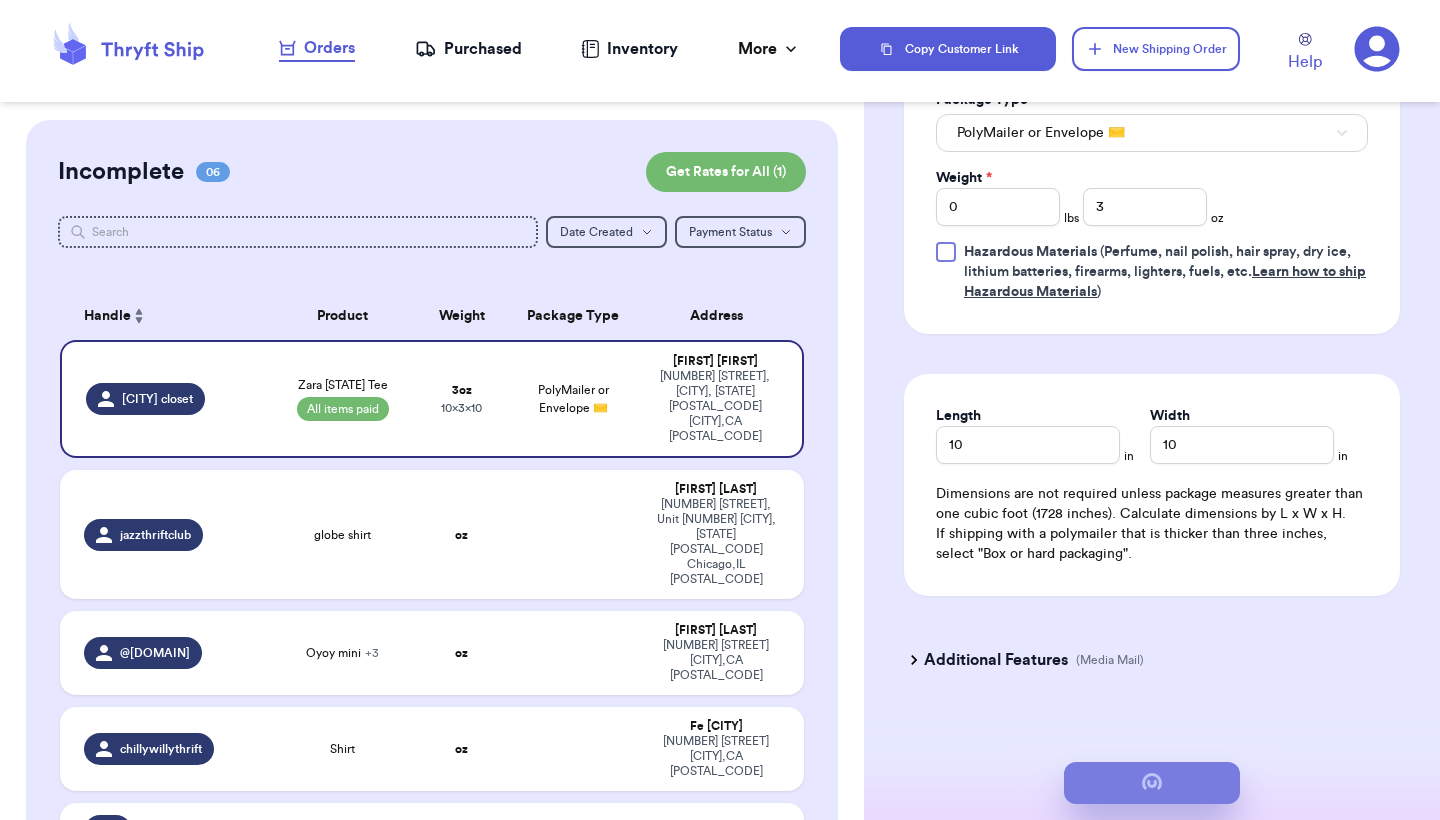scroll, scrollTop: 0, scrollLeft: 0, axis: both 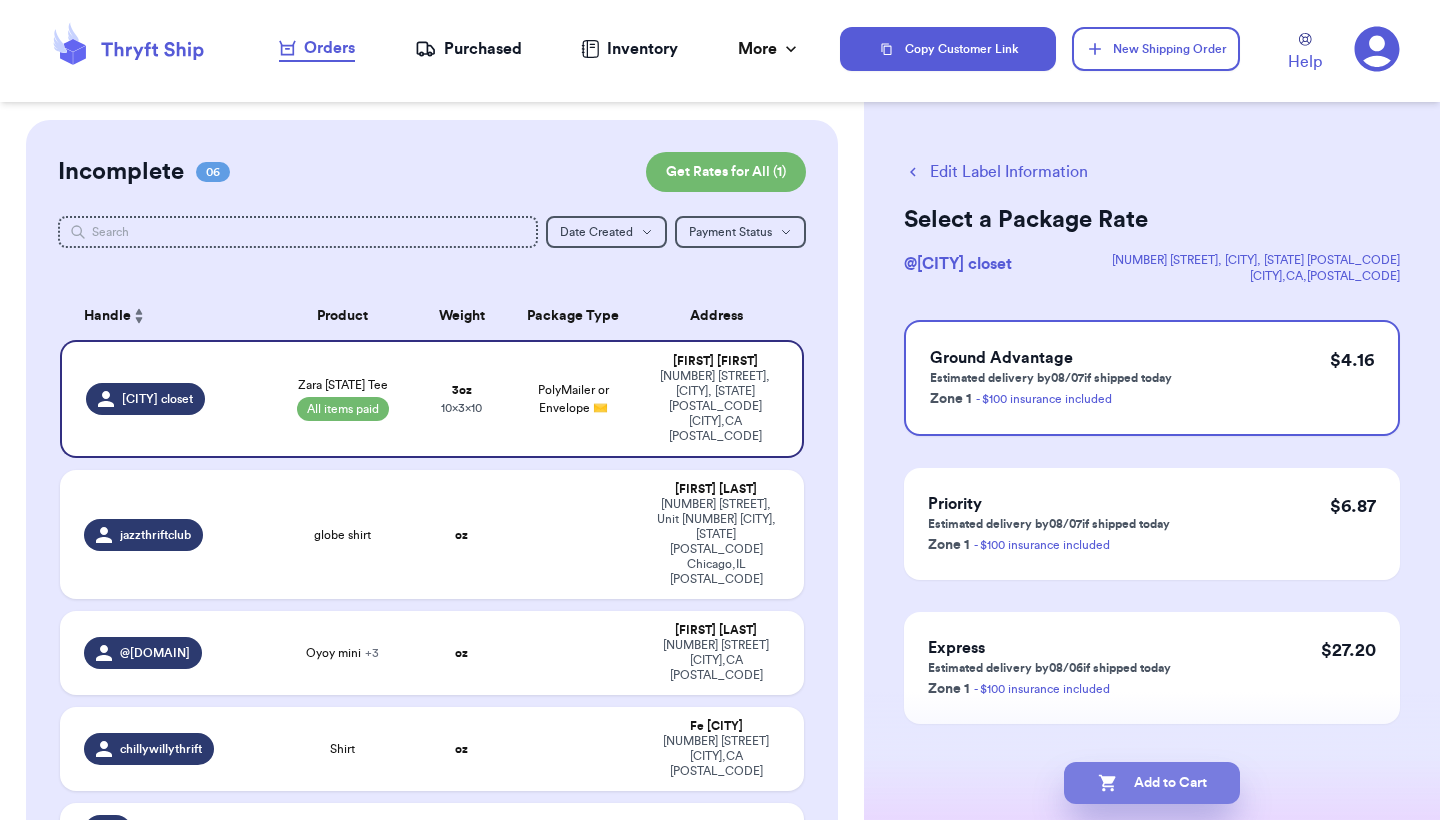 click on "Add to Cart" at bounding box center (1152, 783) 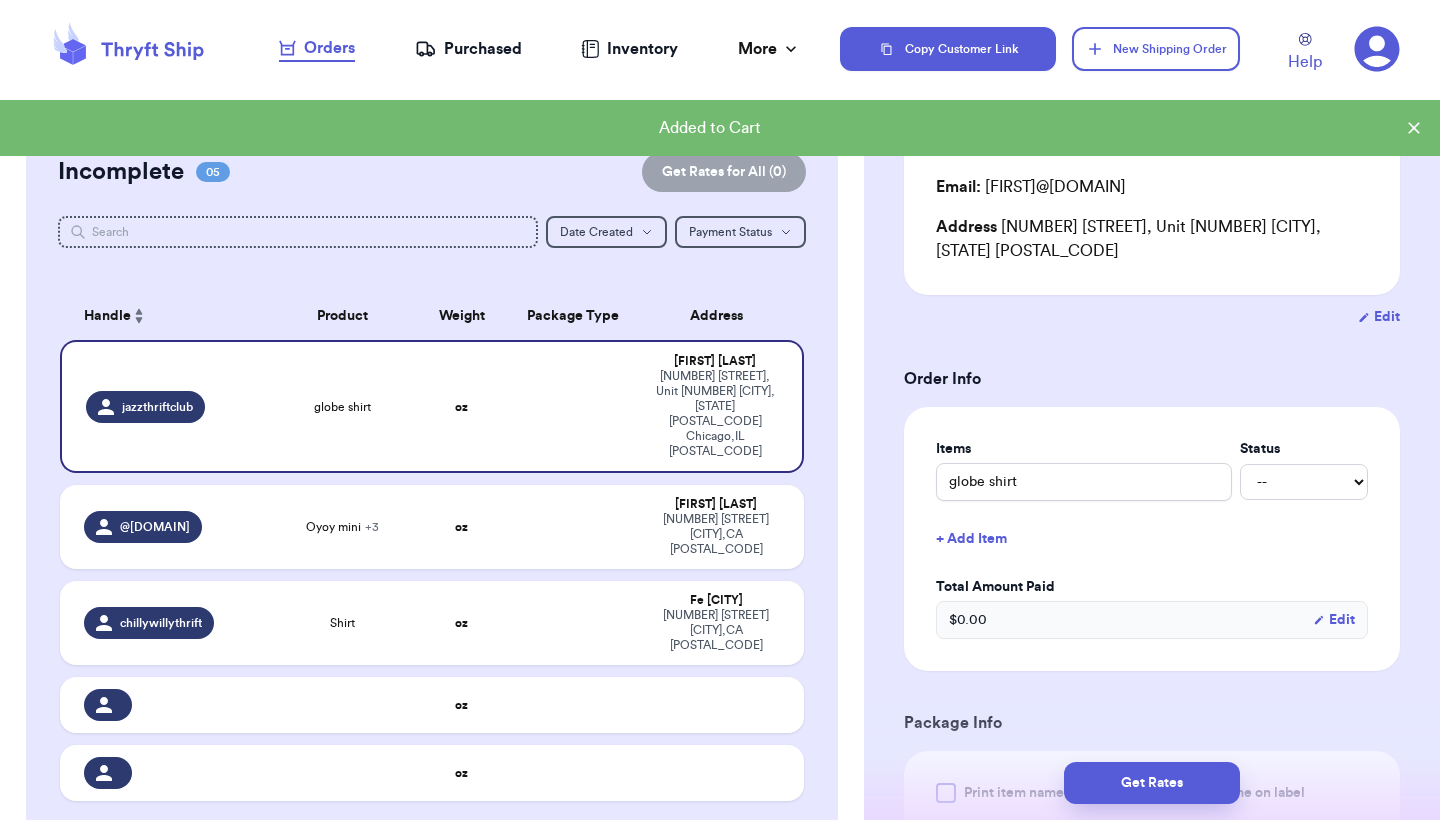 scroll, scrollTop: 214, scrollLeft: 0, axis: vertical 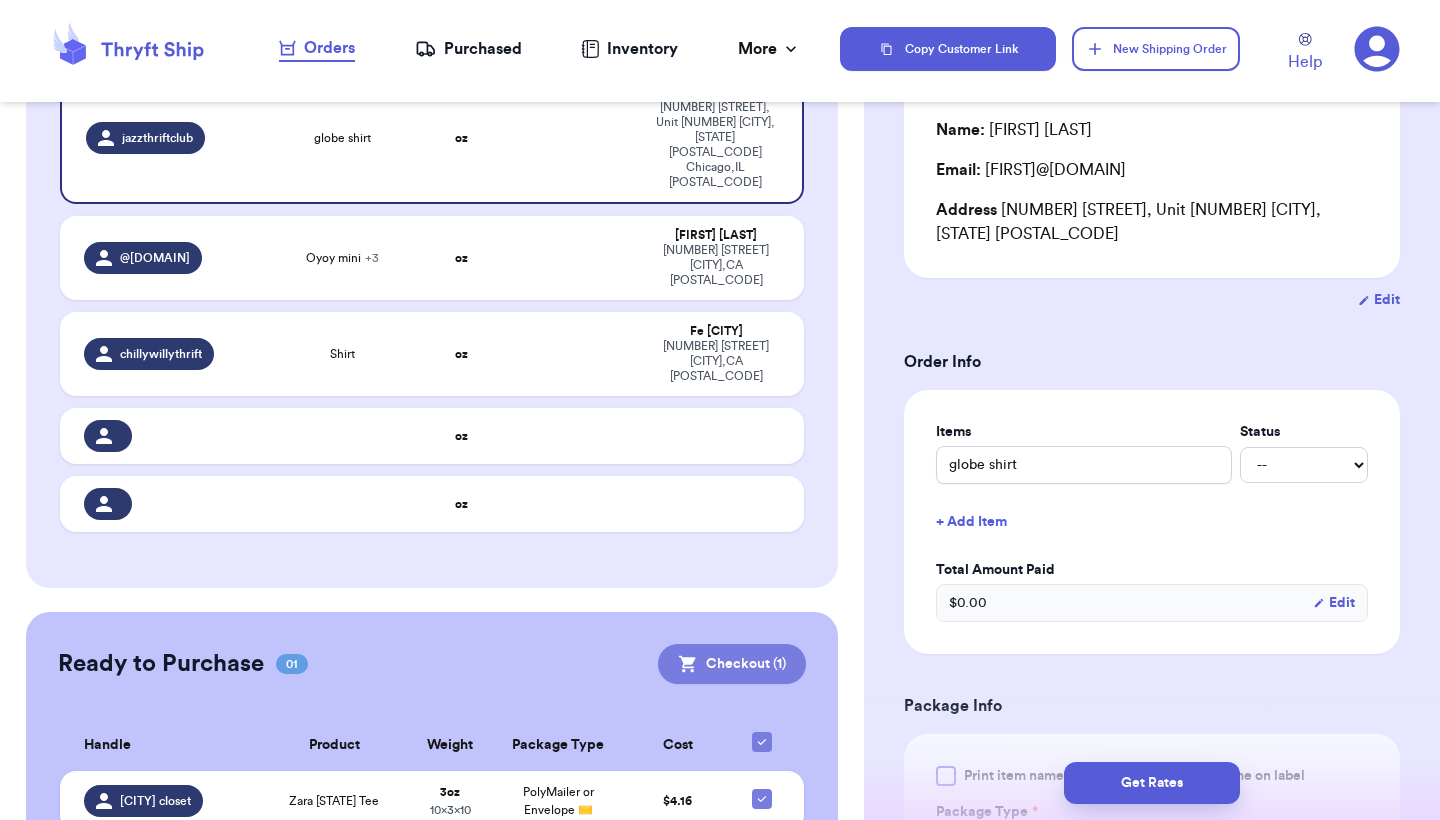 click on "Checkout ( 1 )" at bounding box center [732, 664] 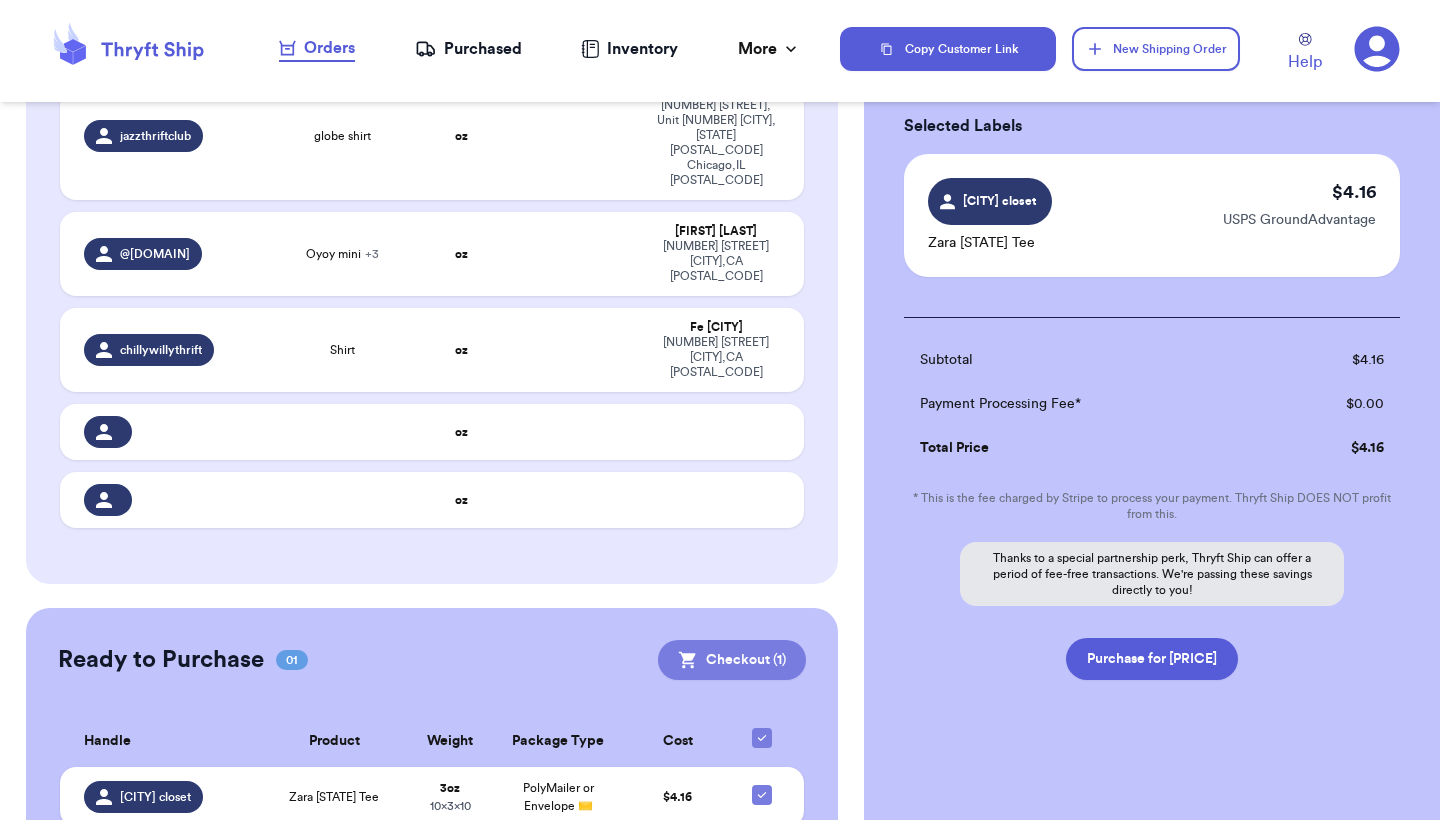 scroll, scrollTop: 94, scrollLeft: 0, axis: vertical 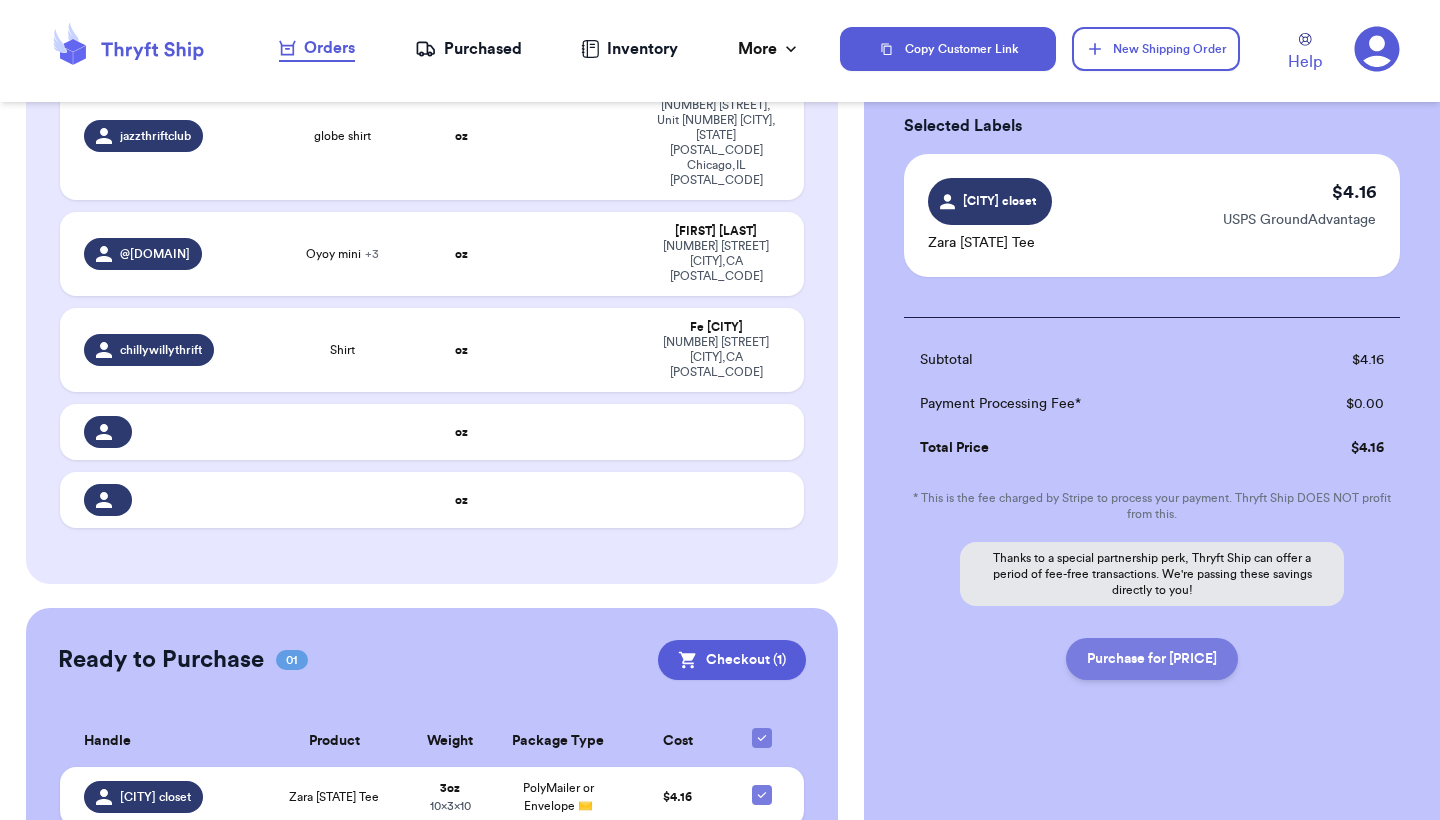 click on "Purchase for $4.16" at bounding box center [1152, 659] 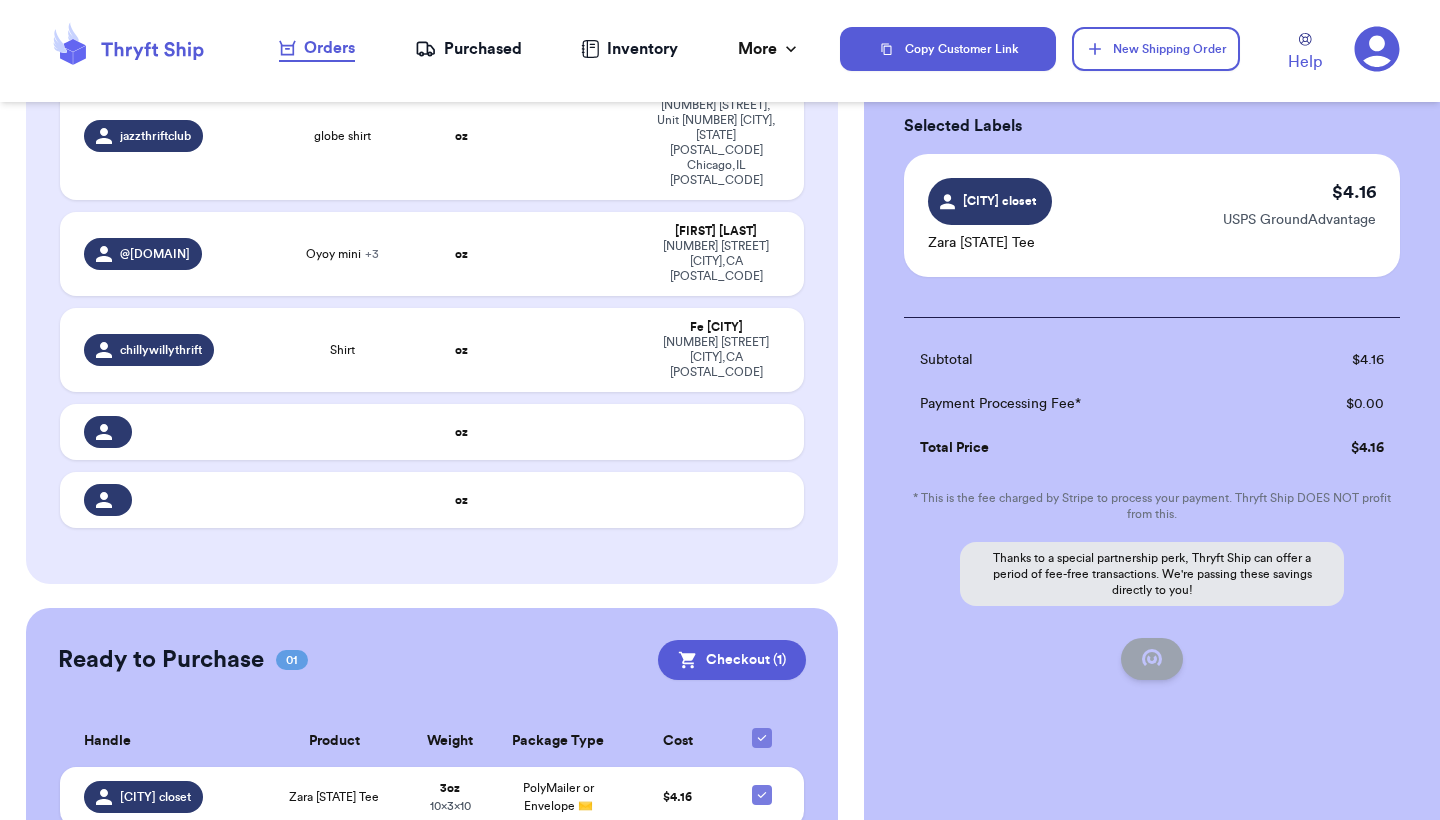 checkbox on "false" 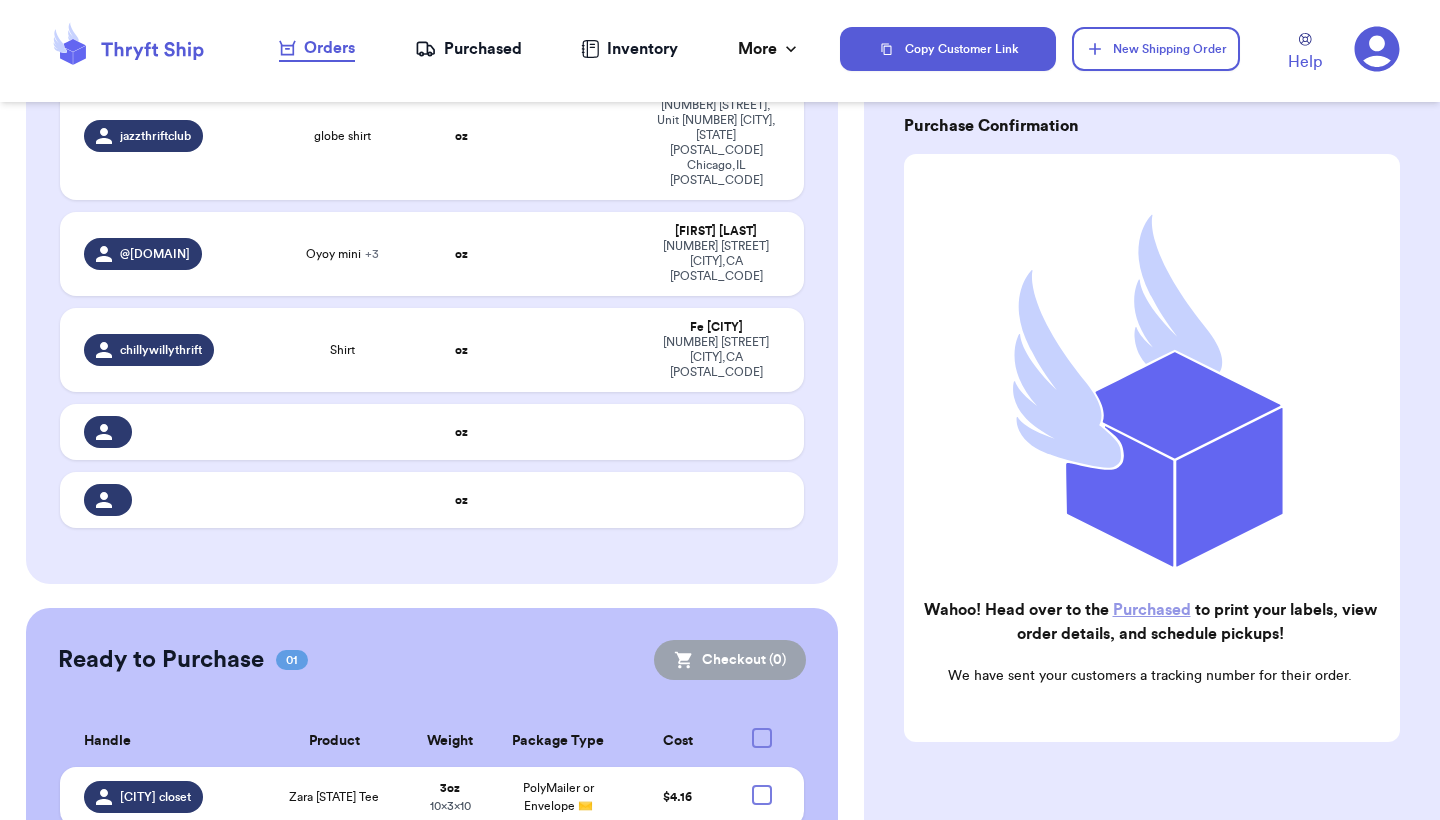 checkbox on "true" 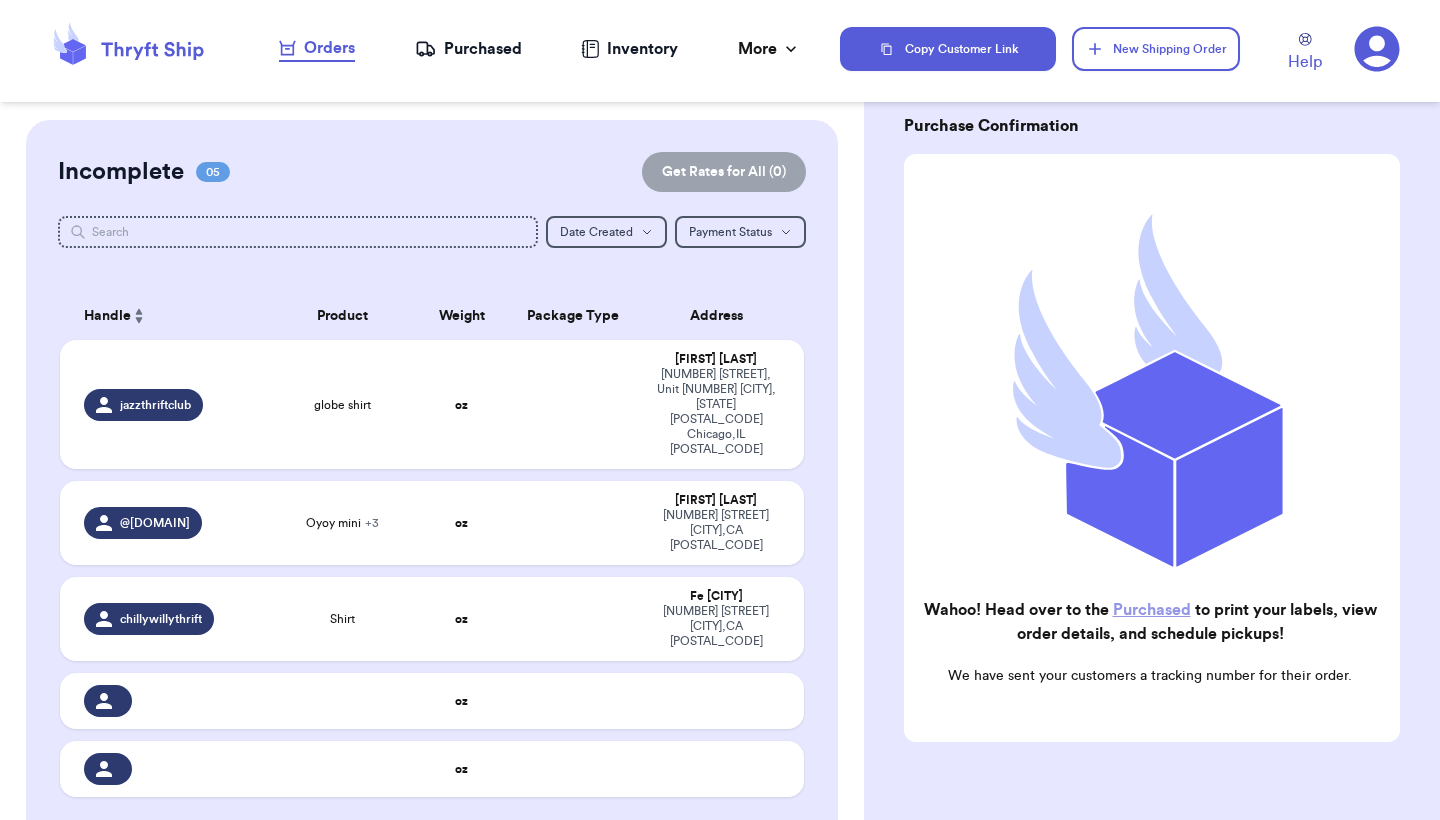 scroll, scrollTop: 0, scrollLeft: 0, axis: both 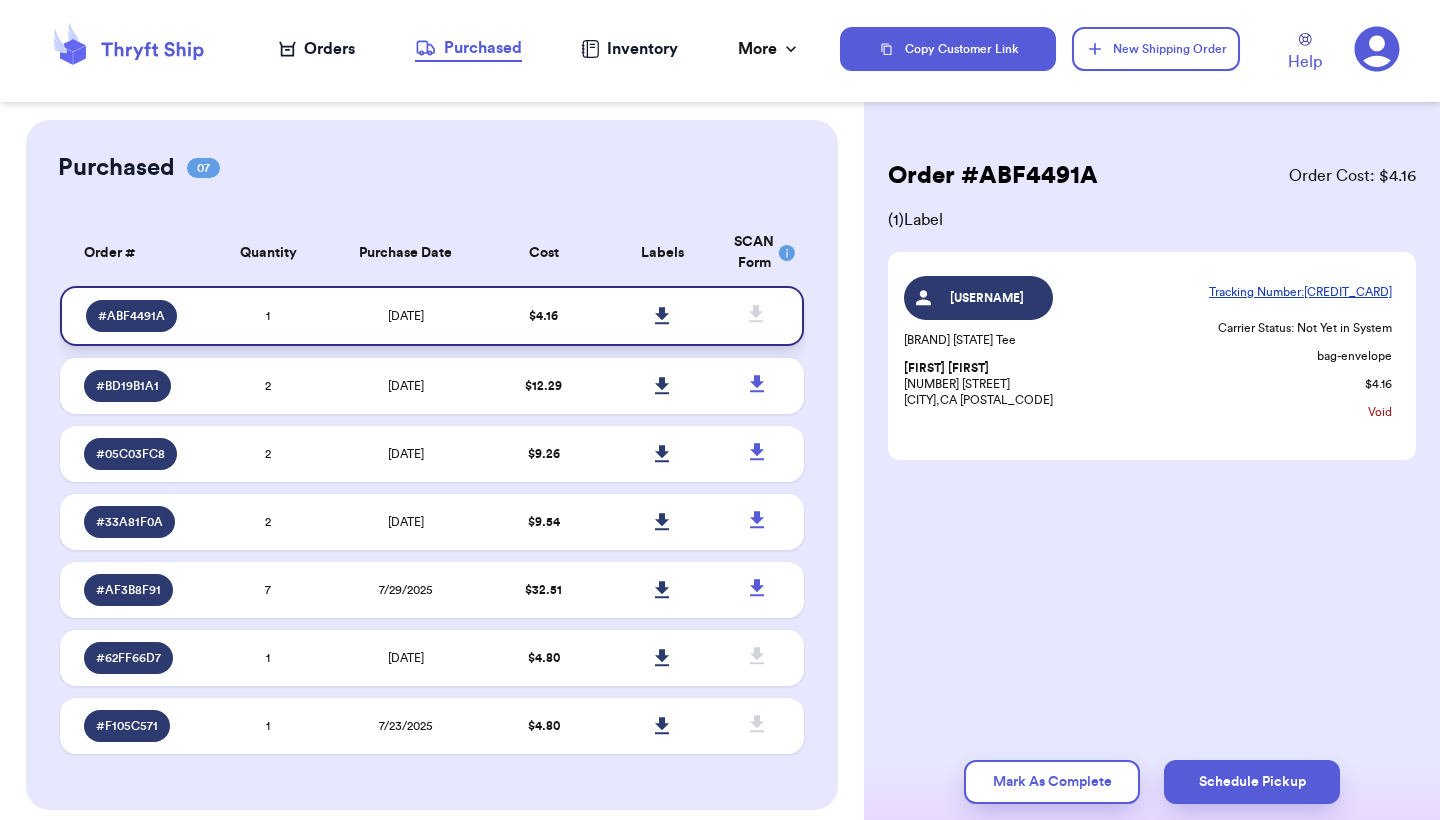click at bounding box center [663, 316] 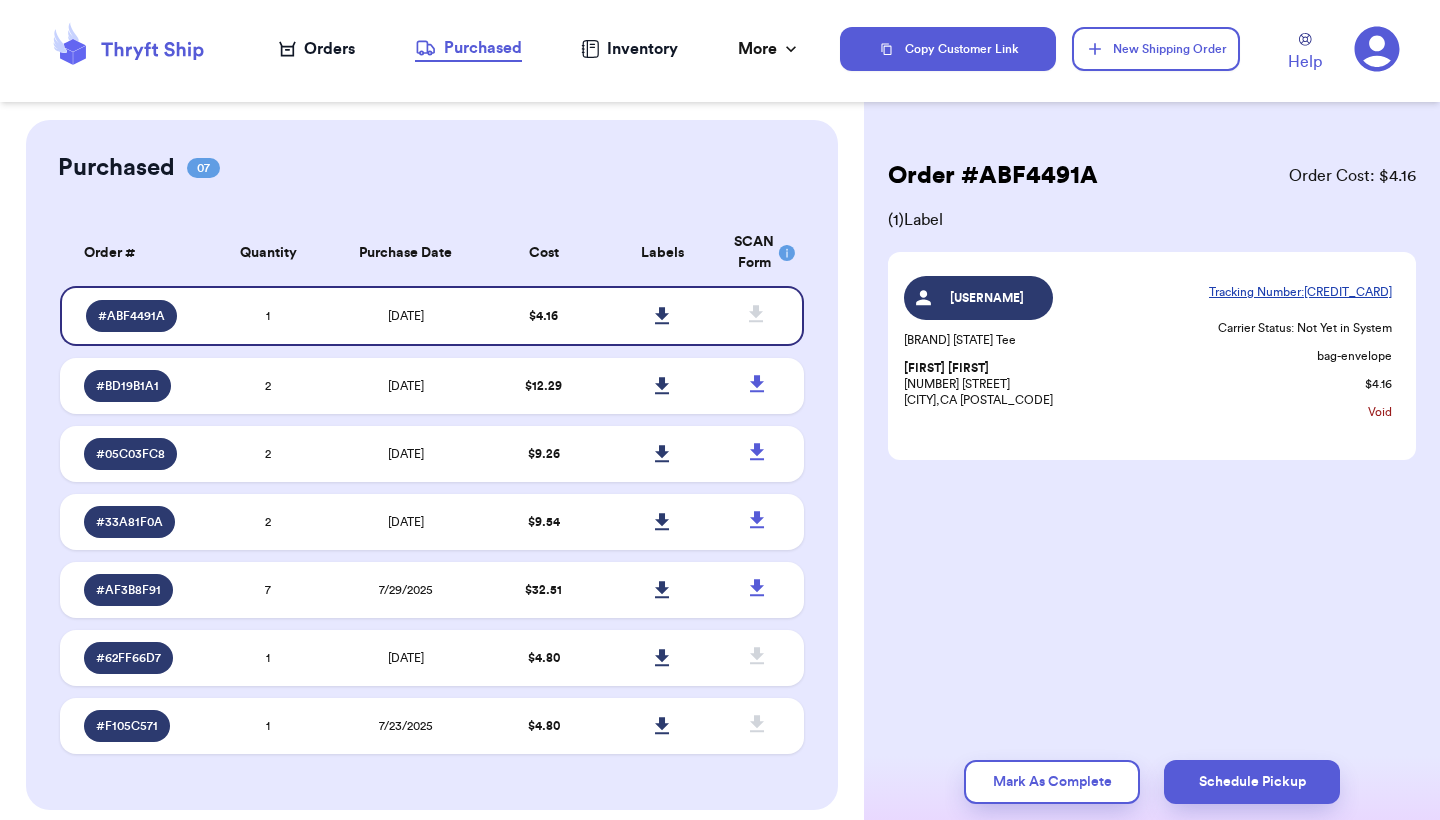 click on "Orders" at bounding box center (317, 49) 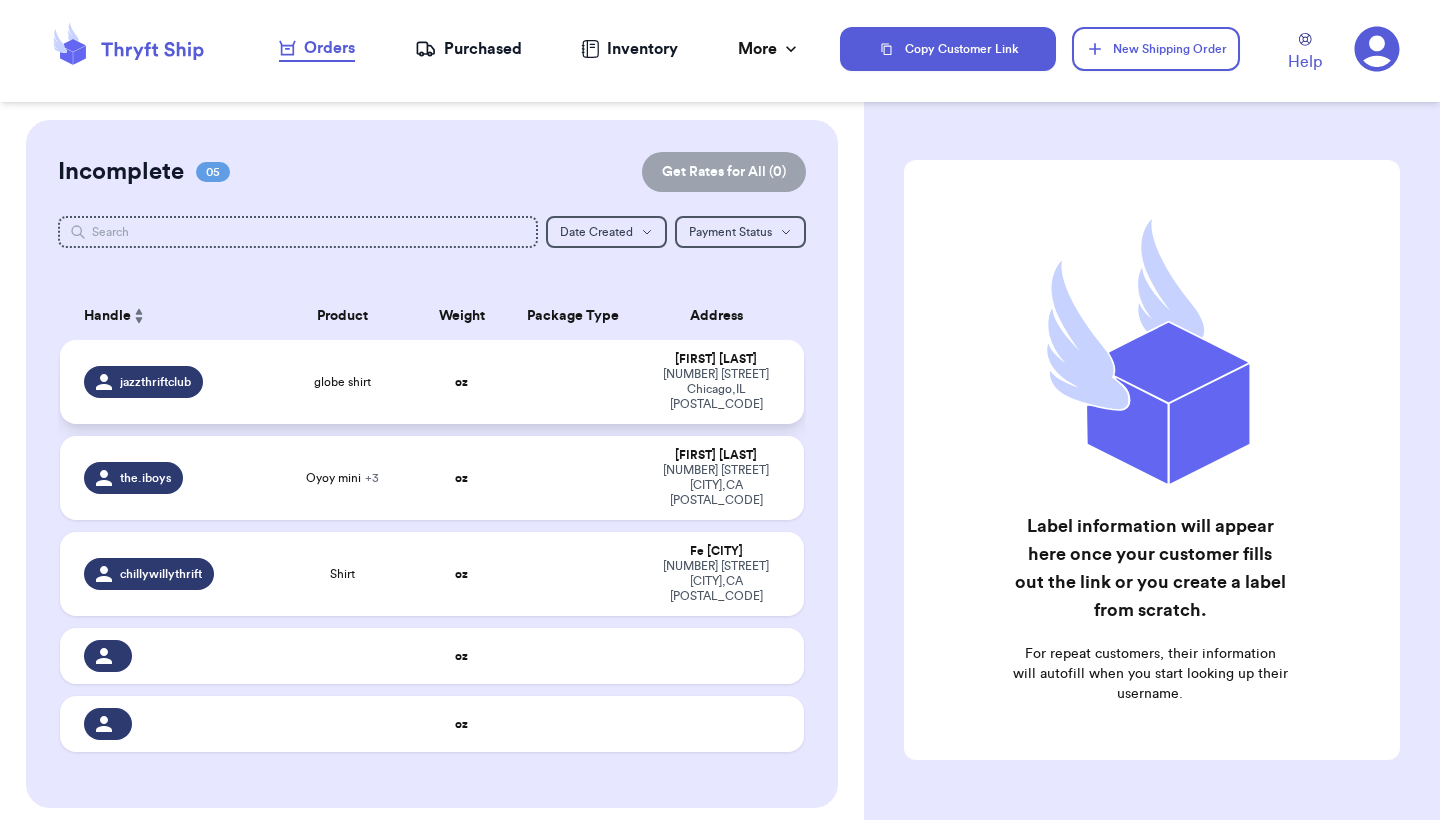 click on "globe shirt" at bounding box center (342, 382) 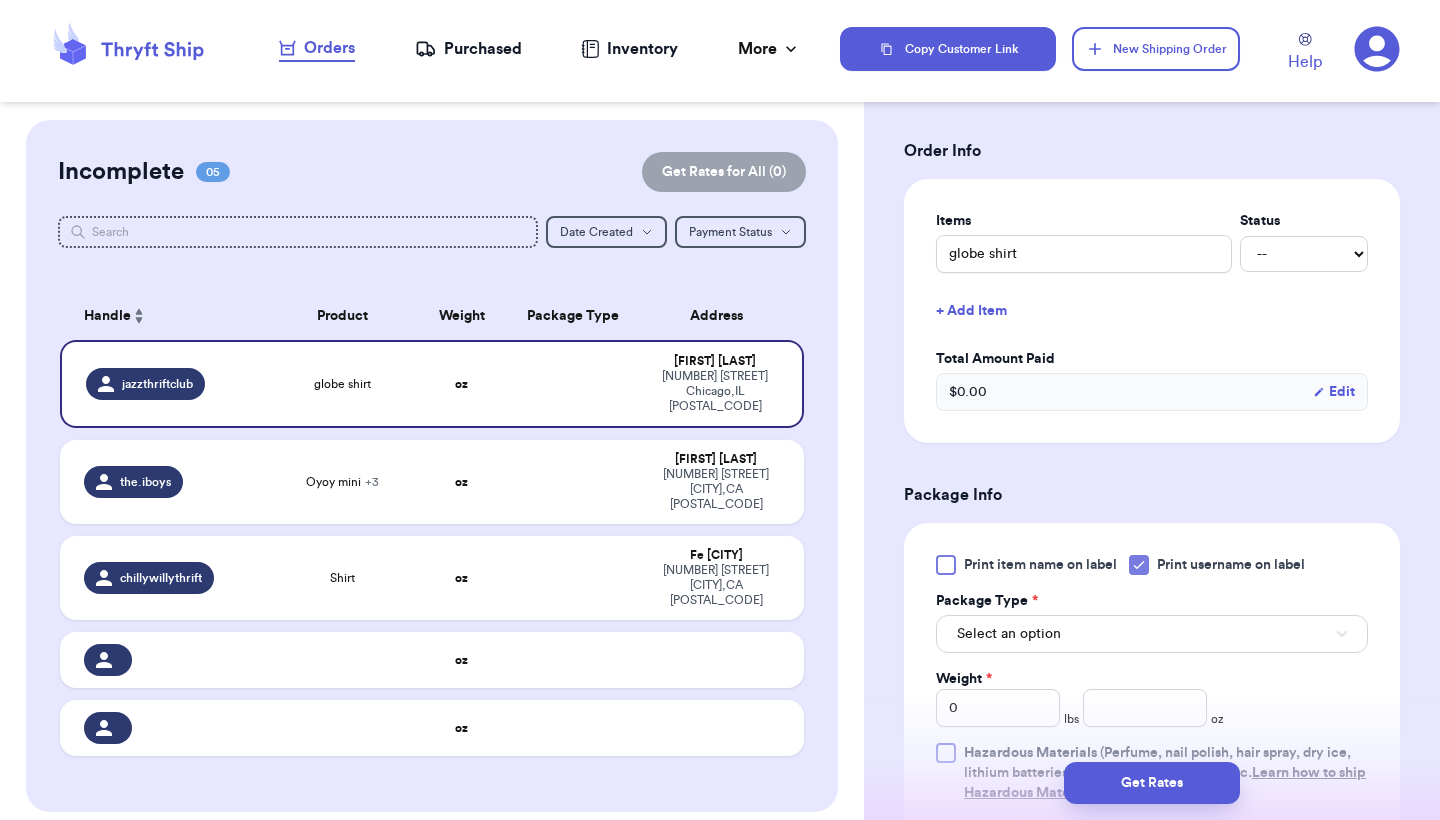 scroll, scrollTop: 433, scrollLeft: 0, axis: vertical 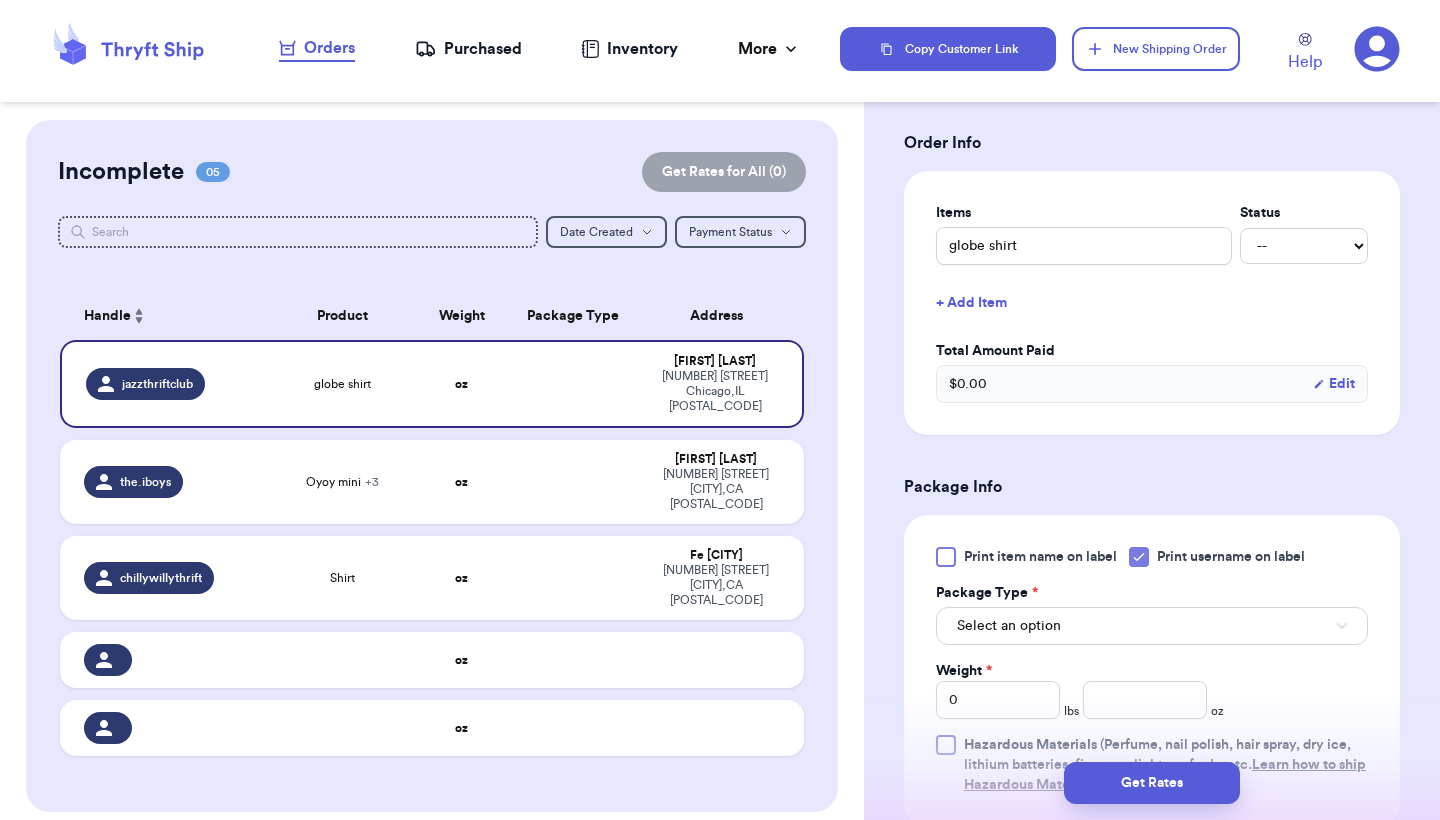 click on "Select an option" at bounding box center [1009, 626] 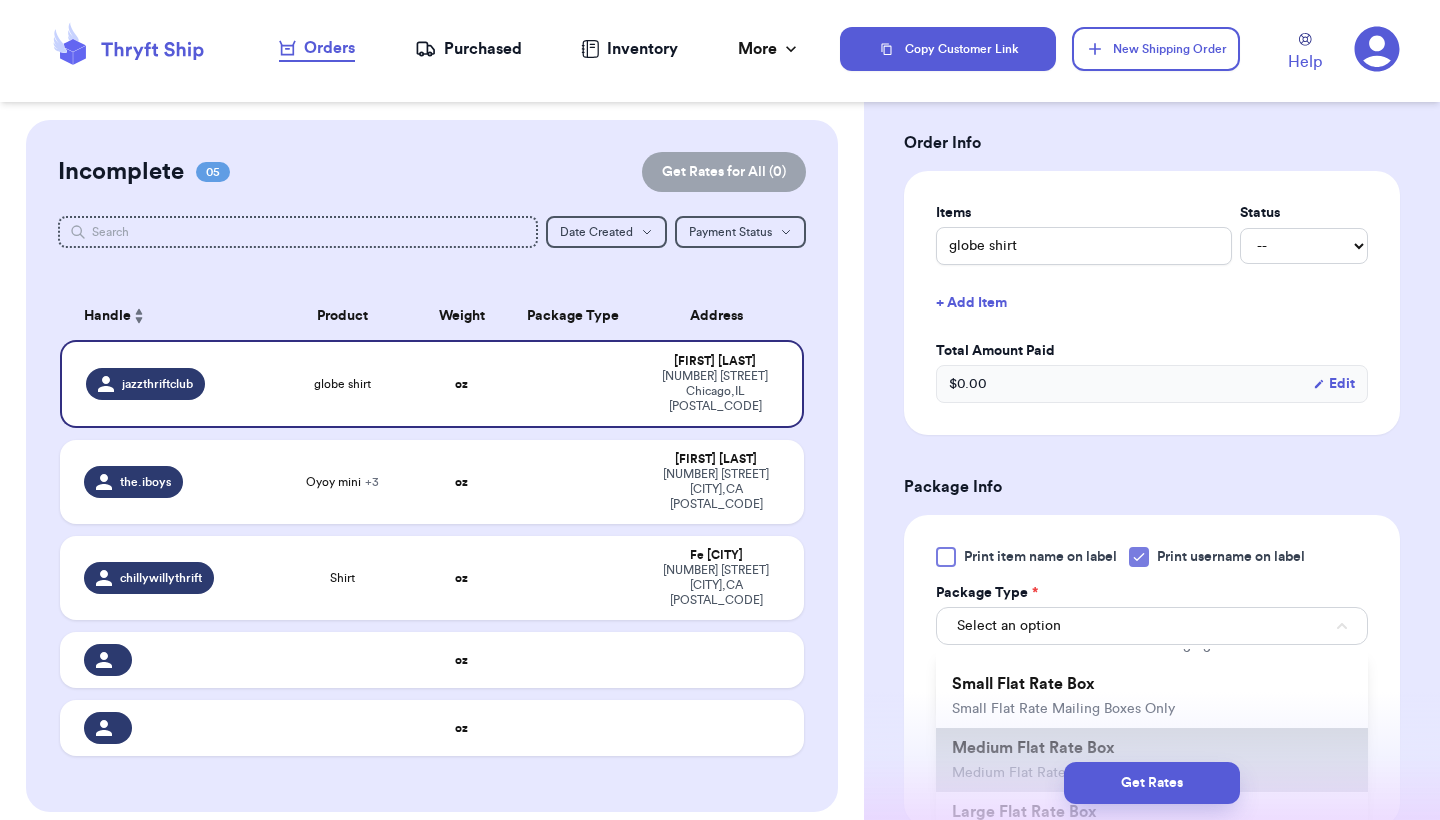 scroll, scrollTop: 219, scrollLeft: 0, axis: vertical 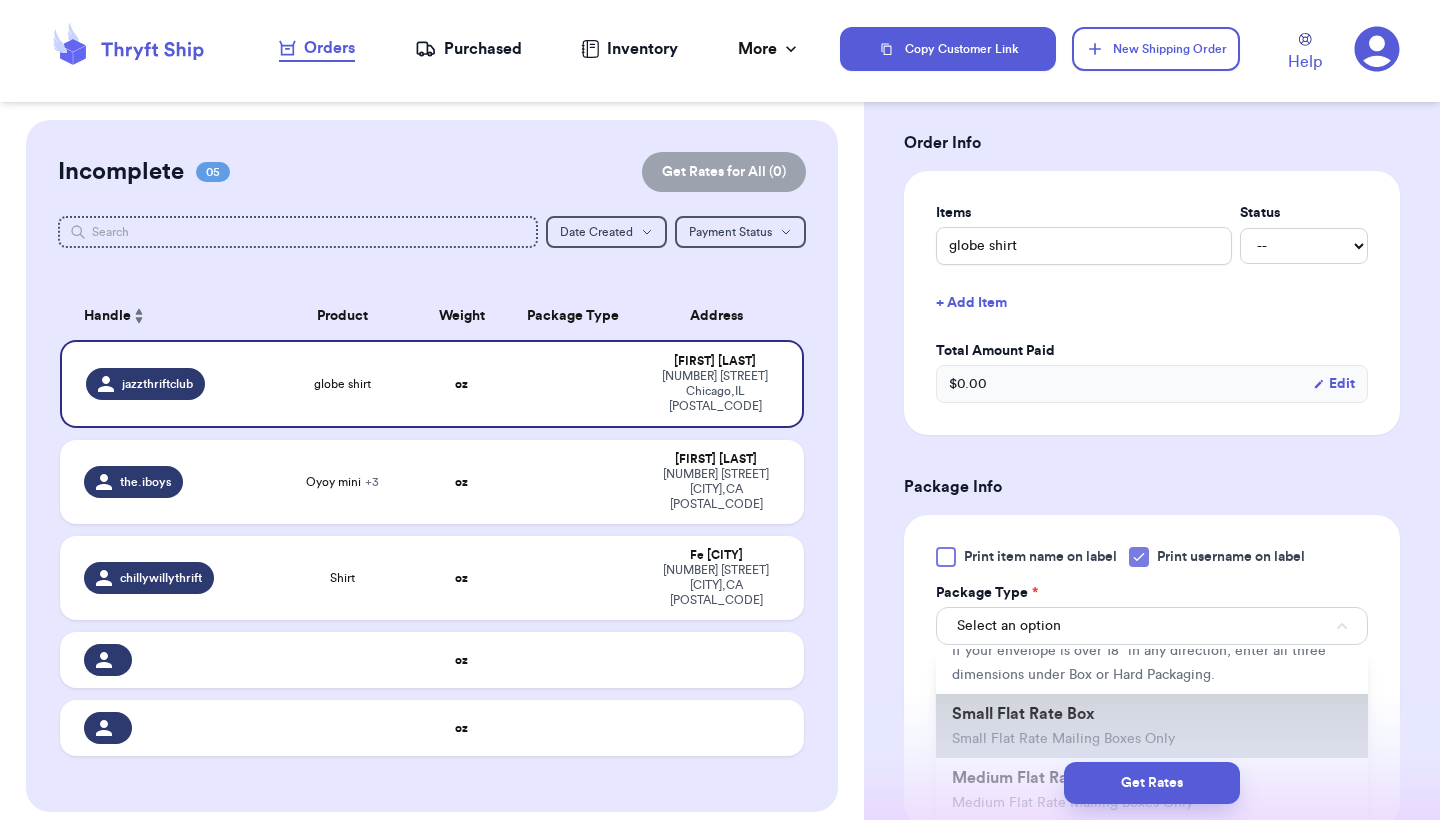 click on "Small Flat Rate Mailing Boxes Only" at bounding box center [1063, 739] 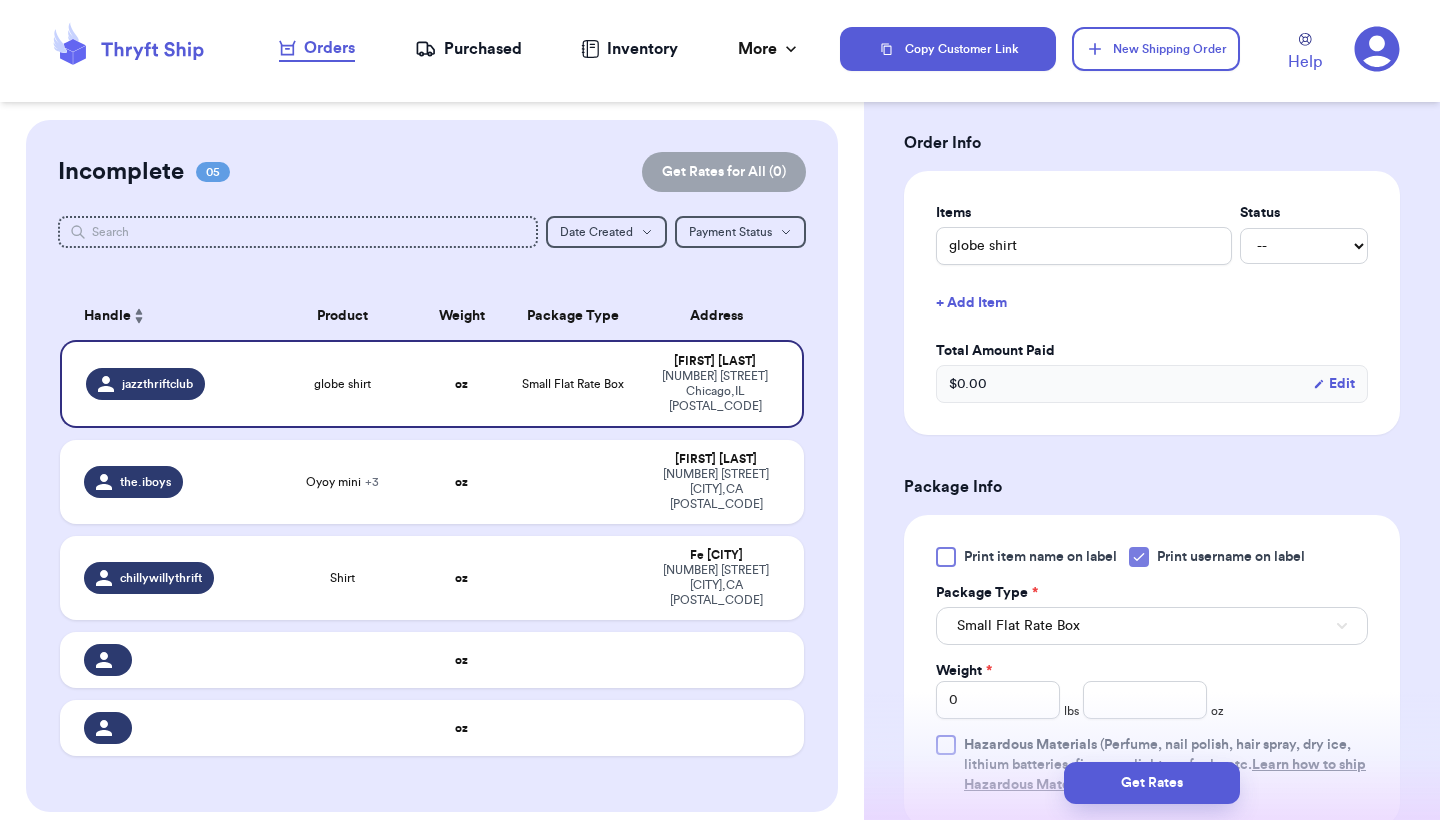 click on "Small Flat Rate Box" at bounding box center (1152, 626) 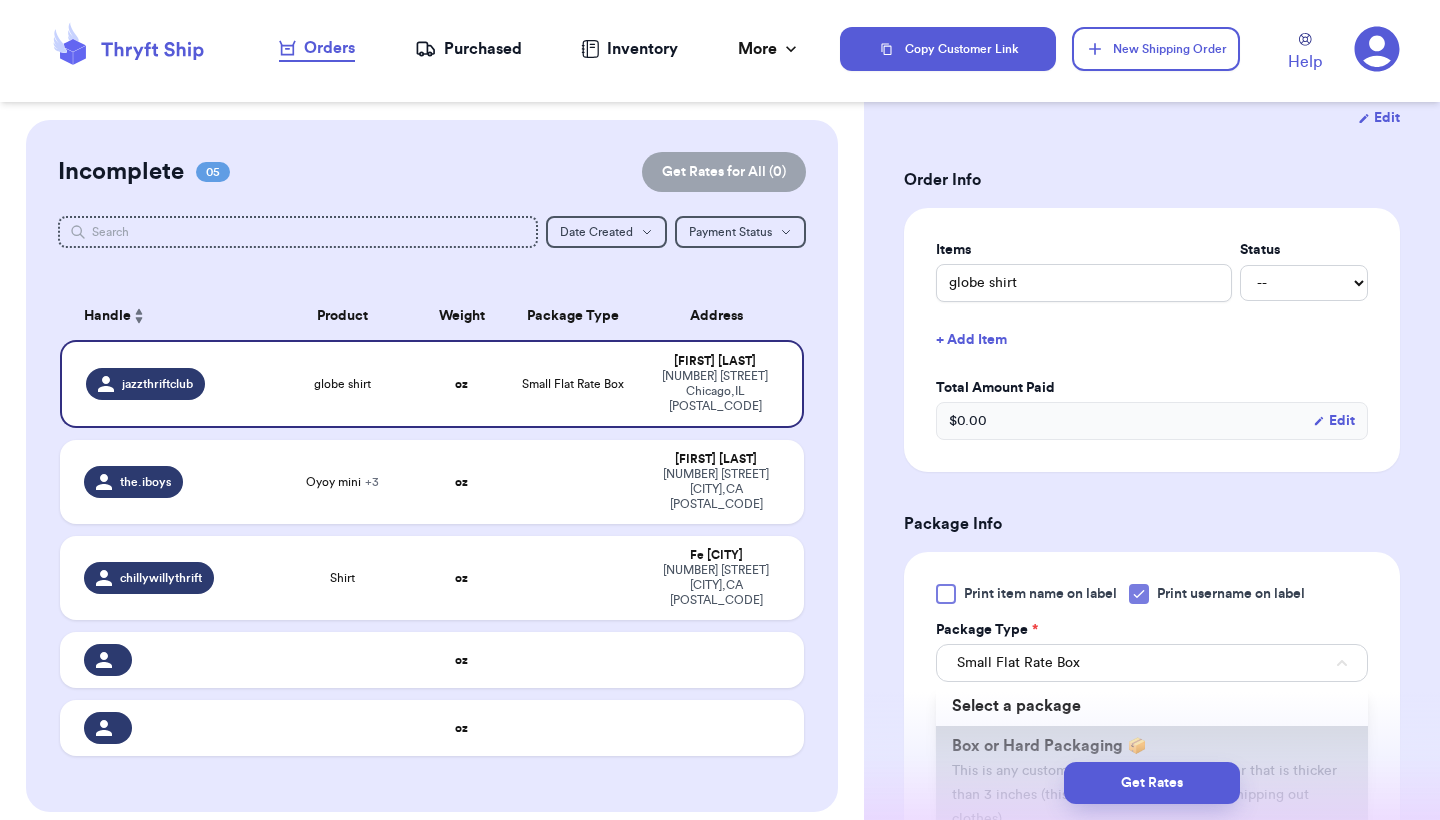 scroll, scrollTop: 395, scrollLeft: 0, axis: vertical 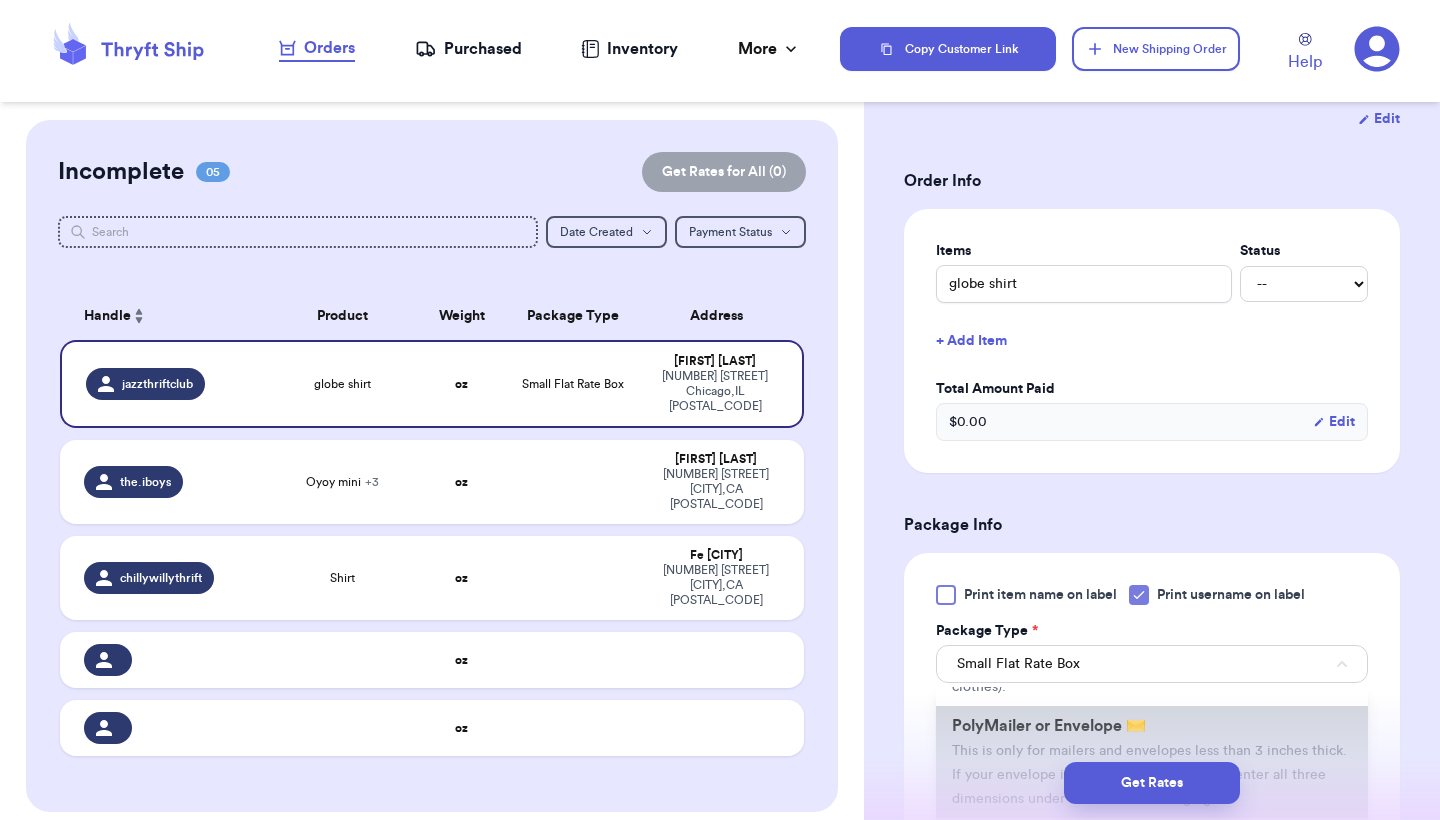 click on "PolyMailer or Envelope ✉️ This is only for mailers and envelopes less than 3 inches thick. If your envelope is over 18” in any direction, enter all three dimensions under Box or Hard Packaging." at bounding box center [1152, 762] 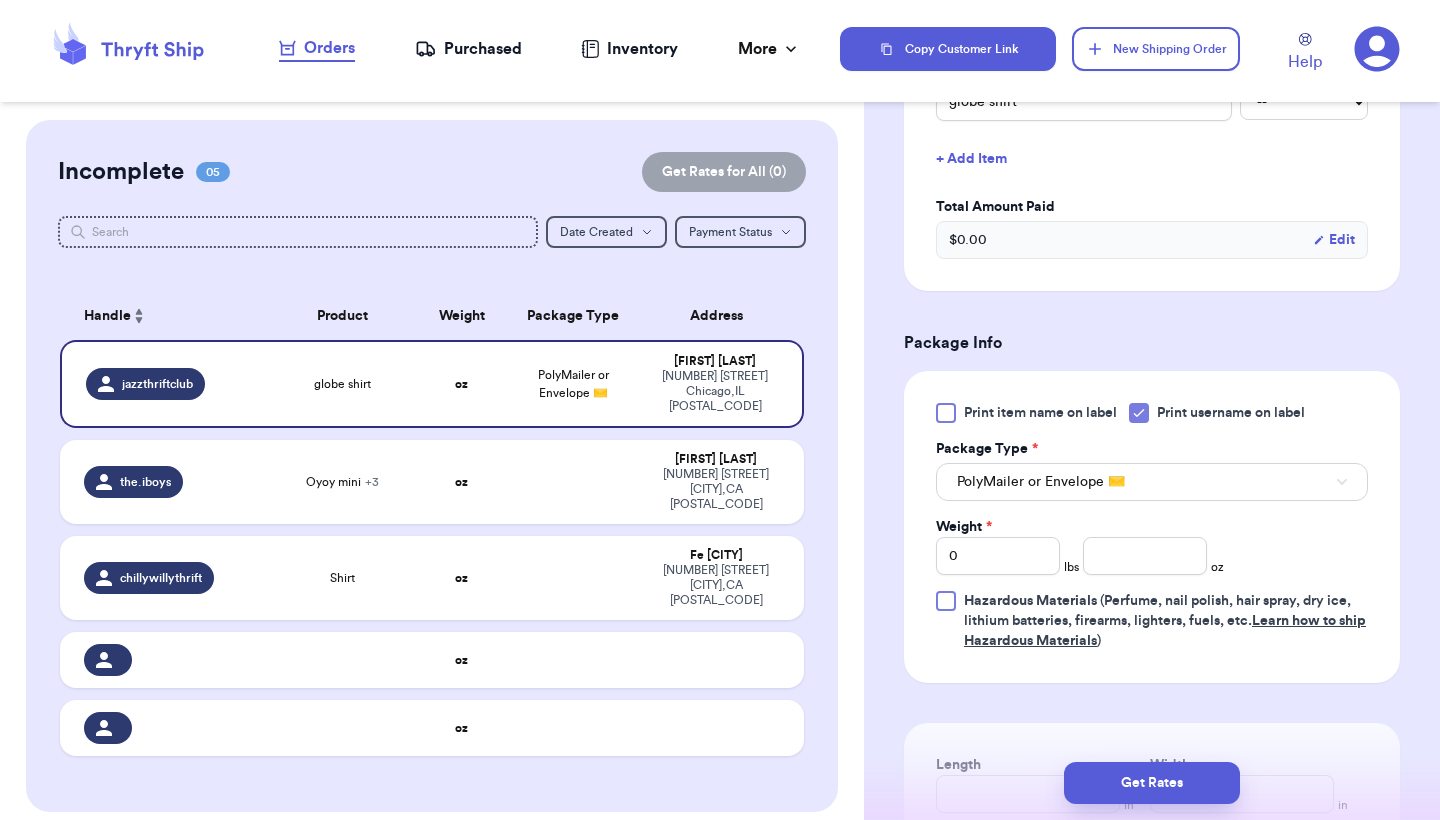 scroll, scrollTop: 685, scrollLeft: 0, axis: vertical 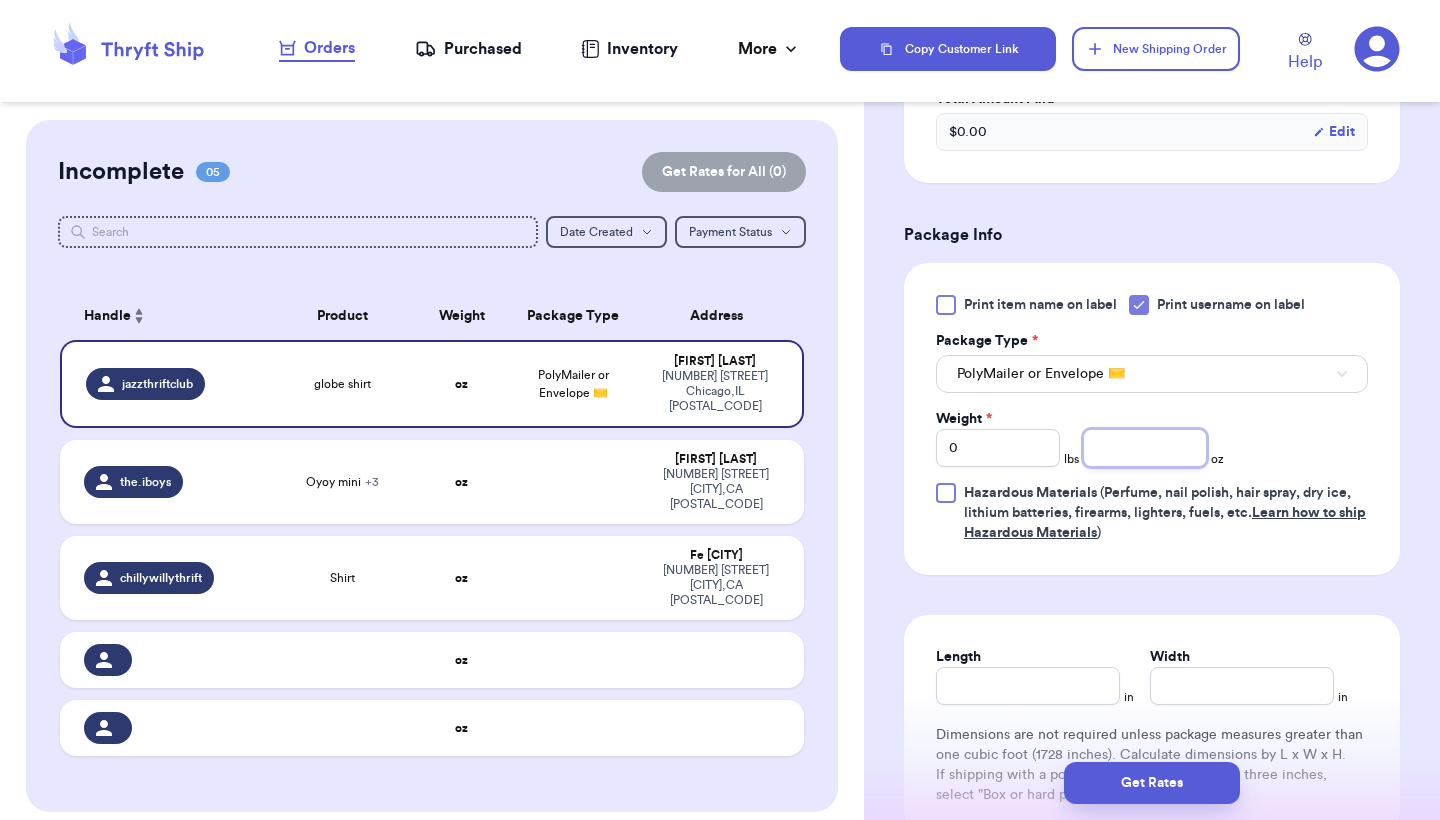 click at bounding box center (1145, 448) 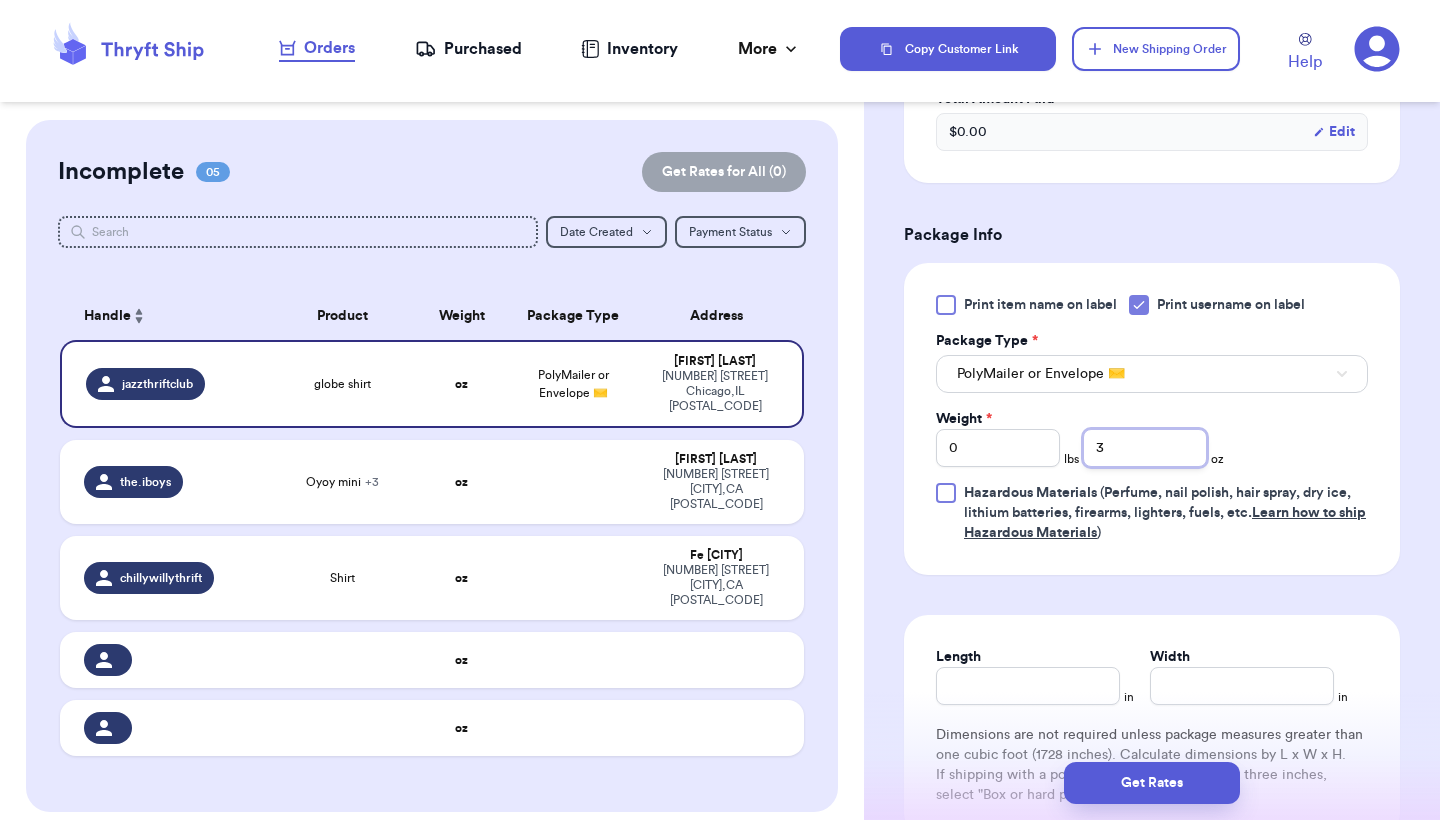 type on "3" 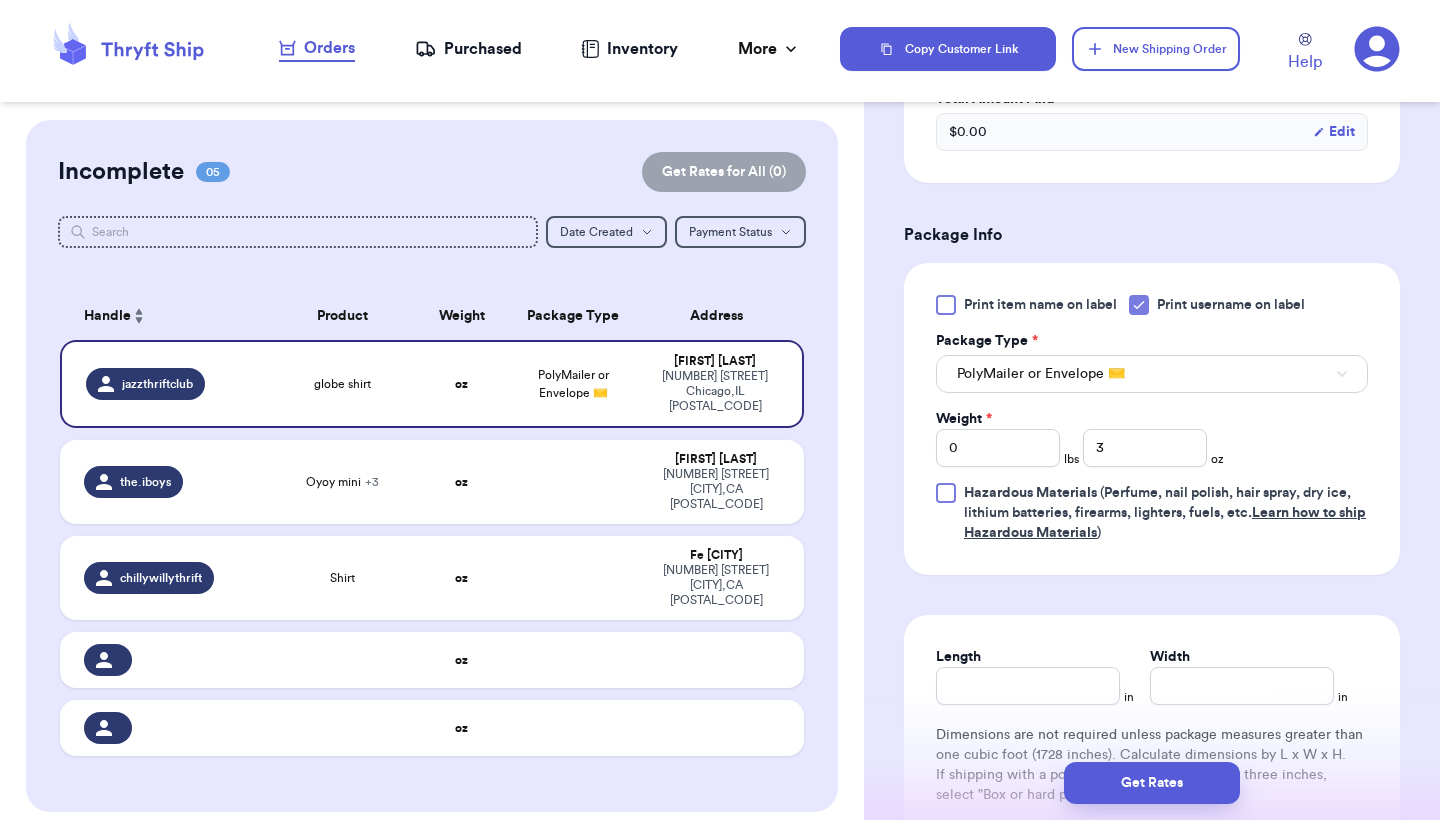 click on "Print item name on label Print username on label Package Type * PolyMailer or Envelope ✉️ Weight * 0 lbs 3 oz Hazardous Materials   (Perfume, nail polish, hair spray, dry ice, lithium batteries, firearms, lighters, fuels, etc.  Learn how to ship Hazardous Materials )" at bounding box center (1152, 419) 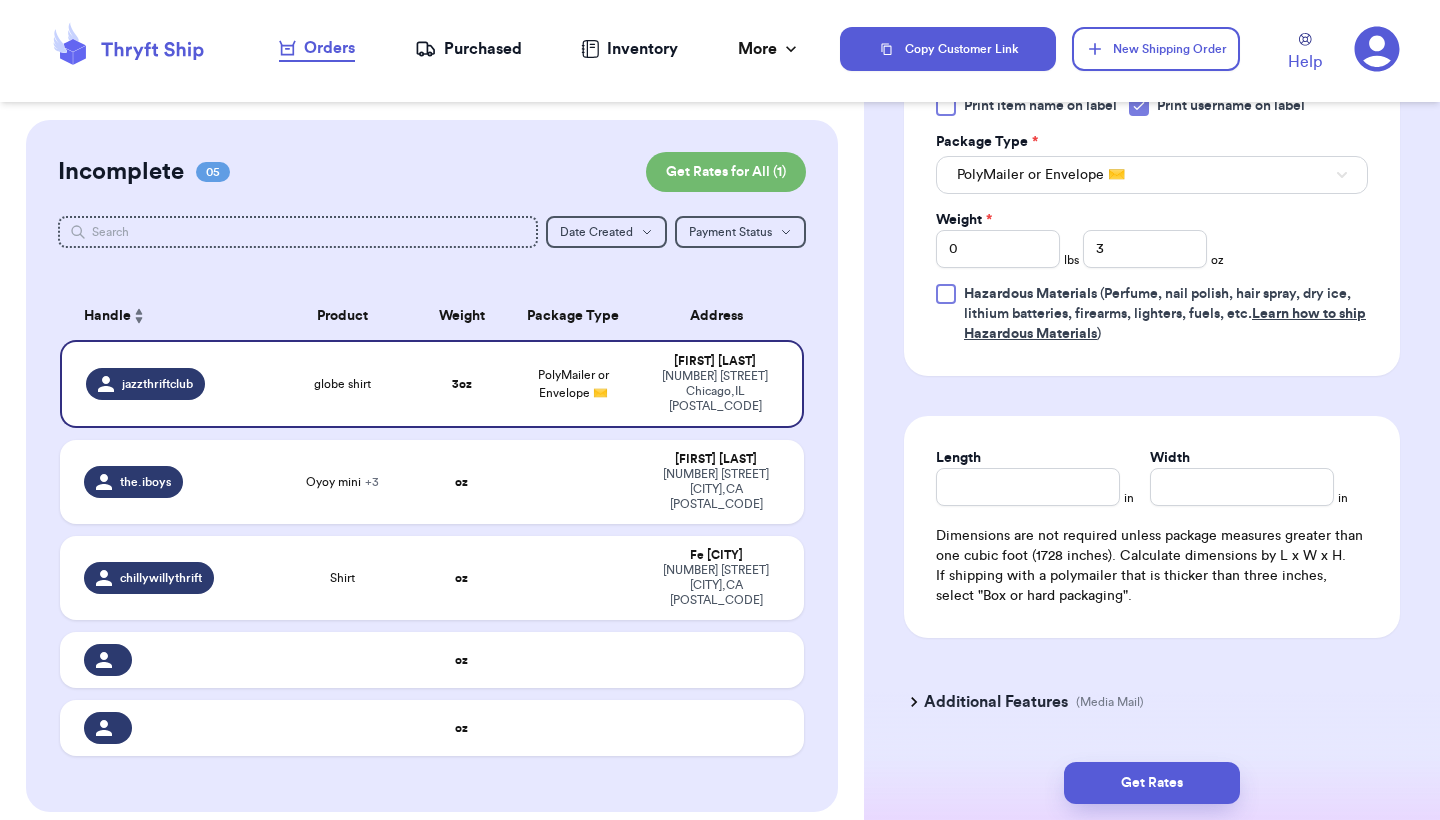scroll, scrollTop: 896, scrollLeft: 0, axis: vertical 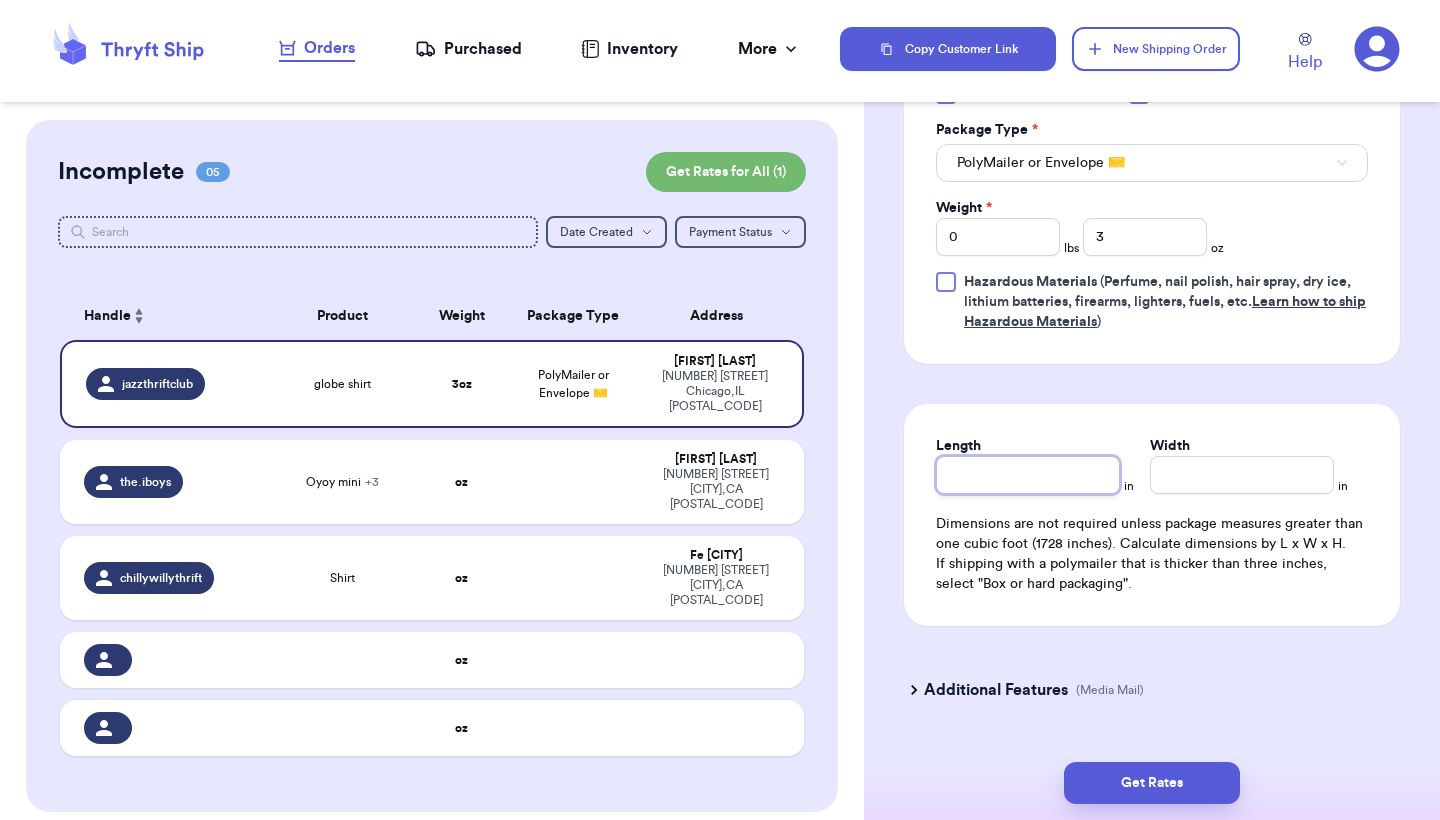 click on "Length" at bounding box center [1028, 475] 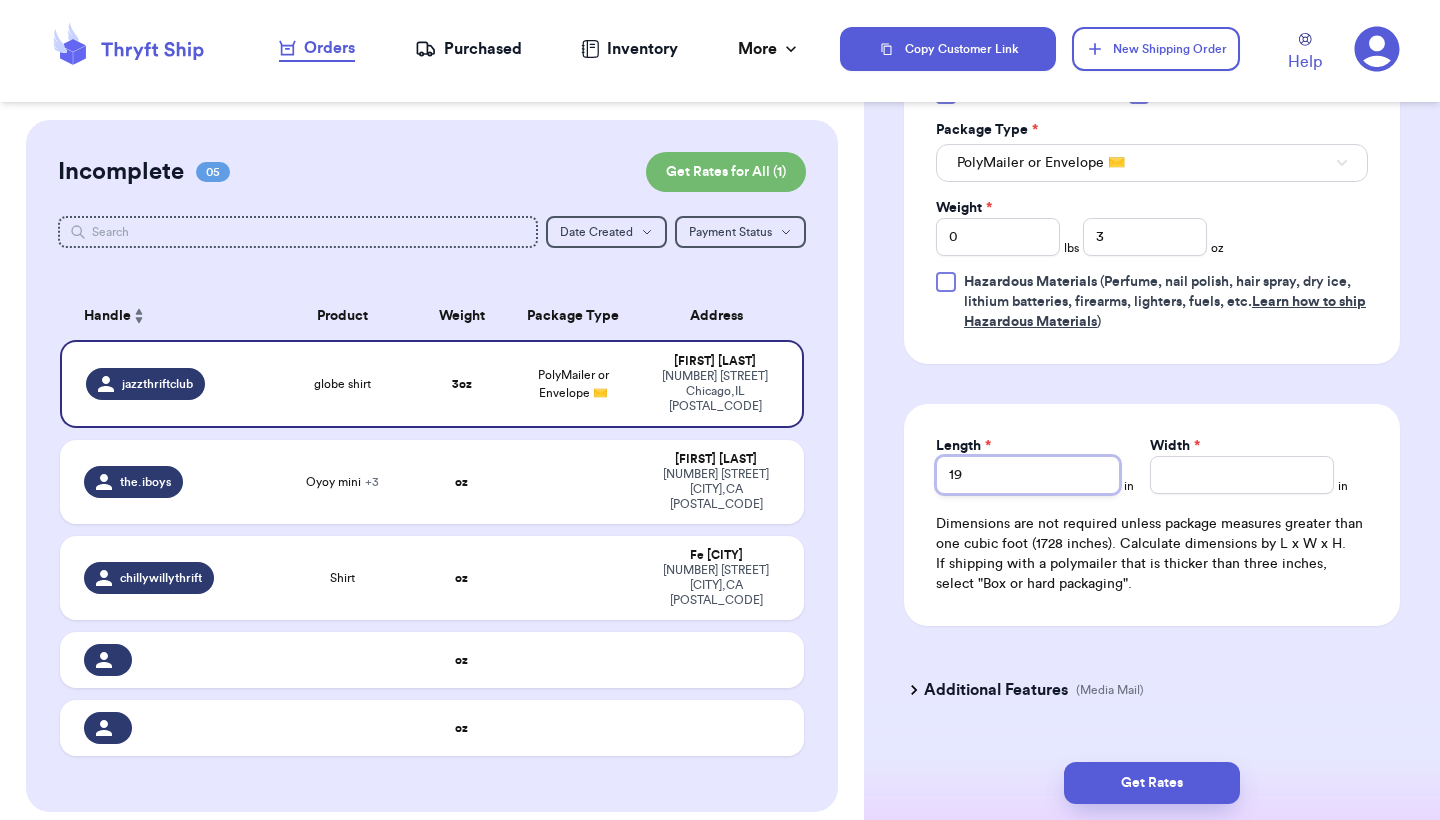 type on "19" 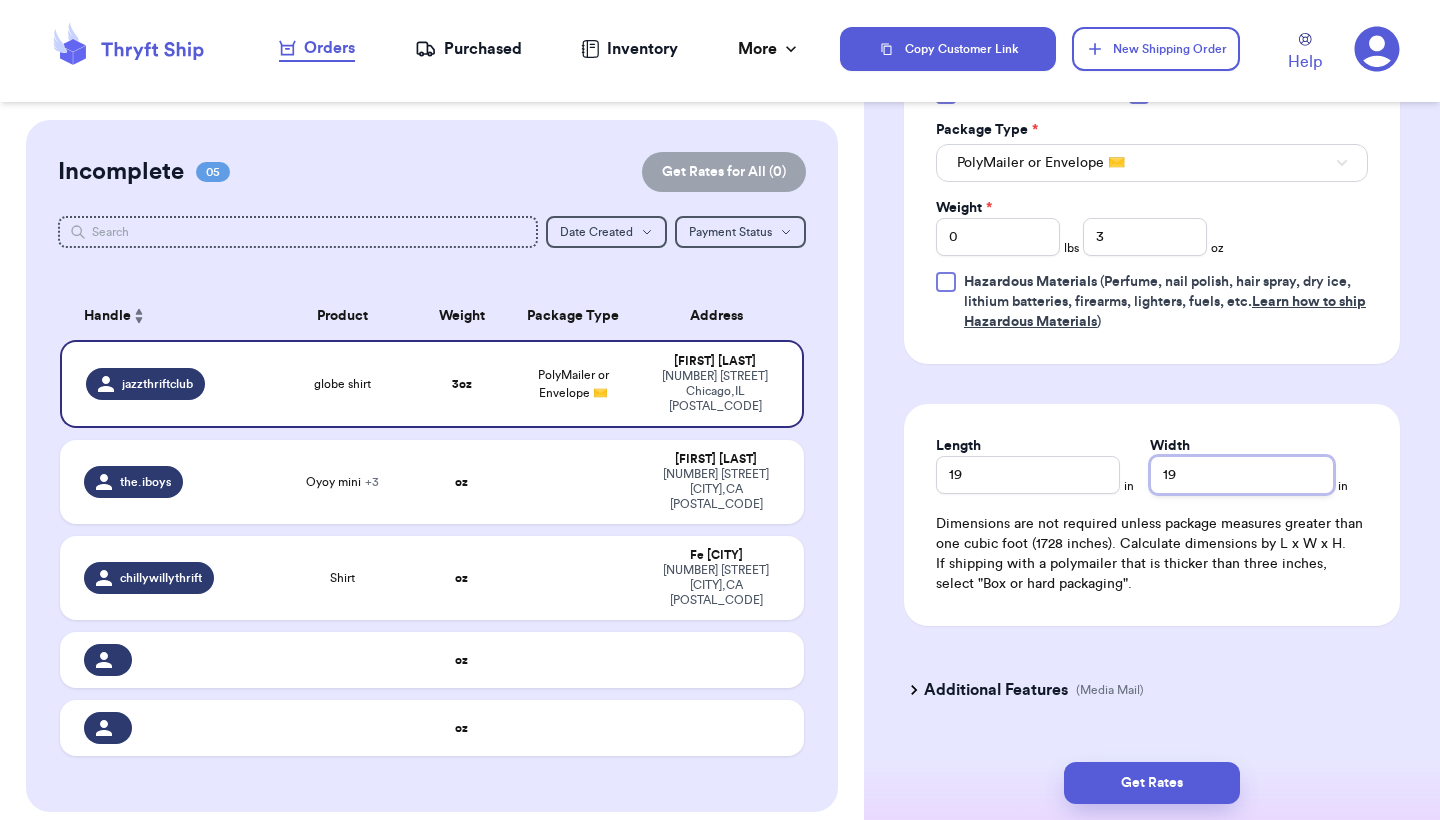 type on "1" 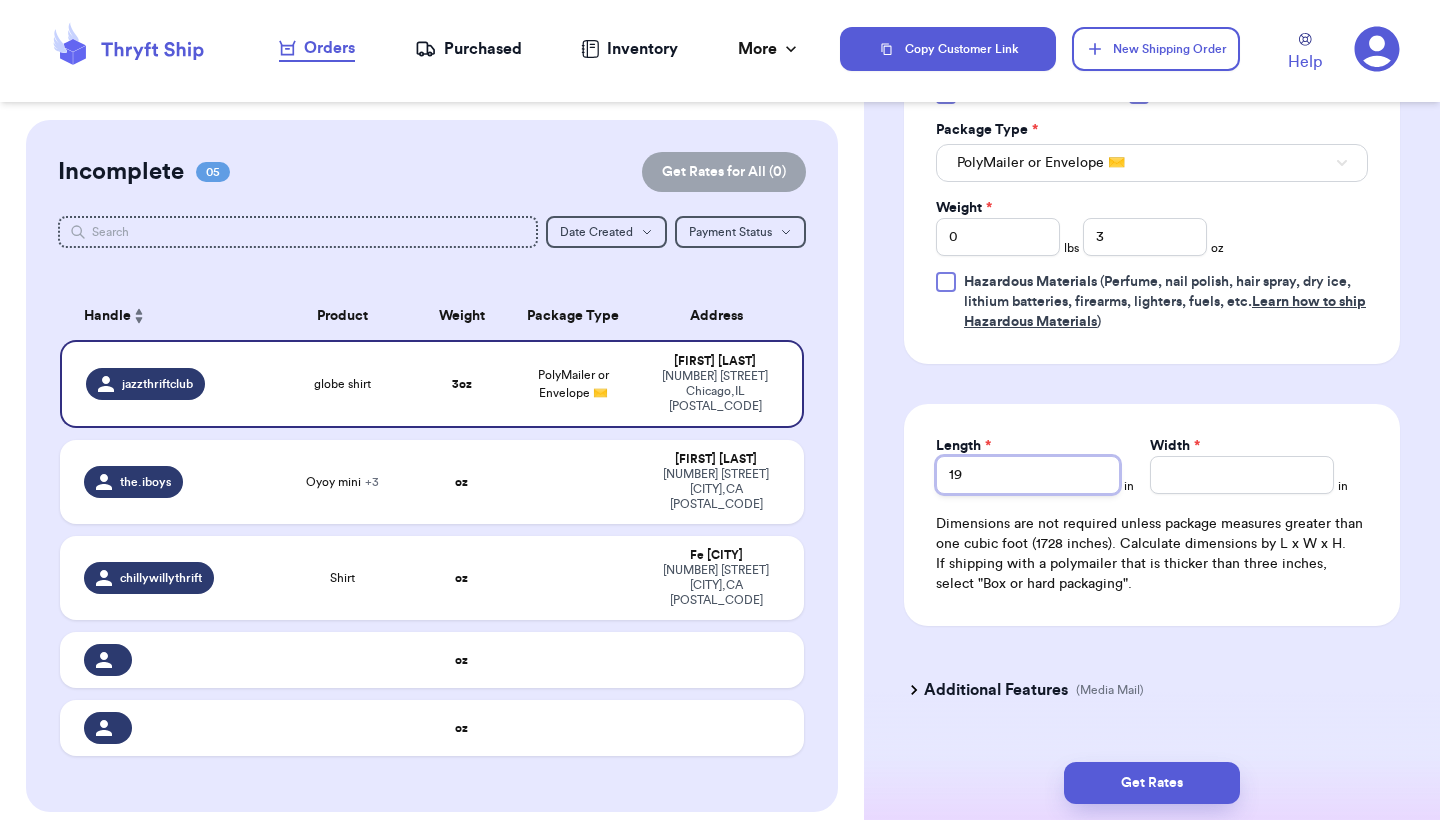 click on "19" at bounding box center (1028, 475) 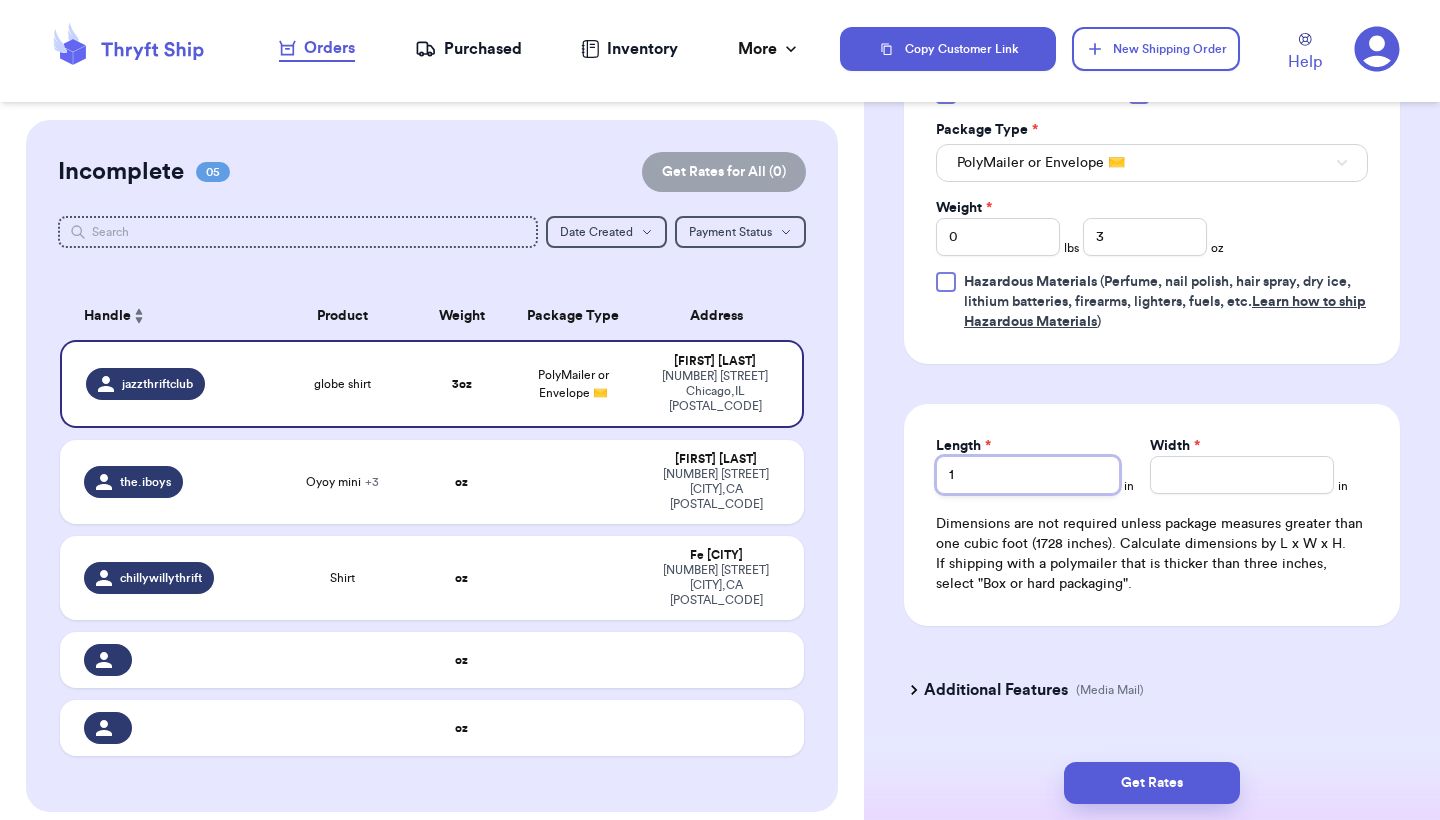 type on "10" 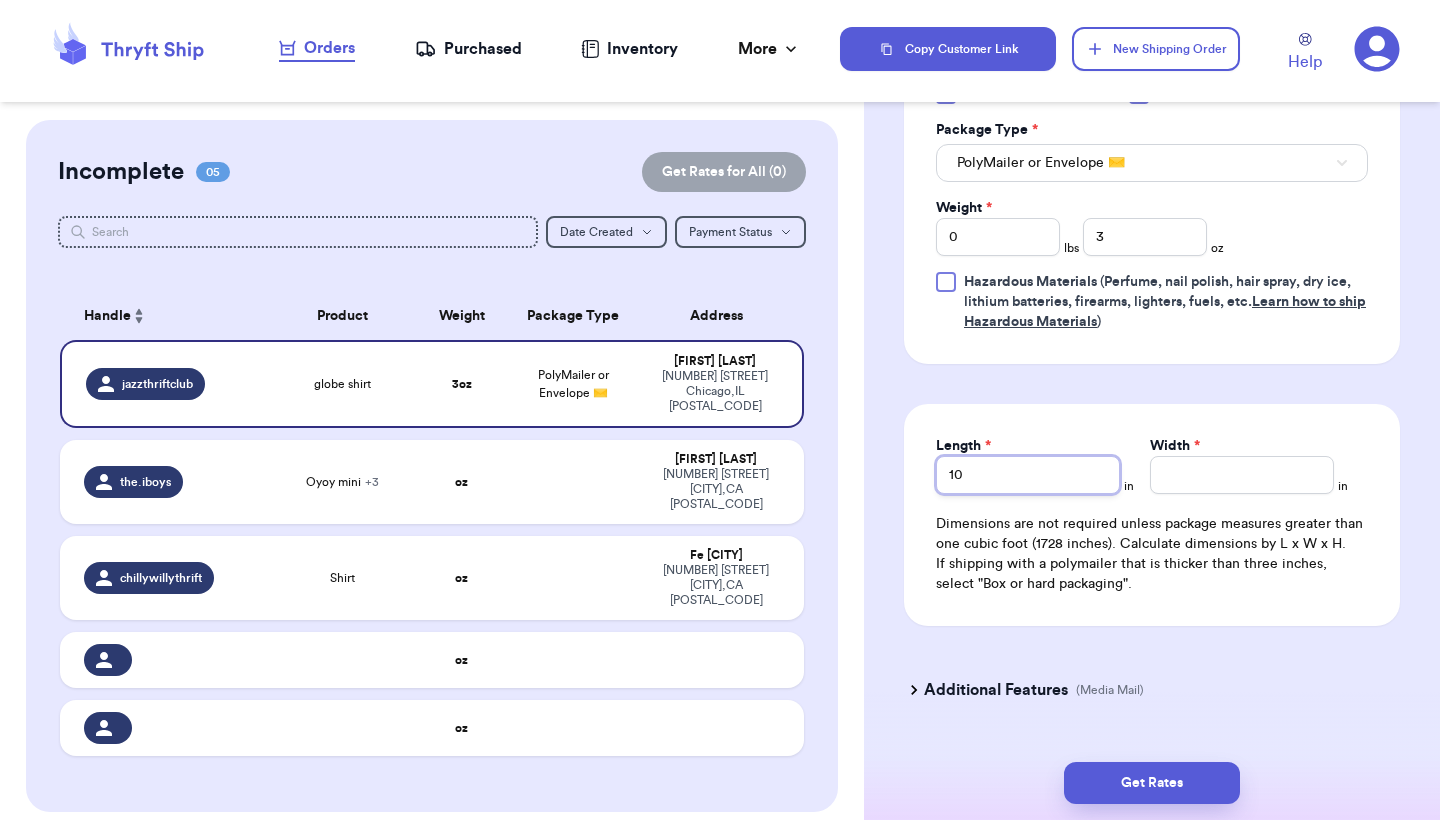 type on "10" 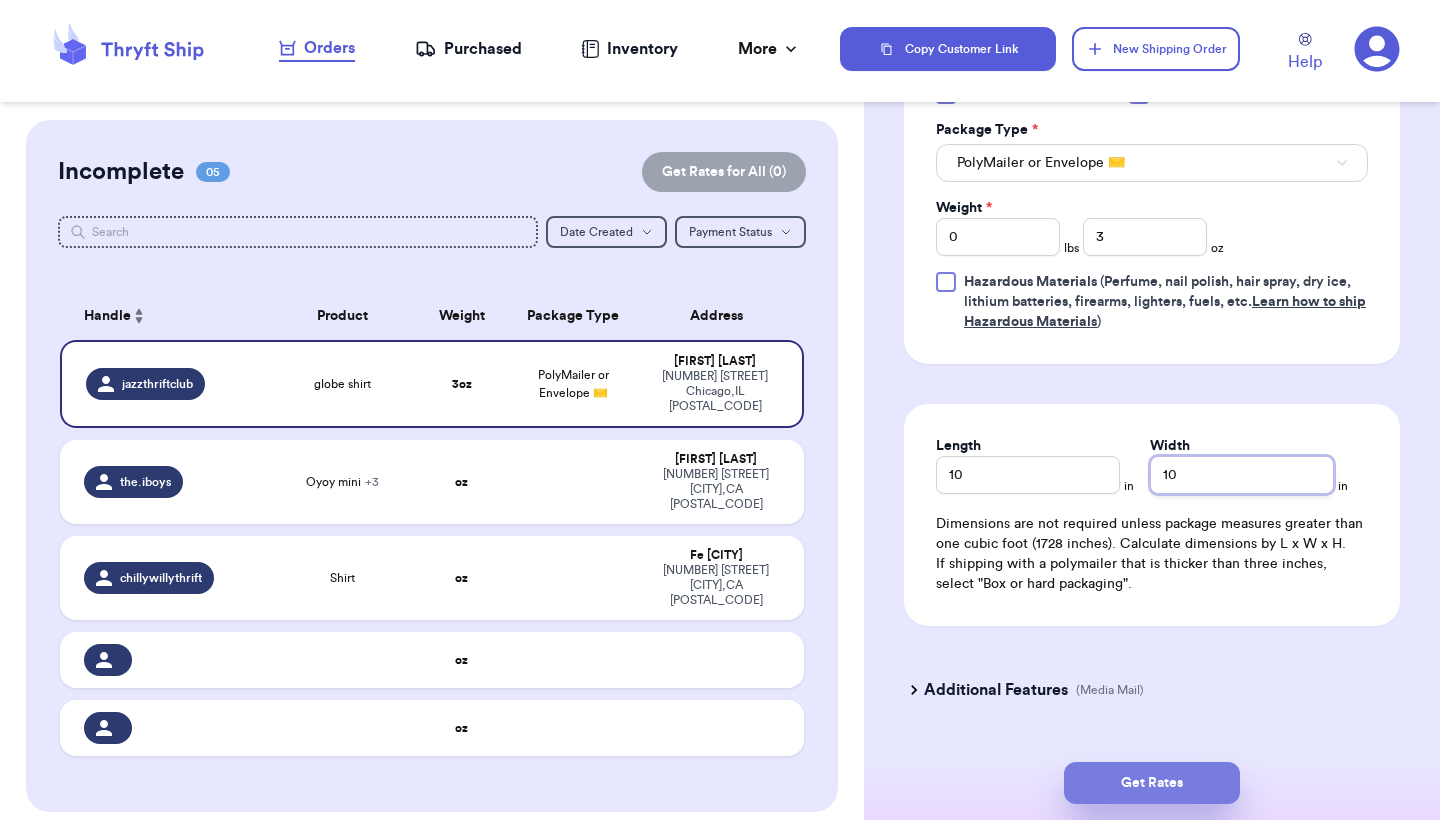 type on "10" 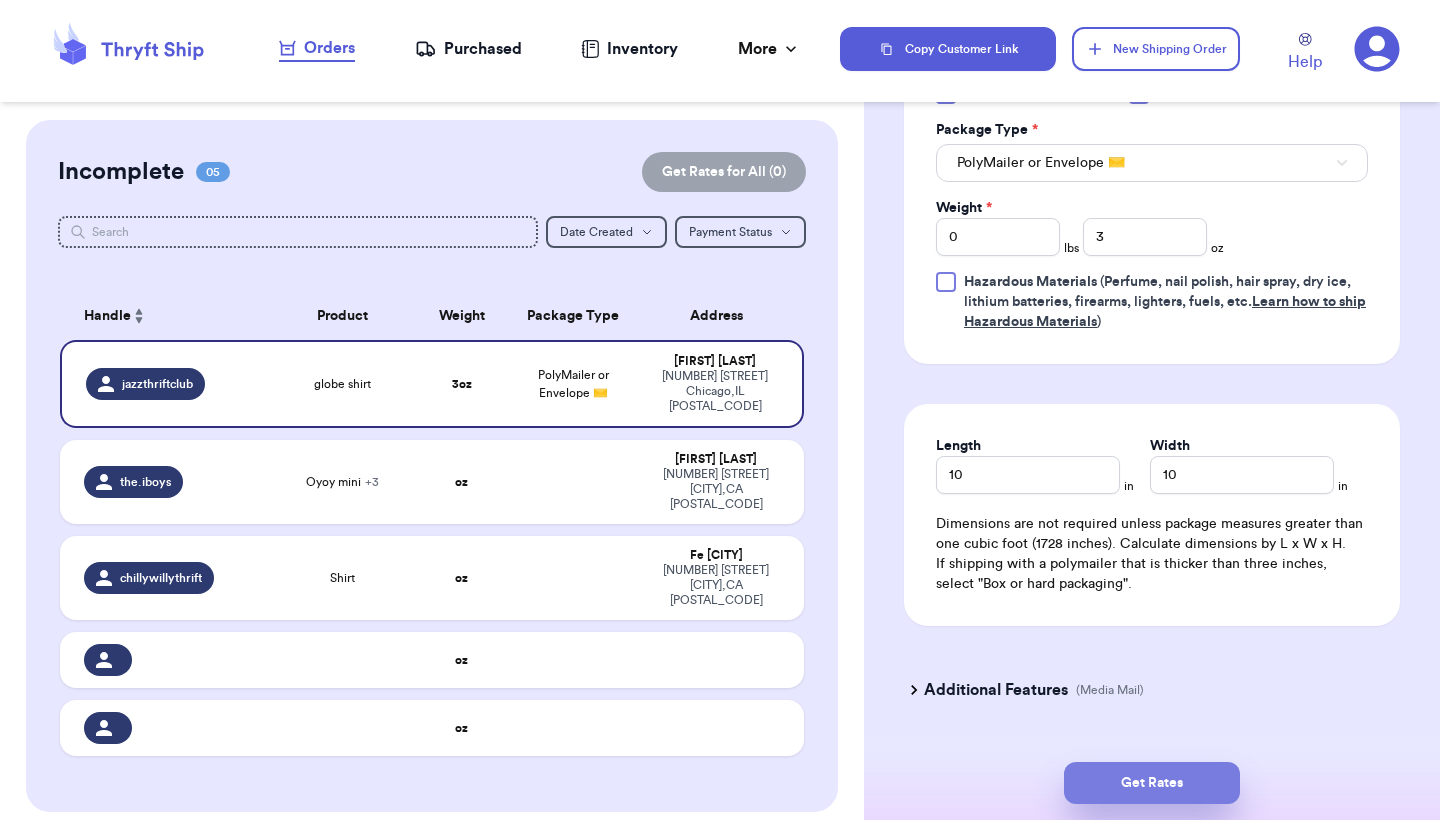 click on "Get Rates" at bounding box center [1152, 783] 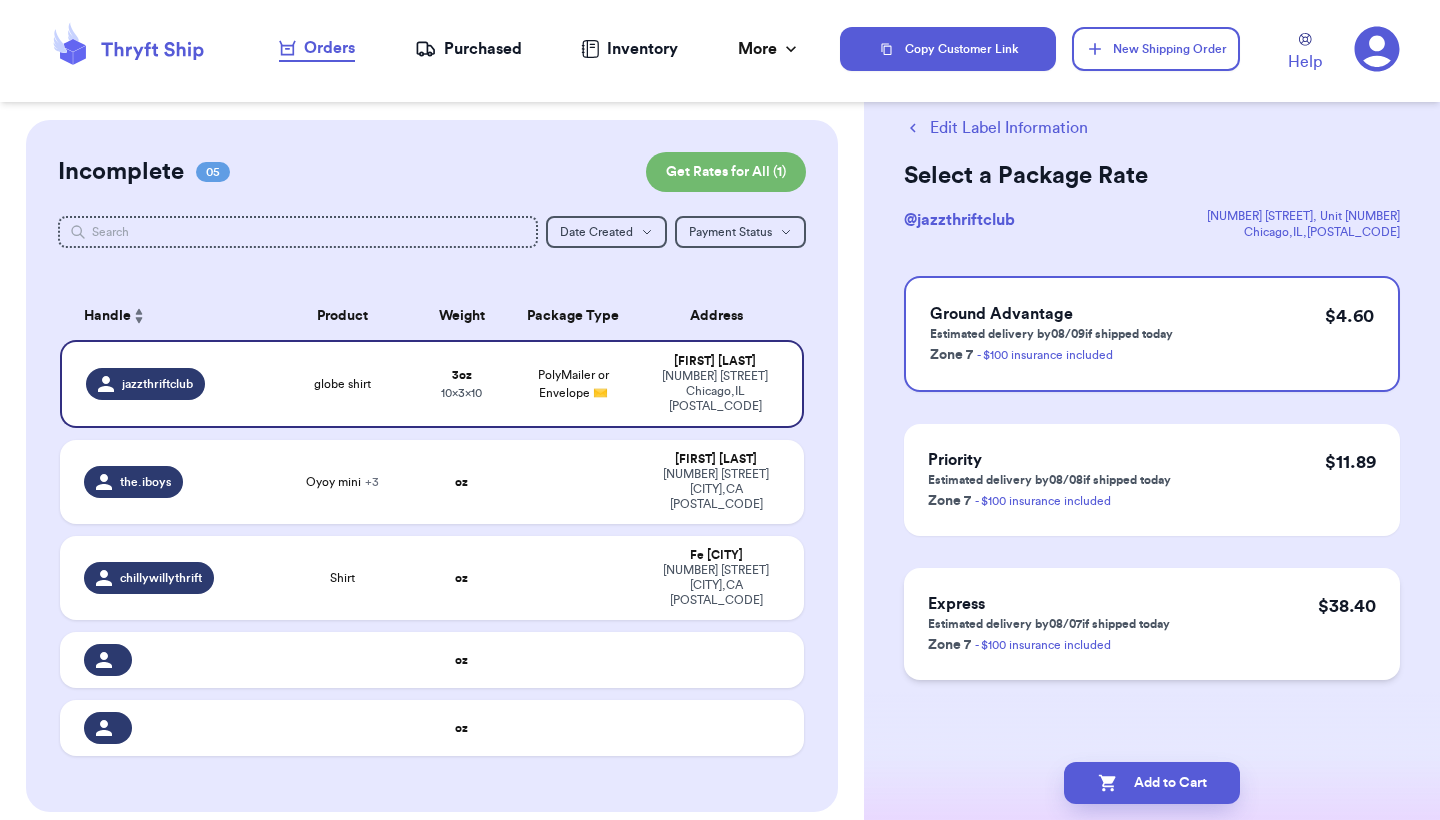 scroll, scrollTop: 0, scrollLeft: 0, axis: both 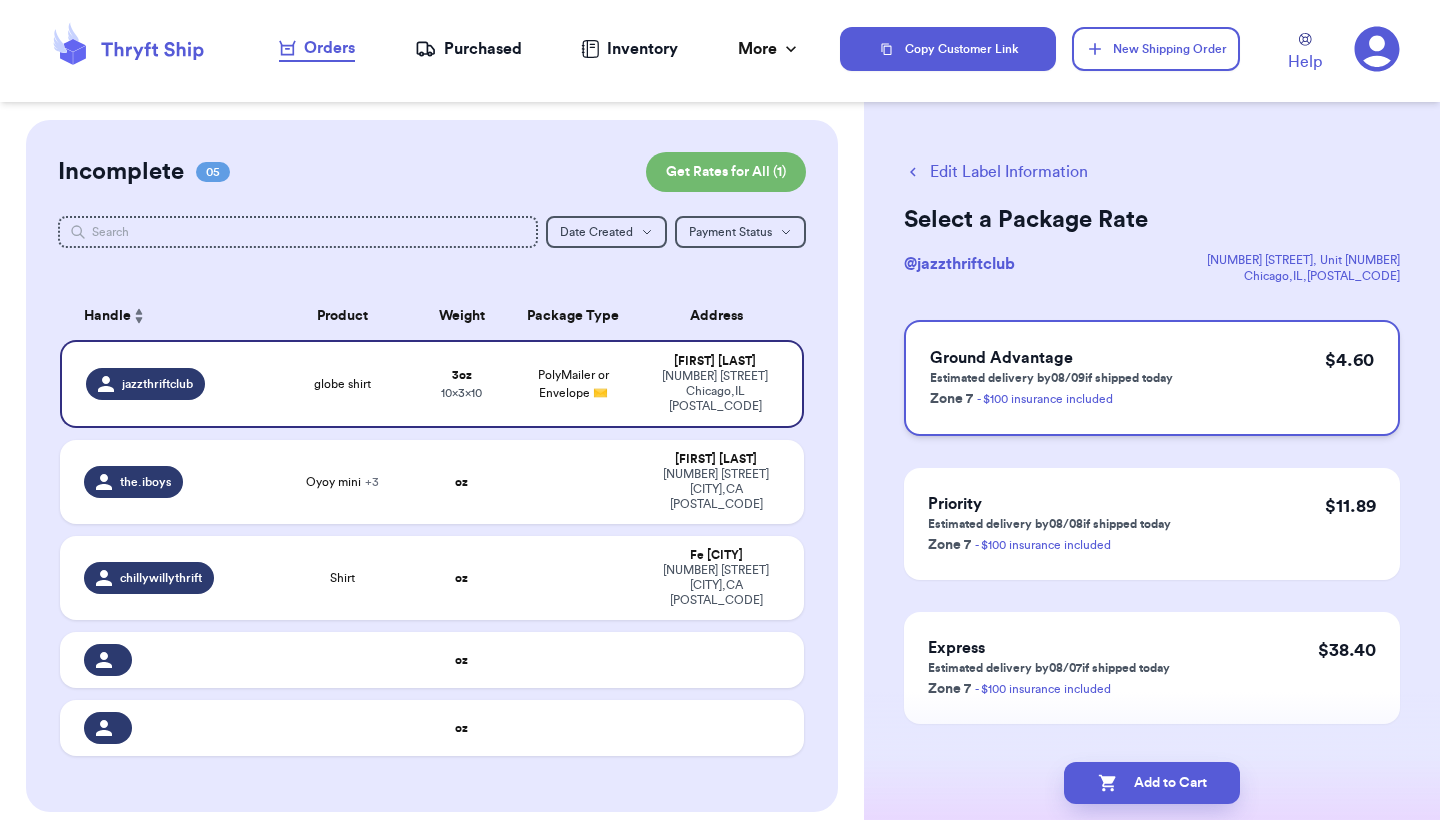 click on "Ground Advantage Estimated delivery by  [DATE]  if shipped today Zone 7 - $100 insurance included $ 4.60" at bounding box center (1152, 378) 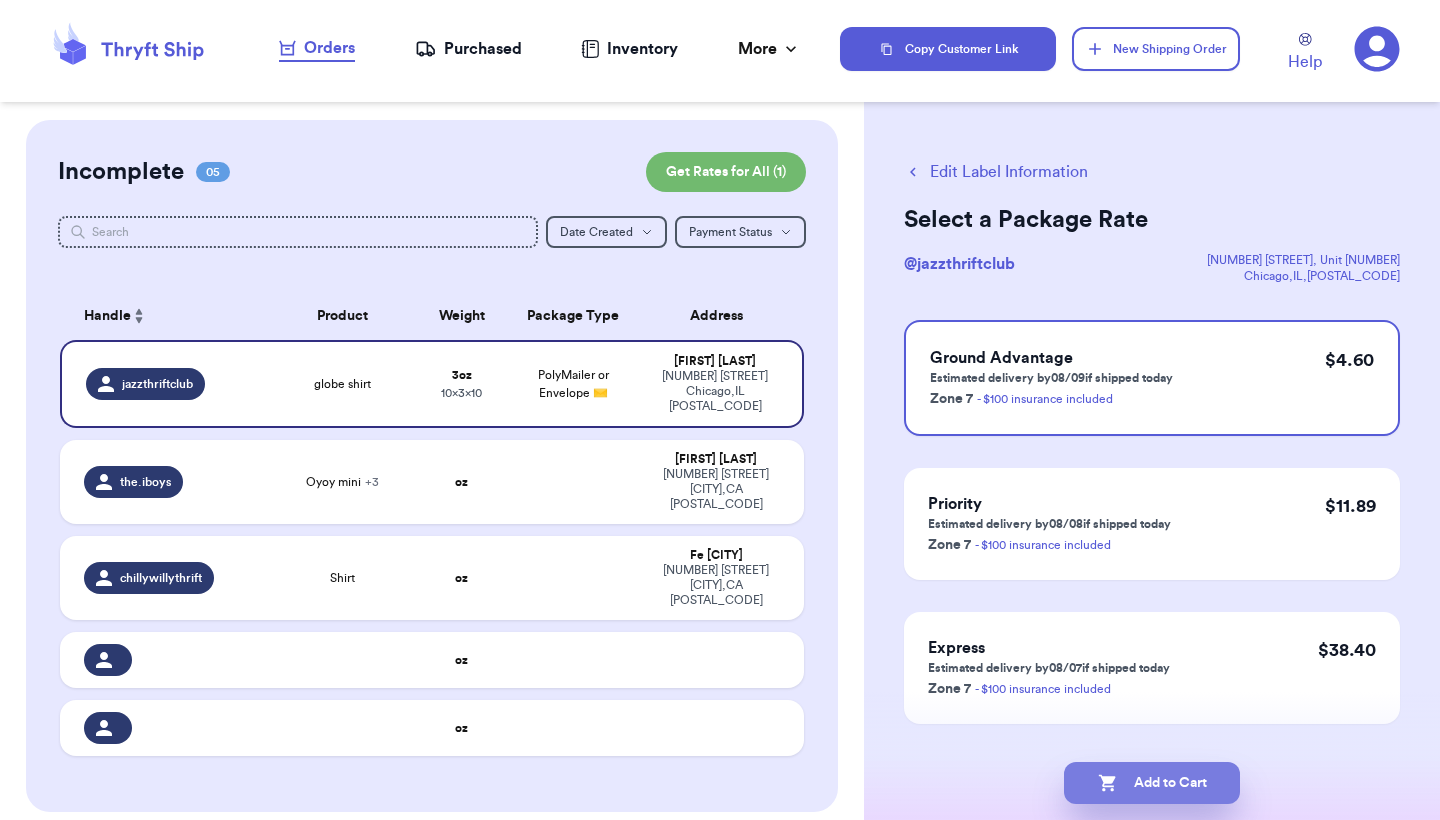 click on "Add to Cart" at bounding box center [1152, 783] 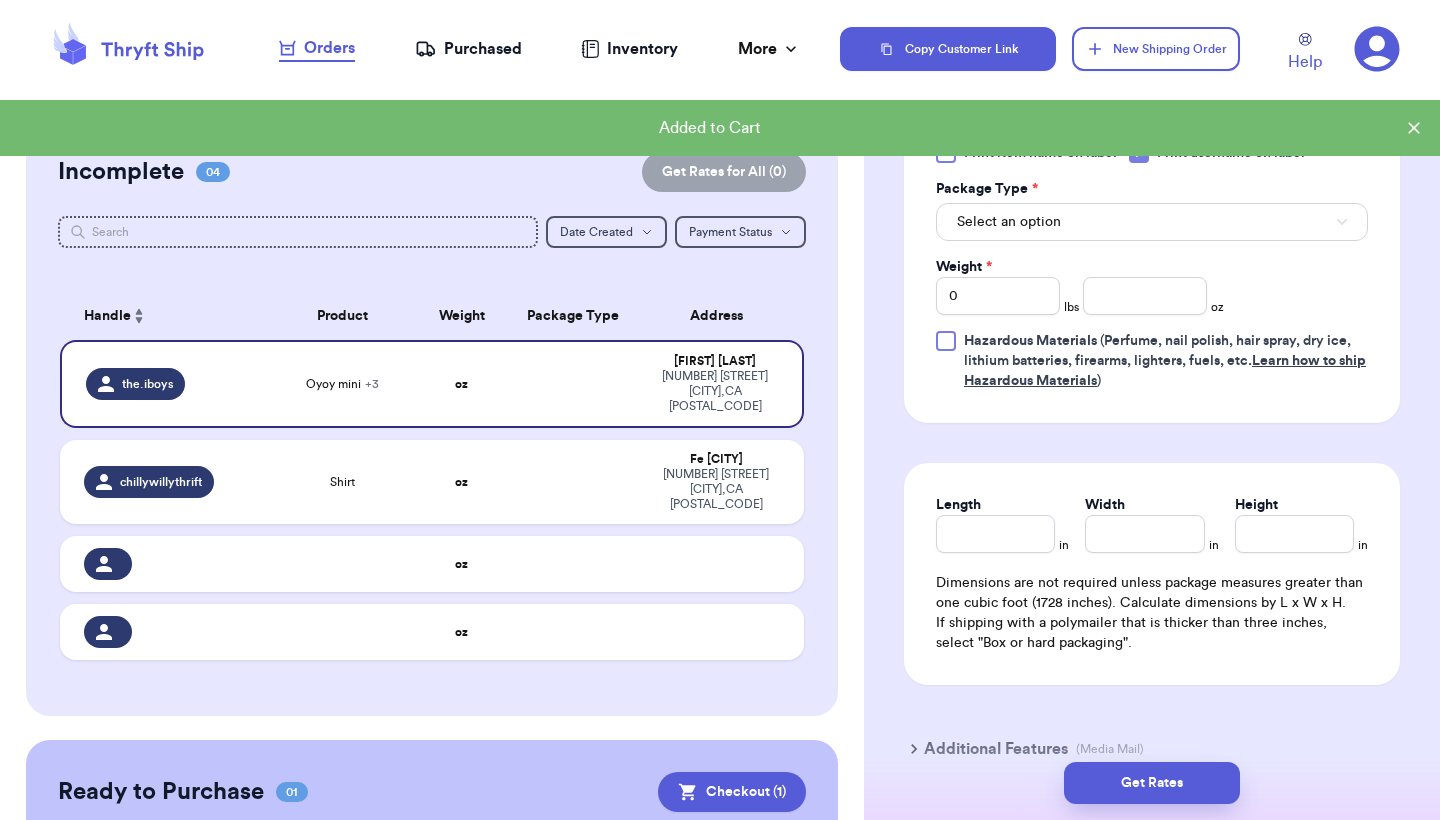 scroll, scrollTop: 1053, scrollLeft: 0, axis: vertical 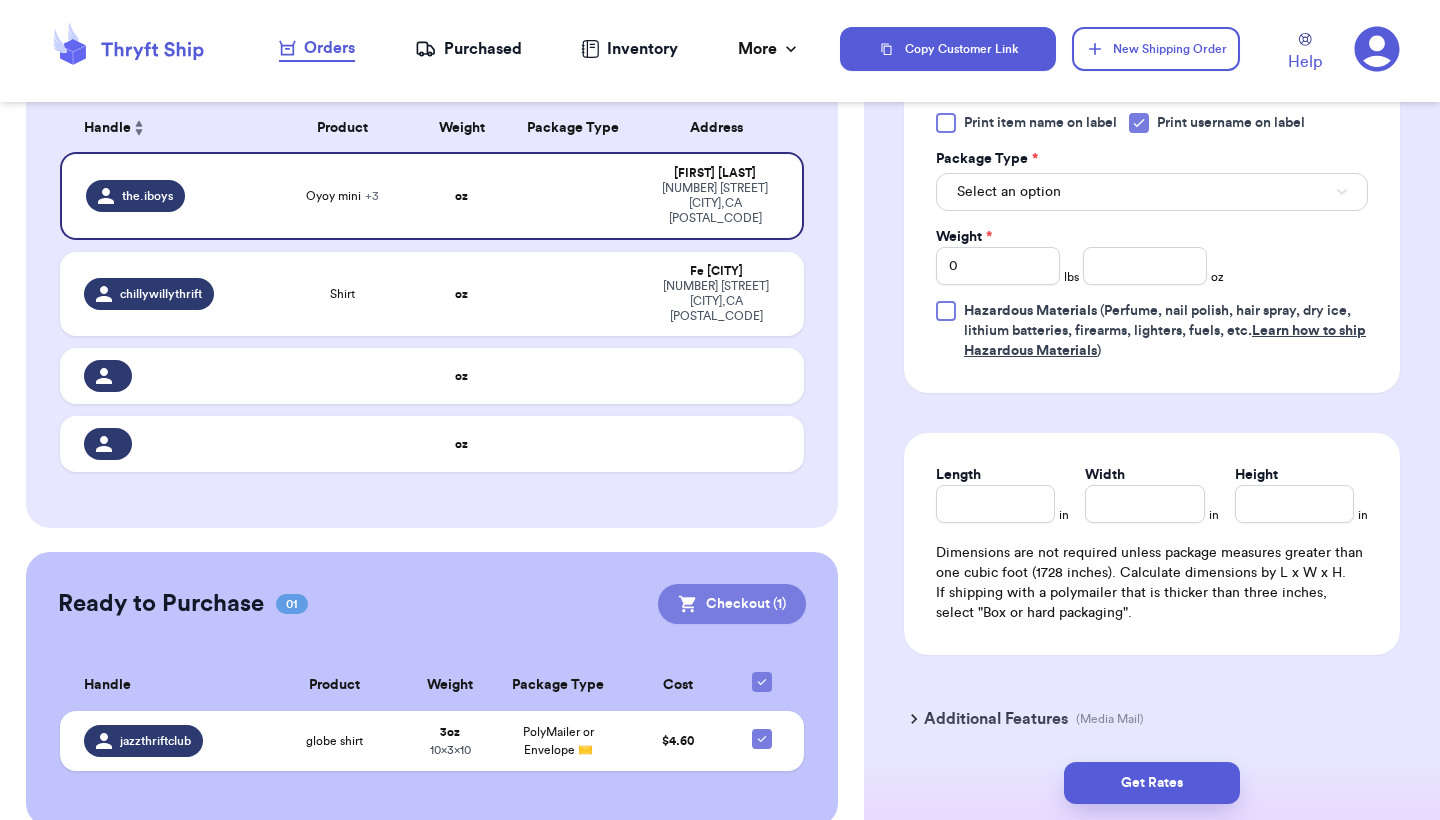 click on "Checkout ( 1 )" at bounding box center (732, 604) 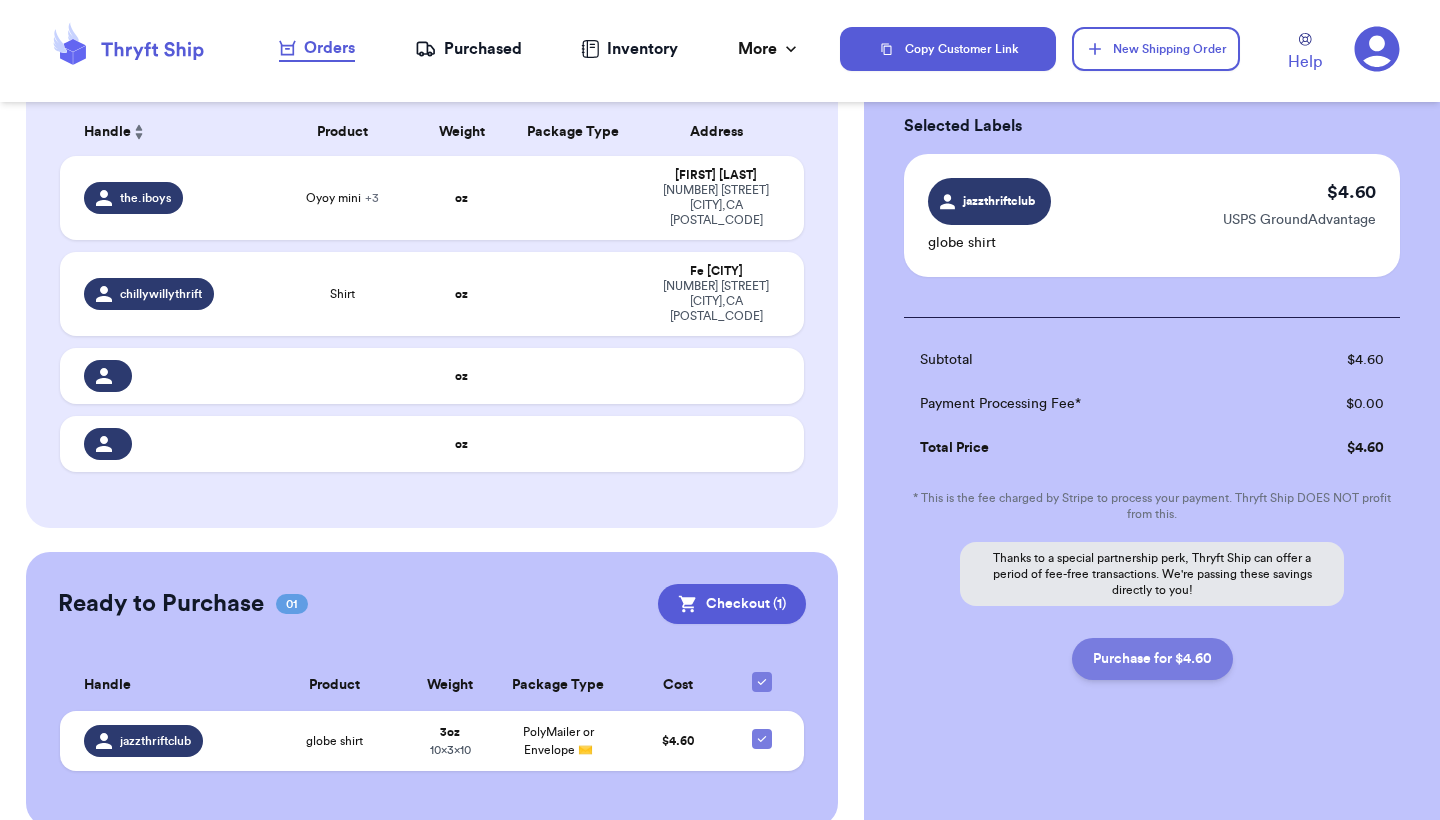 click on "Purchase for $4.60" at bounding box center [1152, 659] 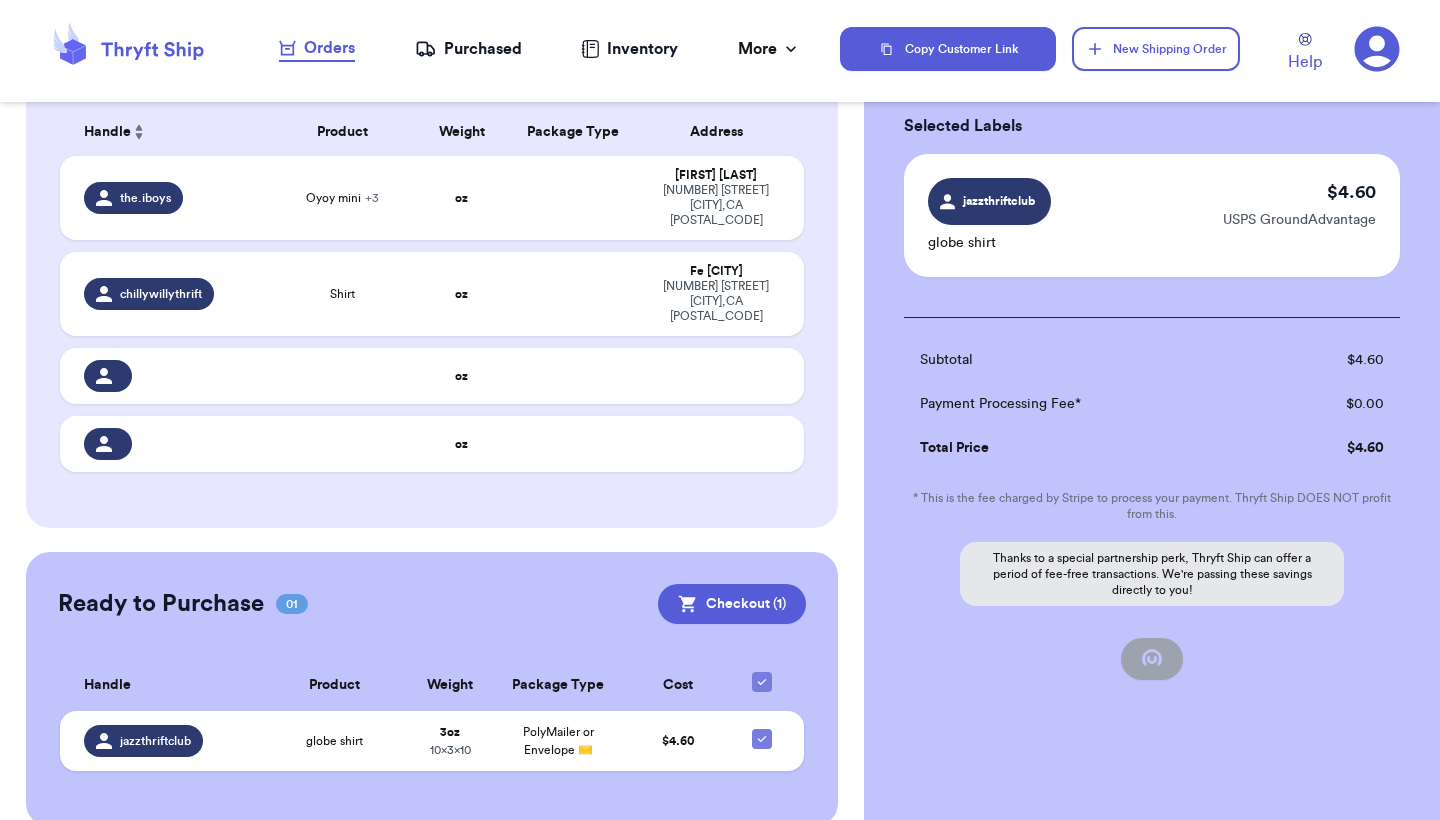 checkbox on "false" 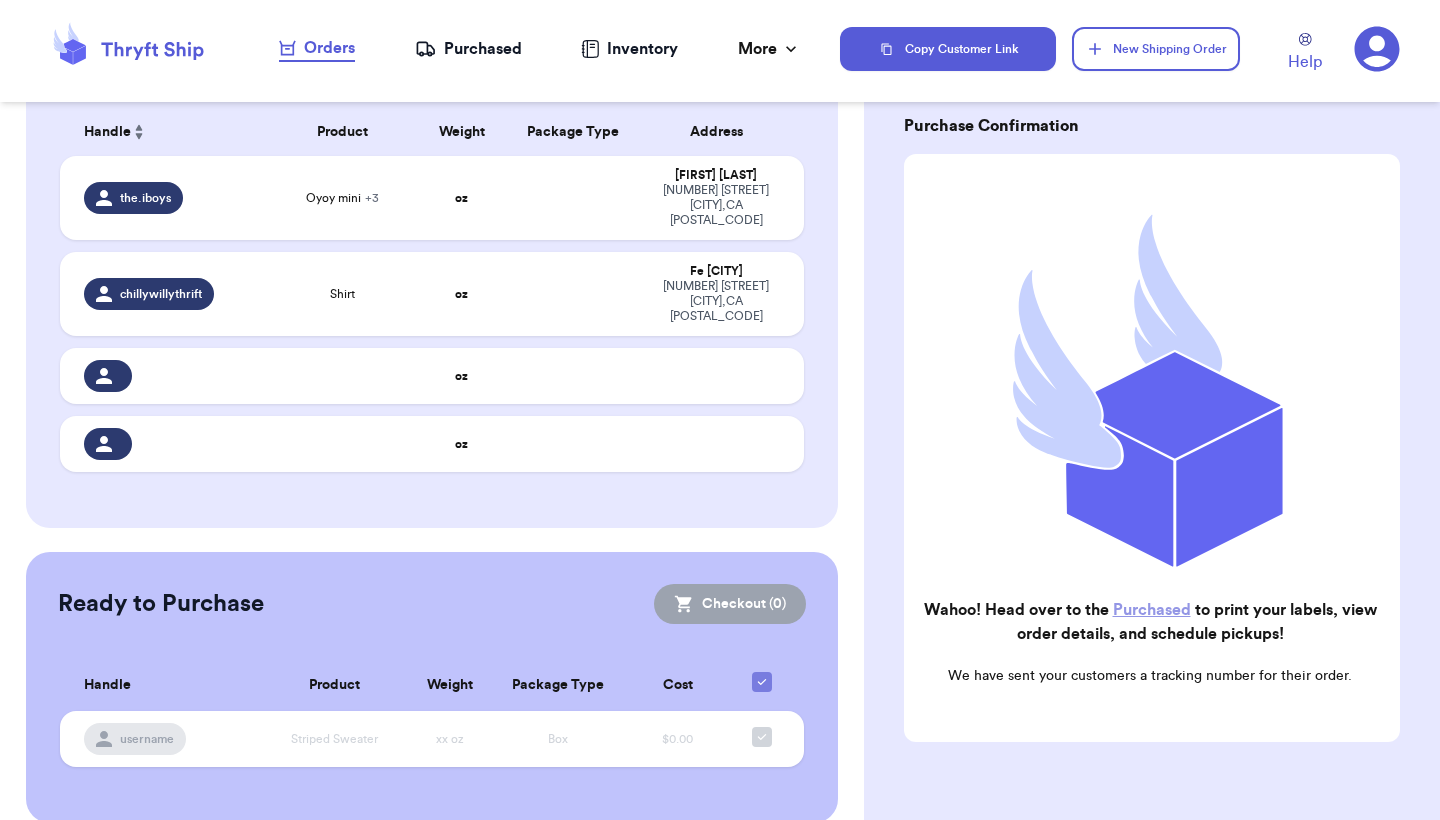 scroll, scrollTop: 180, scrollLeft: 0, axis: vertical 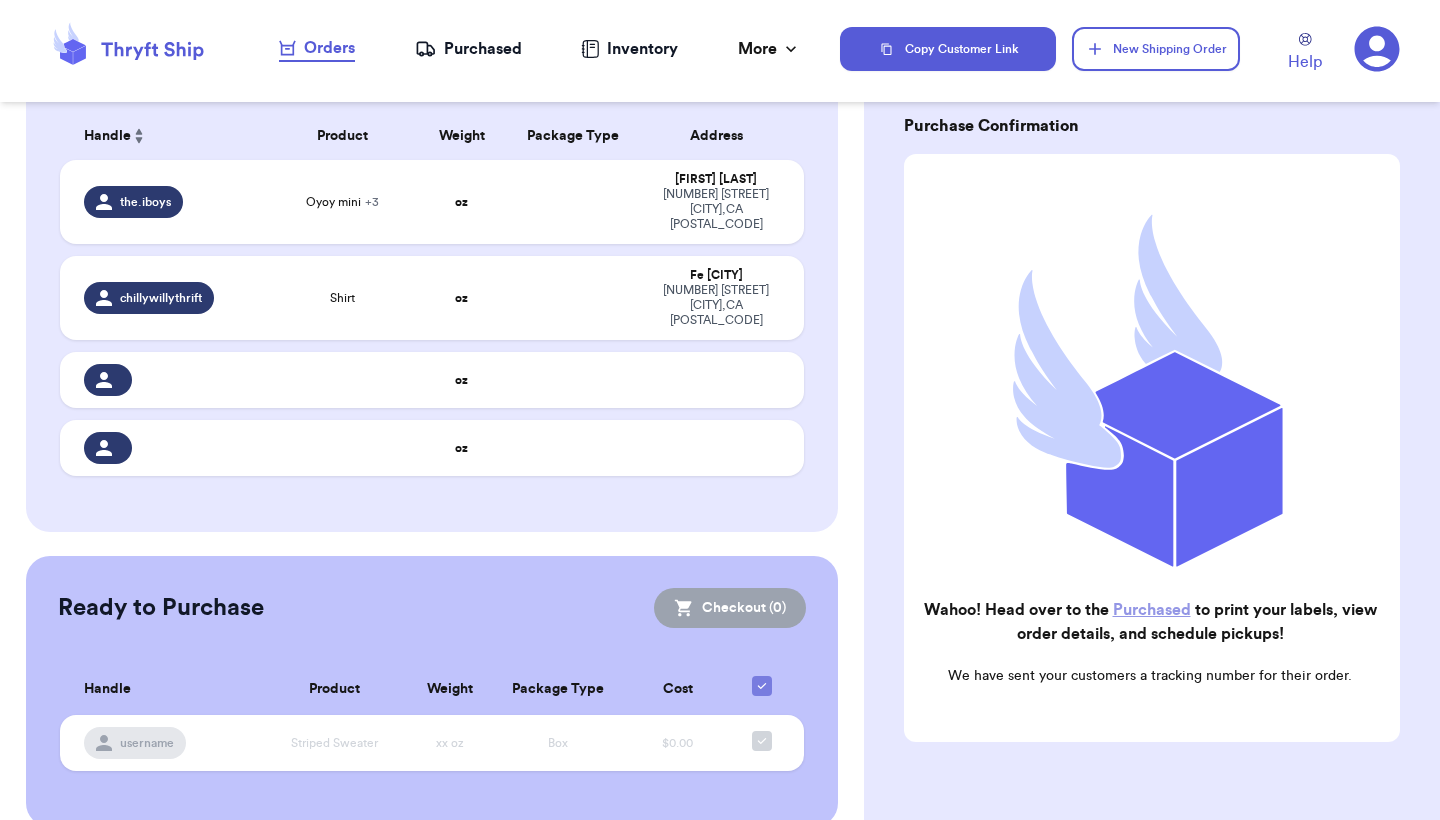 click on "Purchased" at bounding box center [468, 49] 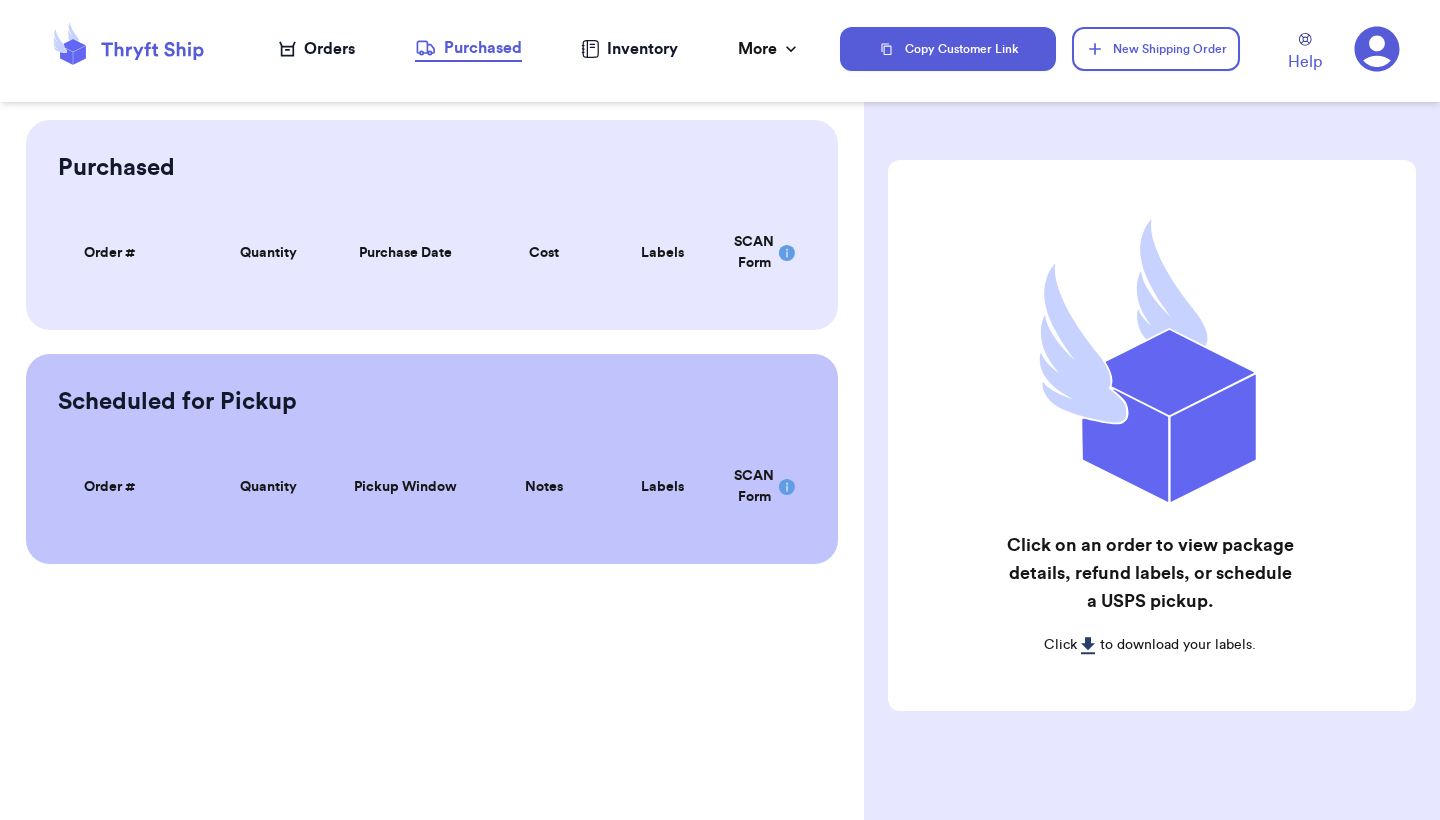 scroll, scrollTop: 0, scrollLeft: 0, axis: both 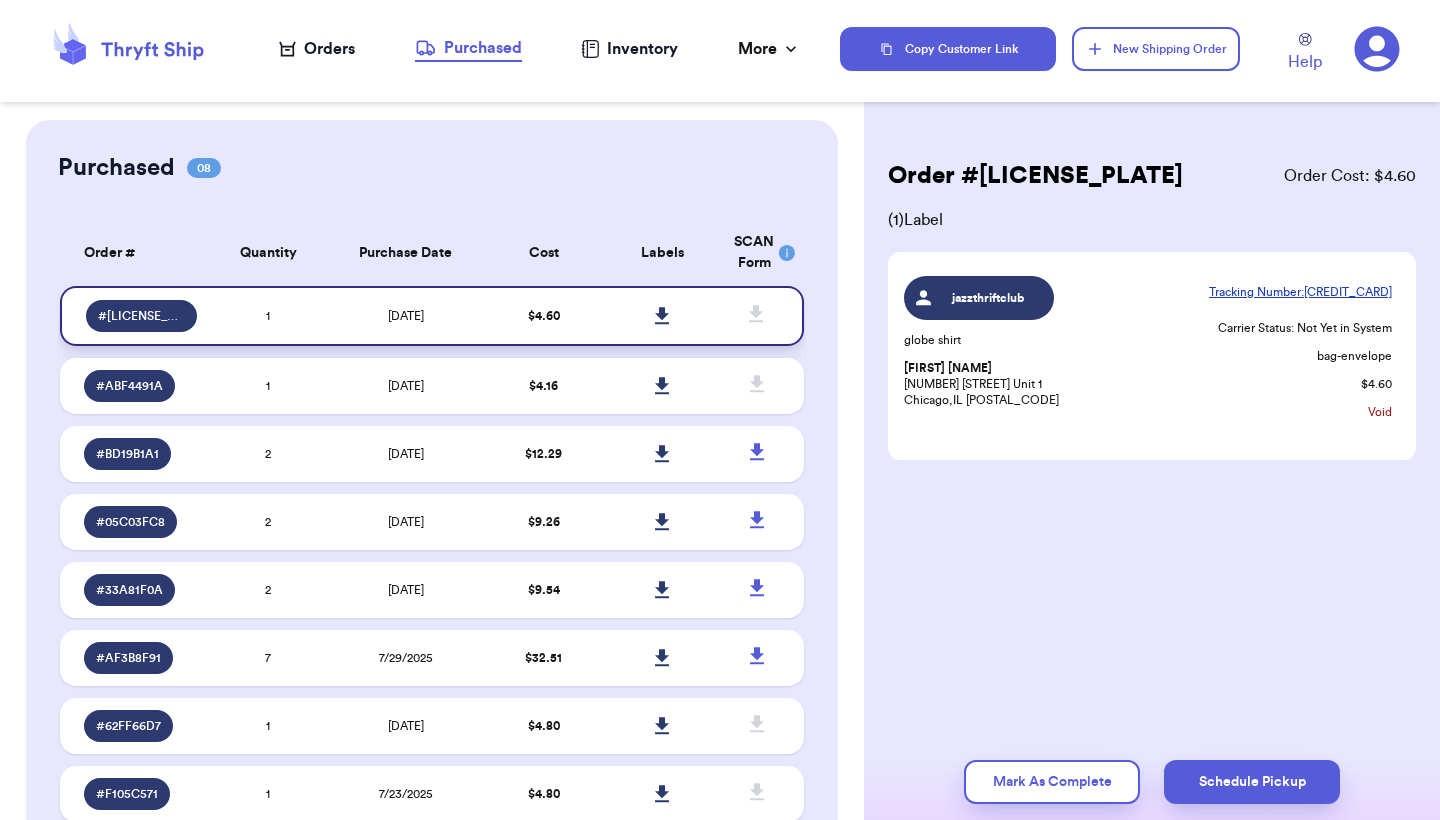 click at bounding box center [663, 316] 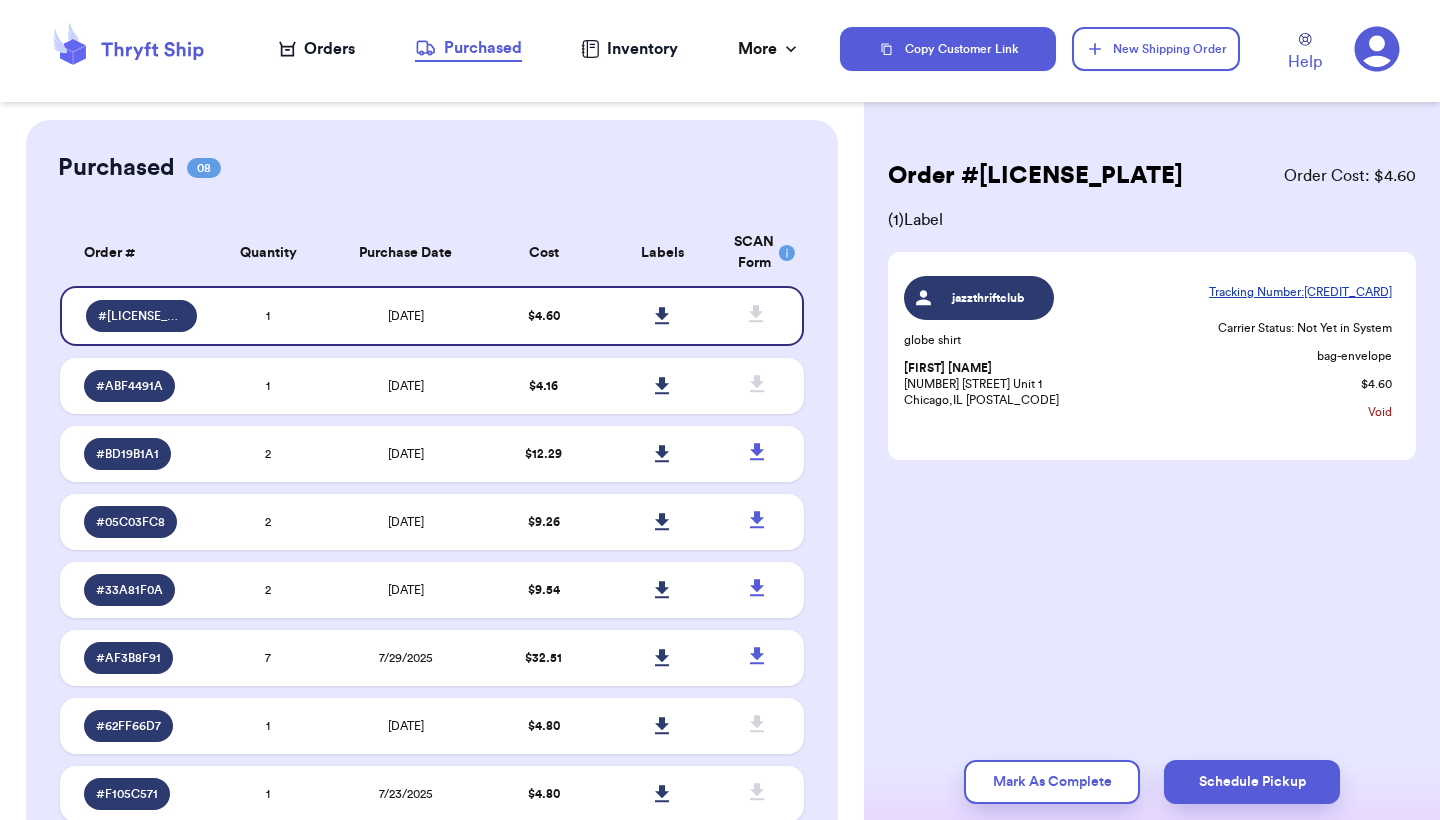 click on "[NAME] As Complete Schedule Pickup" at bounding box center [1152, 782] 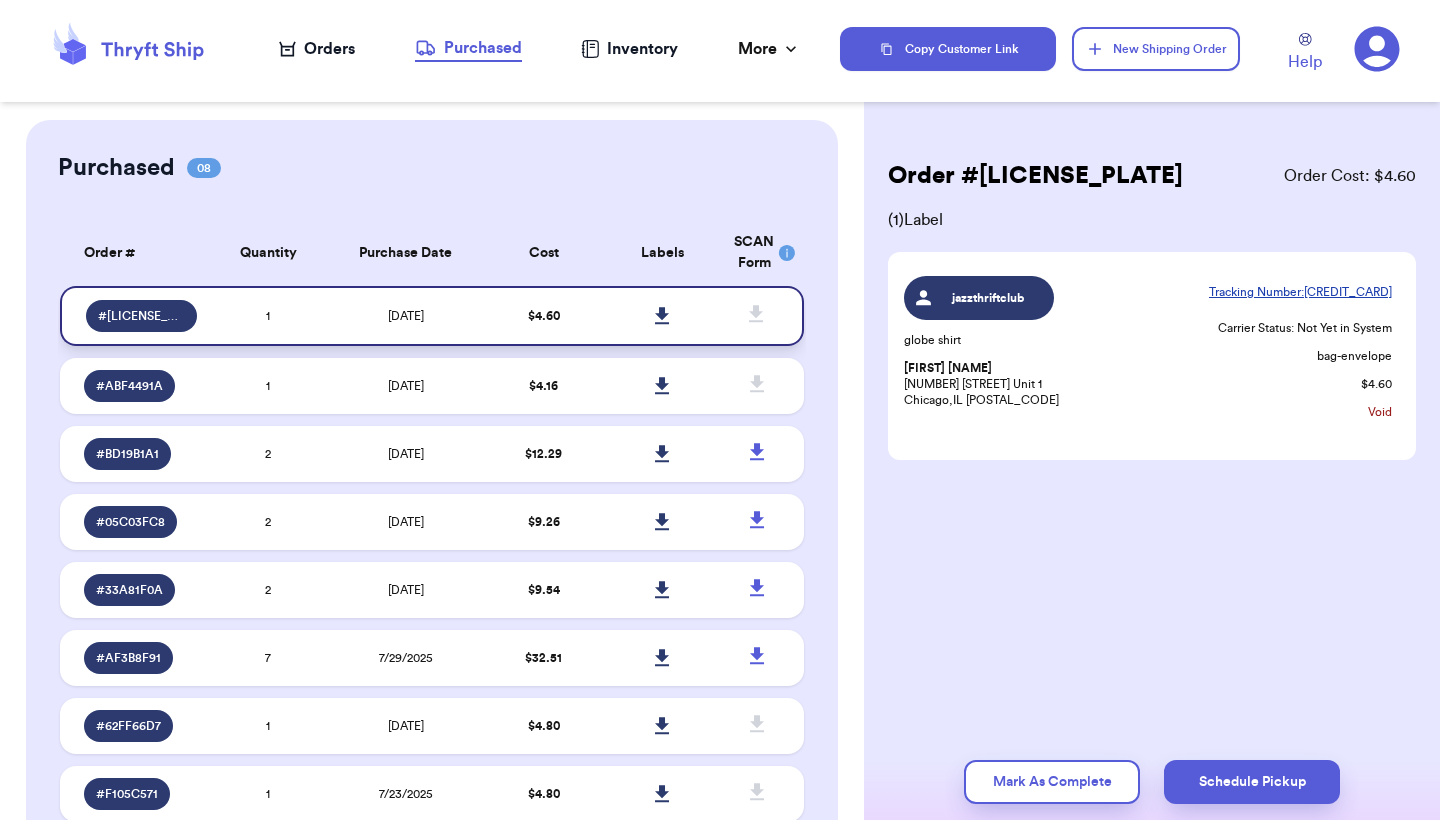 click 